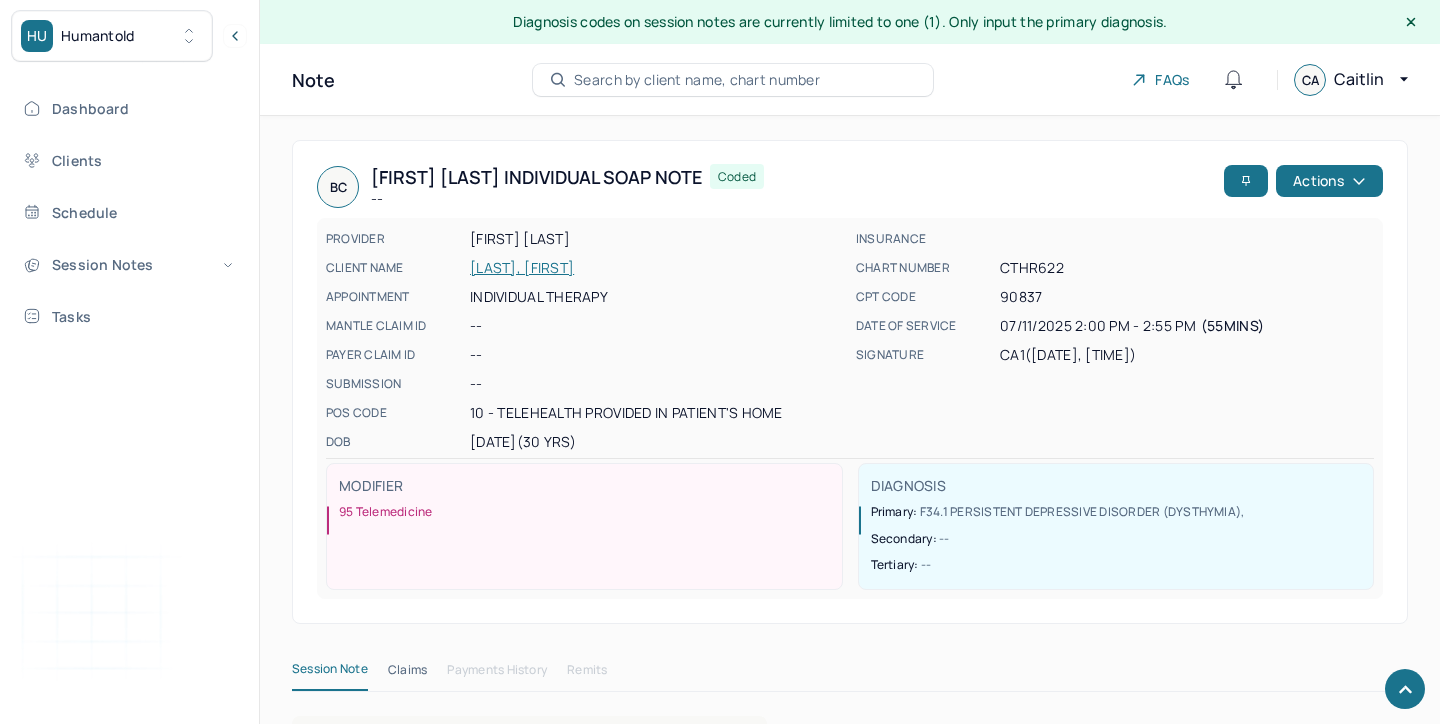 scroll, scrollTop: 1461, scrollLeft: 0, axis: vertical 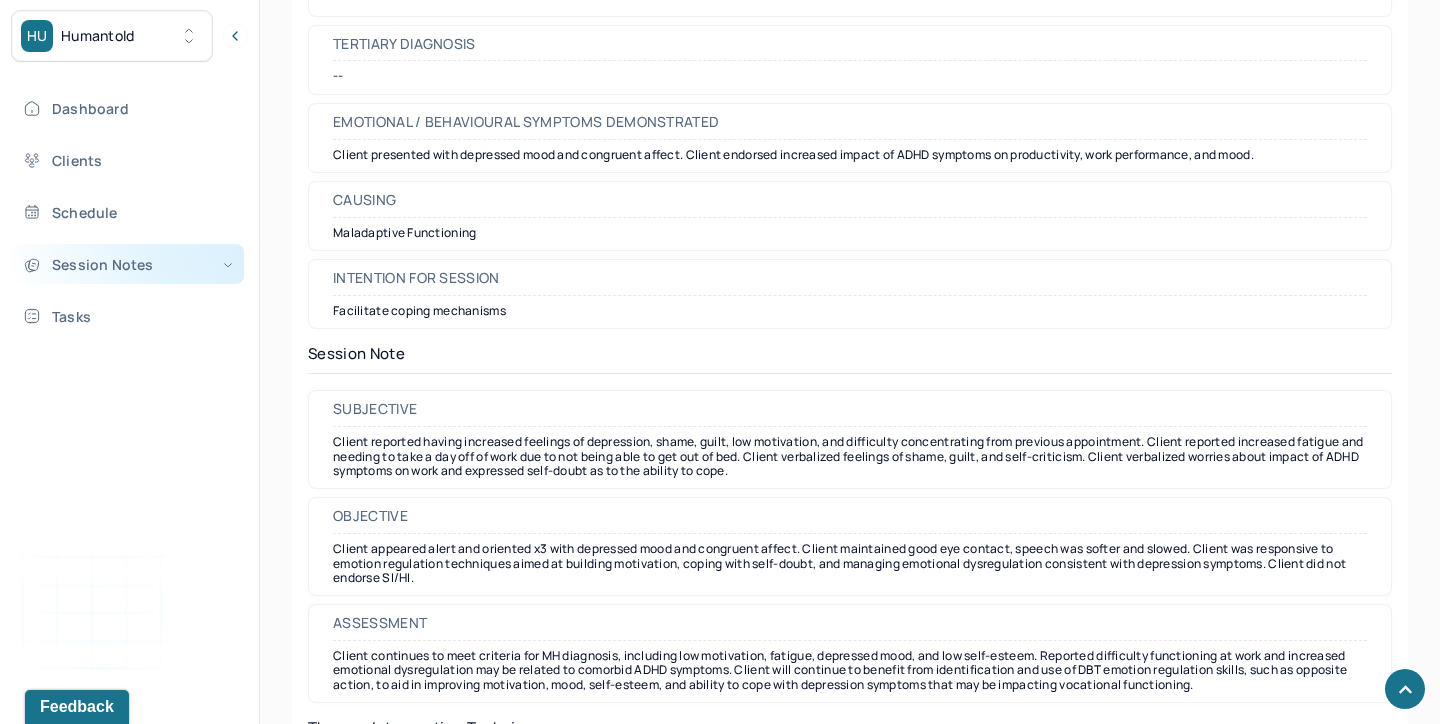 click on "Session Notes" at bounding box center [128, 264] 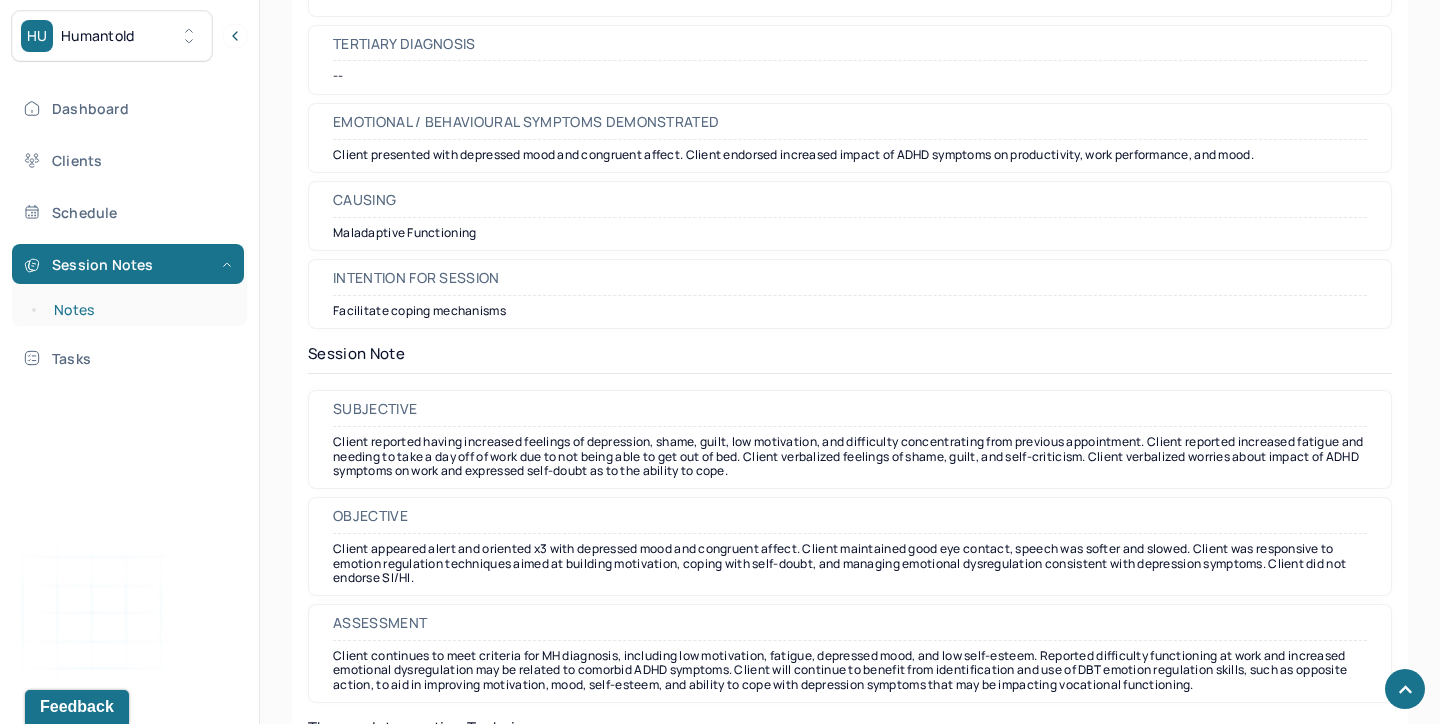 click on "Notes" at bounding box center [139, 310] 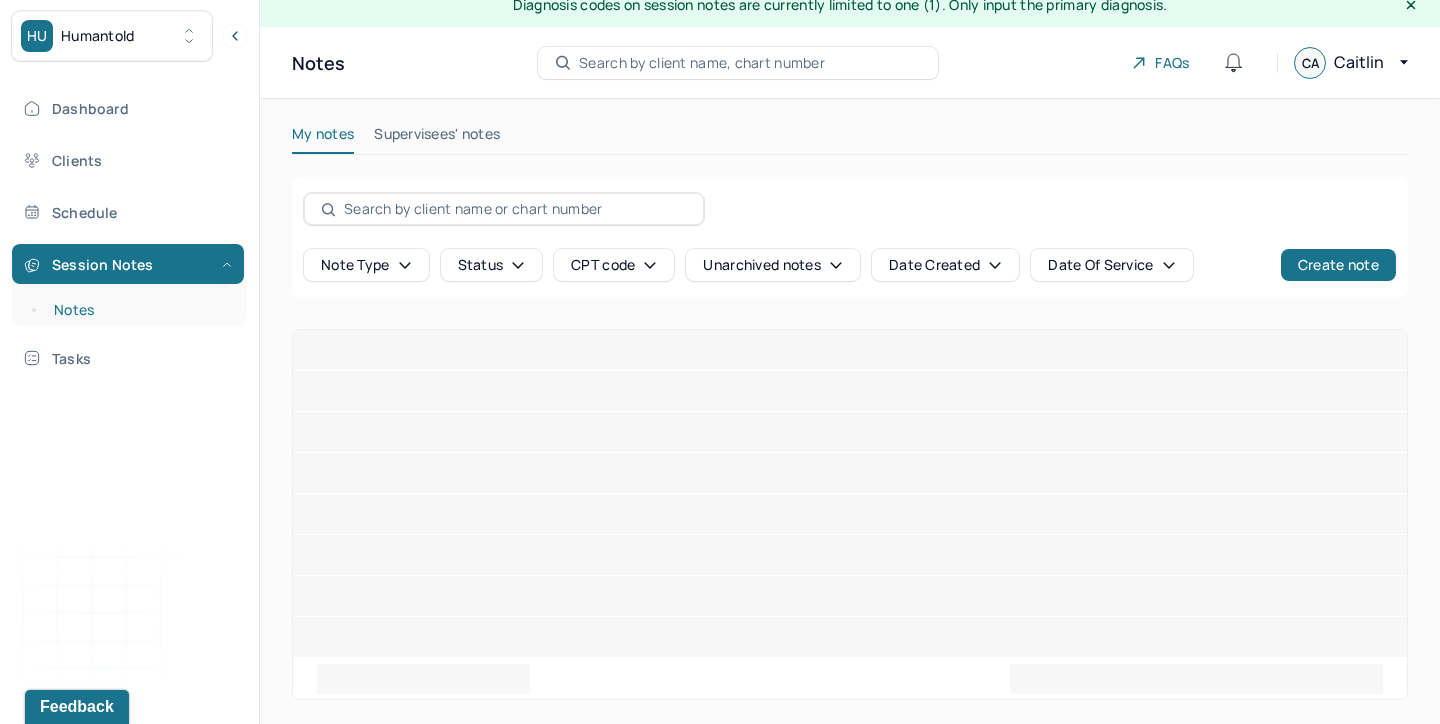 scroll, scrollTop: 0, scrollLeft: 0, axis: both 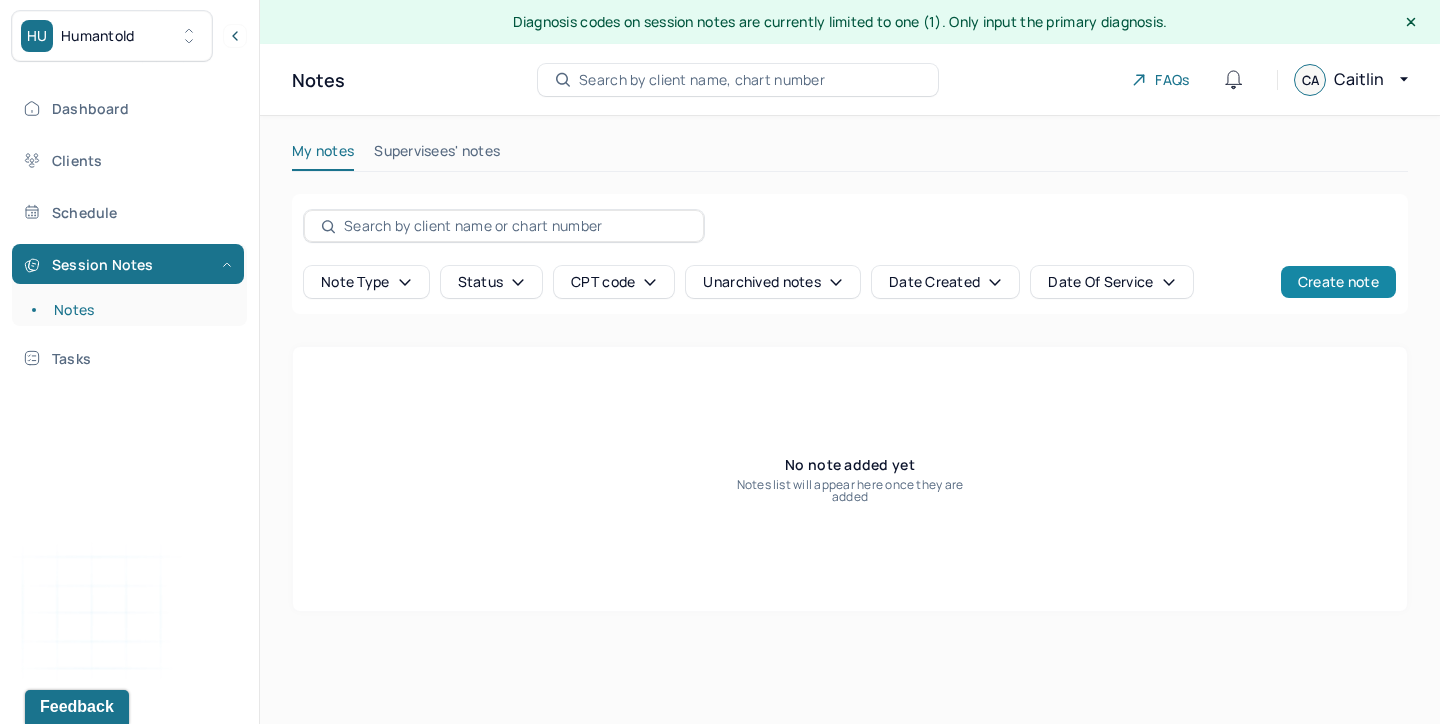click on "Create note" at bounding box center [1338, 282] 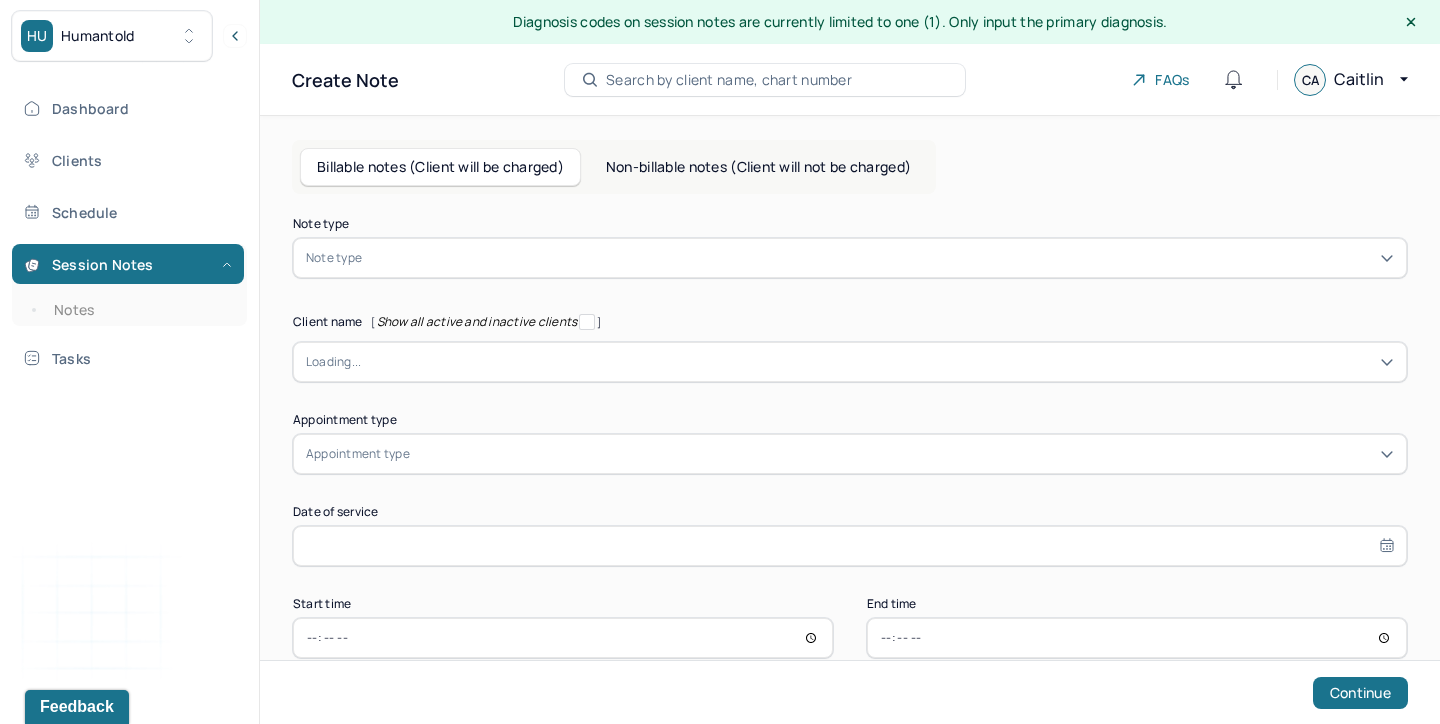 click at bounding box center [880, 258] 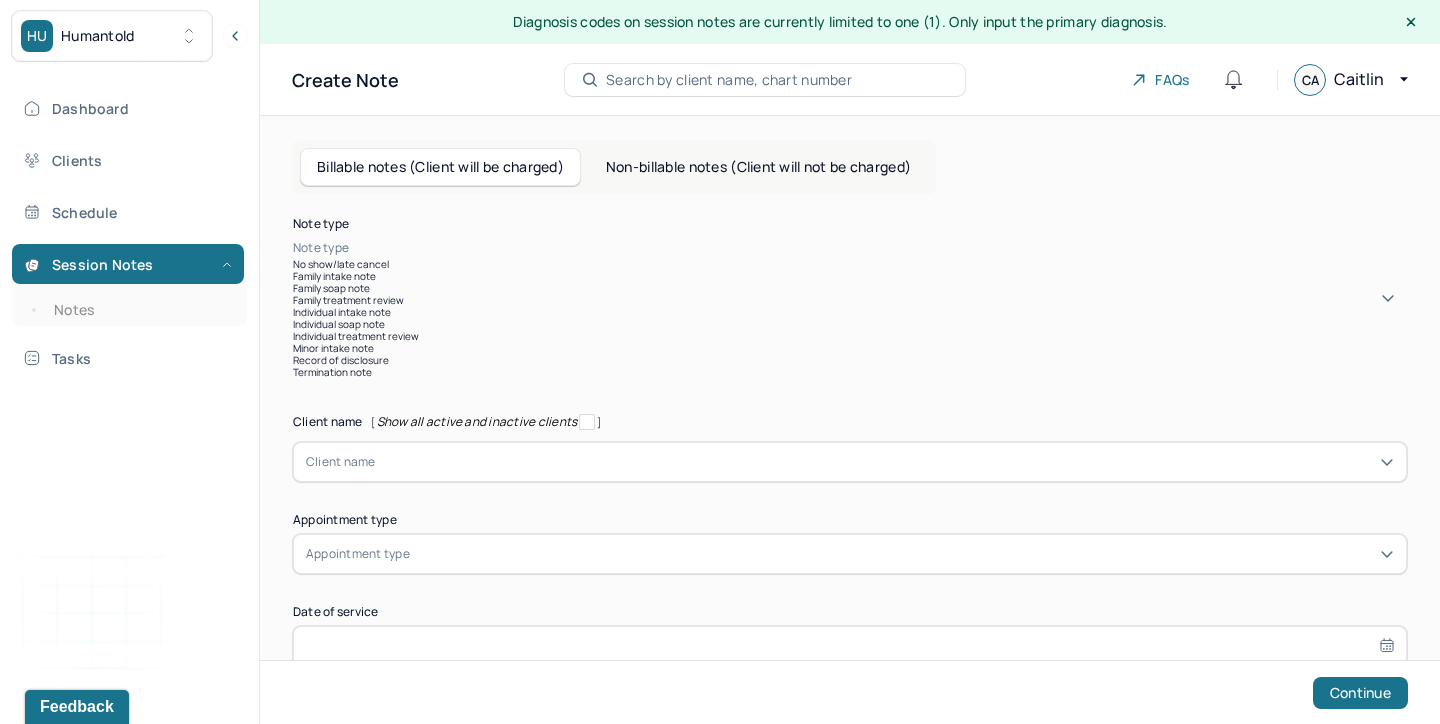drag, startPoint x: 763, startPoint y: 458, endPoint x: 767, endPoint y: 493, distance: 35.22783 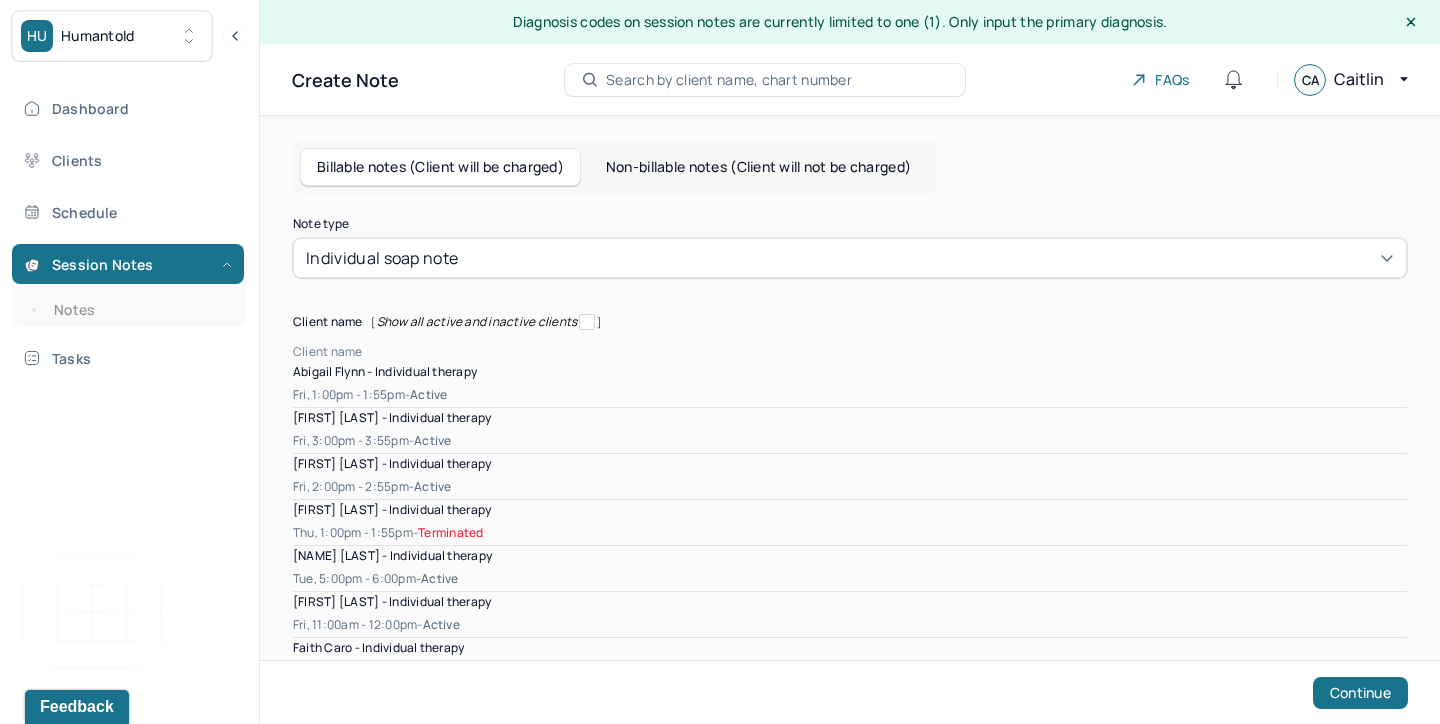 click at bounding box center (885, 352) 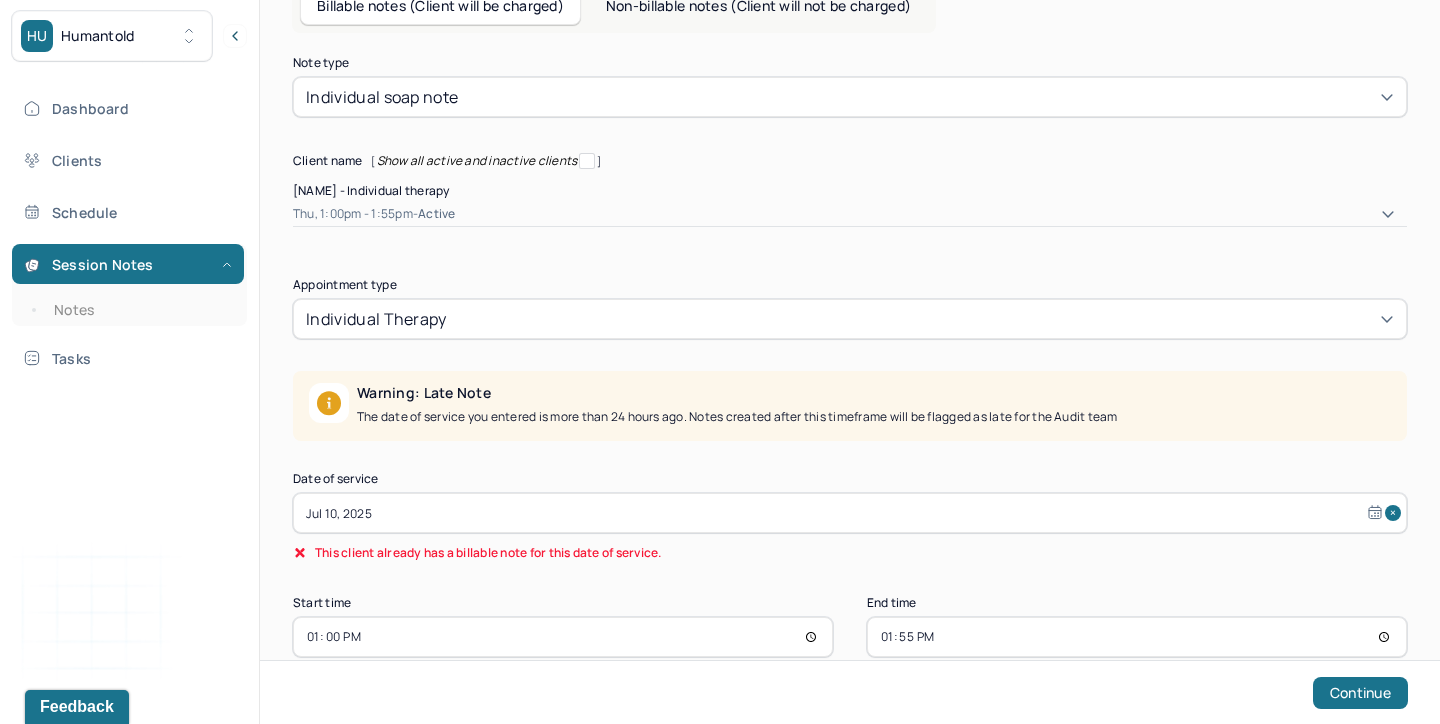 scroll, scrollTop: 160, scrollLeft: 0, axis: vertical 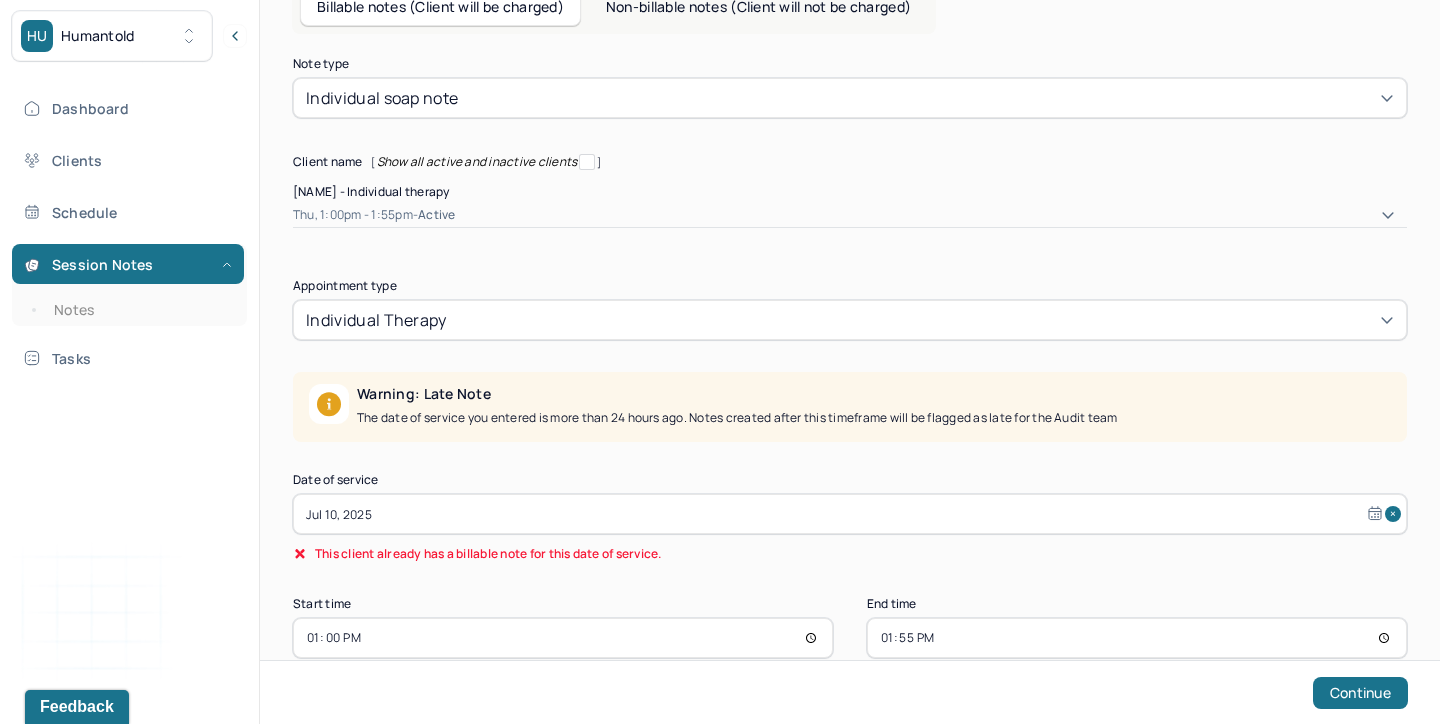 click on "Jul 10, 2025" at bounding box center (850, 514) 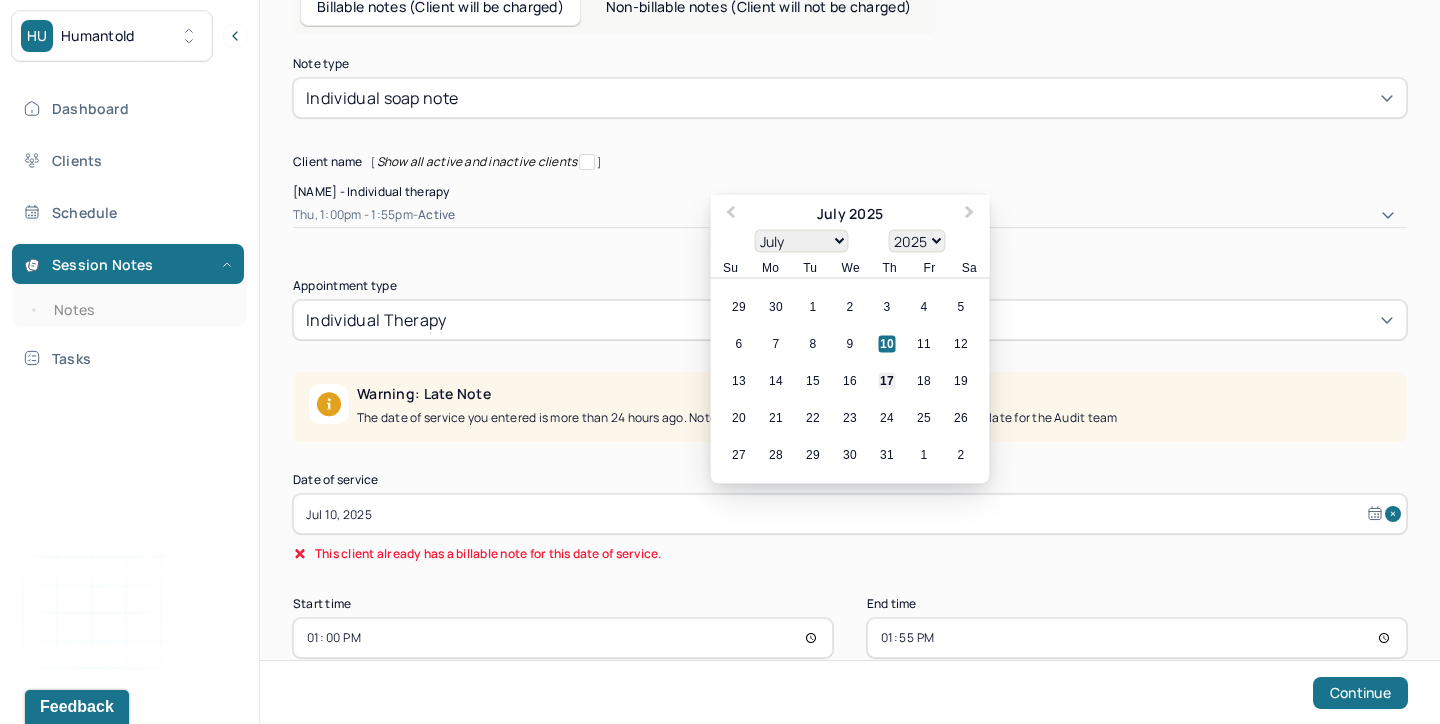 click on "17" at bounding box center [887, 381] 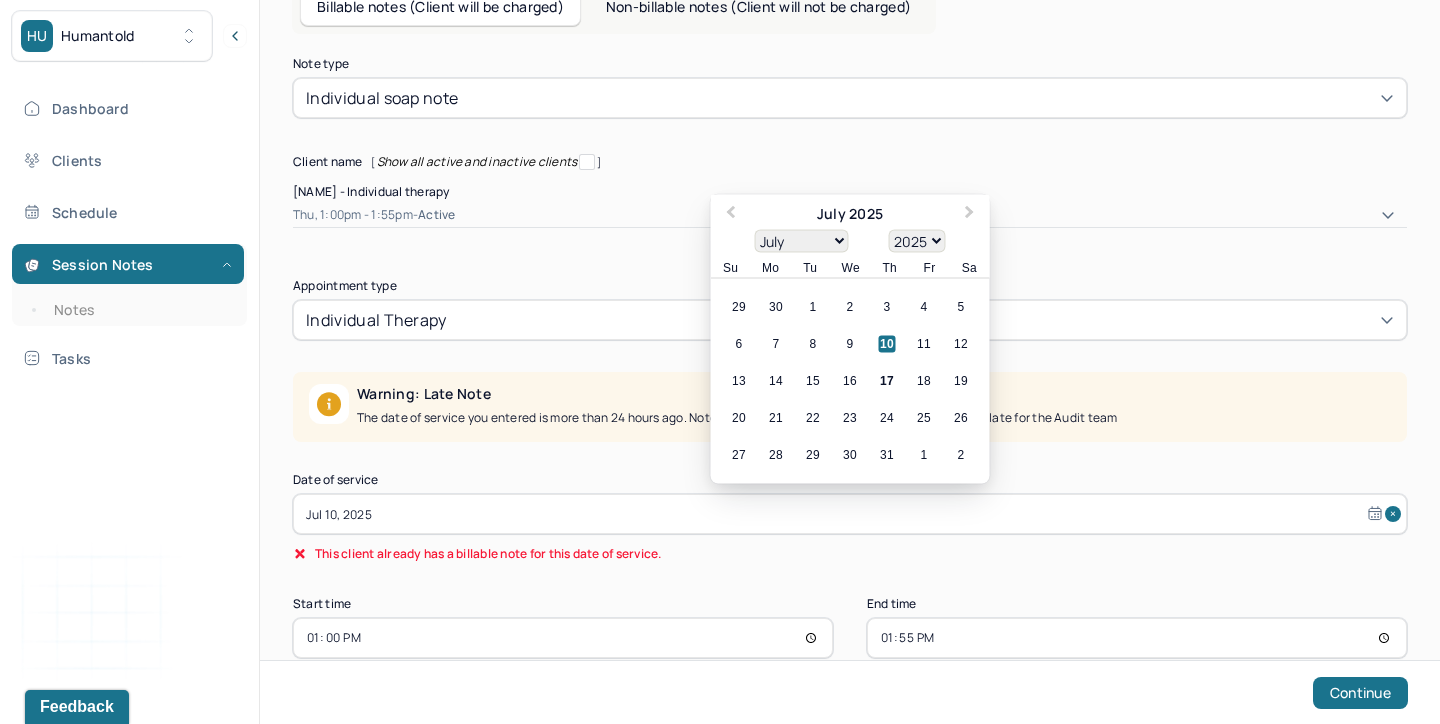 type on "Jul 17, 2025" 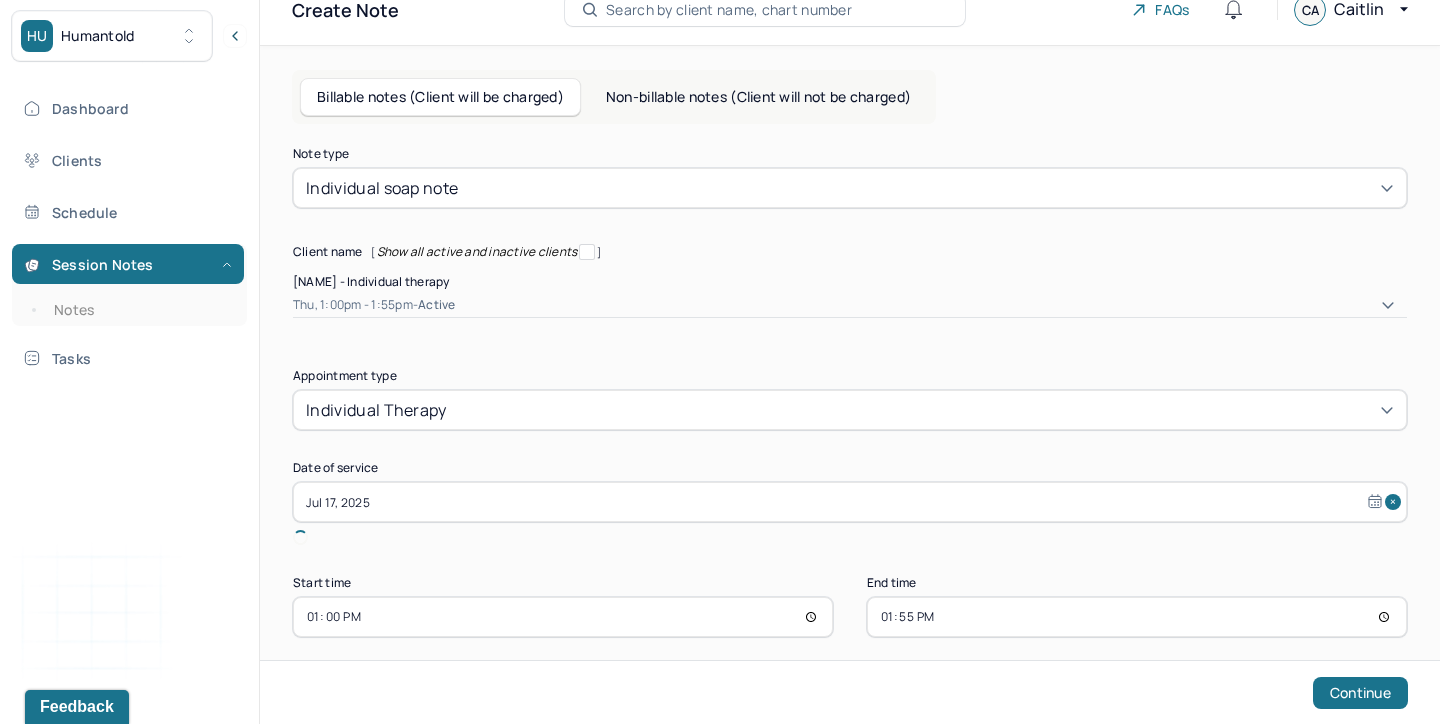 scroll, scrollTop: 47, scrollLeft: 0, axis: vertical 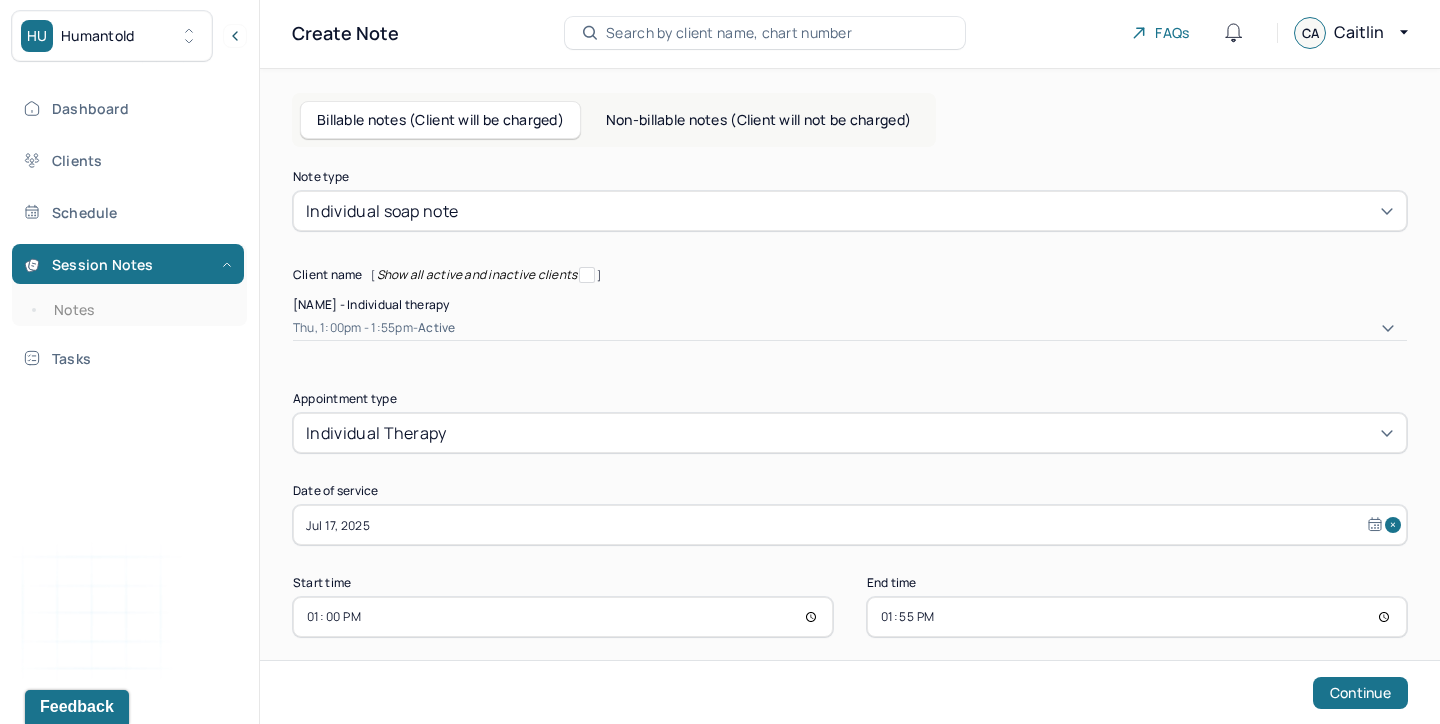 click on "13:00" at bounding box center (563, 617) 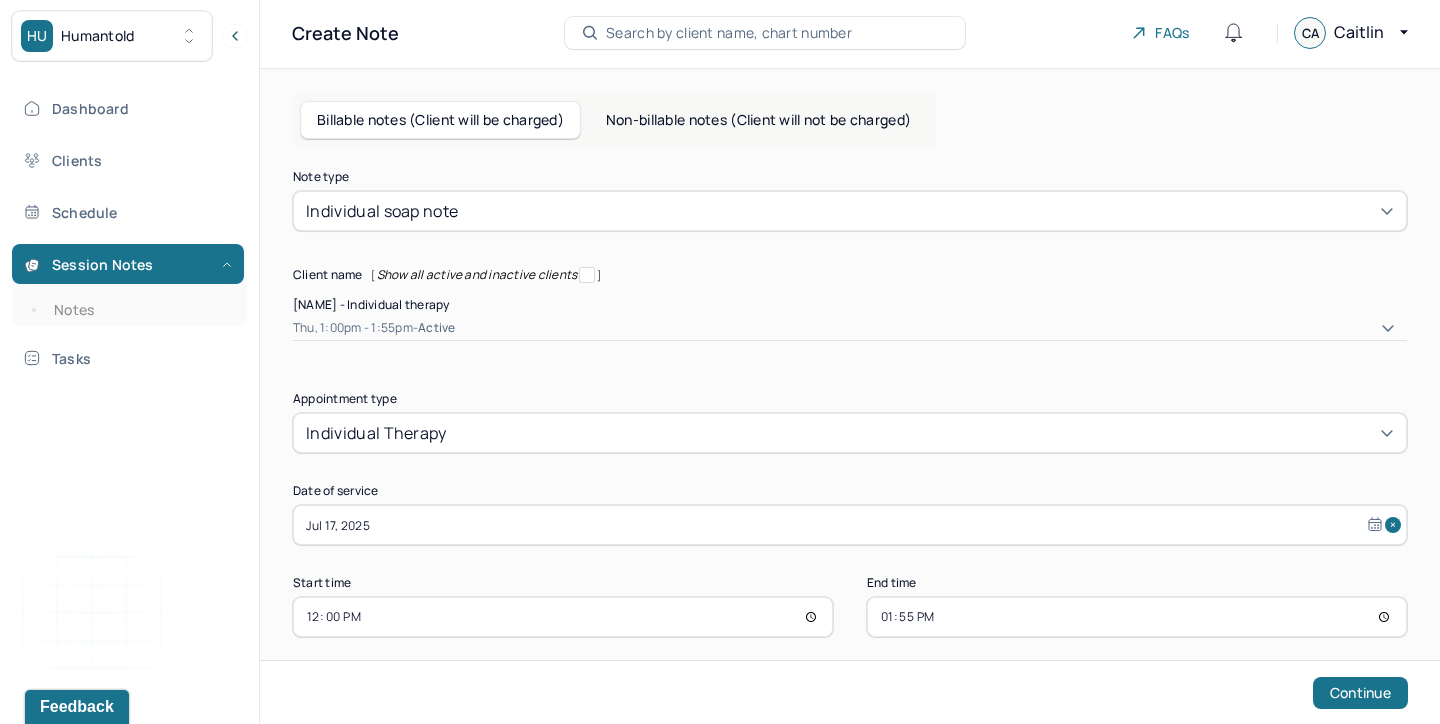 type on "12:55" 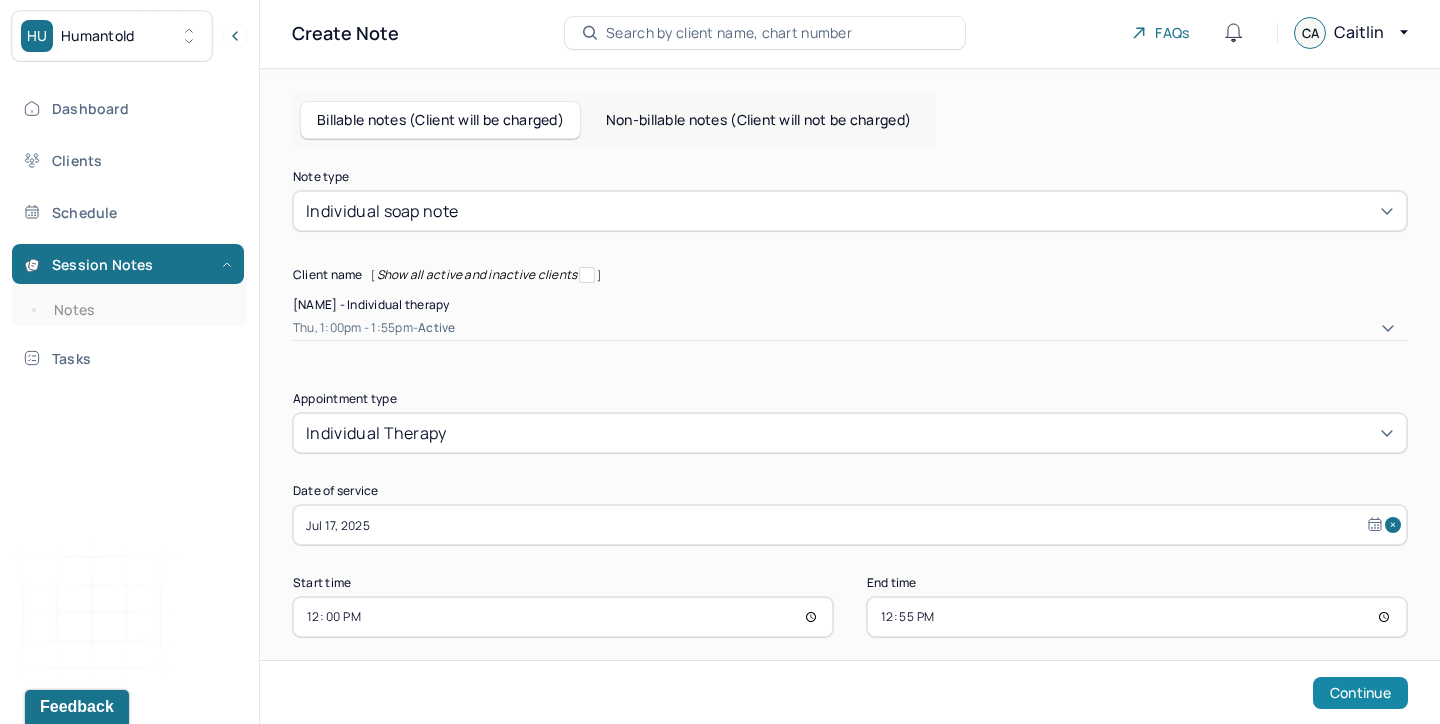 click on "Continue" at bounding box center [1360, 693] 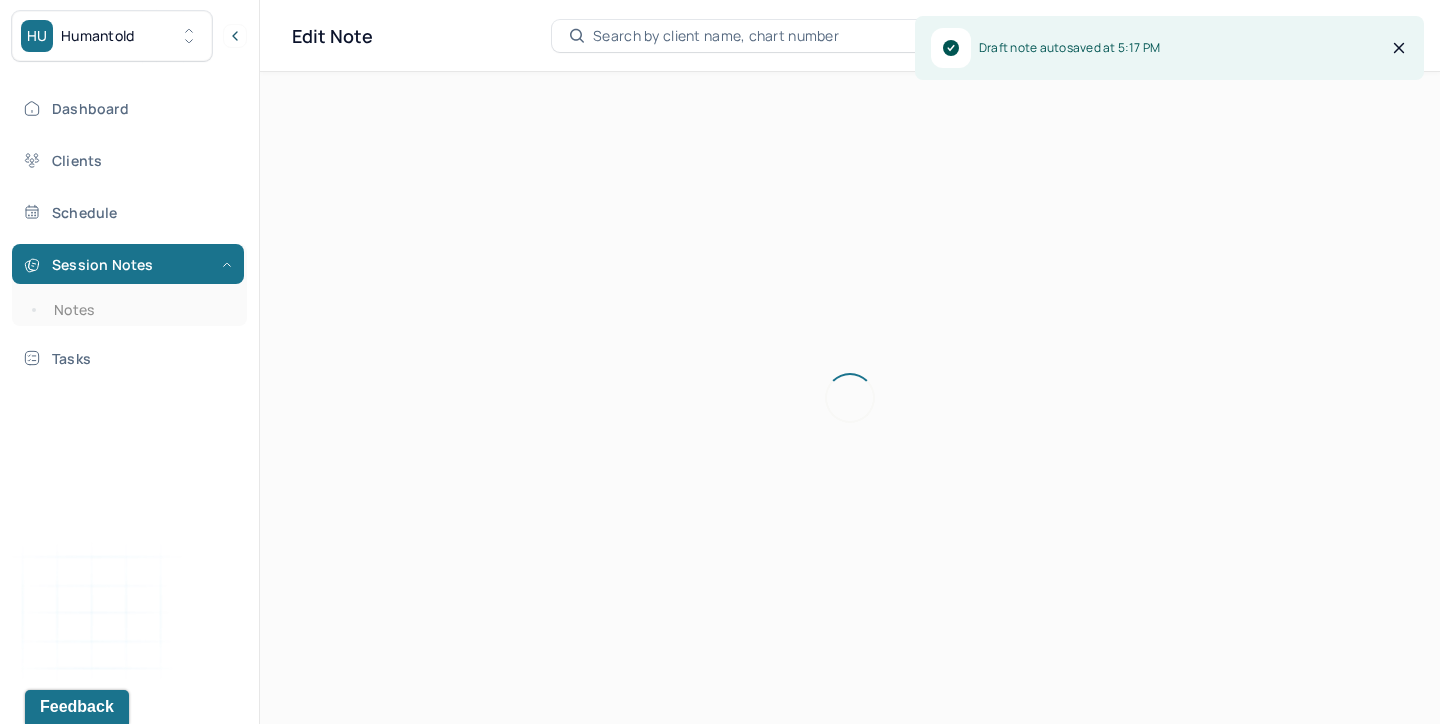 scroll, scrollTop: 36, scrollLeft: 0, axis: vertical 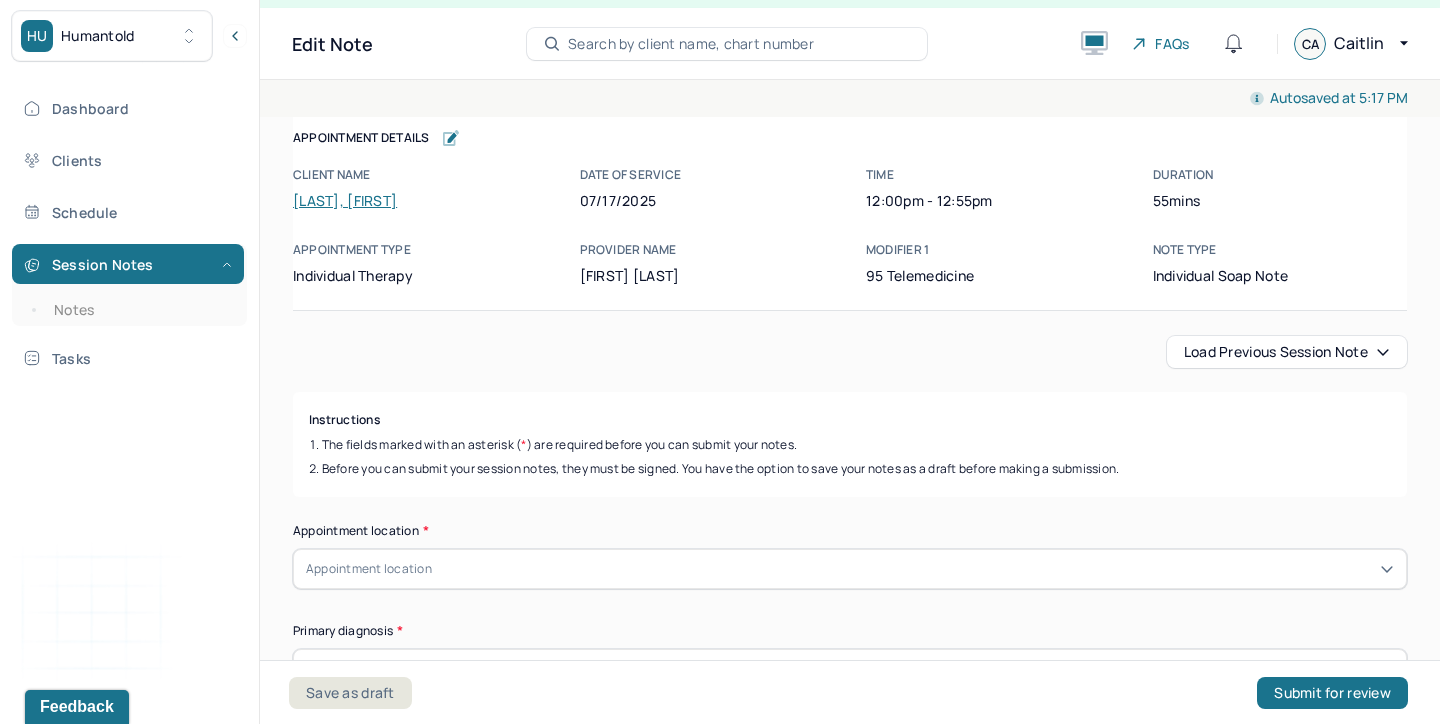click on "Load previous session note" at bounding box center (1287, 352) 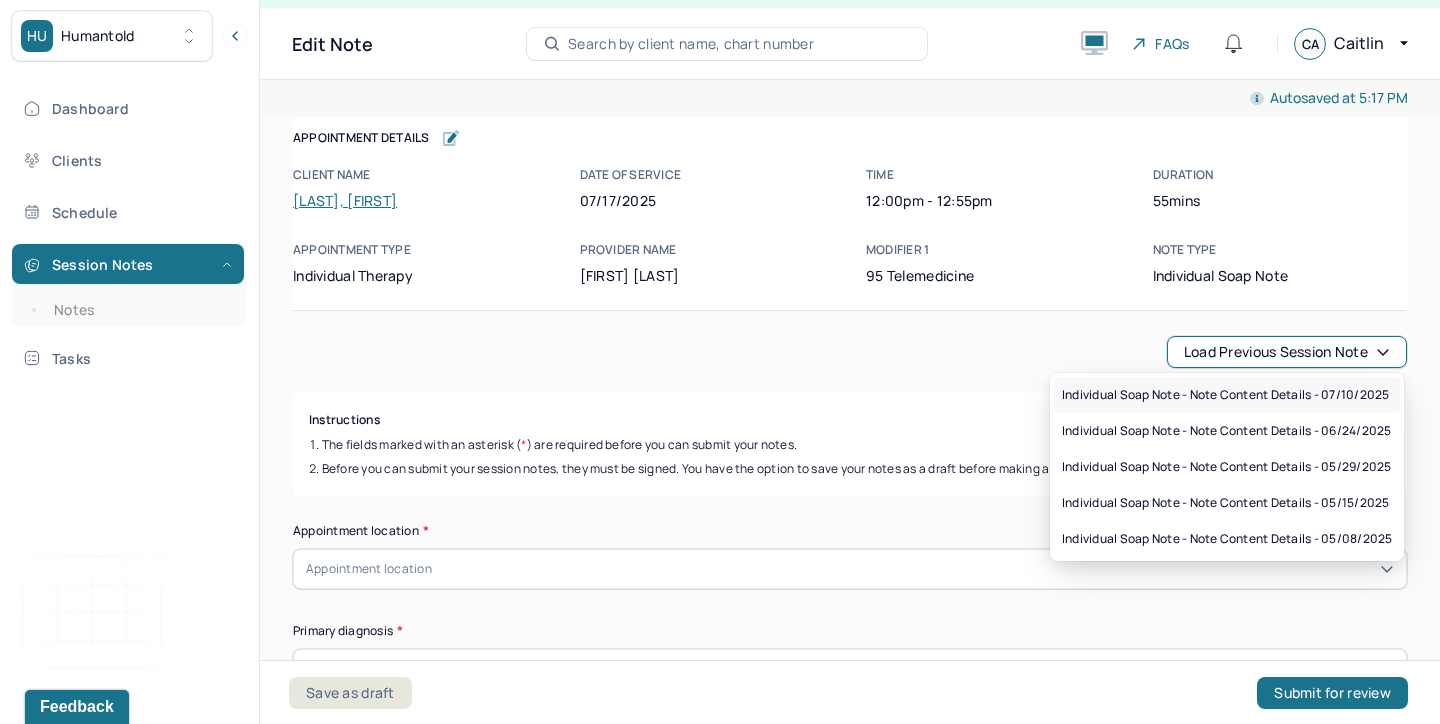 click on "Individual soap note   - Note content Details -   07/10/2025" at bounding box center (1225, 395) 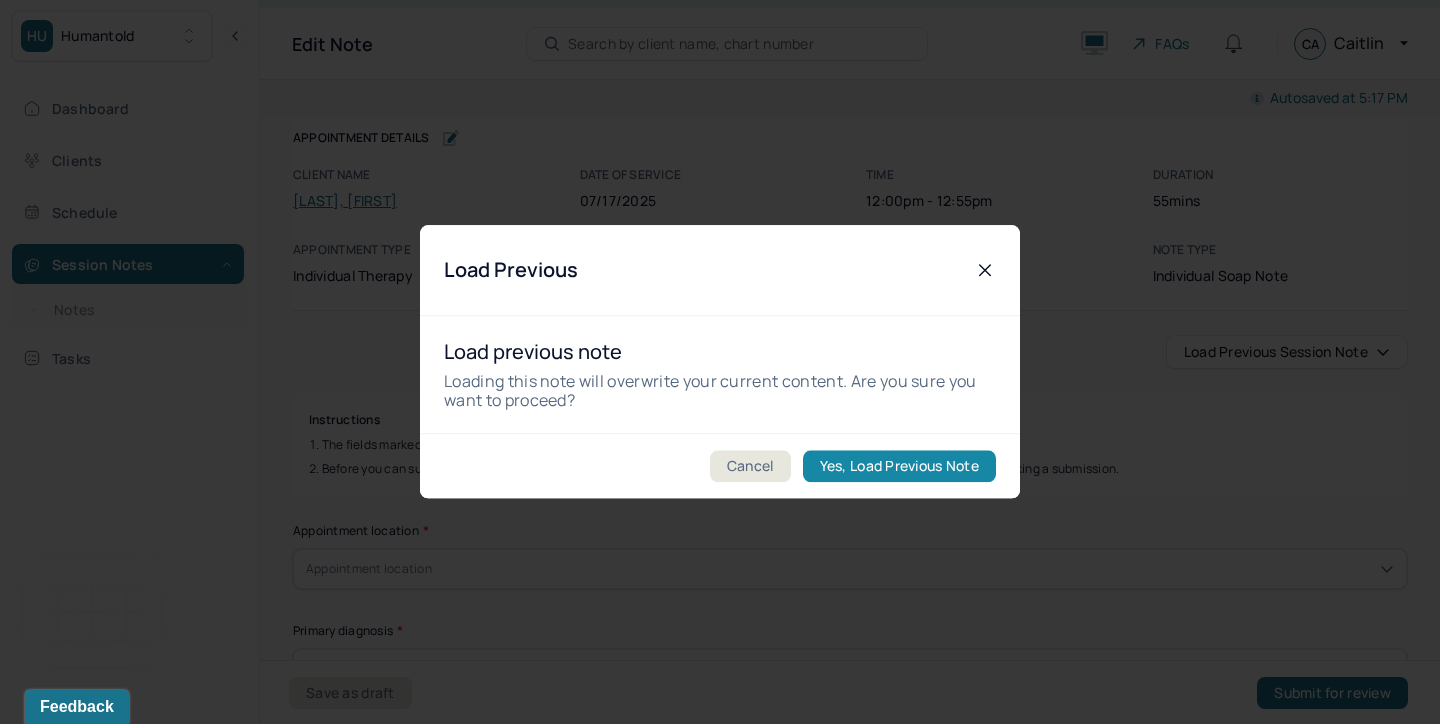 click on "Yes, Load Previous Note" at bounding box center [899, 467] 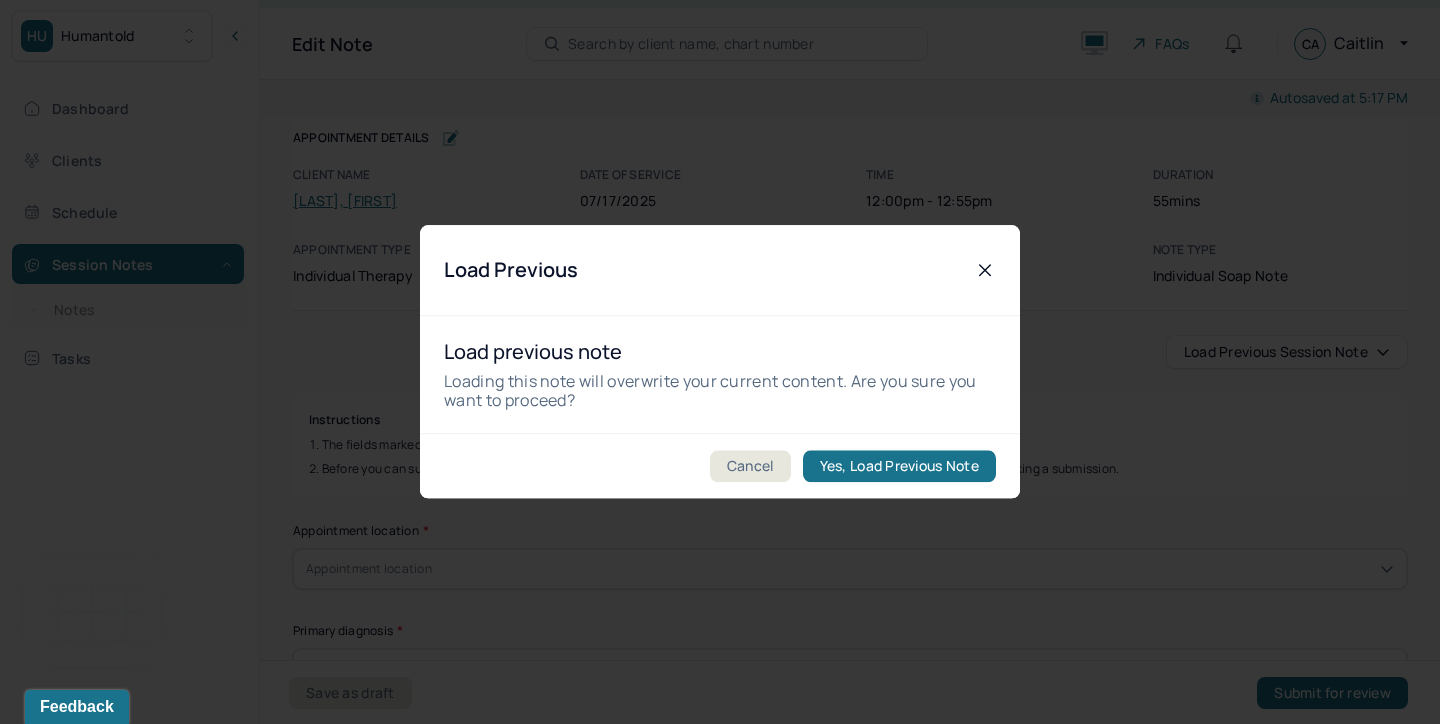 type on "Client reported increased feelings of anxiety, distress, and anger outbursts from previous session, related to increased family conflict." 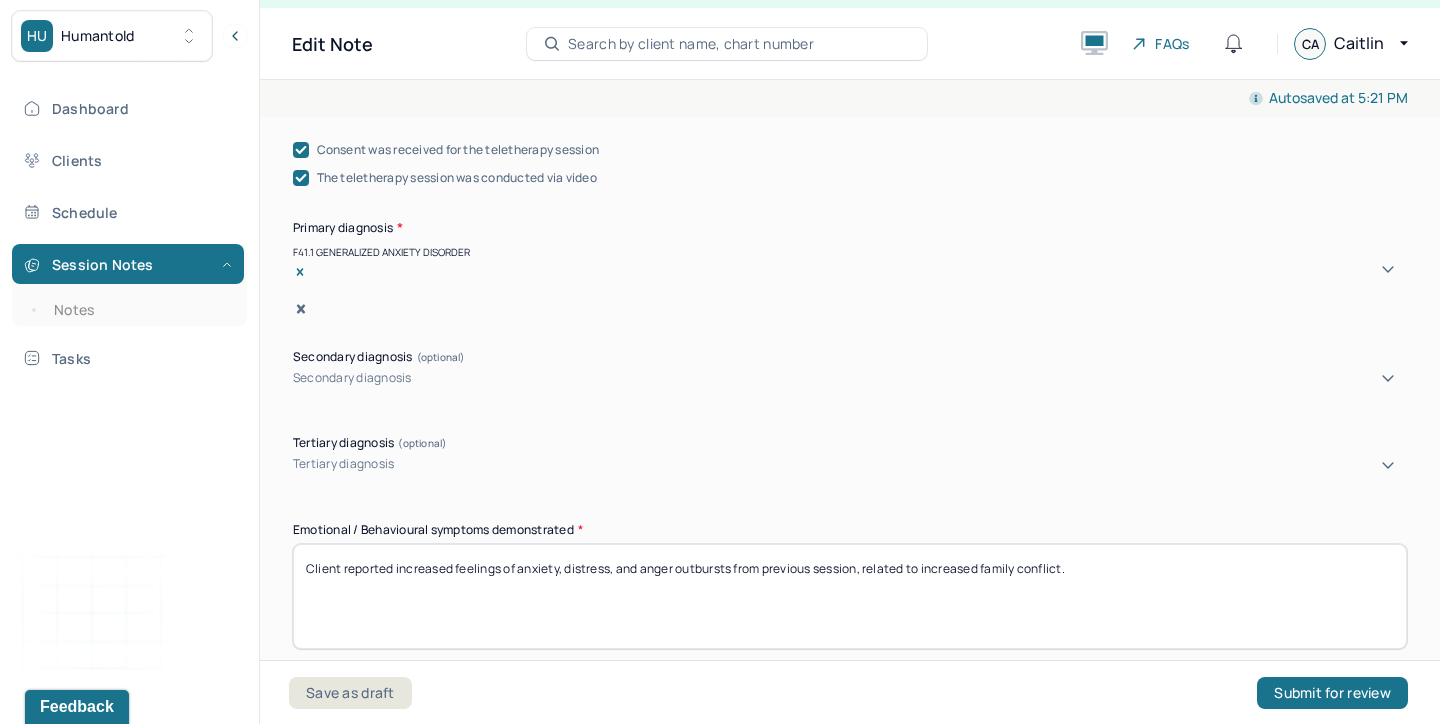 scroll, scrollTop: 660, scrollLeft: 0, axis: vertical 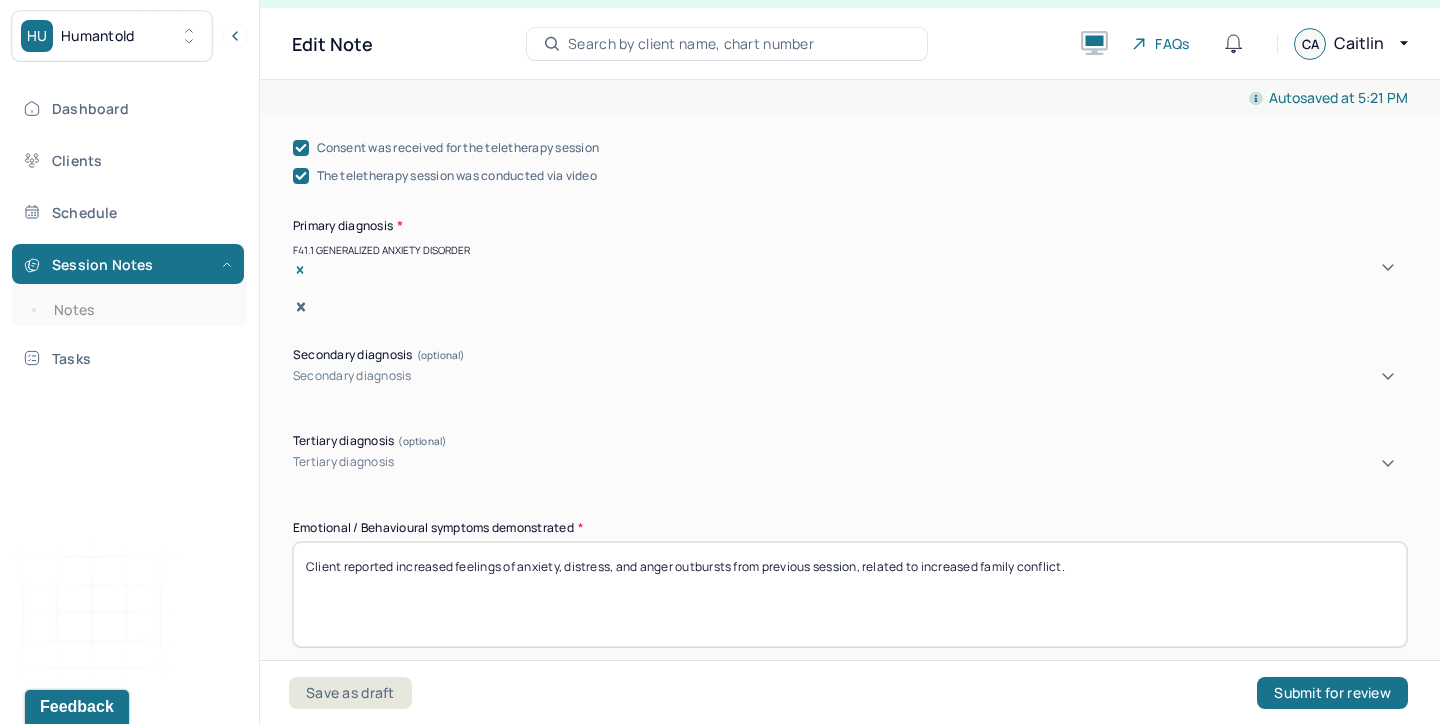 click on "Client reported increased feelings of anxiety, distress, and anger outbursts from previous session, related to increased family conflict." at bounding box center (850, 594) 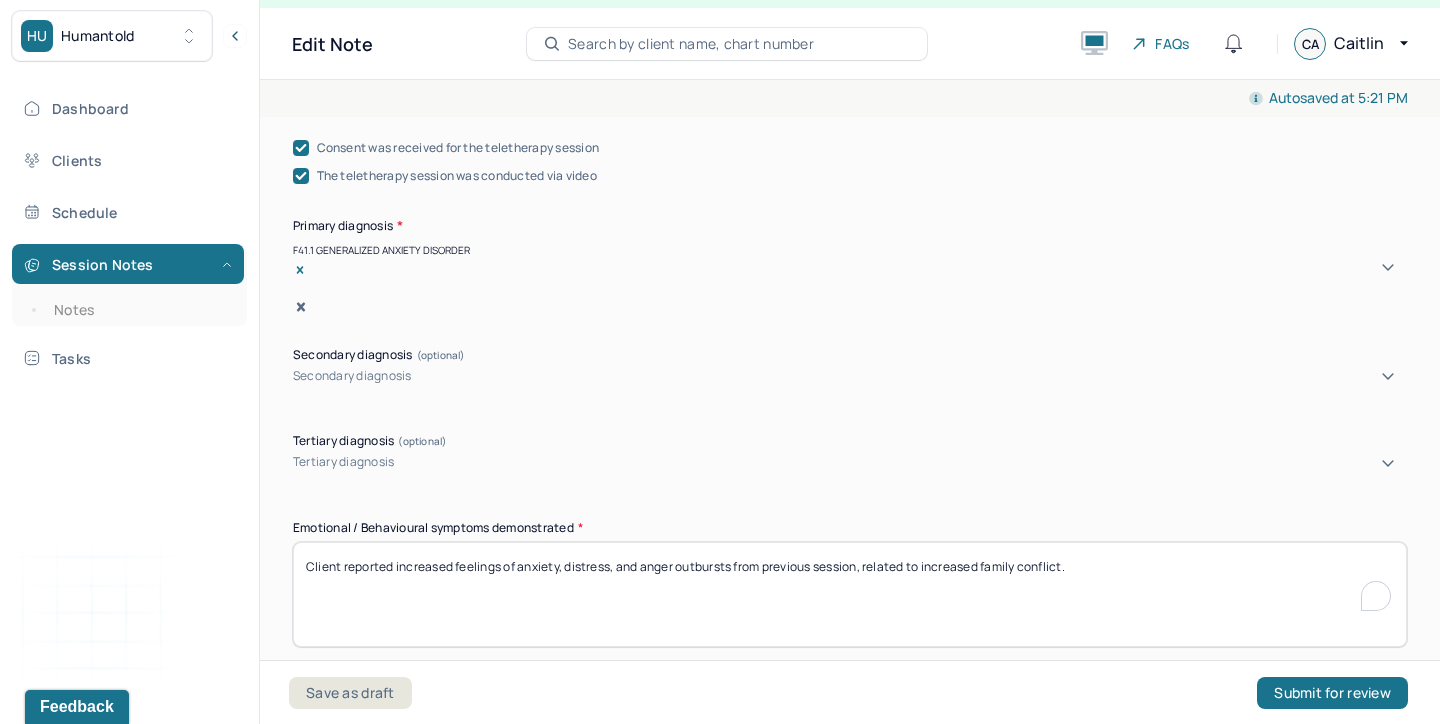 click on "Client reported increased feelings of anxiety, distress, and anger outbursts from previous session, related to increased family conflict." at bounding box center (850, 594) 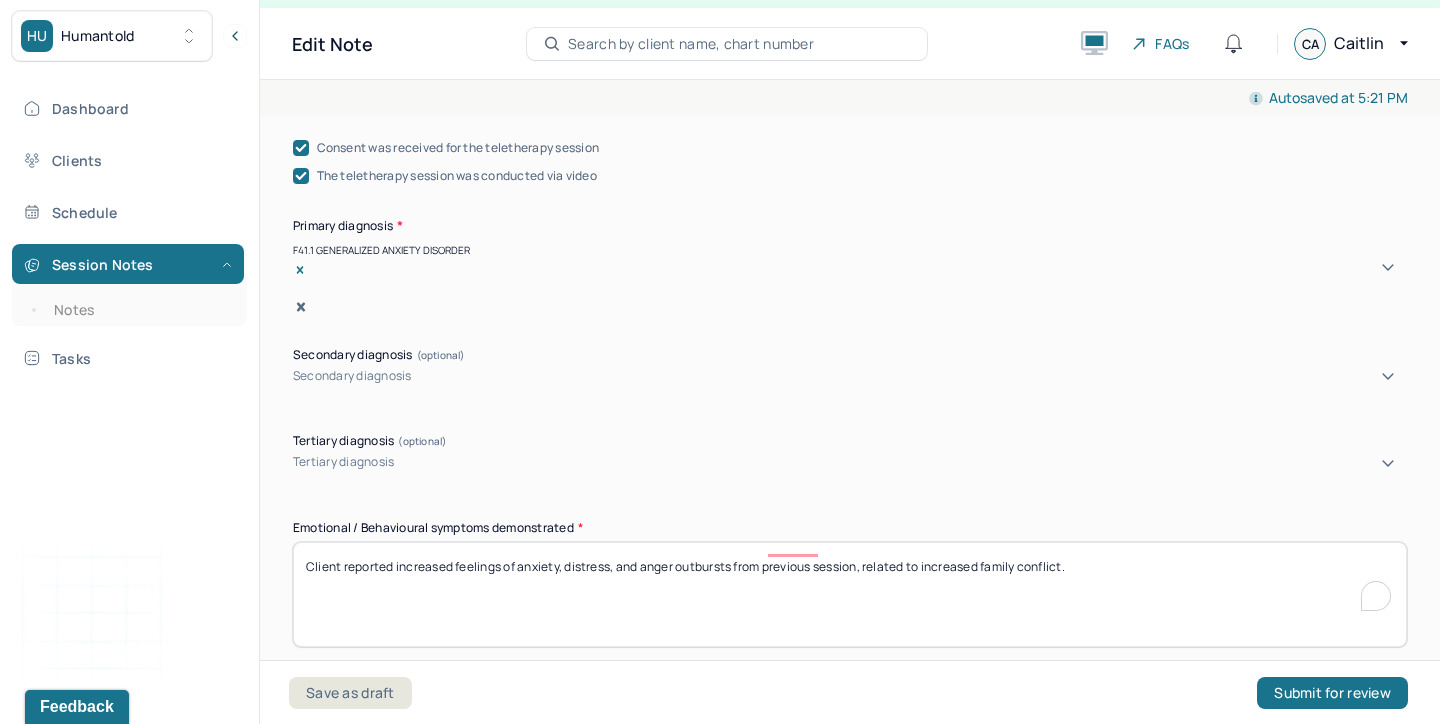 click on "Client reported increased feelings of anxiety, distress, and anger outbursts from previous session, related to increased family conflict." at bounding box center [850, 594] 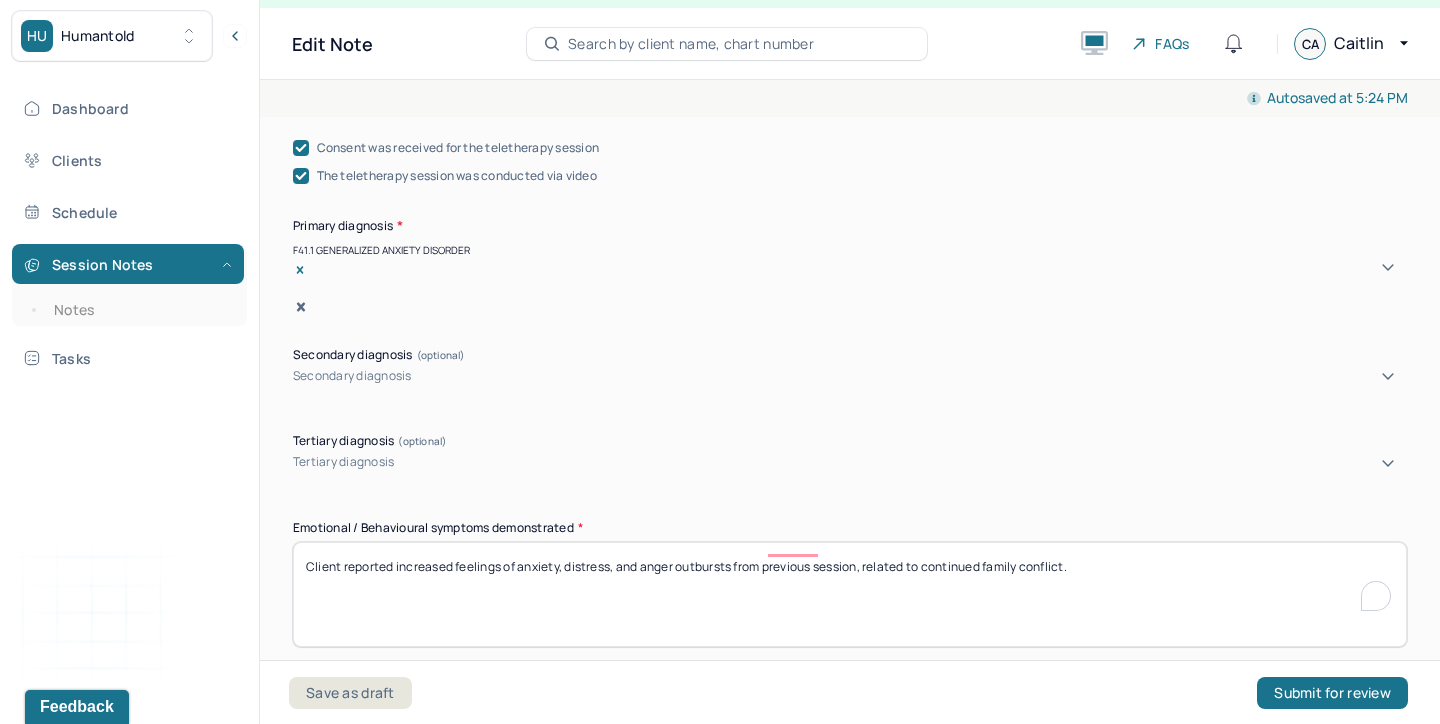 drag, startPoint x: 617, startPoint y: 549, endPoint x: 395, endPoint y: 532, distance: 222.64995 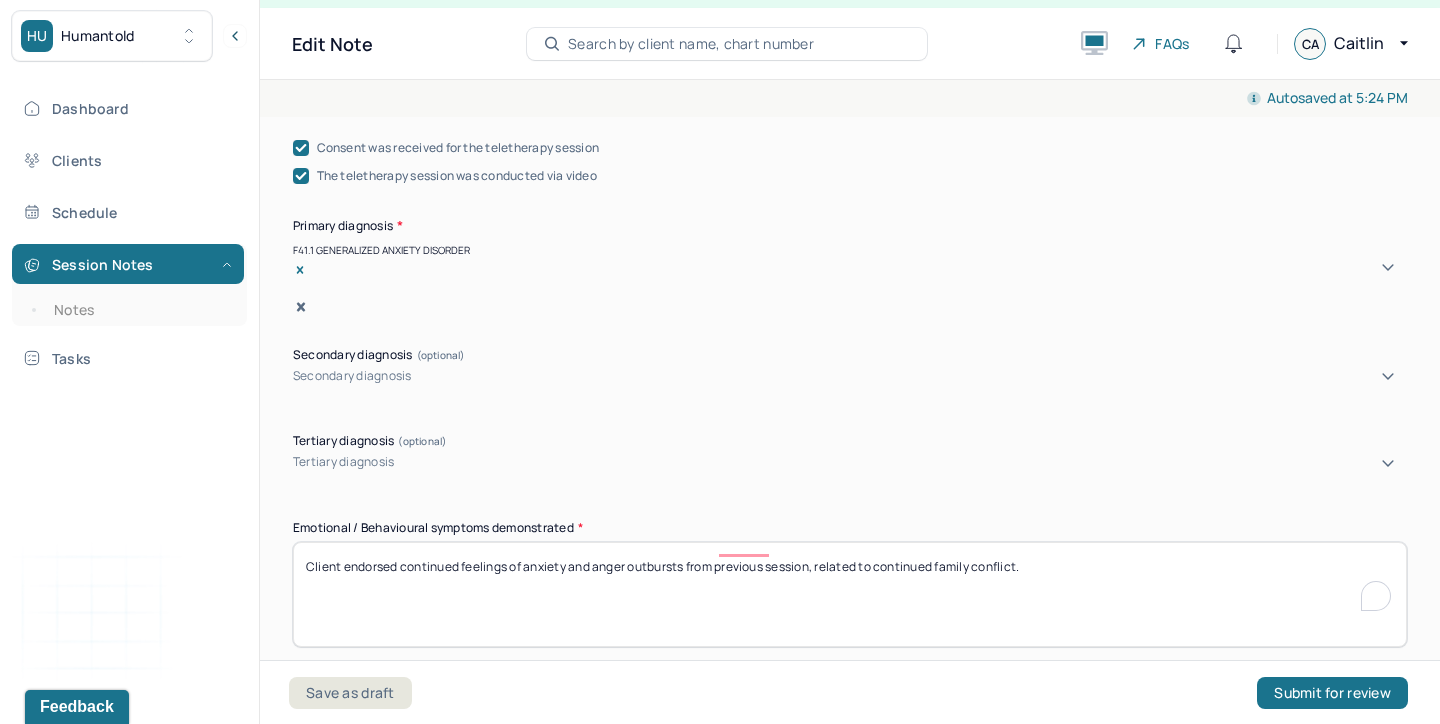 type on "Client endorsed continued feelings of anxiety and anger outbursts from previous session, related to continued family conflict." 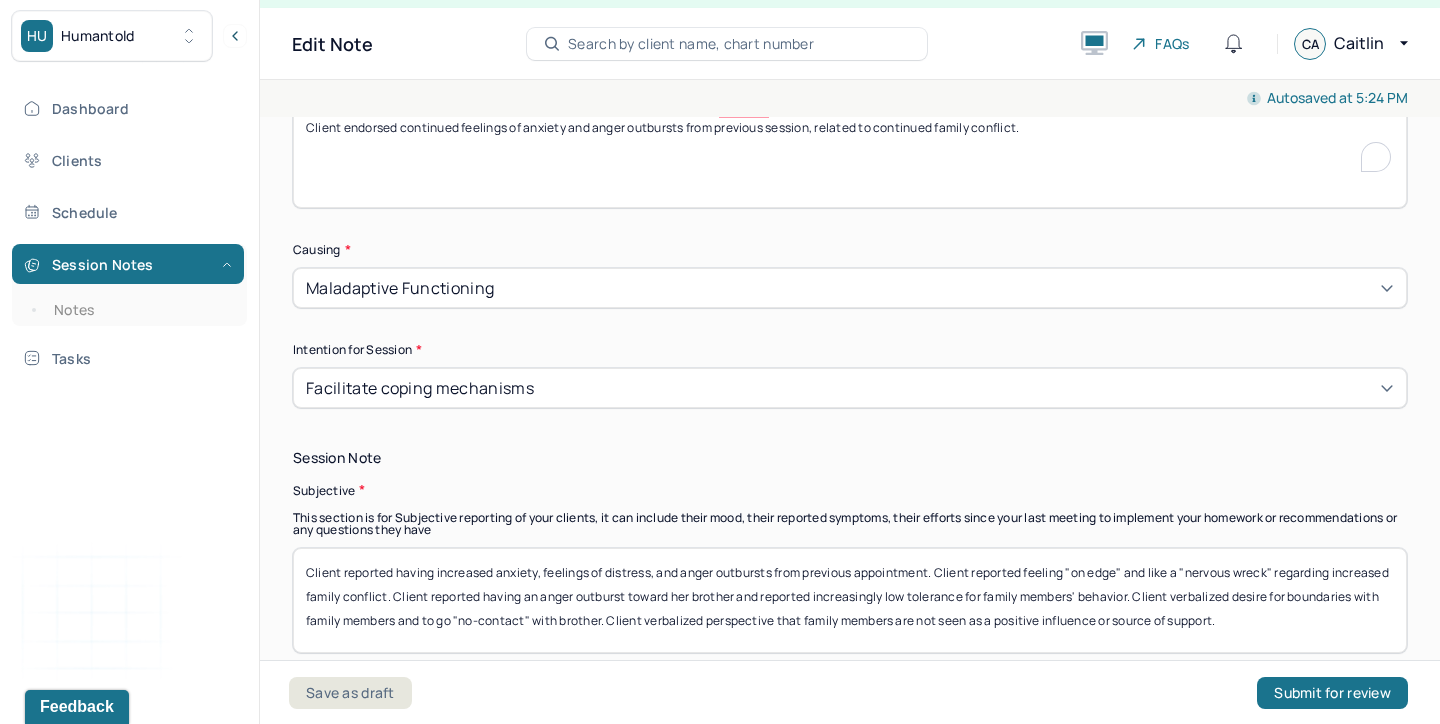 scroll, scrollTop: 1101, scrollLeft: 0, axis: vertical 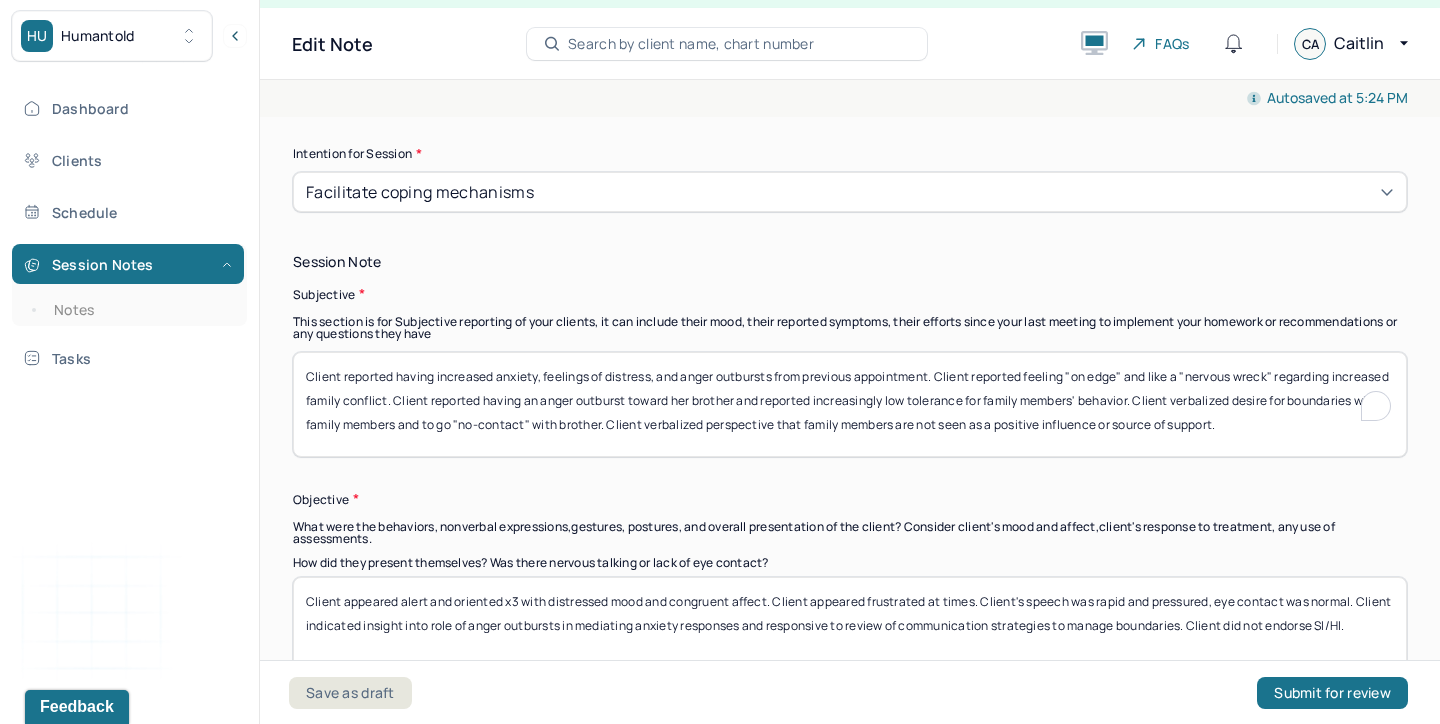 drag, startPoint x: 492, startPoint y: 358, endPoint x: 438, endPoint y: 361, distance: 54.08327 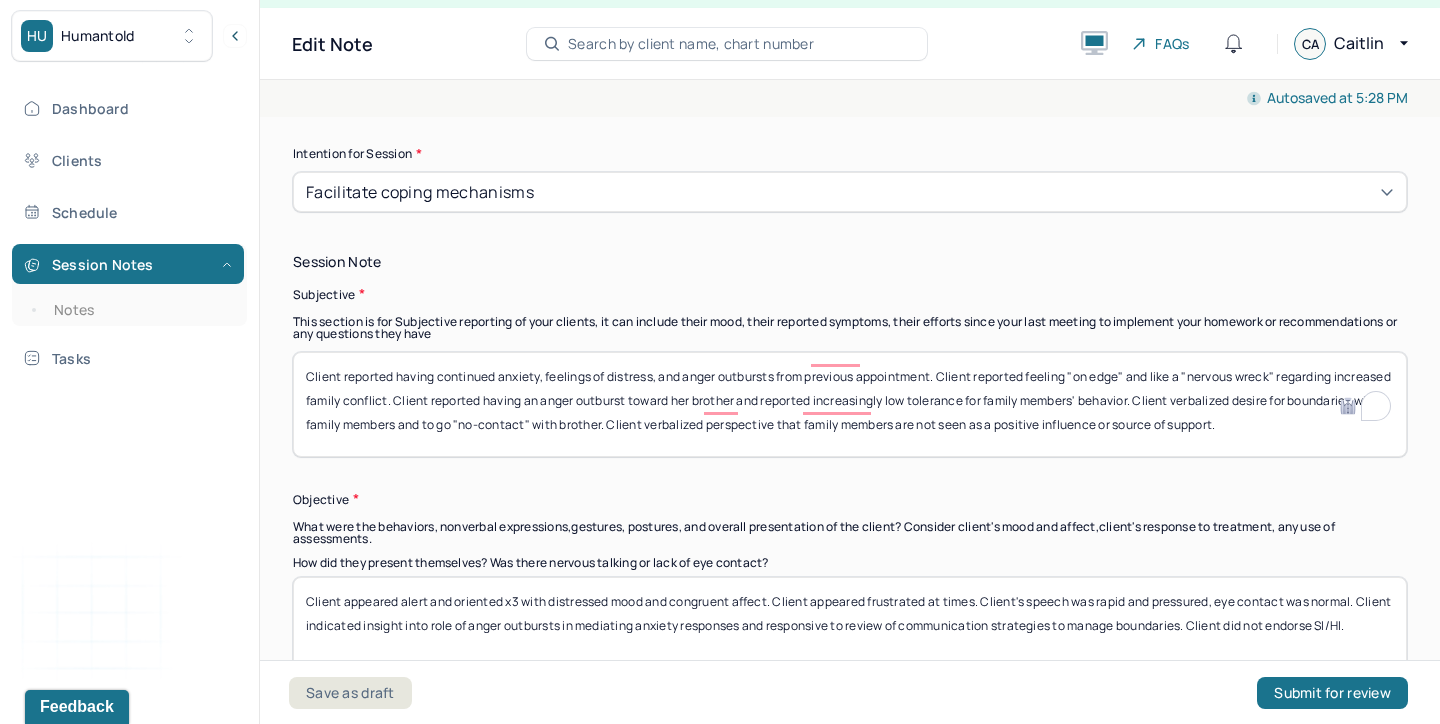 drag, startPoint x: 659, startPoint y: 359, endPoint x: 545, endPoint y: 355, distance: 114.07015 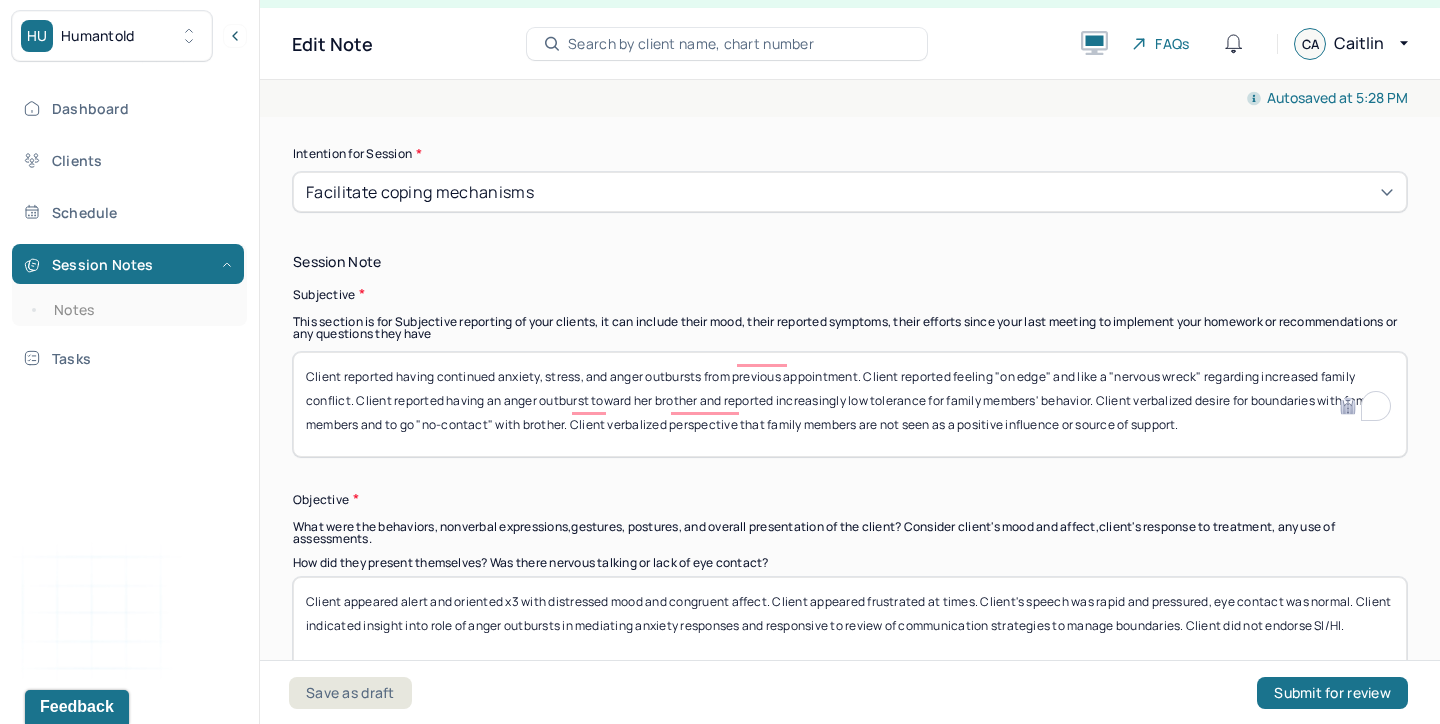 click on "Client reported having continued anxiety, stress, and anger outbursts from previous appointment. Client reported feeling "on edge" and like a "nervous wreck" regarding increased family conflict. Client reported having an anger outburst toward her brother and reported increasingly low tolerance for family members' behavior. Client verbalized desire for boundaries with family members and to go "no-contact" with brother. Client verbalized perspective that family members are not seen as a positive influence or source of support." at bounding box center (850, 404) 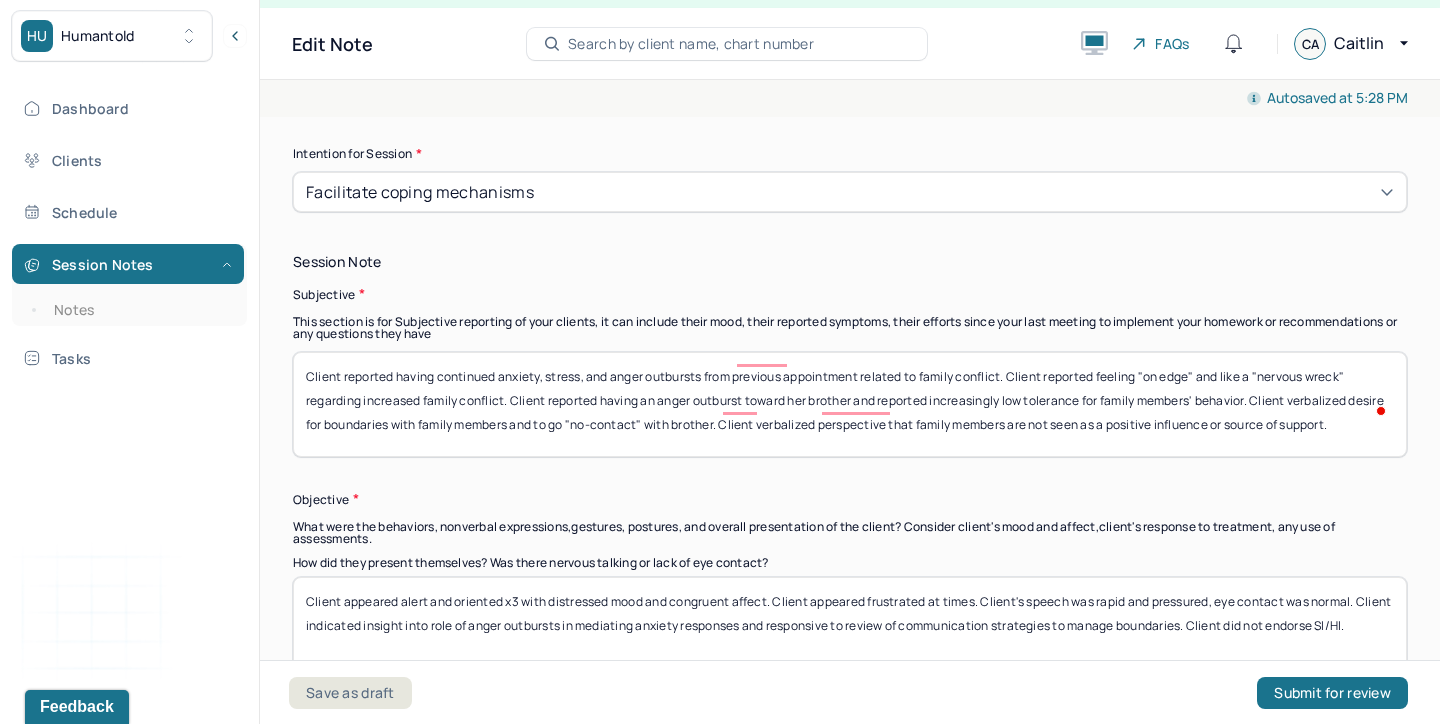 drag, startPoint x: 1012, startPoint y: 352, endPoint x: 1172, endPoint y: 491, distance: 211.94576 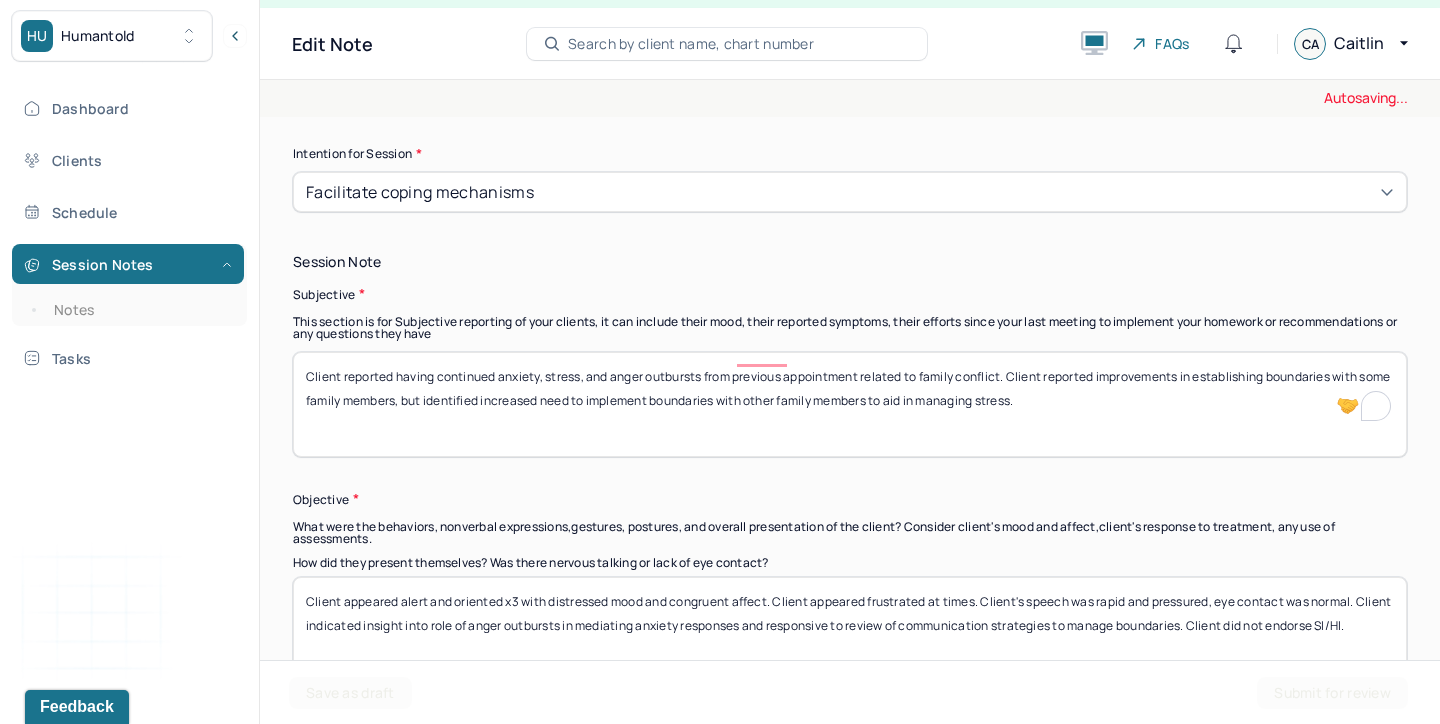 click on "Client reported having continued anxiety, stress, and anger outbursts from previous appointment related to family conflict. Client reported improvements in establishing boundaries with some family members, but identified increased need to implement boundaries with other family members" at bounding box center (850, 404) 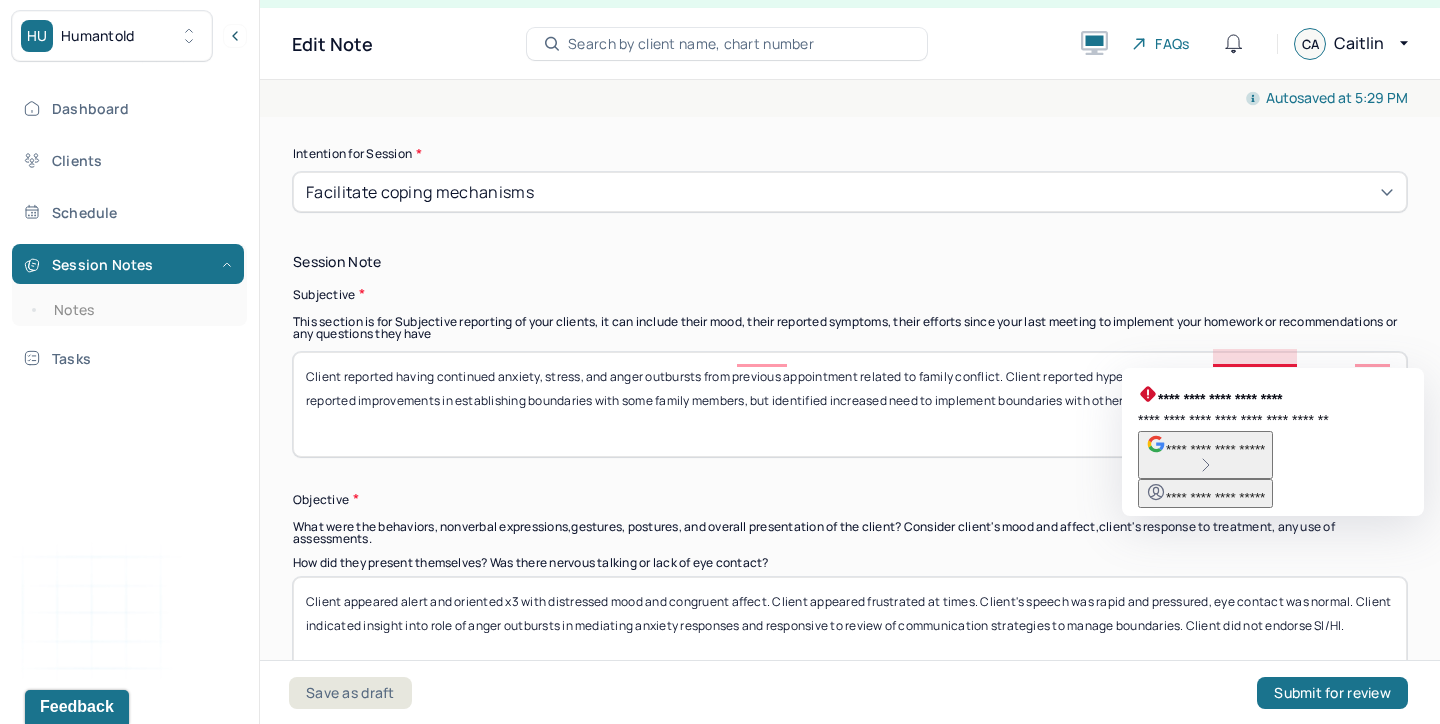 click on "Client reported having continued anxiety, stress, and anger outbursts from previous appointment related to family conflict. Client reported hypervigilance and catastrphizing thoughts Client reported improvements in establishing boundaries with some family members, but identified increased need to implement boundaries with other family members to aid in managing stress." at bounding box center (850, 404) 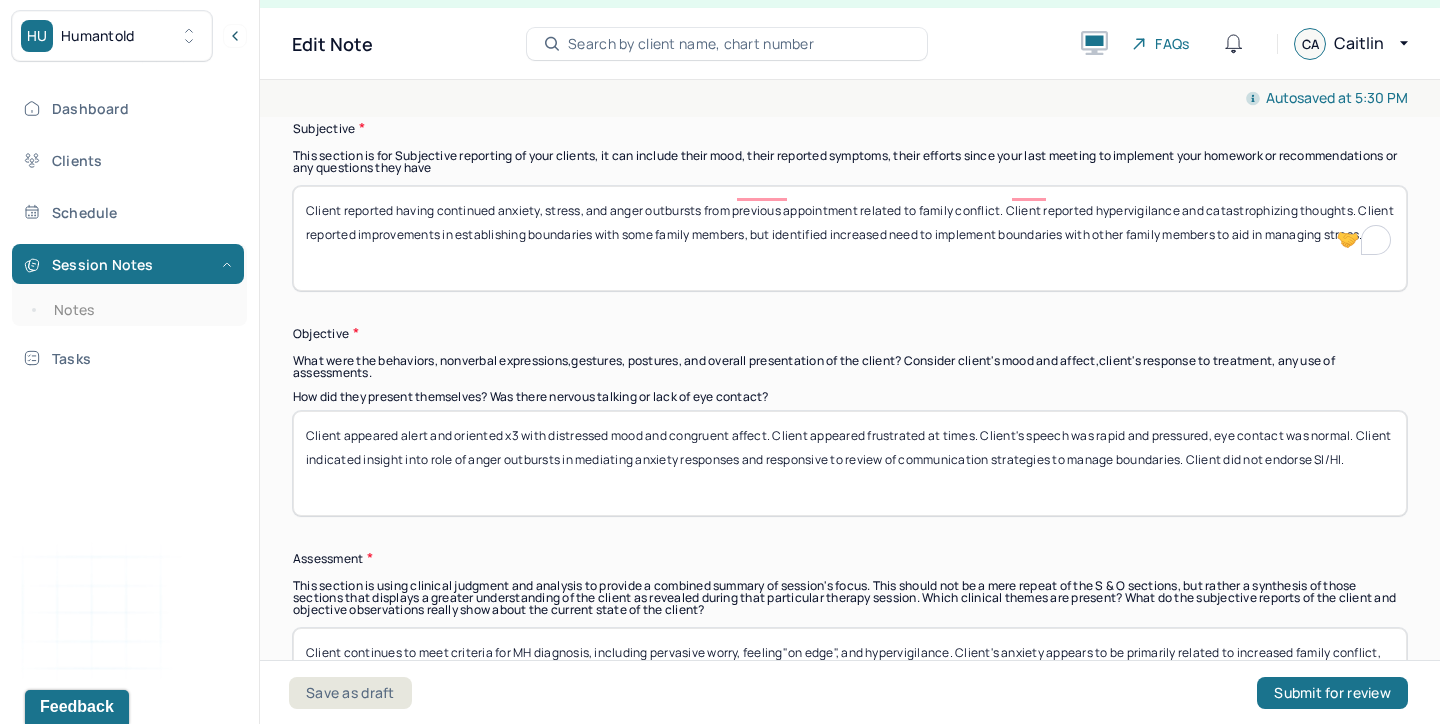 scroll, scrollTop: 1465, scrollLeft: 0, axis: vertical 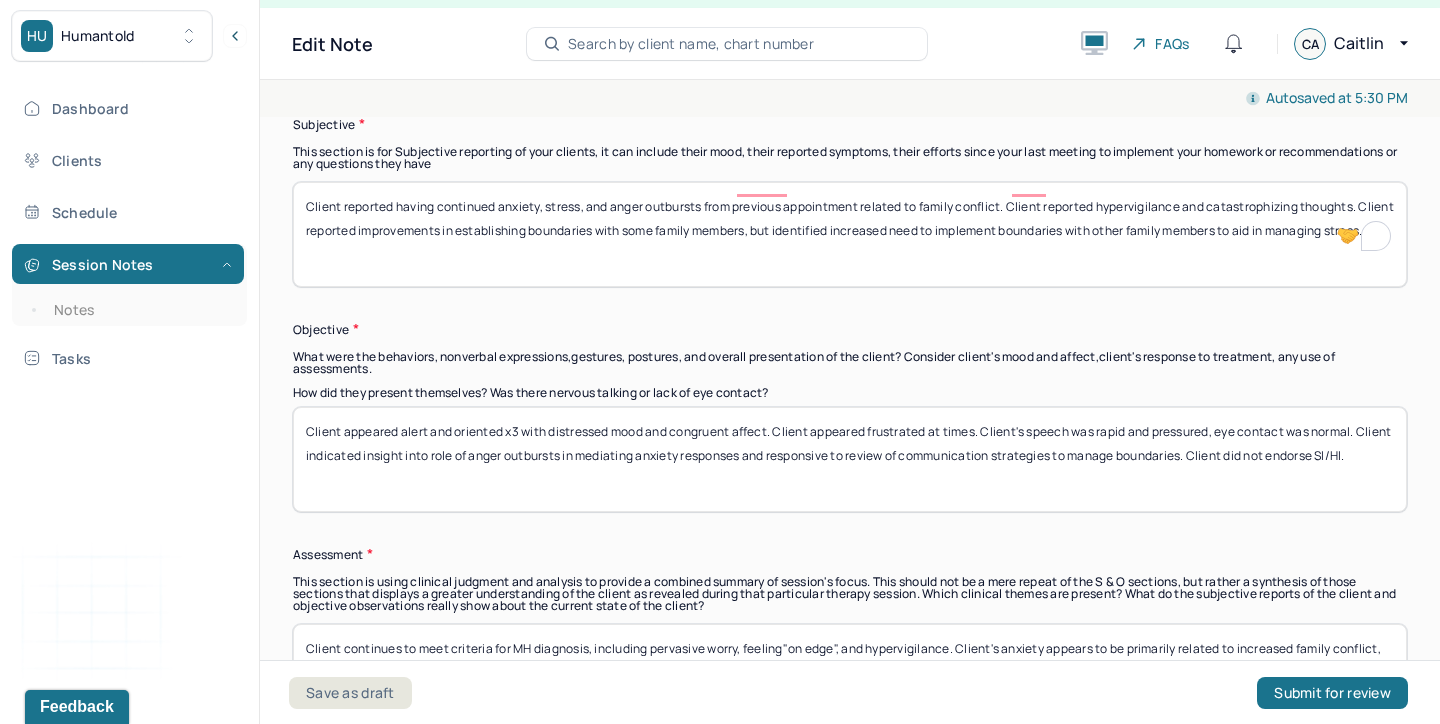 type on "Client reported having continued anxiety, stress, and anger outbursts from previous appointment related to family conflict. Client reported hypervigilance and catastrophizing thoughts. Client reported improvements in establishing boundaries with some family members, but identified increased need to implement boundaries with other family members to aid in managing stress." 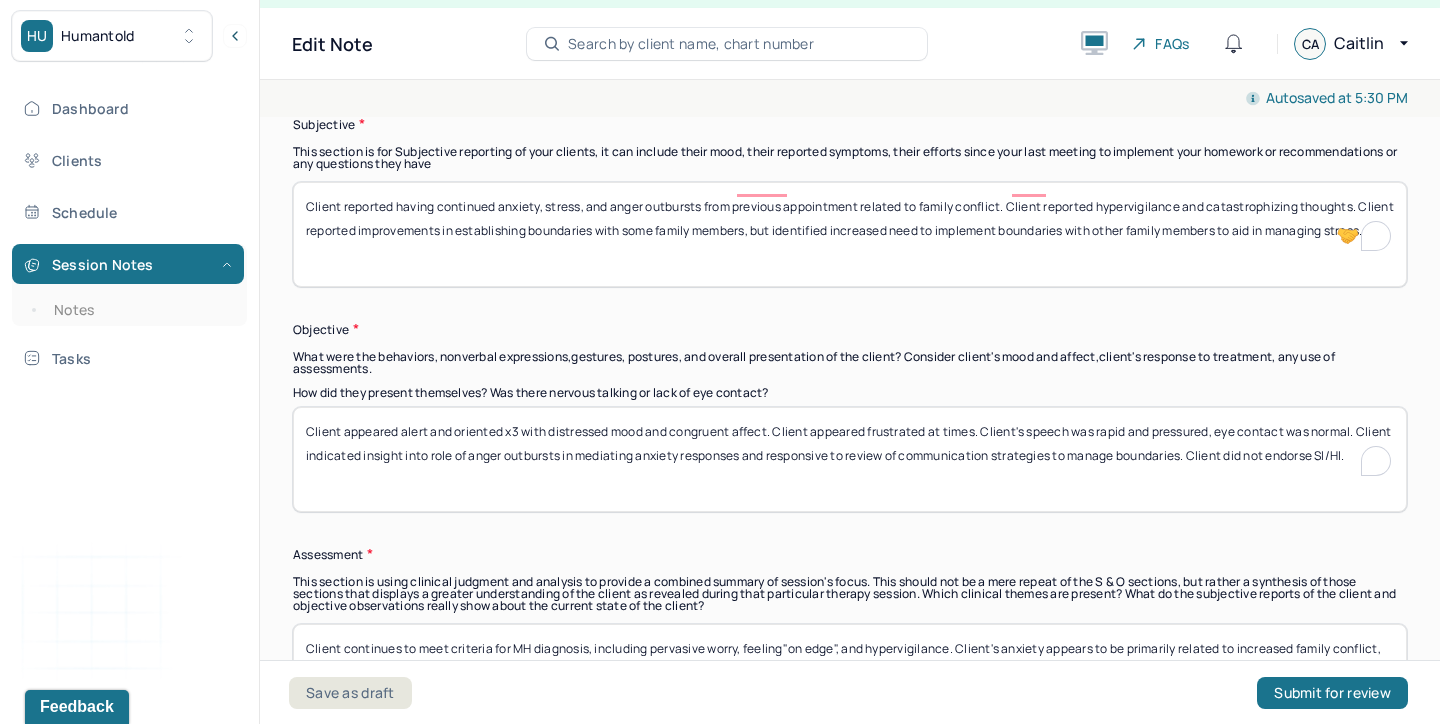 drag, startPoint x: 610, startPoint y: 412, endPoint x: 551, endPoint y: 416, distance: 59.135437 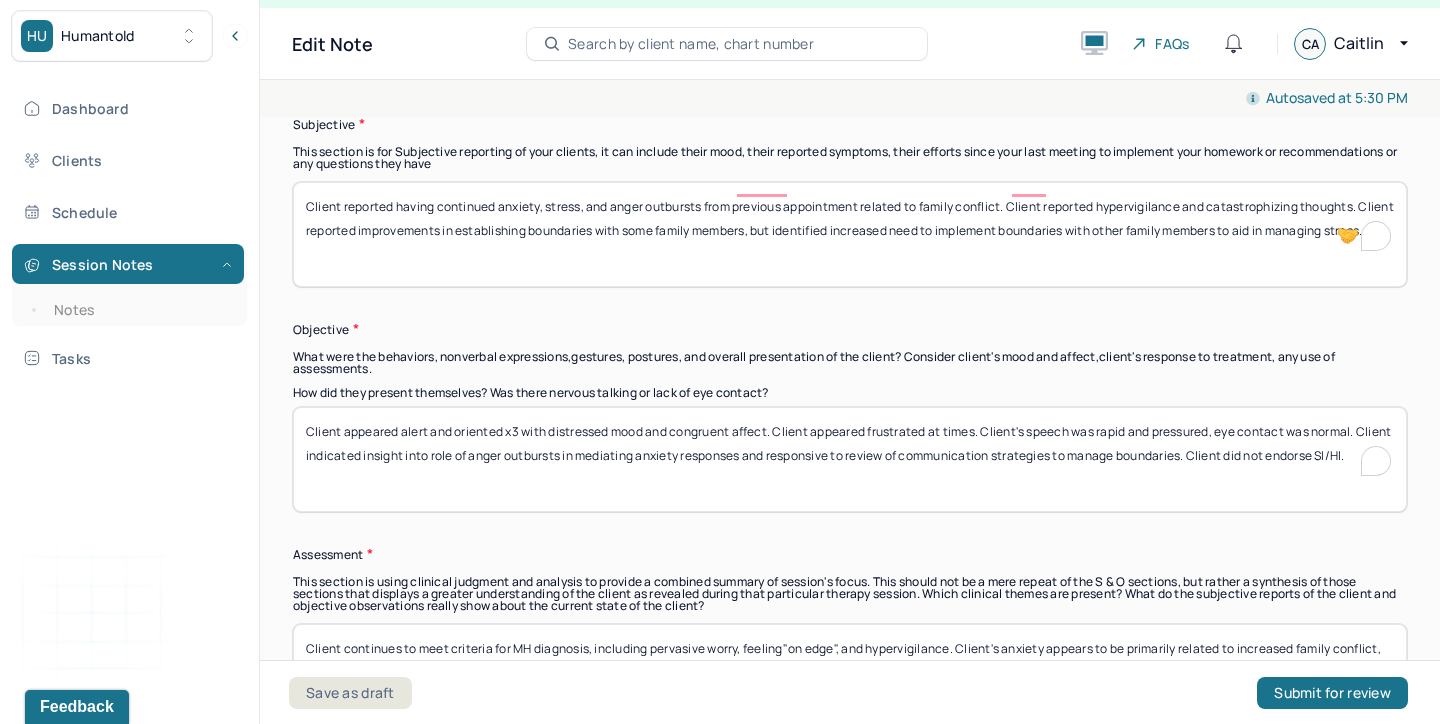 click on "Client appeared alert and oriented x3 with distressed mood and congruent affect. Client appeared frustrated at times. Client's speech was rapid and pressured, eye contact was normal. Client indicated insight into role of anger outbursts in mediating anxiety responses and responsive to review of communication strategies to manage boundaries. Client did not endorse SI/HI." at bounding box center [850, 459] 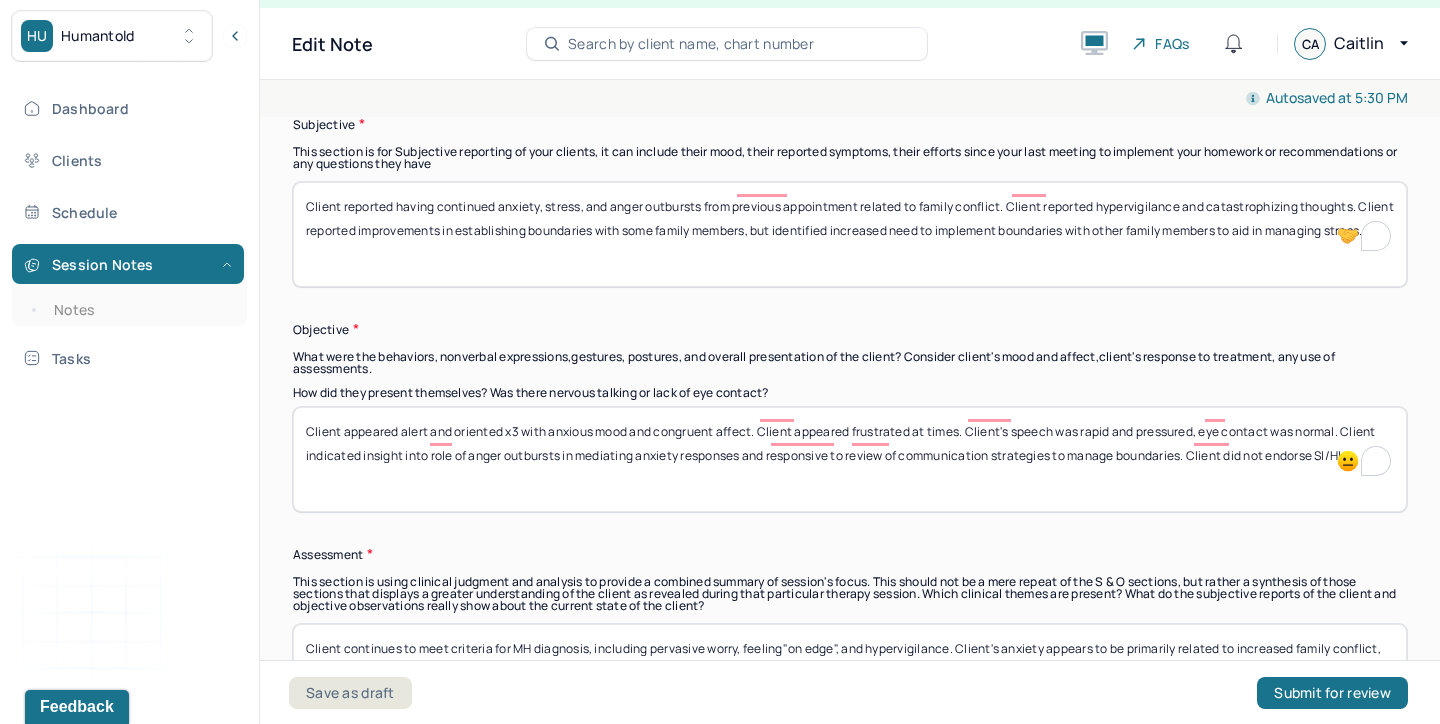 click on "Client appeared alert and oriented x3 with anxious mood and congruent affect. Client appeared frustrated at times. Client's speech was rapid and pressured, eye contact was normal. Client indicated insight into role of anger outbursts in mediating anxiety responses and responsive to review of communication strategies to manage boundaries. Client did not endorse SI/HI." at bounding box center [850, 459] 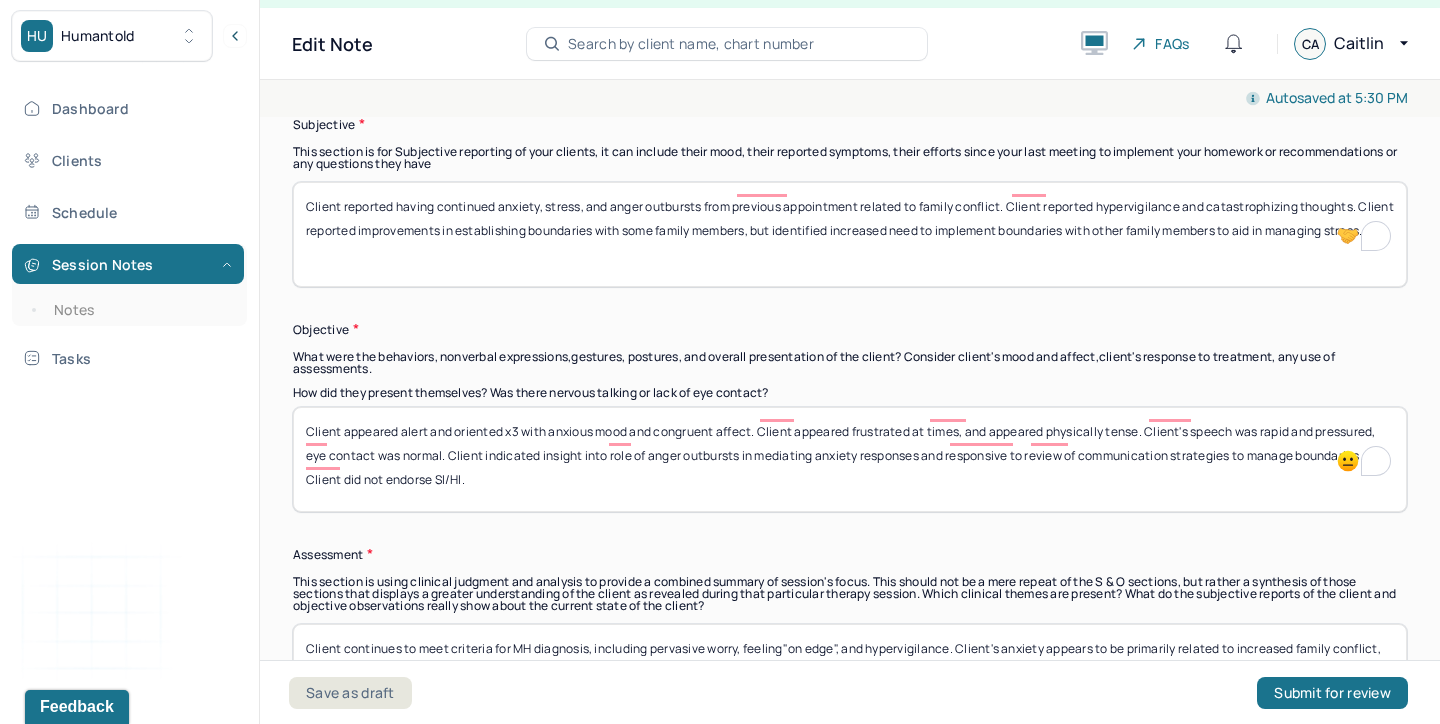 click on "Client appeared alert and oriented x3 with anxious mood and congruent affect. Client appeared frustrated at times, and appeared physically tense. Client's speech was rapid and pressured, eye contact was normal. Client indicated insight into role of anger outbursts in mediating anxiety responses and responsive to review of communication strategies to manage boundaries. Client did not endorse SI/HI." at bounding box center [850, 459] 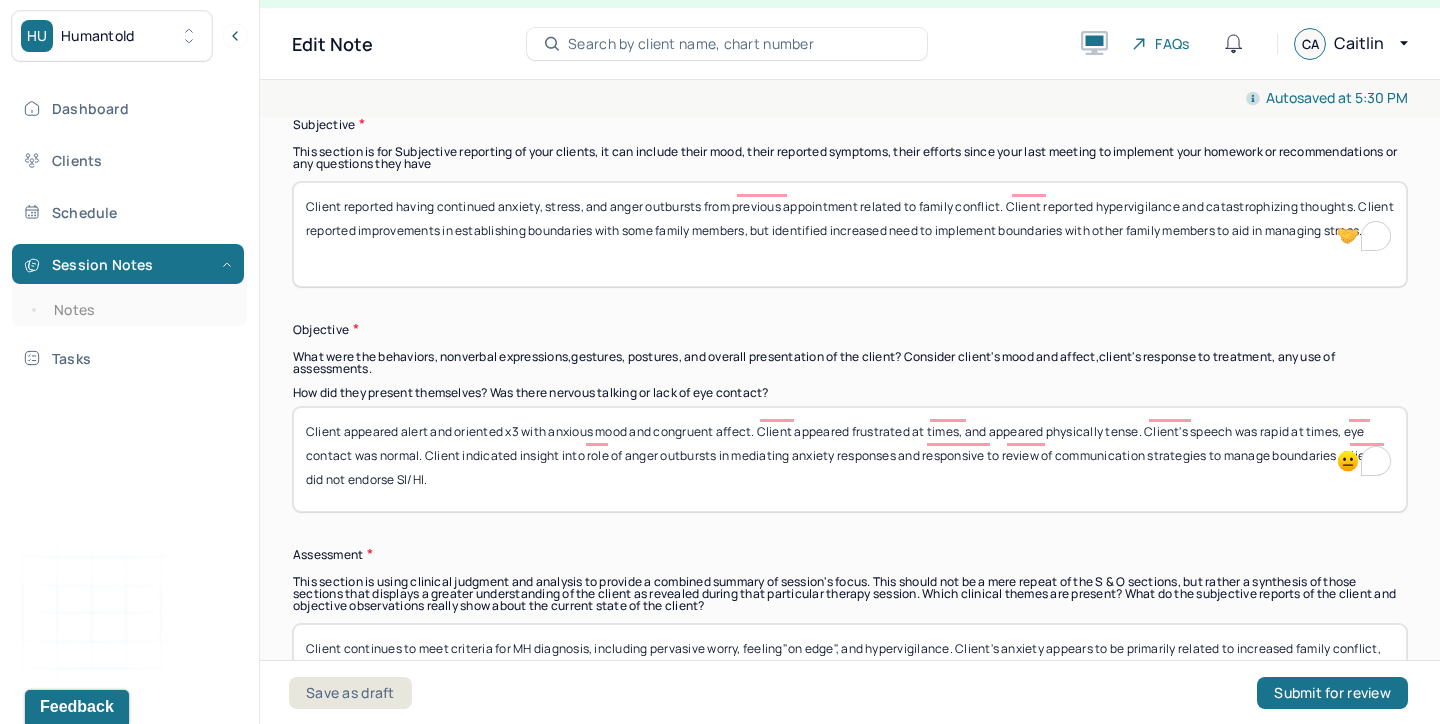 drag, startPoint x: 1344, startPoint y: 437, endPoint x: 460, endPoint y: 440, distance: 884.00507 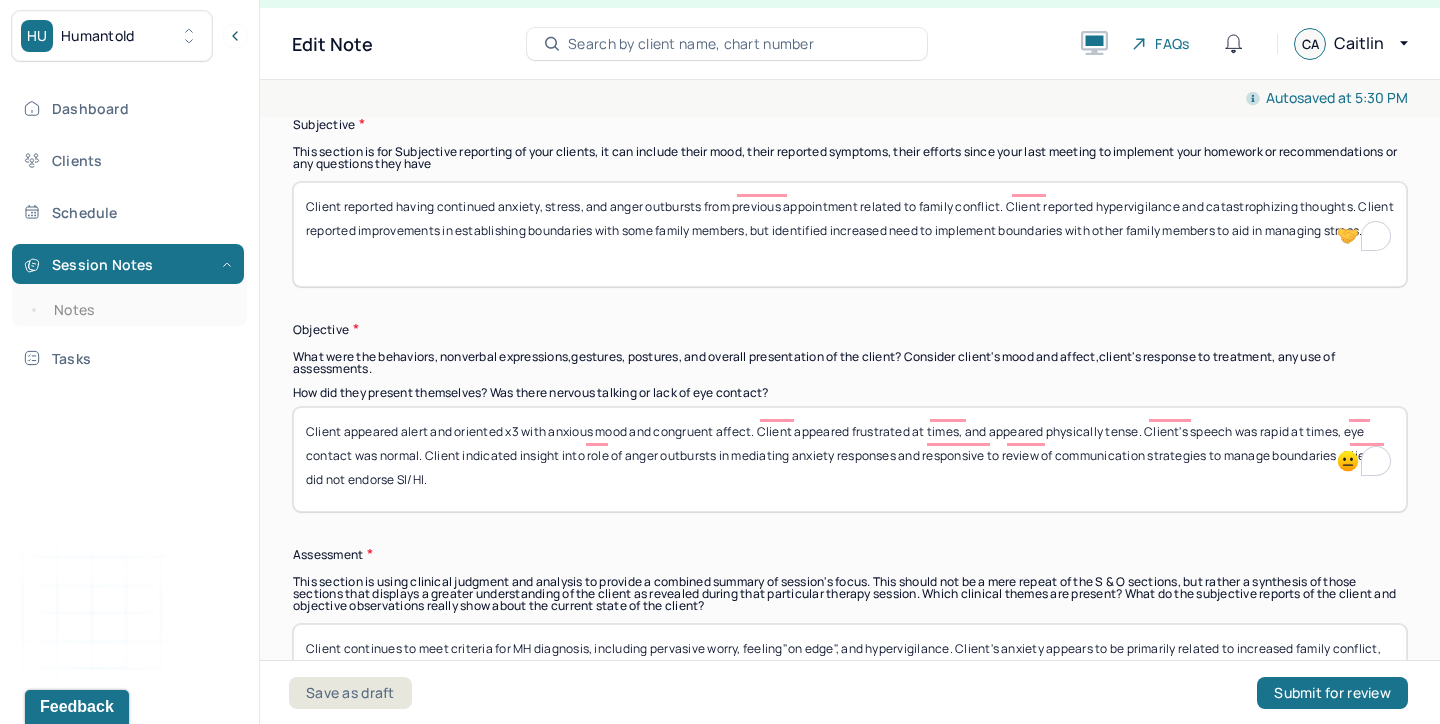 click on "Client appeared alert and oriented x3 with anxious mood and congruent affect. Client appeared frustrated at times, and appeared physically tense. Client's speech was rapid at times, eye contact was normal. Client indicated insight into role of anger outbursts in mediating anxiety responses and responsive to review of communication strategies to manage boundaries. Client did not endorse SI/HI." at bounding box center [850, 459] 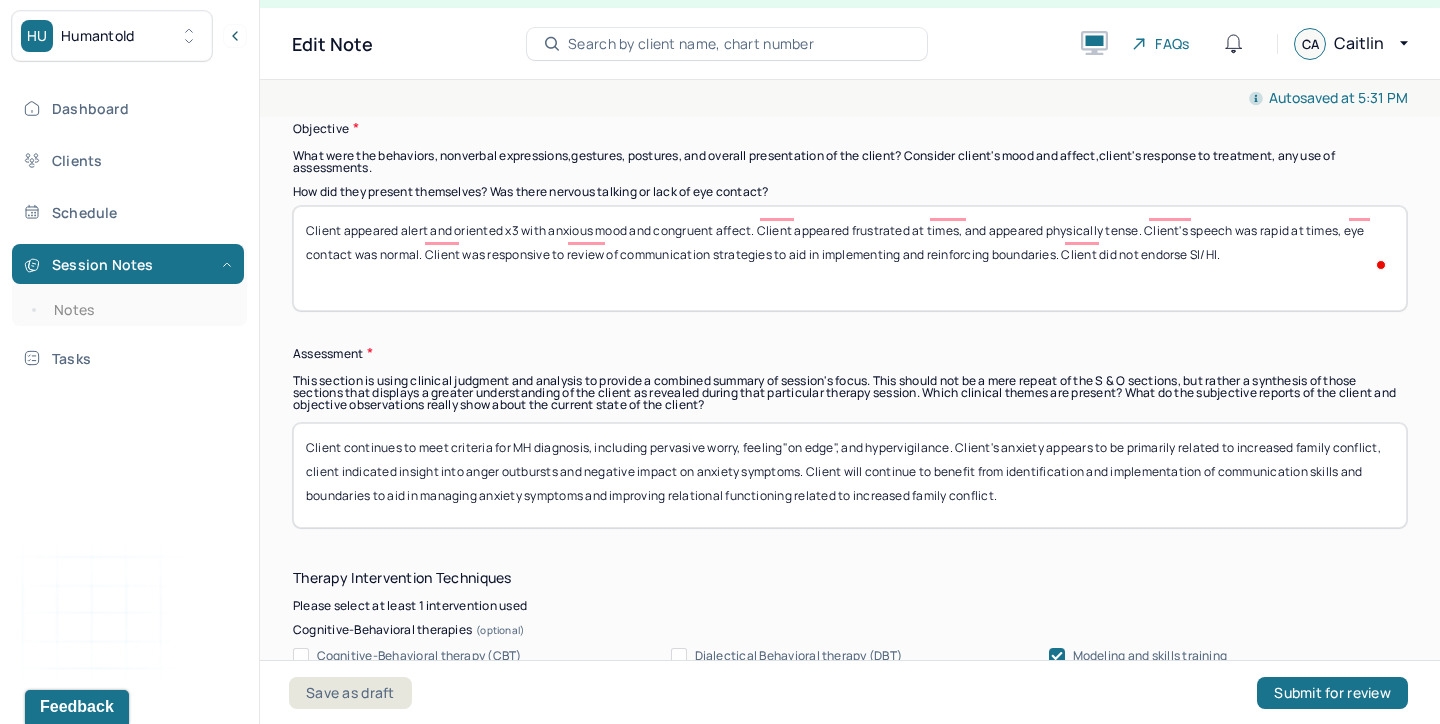 scroll, scrollTop: 1714, scrollLeft: 0, axis: vertical 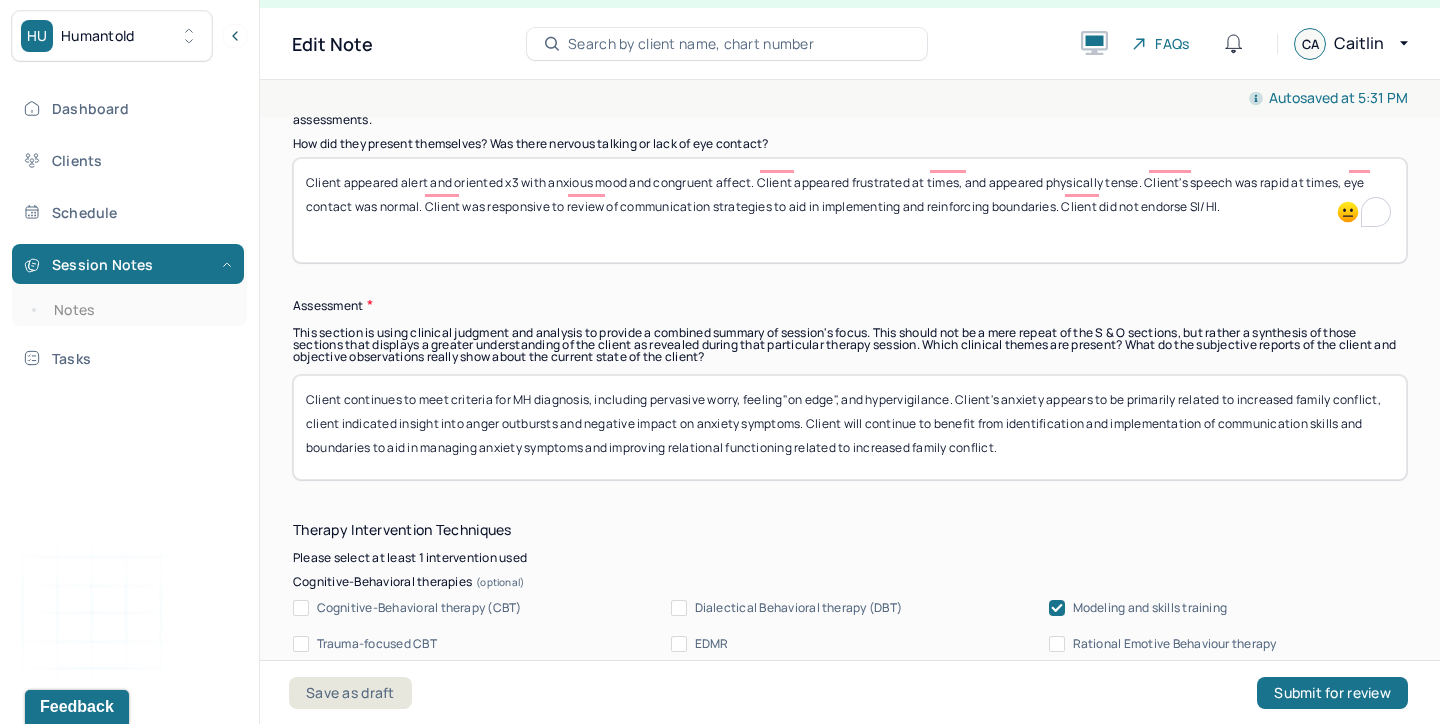 type on "Client appeared alert and oriented x3 with anxious mood and congruent affect. Client appeared frustrated at times, and appeared physically tense. Client's speech was rapid at times, eye contact was normal. Client was responsive to review of communication strategies to aid in implementing and reinforcing boundaries. Client did not endorse SI/HI." 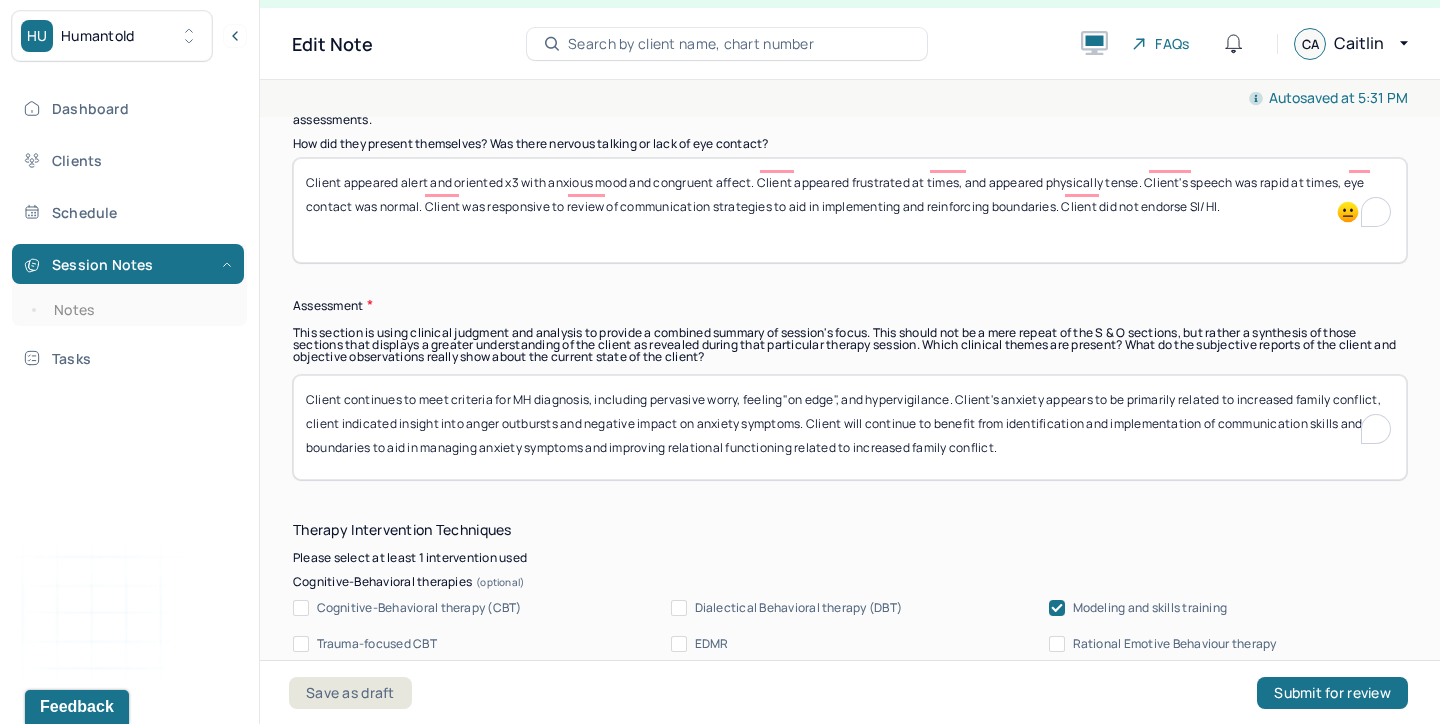 click on "Client continues to meet criteria for MH diagnosis, including pervasive worry, feeling"on edge", and hypervigilance. Client's anxiety appears to be primarily related to increased family conflict, client indicated insight into anger outbursts and negative impact on anxiety symptoms. Client will continue to benefit from identification and implementation of communication skills and boundaries to aid in managing anxiety symptoms and improving relational functioning related to increased family conflict." at bounding box center [850, 427] 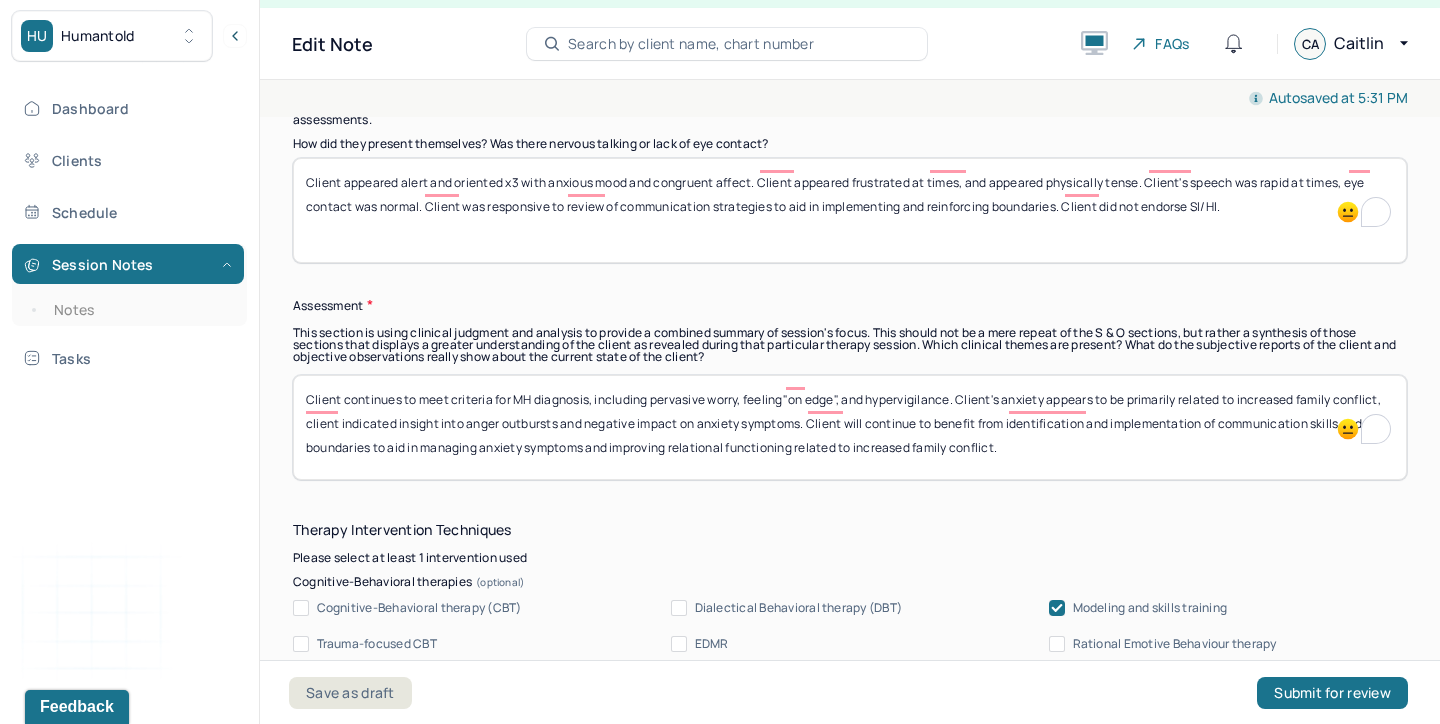 drag, startPoint x: 1044, startPoint y: 434, endPoint x: 596, endPoint y: 376, distance: 451.73886 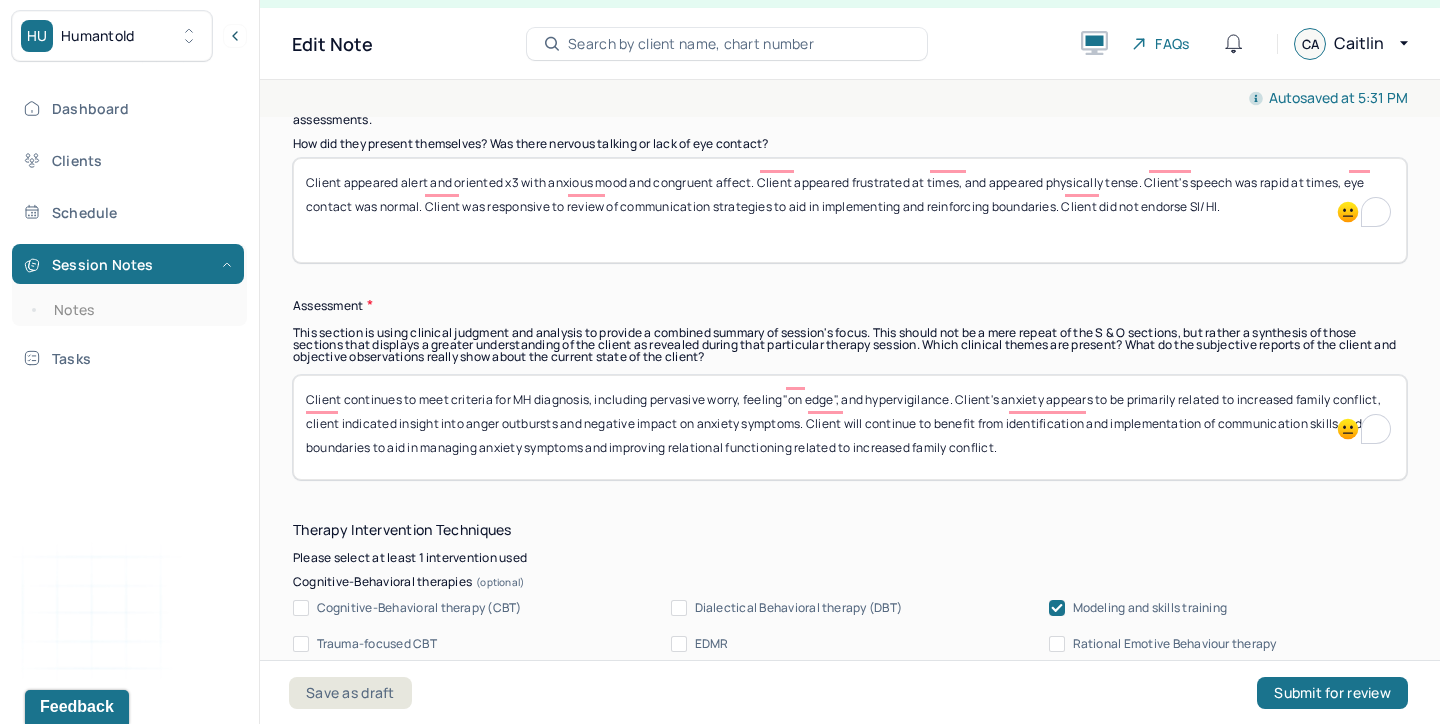 click on "Client continues to meet criteria for MH diagnosis, including pervasive worry, feeling"on edge", and hypervigilance. Client's anxiety appears to be primarily related to increased family conflict, client indicated insight into anger outbursts and negative impact on anxiety symptoms. Client will continue to benefit from identification and implementation of communication skills and boundaries to aid in managing anxiety symptoms and improving relational functioning related to increased family conflict." at bounding box center [850, 427] 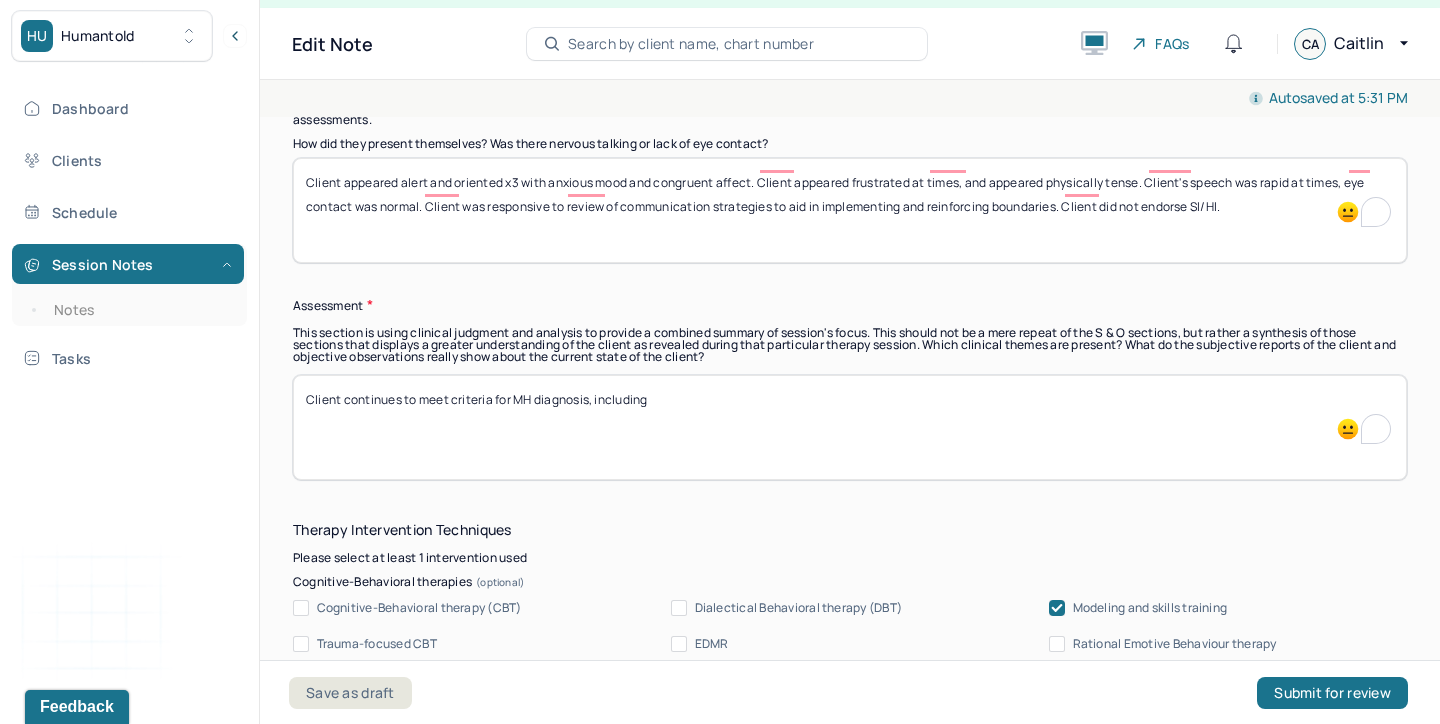 drag, startPoint x: 700, startPoint y: 390, endPoint x: 517, endPoint y: 386, distance: 183.04372 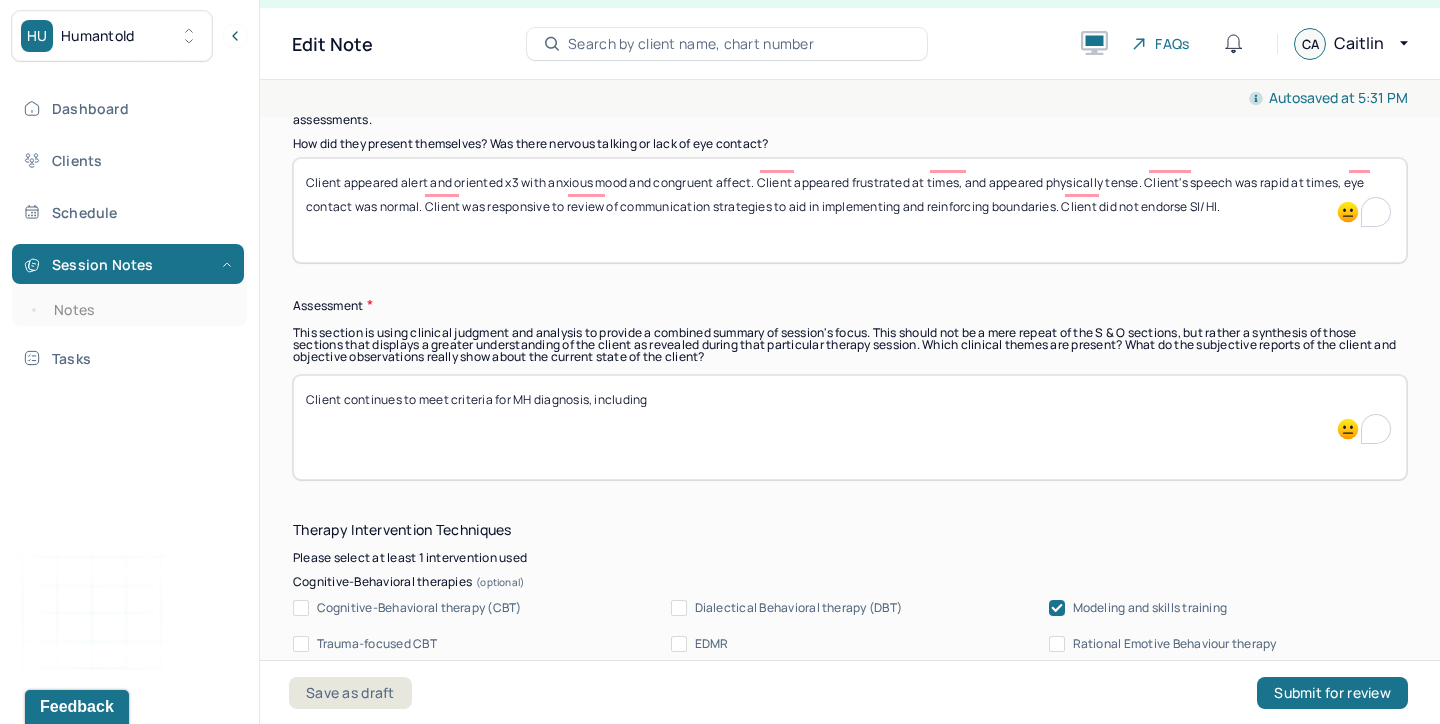 click on "Client continues to meet criteria for MH diagnosis, including" at bounding box center (850, 427) 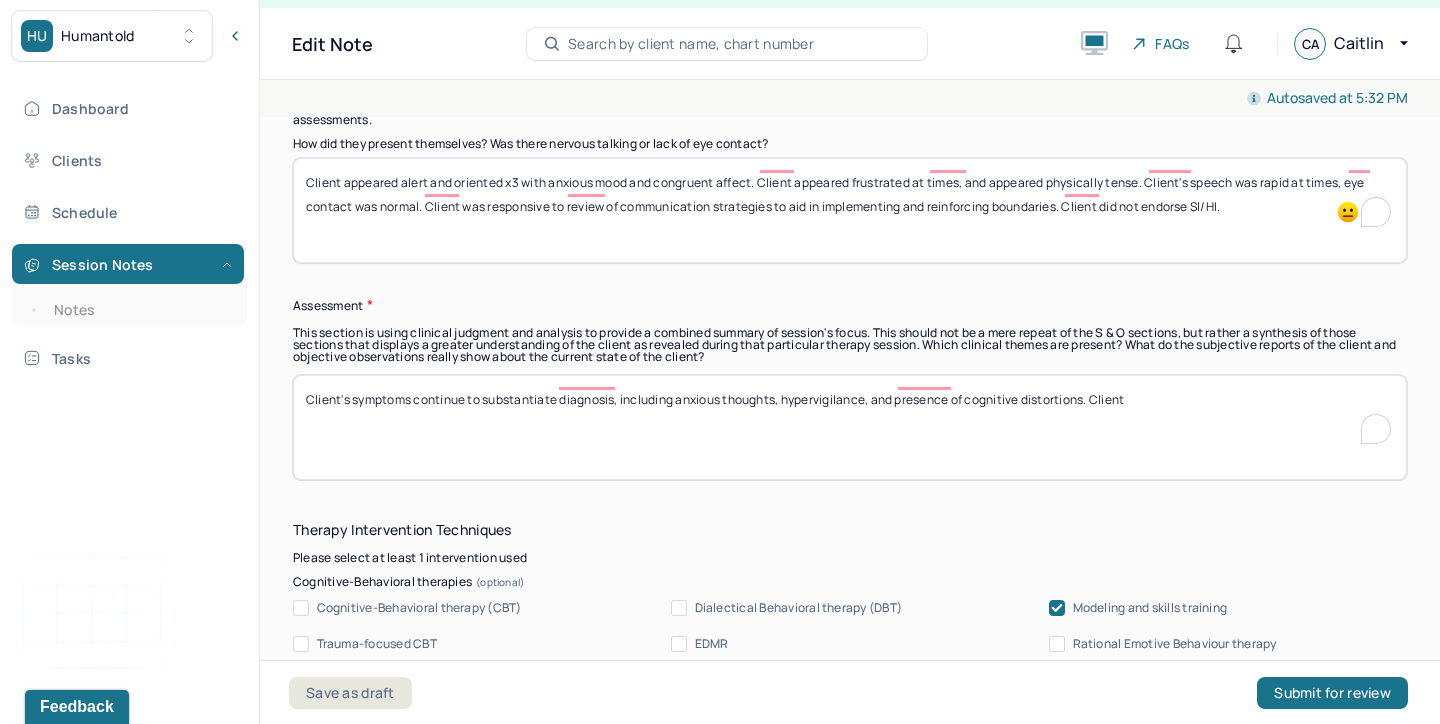 type on "Client's symptoms continue to substantiate diagnosis, including anxious thoughts, hypervigilance, and presence of cognitive distortions. Client" 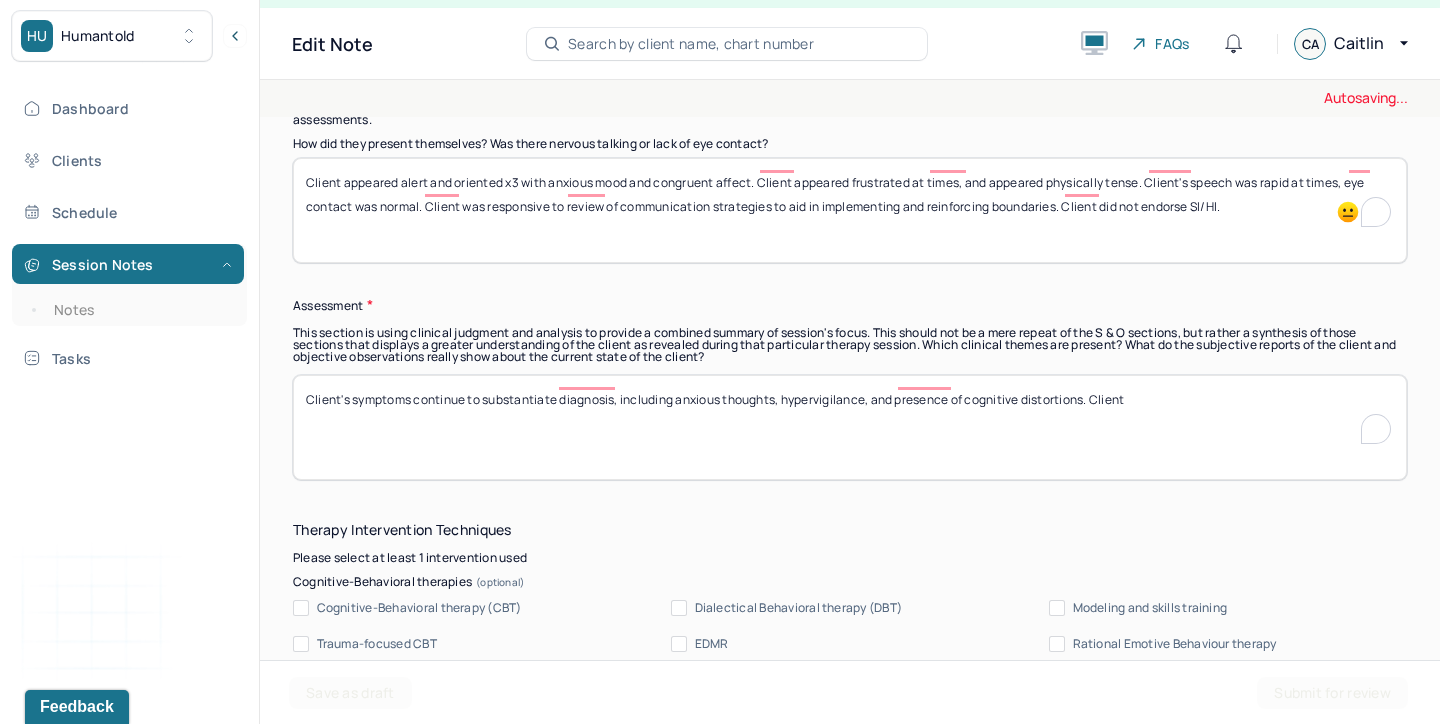 click on "Cognitive-Behavioral therapy (CBT)" at bounding box center [419, 608] 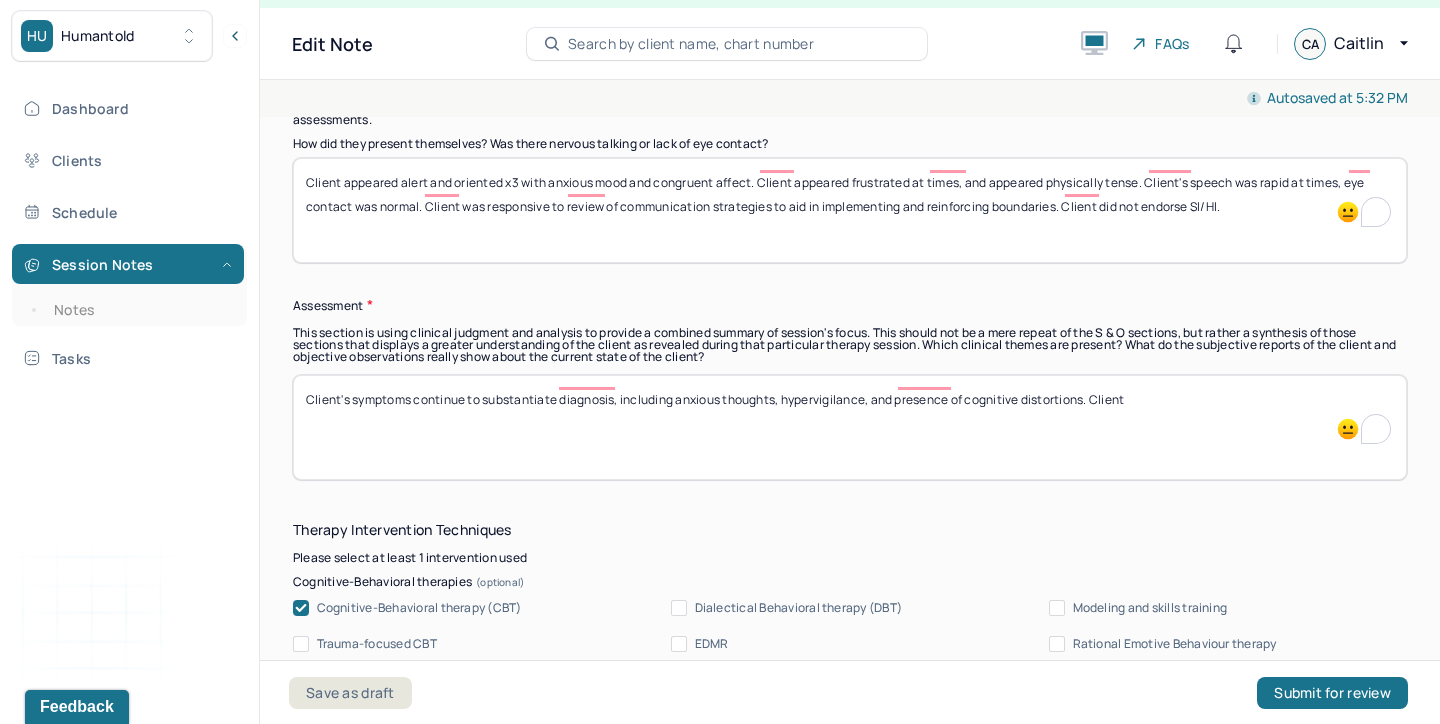 click on "Client appeared alert and oriented x3 with anxious mood and congruent affect. Client appeared frustrated at times, and appeared physically tense. Client's speech was rapid at times, eye contact was normal. Client was responsive to review of communication strategies to aid in implementing and reinforcing boundaries. Client did not endorse SI/HI." at bounding box center (850, 210) 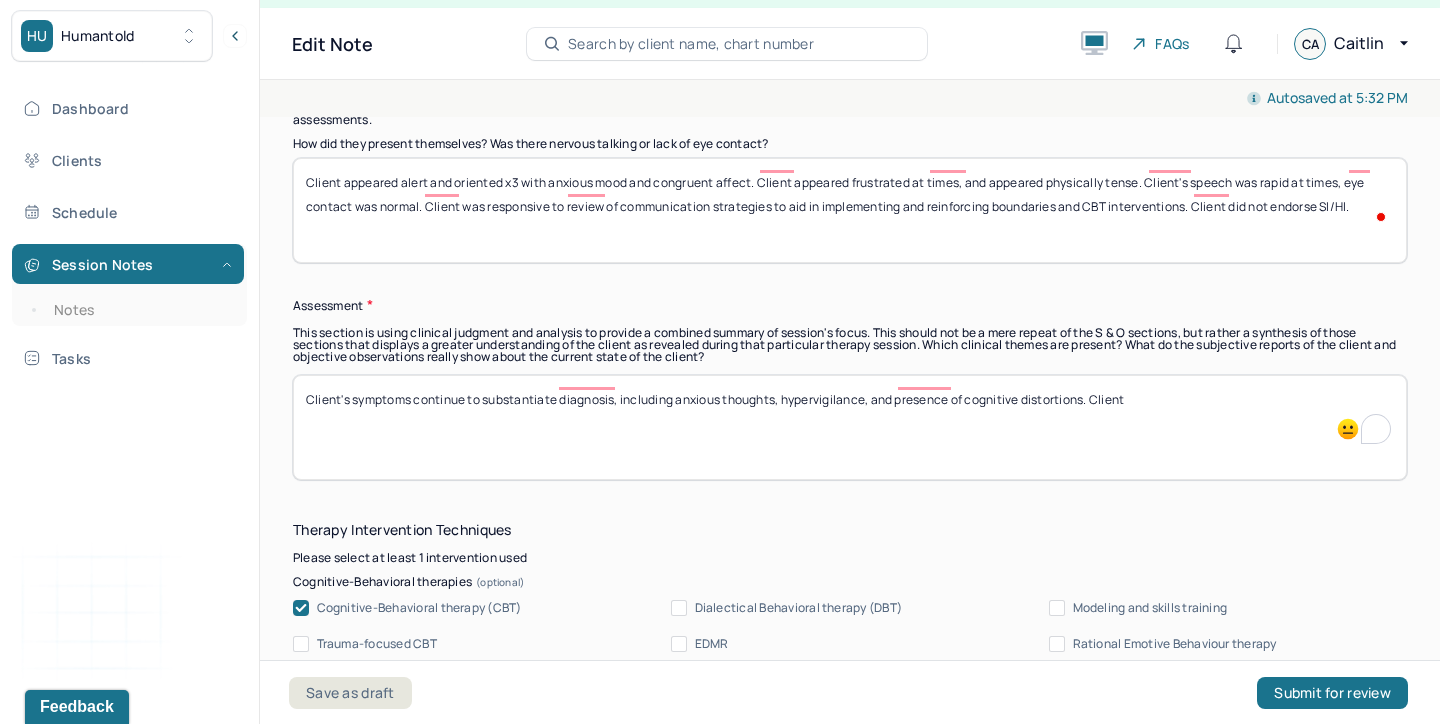 type on "Client appeared alert and oriented x3 with anxious mood and congruent affect. Client appeared frustrated at times, and appeared physically tense. Client's speech was rapid at times, eye contact was normal. Client was responsive to review of communication strategies to aid in implementing and reinforcing boundaries and CBT interventions. Client did not endorse SI/HI." 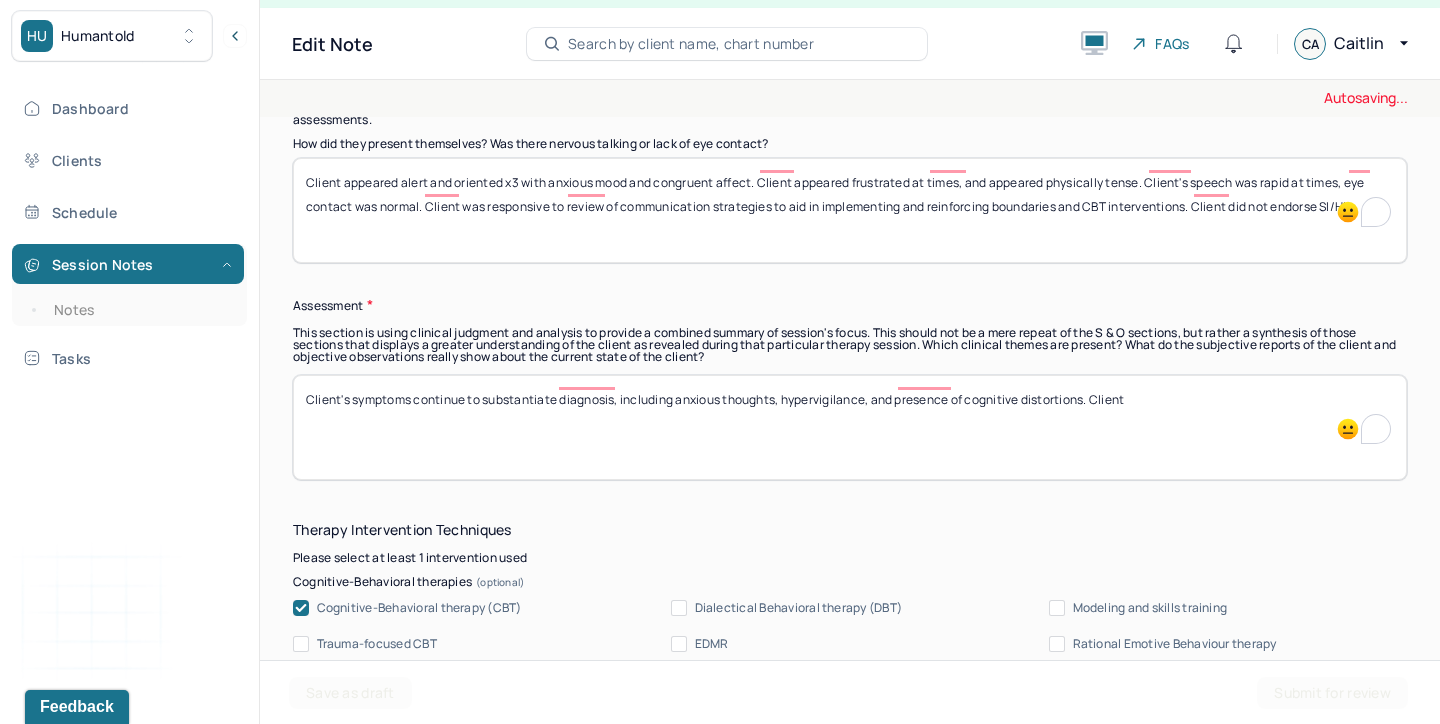 click on "Client's symptoms continue to substantiate diagnosis, including anxious thoughts, hypervigilance, and presence of cognitive distortions. Client" at bounding box center (850, 427) 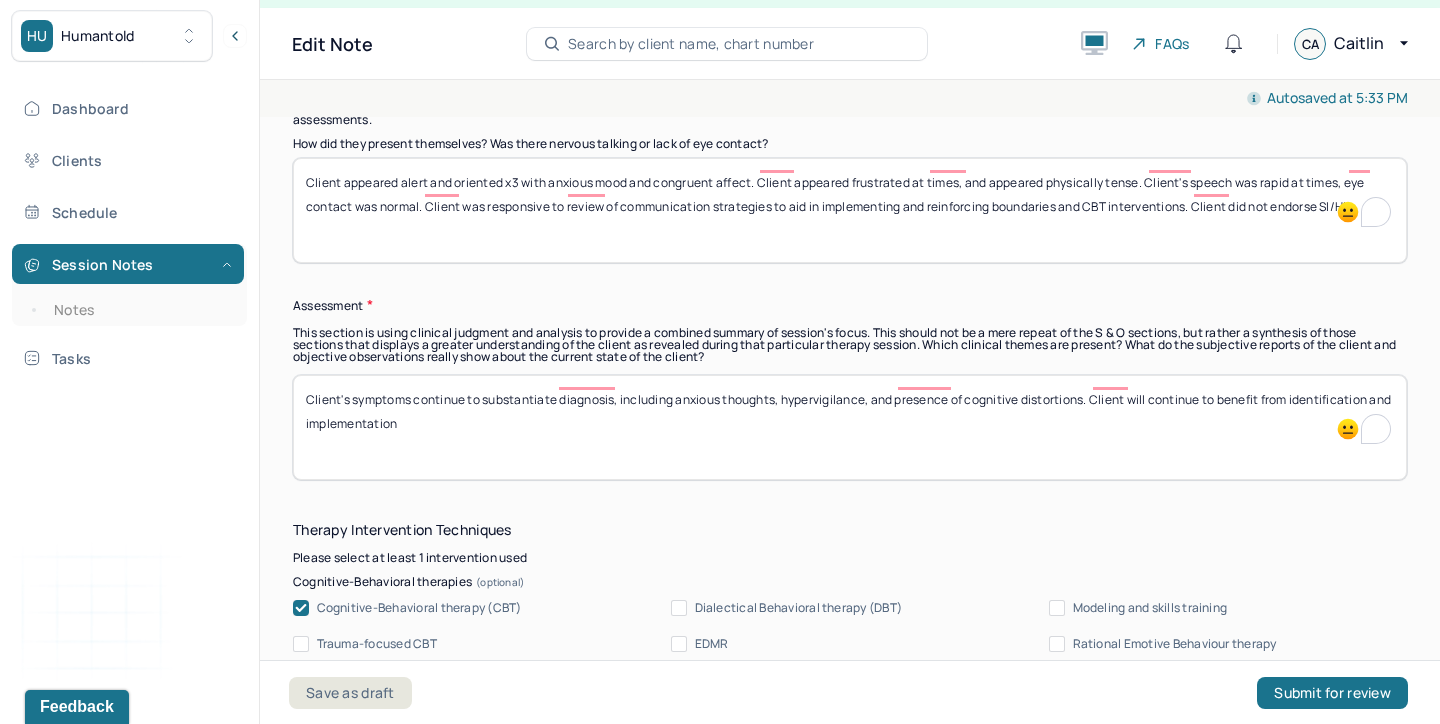 click on "Client's symptoms continue to substantiate diagnosis, including anxious thoughts, hypervigilance, and presence of cognitive distortions. Client will continue to benefit from identification and implementation" at bounding box center (850, 427) 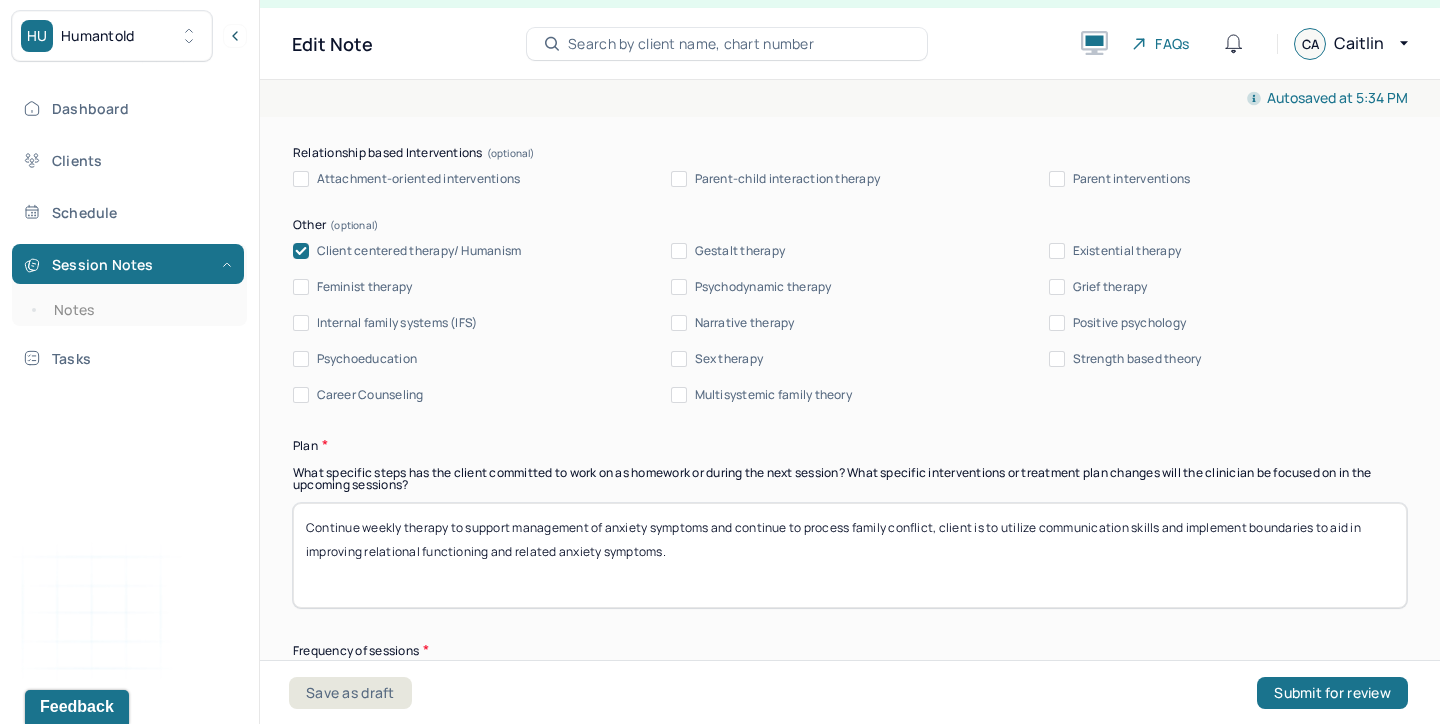 scroll, scrollTop: 2290, scrollLeft: 0, axis: vertical 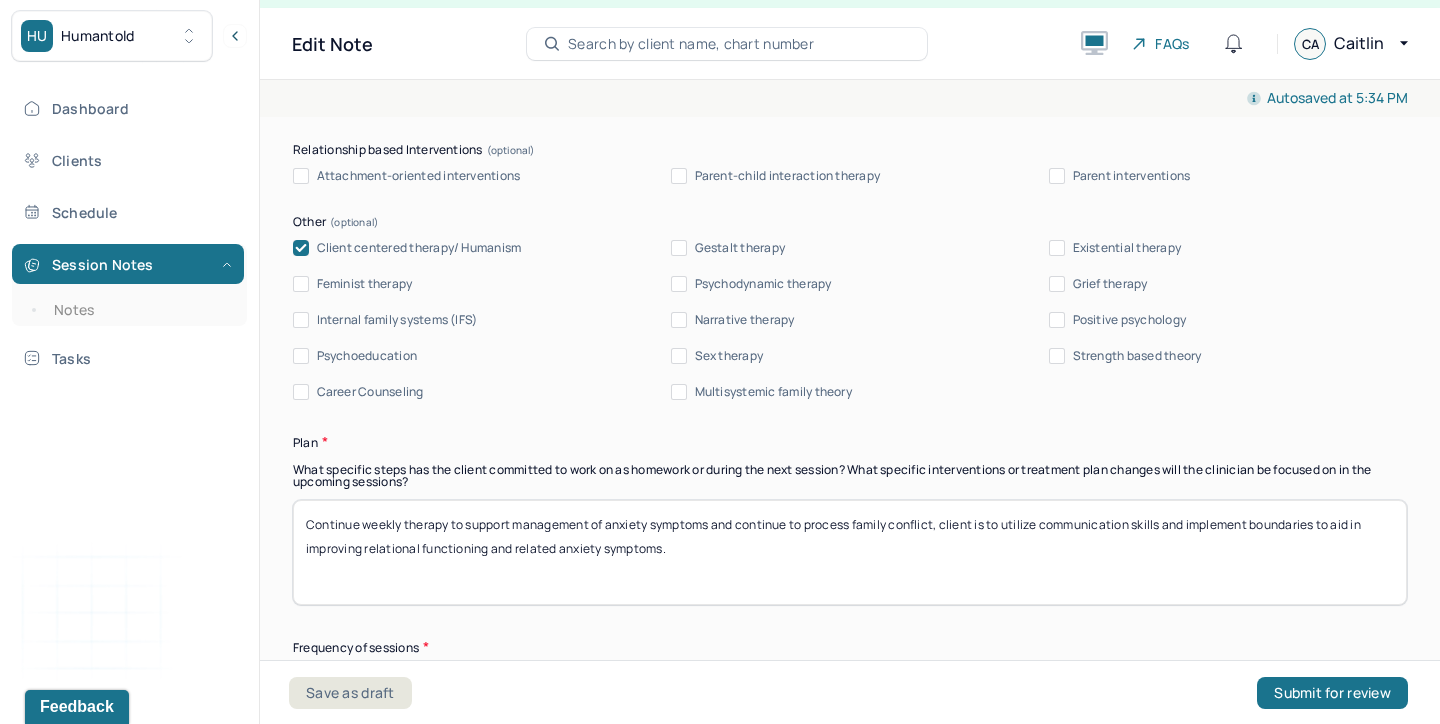 type on "Client's symptoms continue to substantiate diagnosis, including anxious thoughts, hypervigilance, and presence of cognitive distortions. Client will continue to benefit from identification and implementation of communication skills to establish boundaries related to interpersonal conflict and from use of CBT interventions aimed at identfying and reframing cognitive distortions, such as catastrophic thinking." 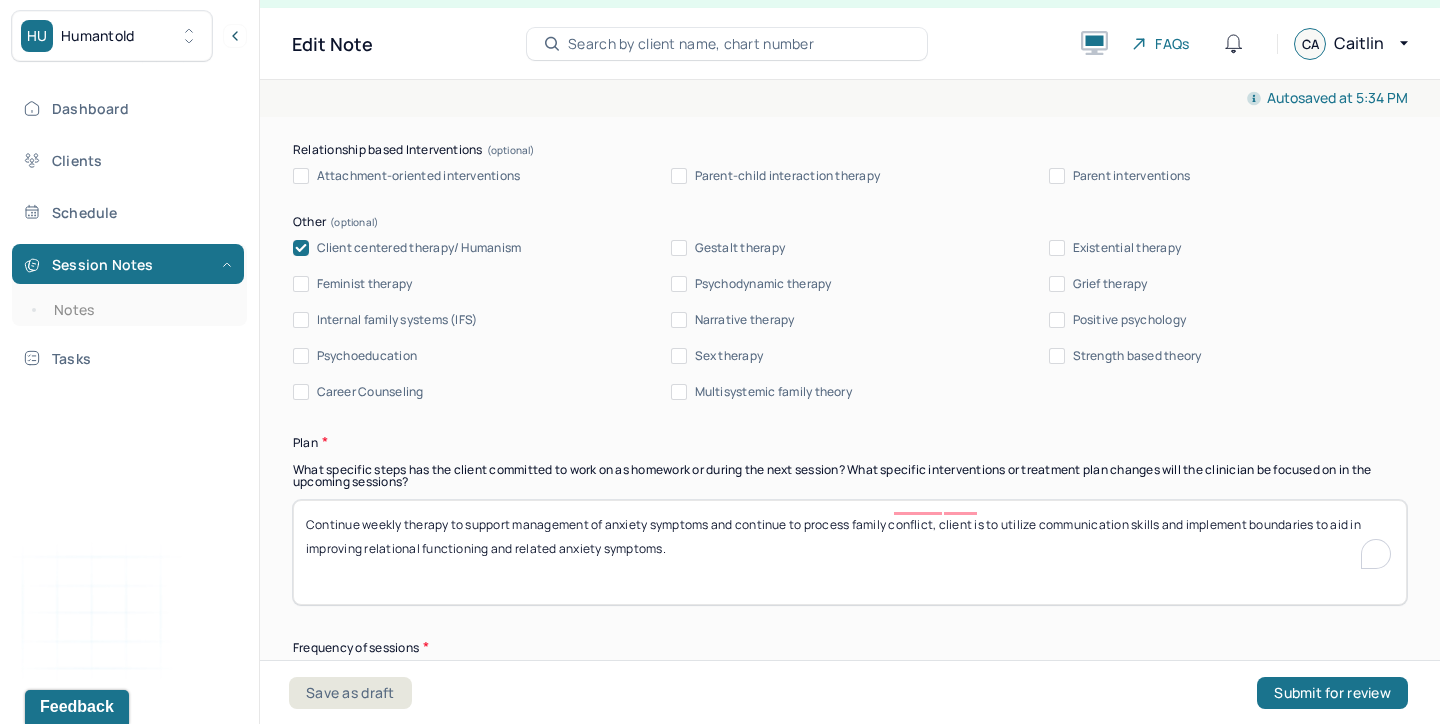 drag, startPoint x: 1164, startPoint y: 502, endPoint x: 1003, endPoint y: 509, distance: 161.1521 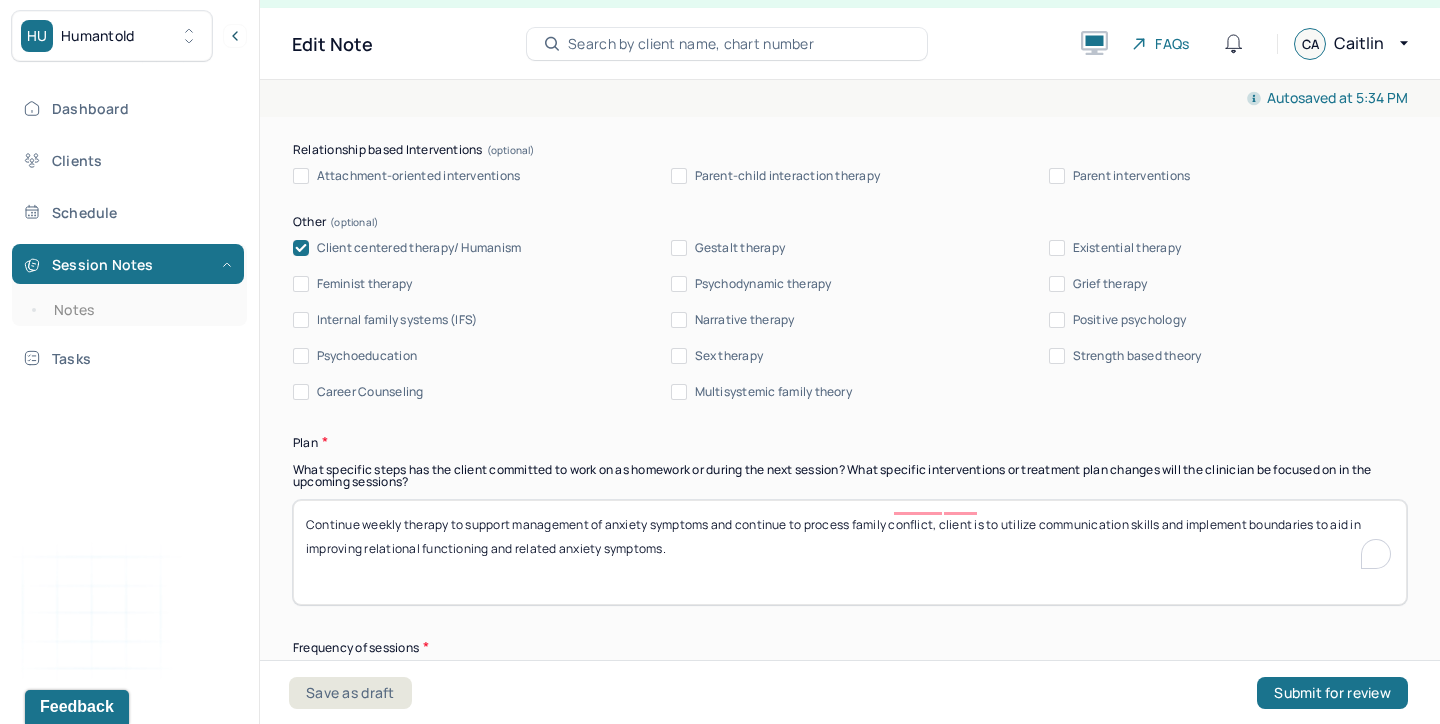 click on "Continue weekly therapy to support management of anxiety symptoms and continue to process family conflict, client is to utilize communication skills and implement boundaries to aid in improving relational functioning and related anxiety symptoms." at bounding box center (850, 552) 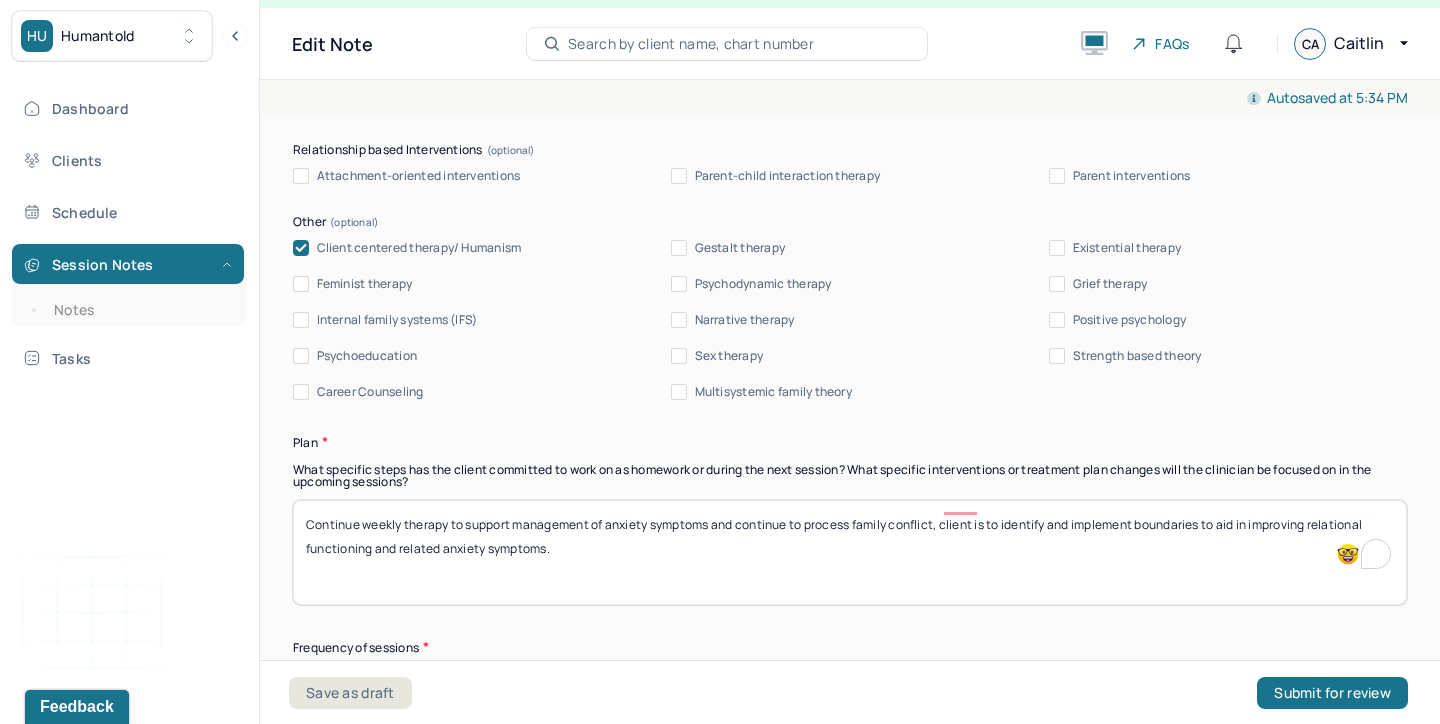 click on "Continue weekly therapy to support management of anxiety symptoms and continue to process family conflict, client is to identify and implement boundaries to aid in improving relational functioning and related anxiety symptoms." at bounding box center [850, 552] 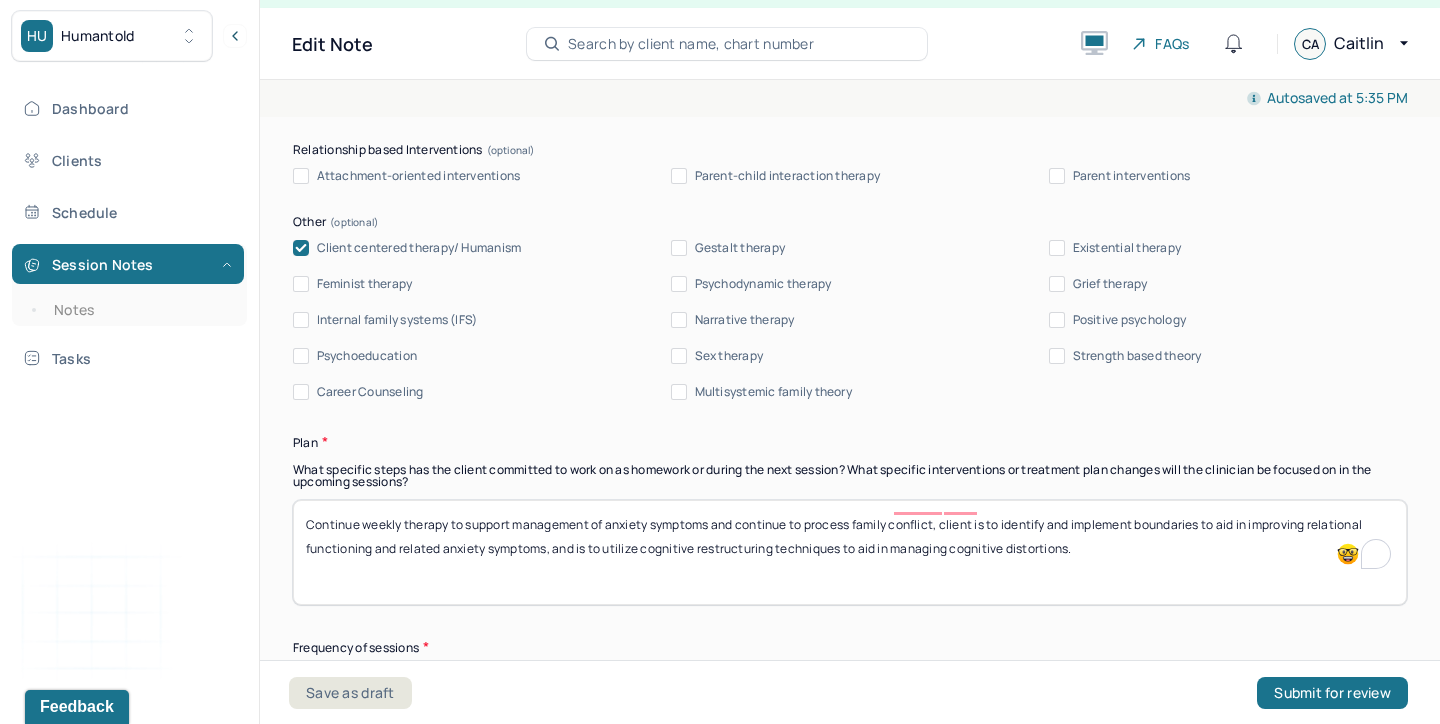 drag, startPoint x: 937, startPoint y: 508, endPoint x: 716, endPoint y: 504, distance: 221.0362 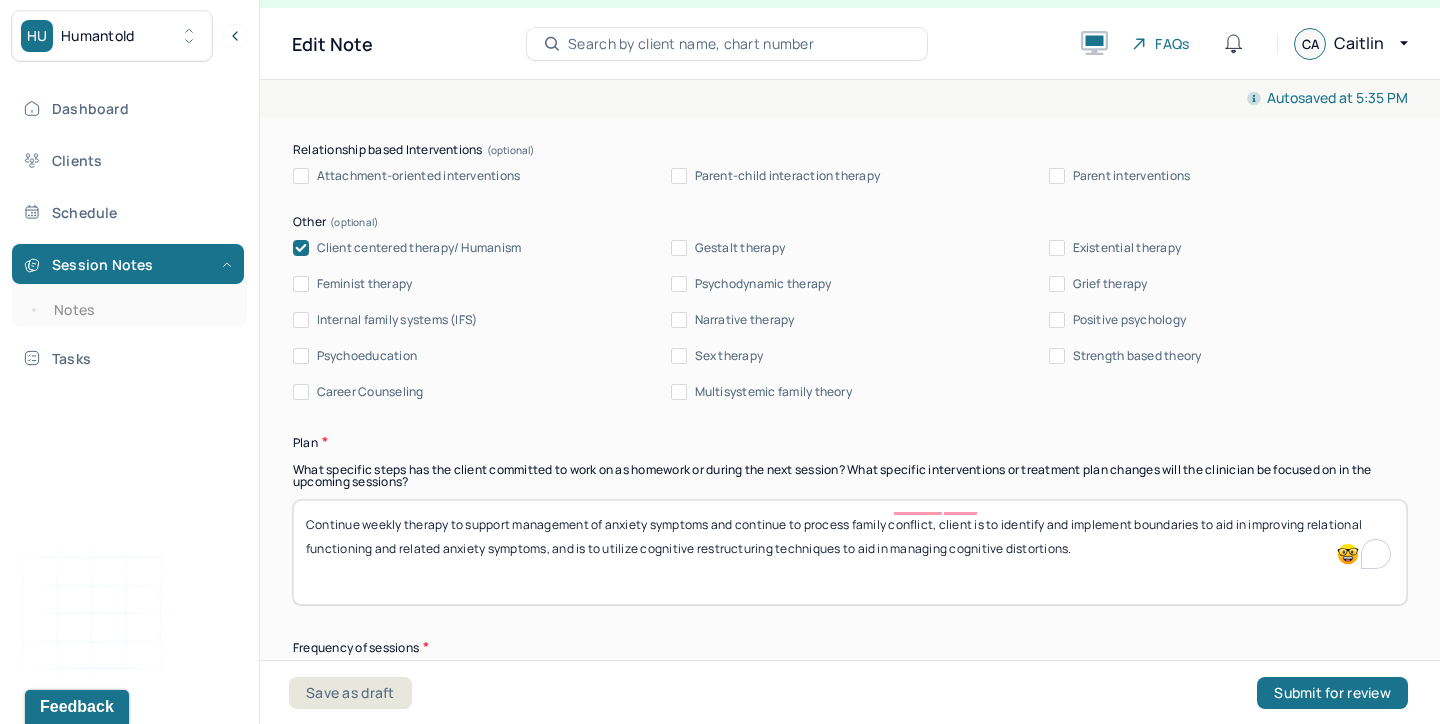 click on "Continue weekly therapy to support management of anxiety symptoms and continue to process family conflict, client is to identify and implement boundaries to aid in improving relational functioning and related anxiety symptoms, and is to utilize cognitive restructuring techniques to aid in managing cognitive distortions." at bounding box center [850, 552] 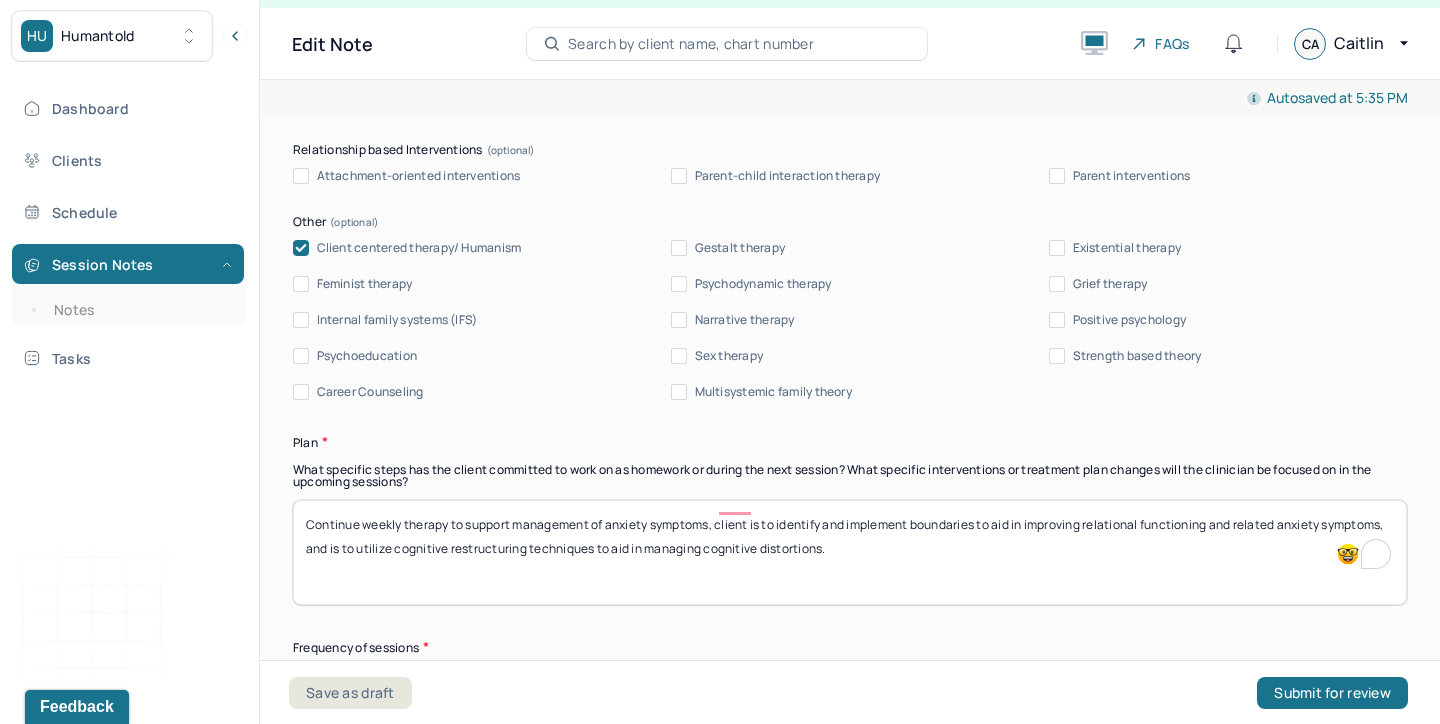 click on "Continue weekly therapy to support management of anxiety symptoms and continue to process family conflict, client is to identify and implement boundaries to aid in improving relational functioning and related anxiety symptoms, and is to utilize cognitive restructuring techniques to aid in managing cognitive distortions." at bounding box center (850, 552) 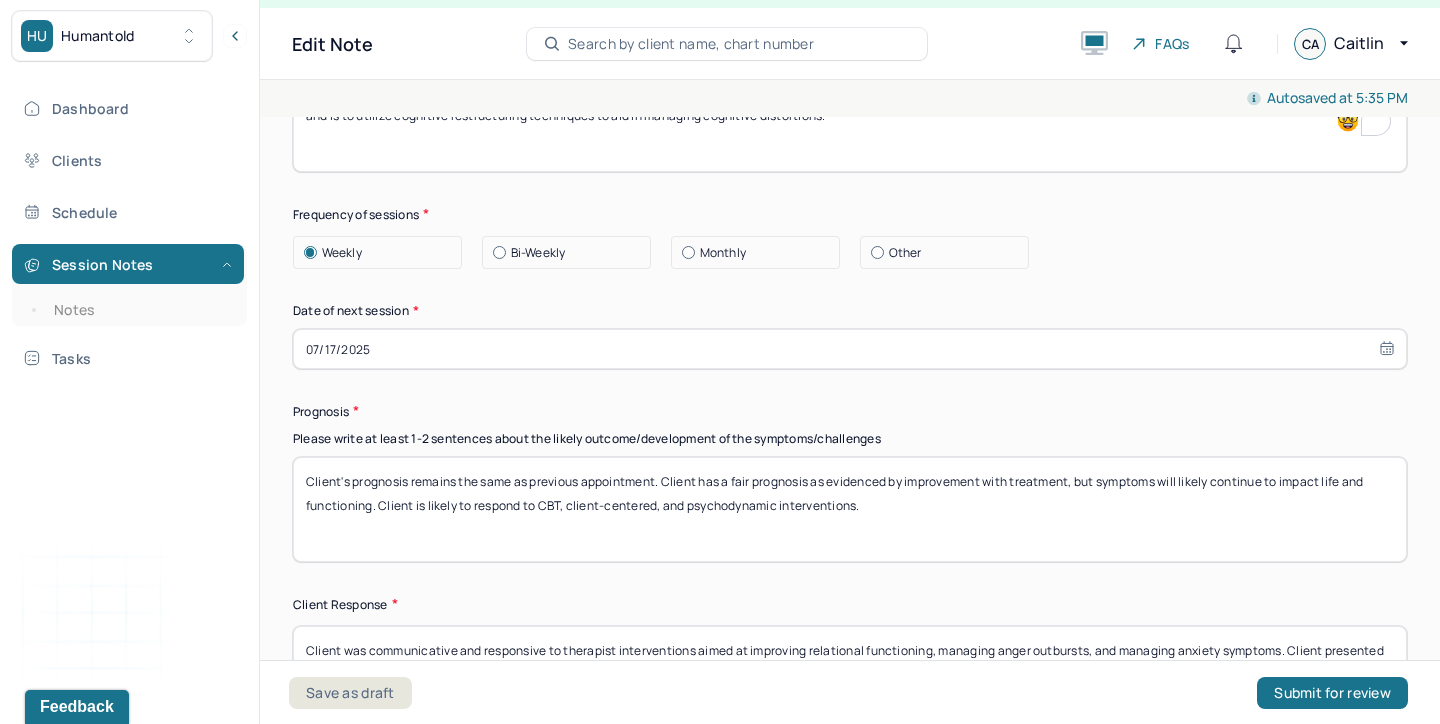 scroll, scrollTop: 2726, scrollLeft: 0, axis: vertical 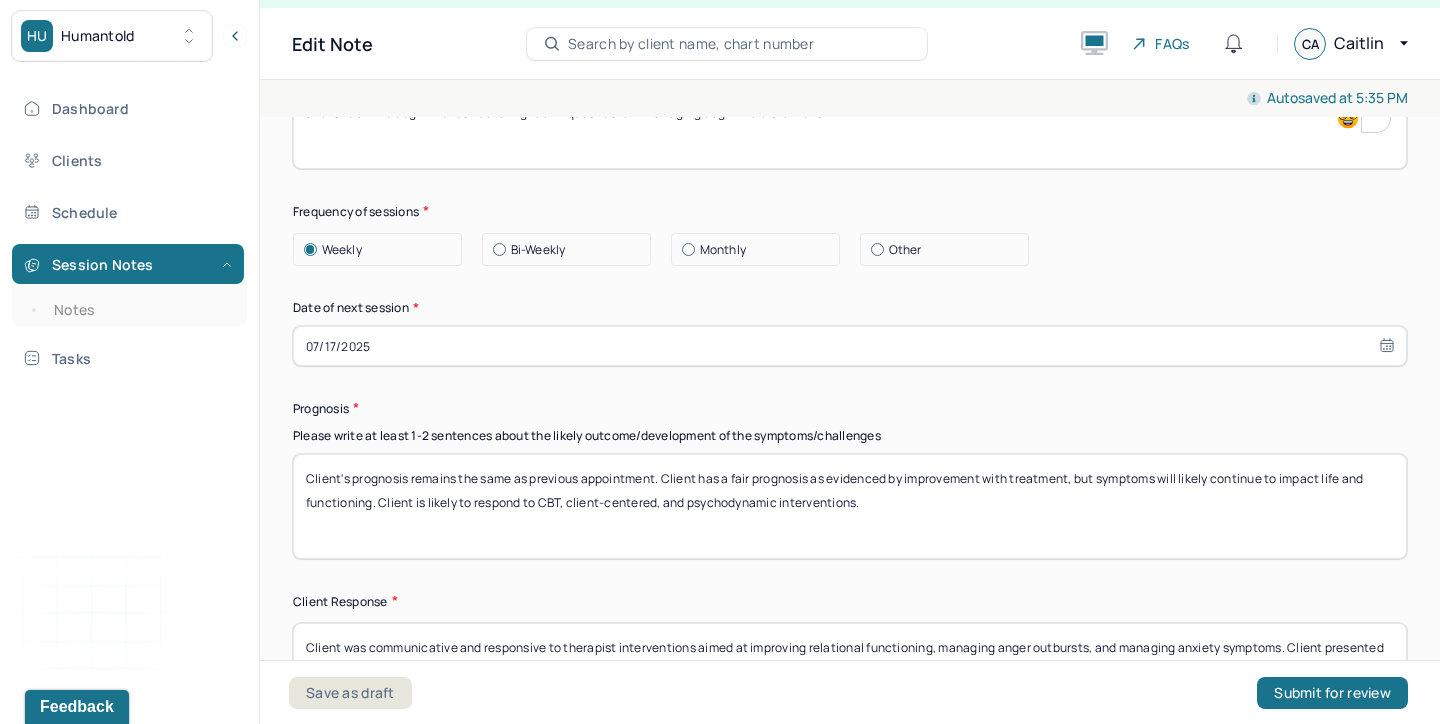 type on "Continue weekly therapy to support management of anxiety symptoms, client is to identify and implement boundaries to aid in improving relational functioning and related anxiety symptoms, and is to utilize cognitive restructuring techniques to aid in managing cognitive distortions." 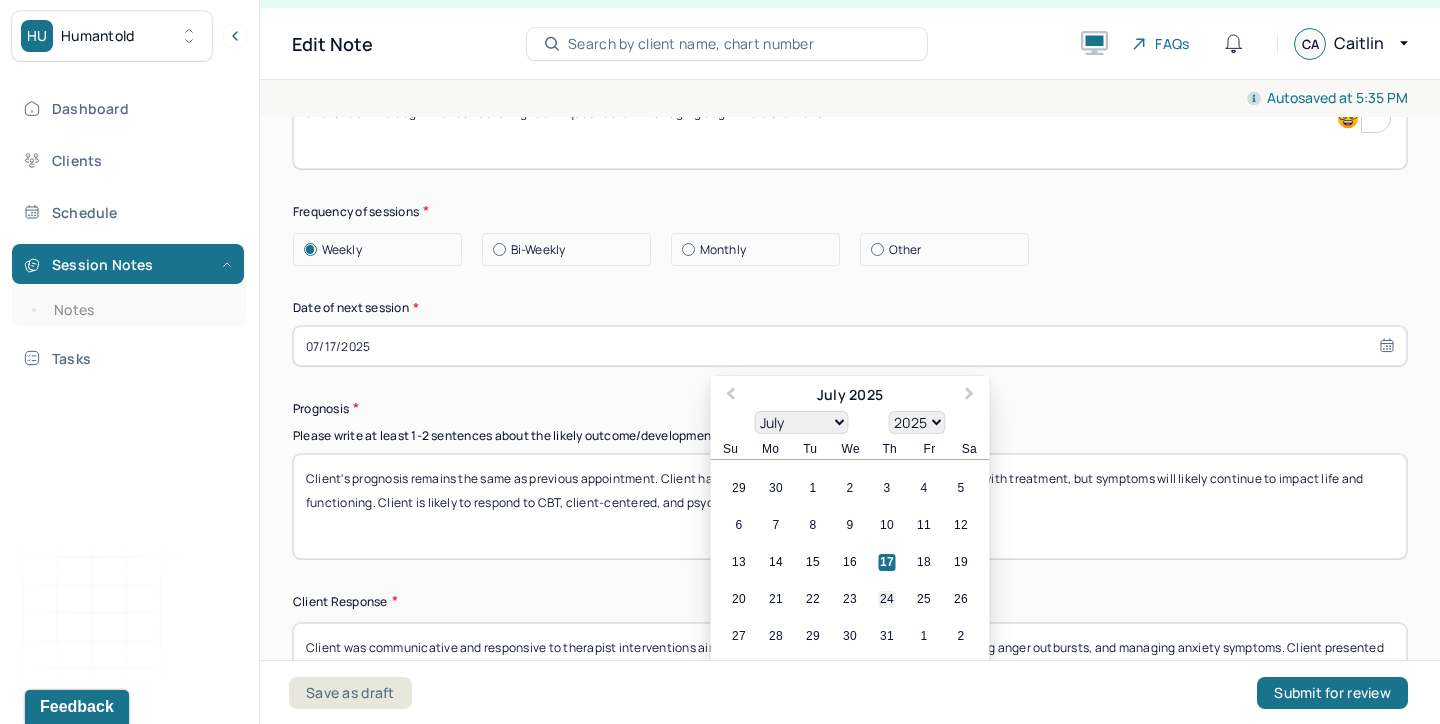 click on "24" at bounding box center [887, 600] 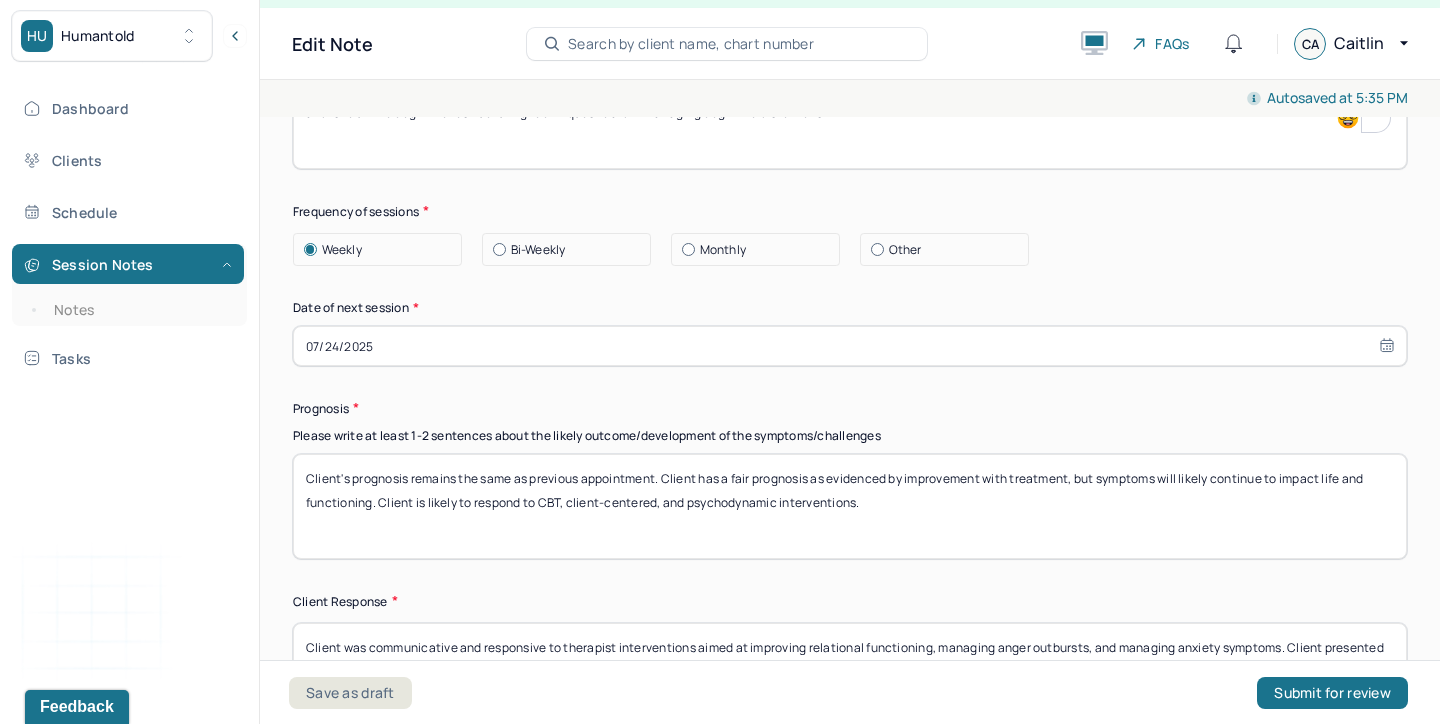 click on "Client's prognosis remains the same as previous appointment. Client has a fair prognosis as evidenced by improvement with treatment, but symptoms will likely continue to impact life and functioning. Client is likely to respond to CBT, client-centered, and psychodynamic interventions." at bounding box center [850, 506] 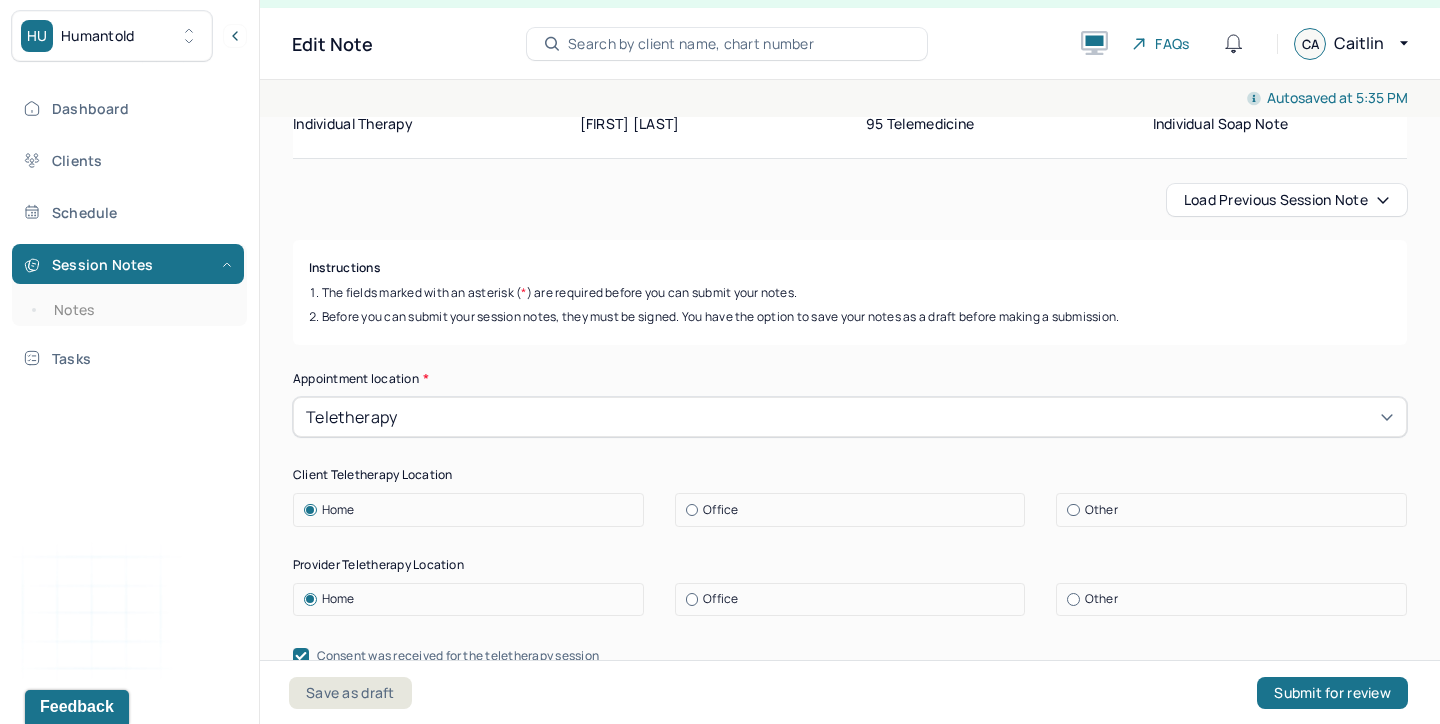 scroll, scrollTop: 0, scrollLeft: 0, axis: both 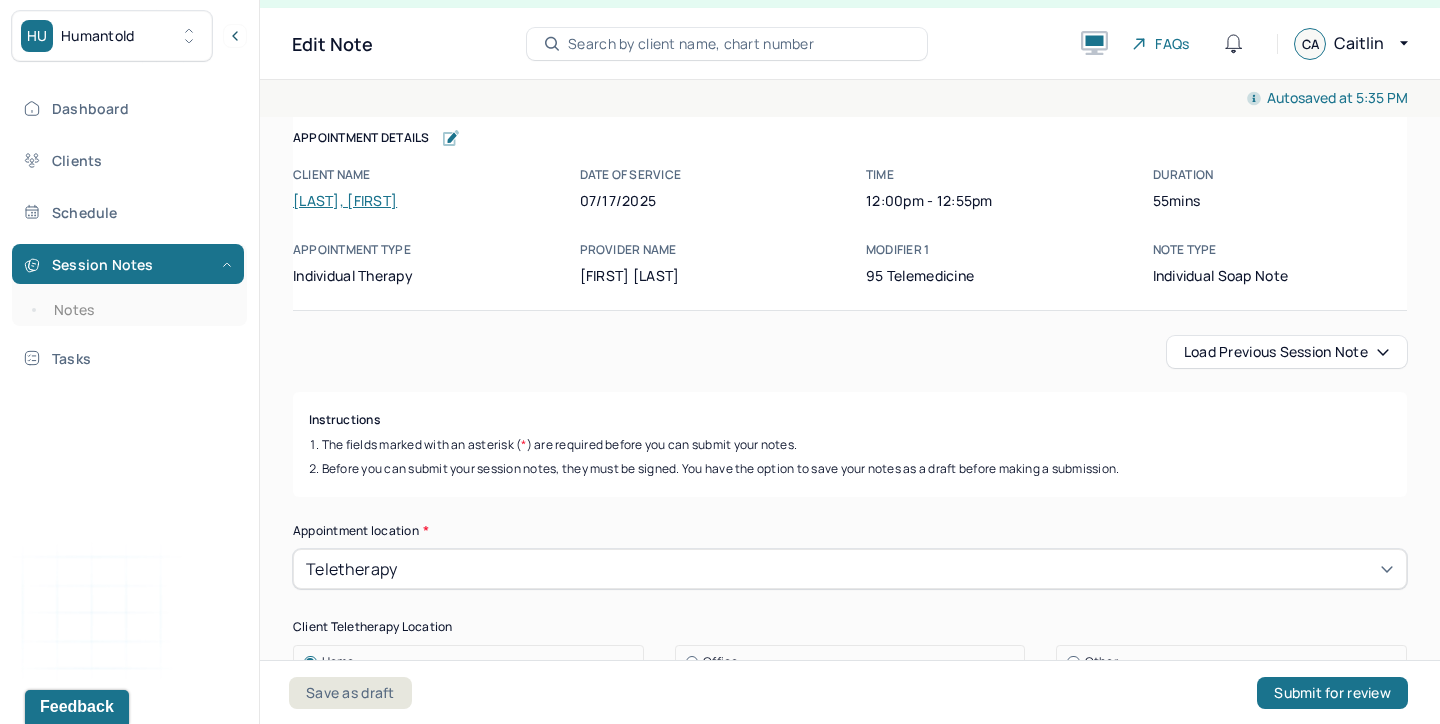 click on "Load previous session note   Instructions The fields marked with an asterisk ( * ) are required before you can submit your notes. Before you can submit your session notes, they must be signed. You have the option to save your notes as a draft before making a submission. Appointment location * Teletherapy Client Teletherapy Location Home Office Other Provider Teletherapy Location Home Office Other Consent was received for the teletherapy session The teletherapy session was conducted via video Primary diagnosis * F41.1 GENERALIZED ANXIETY DISORDER Secondary diagnosis (optional) Secondary diagnosis Tertiary diagnosis (optional) Tertiary diagnosis Emotional / Behavioural symptoms demonstrated * Client endorsed continued feelings of anxiety and anger outbursts from previous session, related to continued family conflict.  Causing * Maladaptive Functioning Intention for Session * Facilitate coping mechanisms Session Note Subjective Objective Assessment Therapy Intervention Techniques Cognitive-Behavioral therapies" at bounding box center [850, 2496] 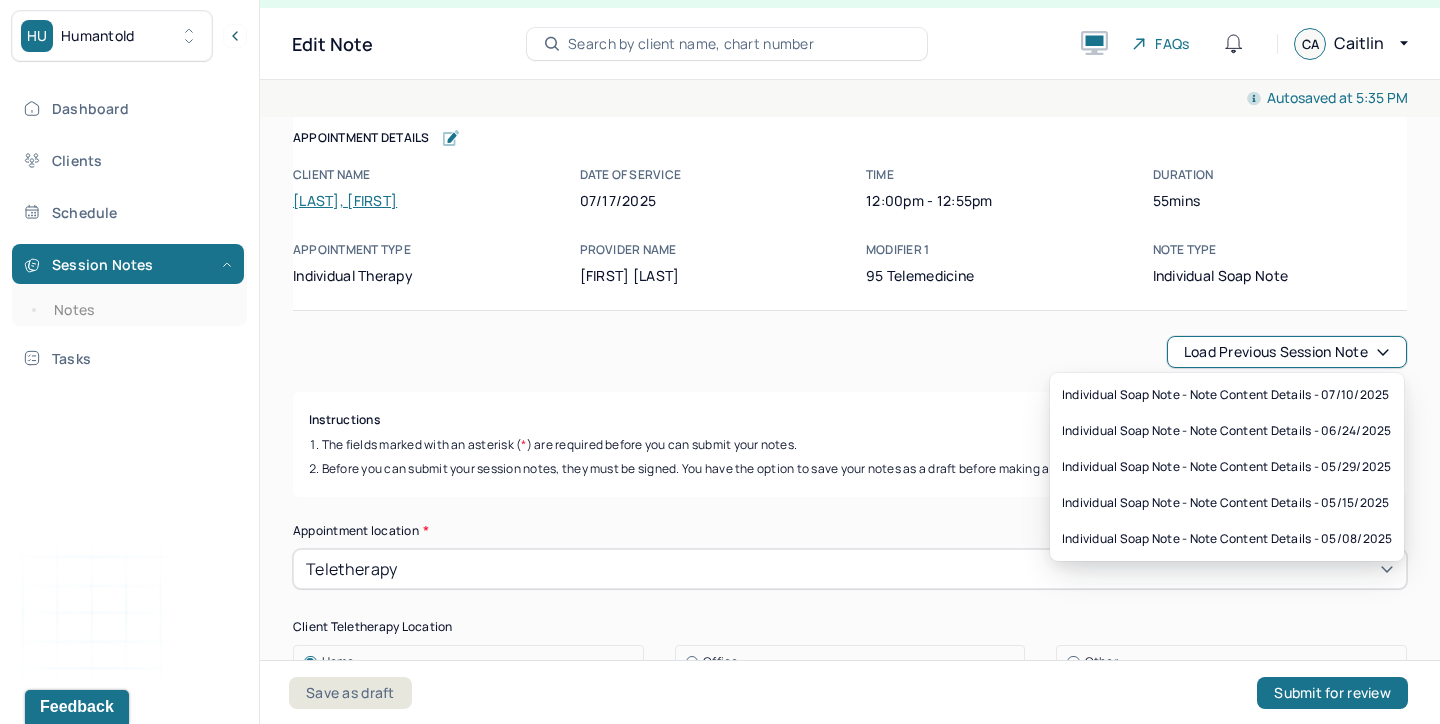 click on "Load previous session note" at bounding box center [1287, 352] 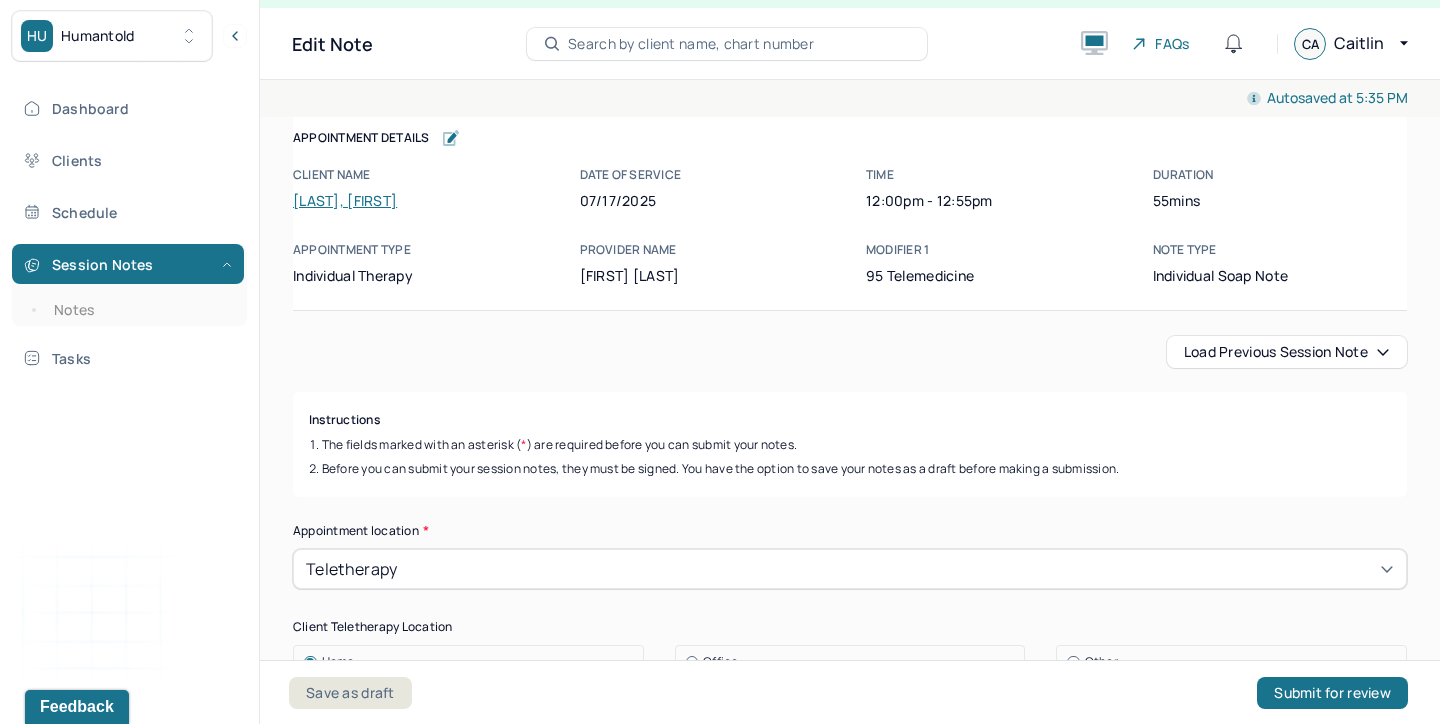 click on "Load previous session note" at bounding box center [850, 352] 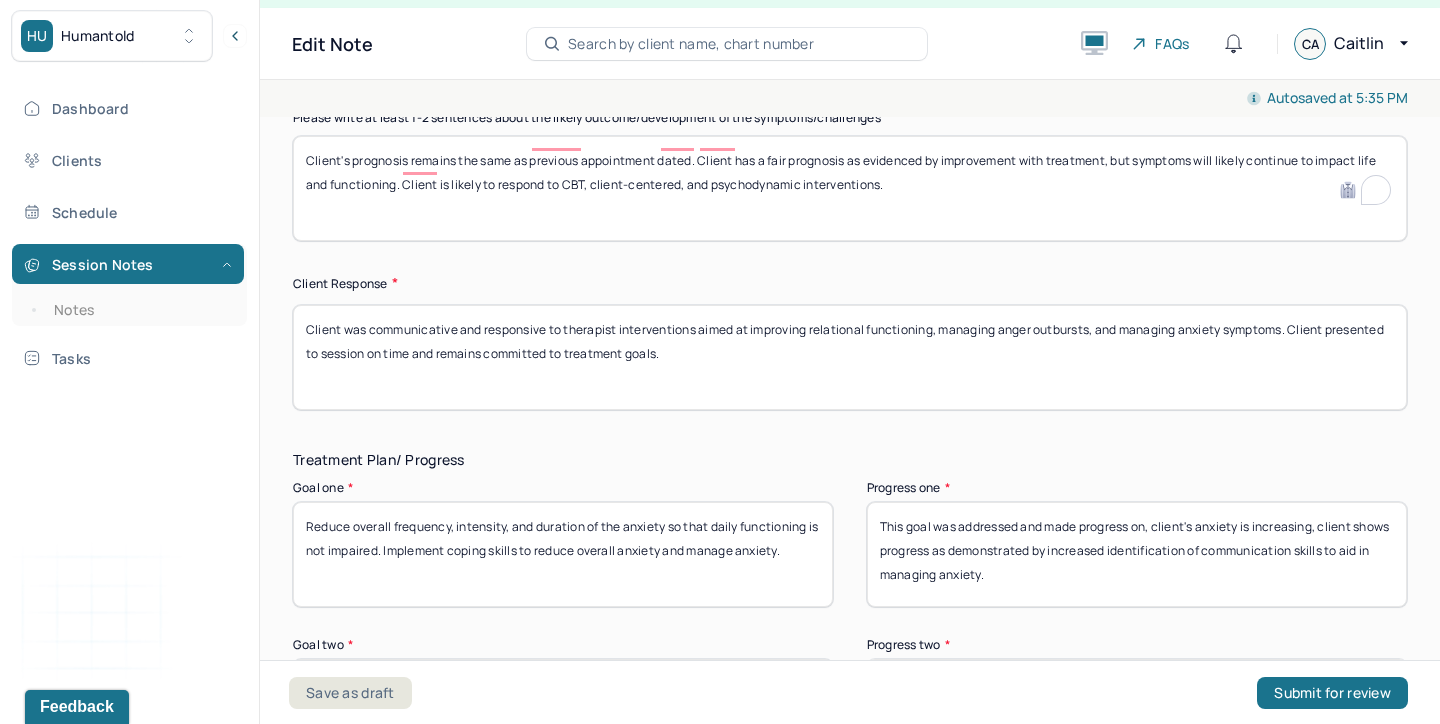 scroll, scrollTop: 3077, scrollLeft: 0, axis: vertical 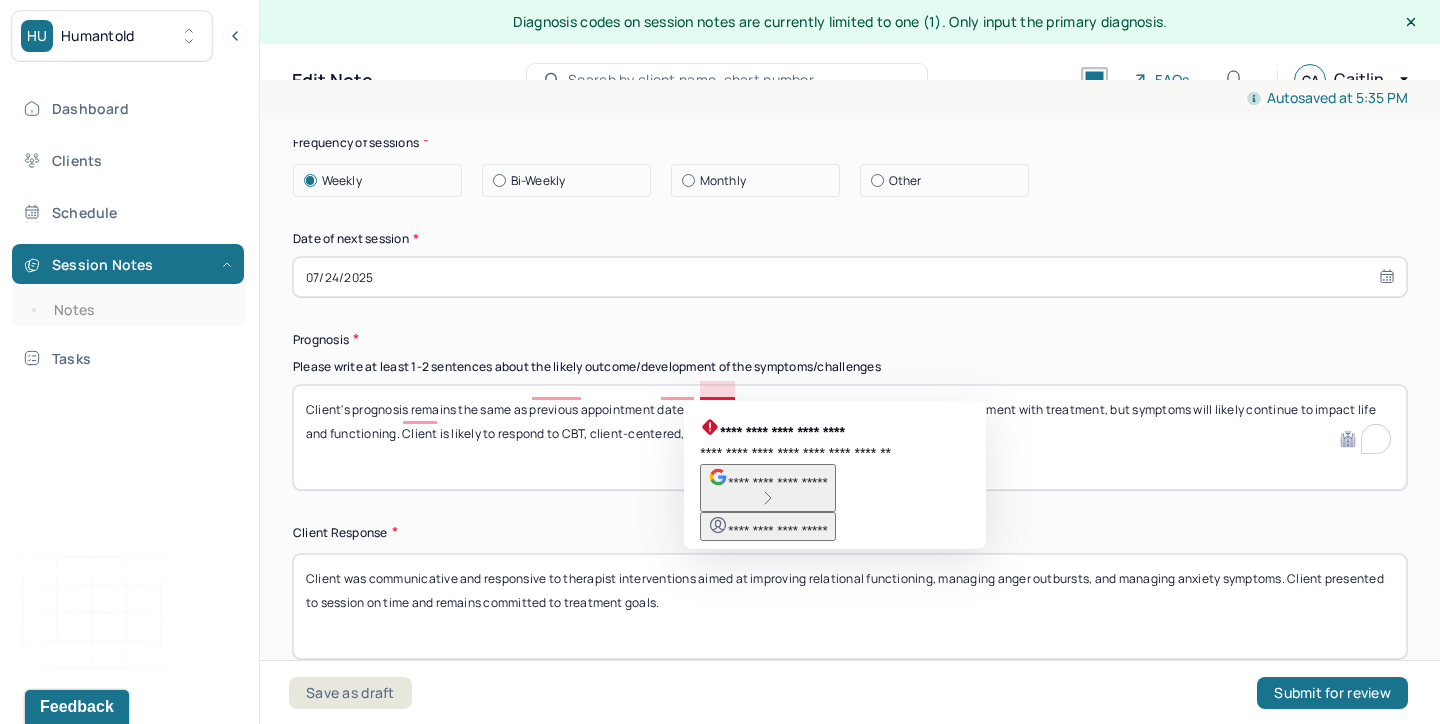 click on "Client's prognosis remains the same as previous appointment dated. Client has a fair prognosis as evidenced by improvement with treatment, but symptoms will likely continue to impact life and functioning. Client is likely to respond to CBT, client-centered, and psychodynamic interventions." at bounding box center [850, 437] 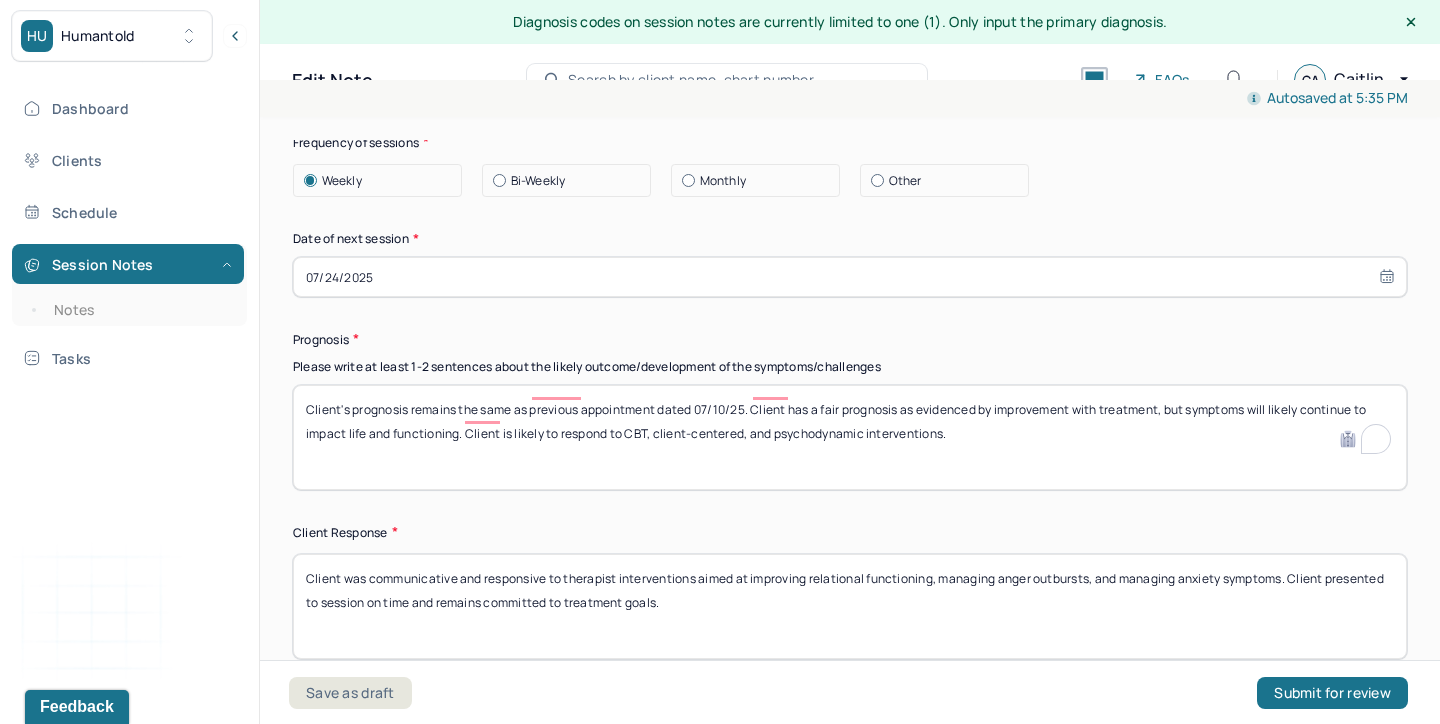 type on "Client's prognosis remains the same as previous appointment dated 07/10/25. Client has a fair prognosis as evidenced by improvement with treatment, but symptoms will likely continue to impact life and functioning. Client is likely to respond to CBT, client-centered, and psychodynamic interventions." 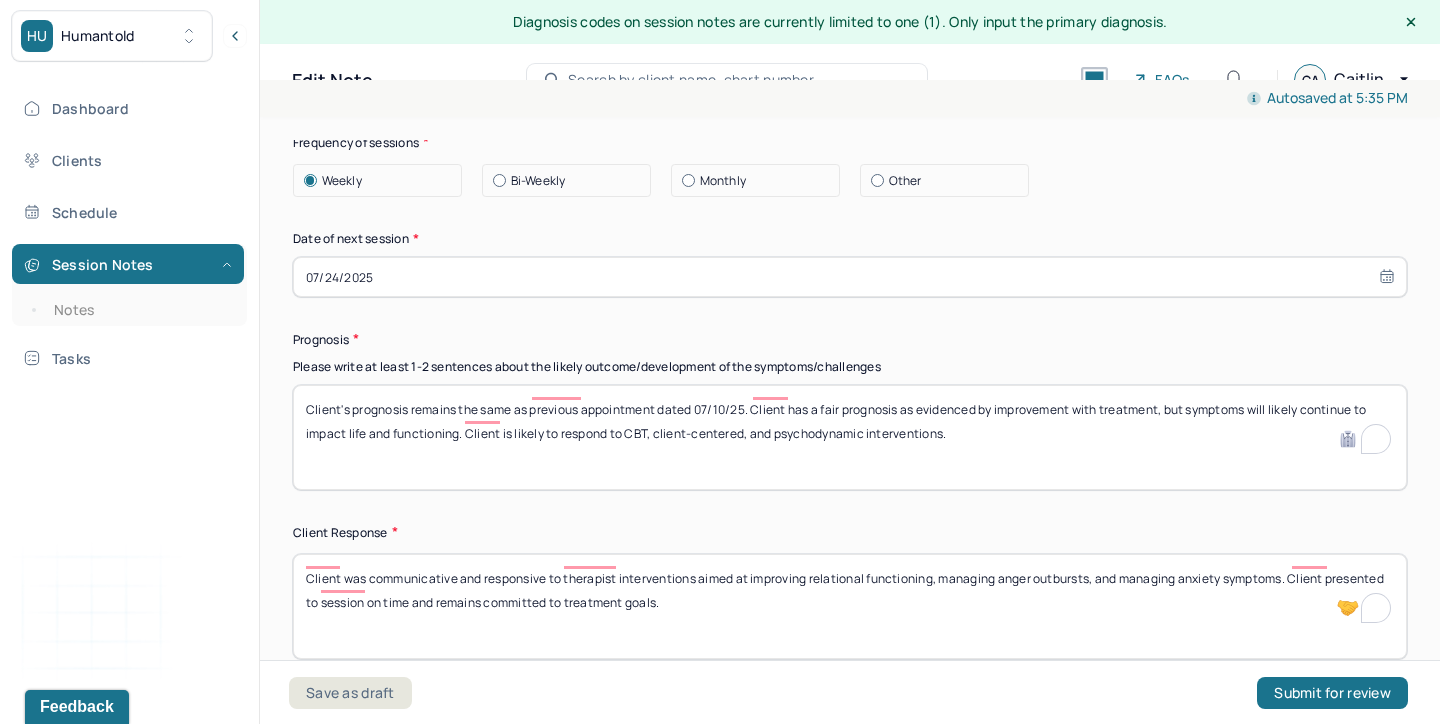 drag, startPoint x: 1285, startPoint y: 560, endPoint x: 491, endPoint y: 559, distance: 794.0006 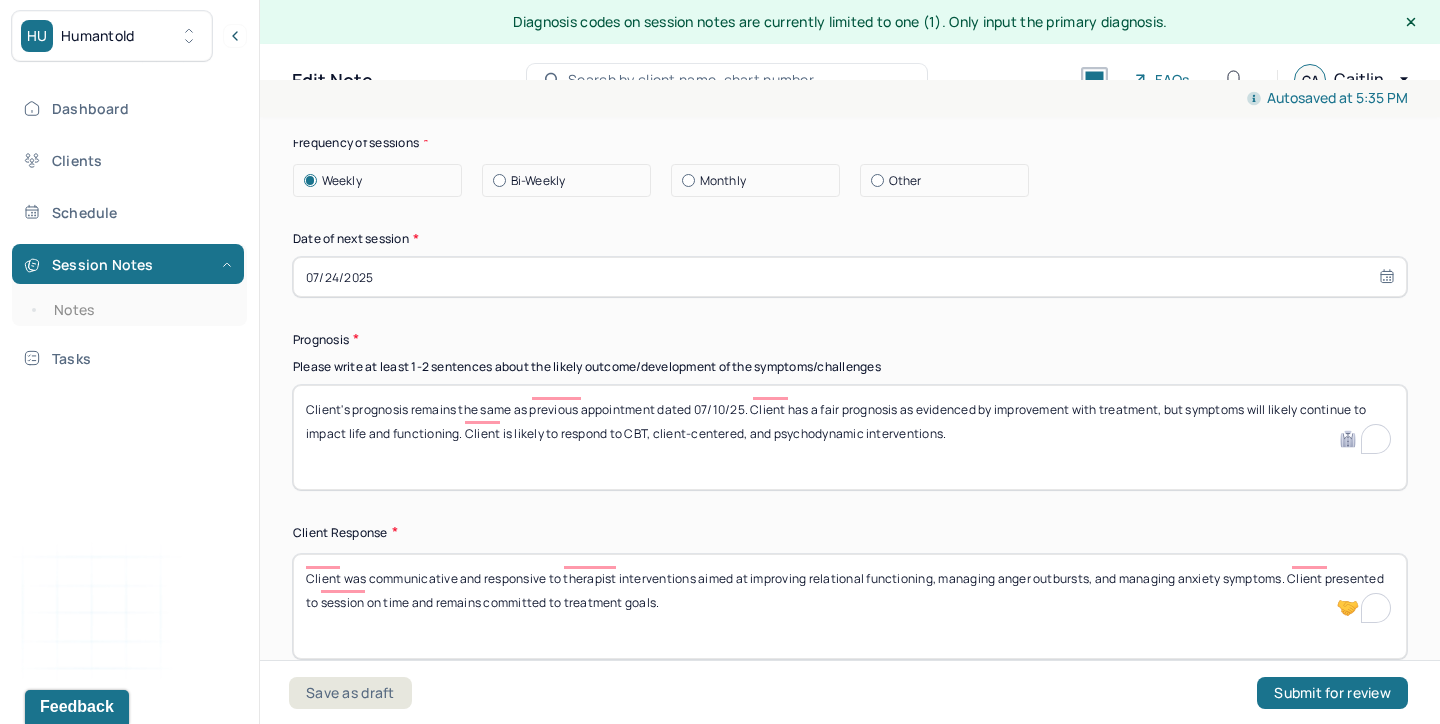 click on "Client was communicative and responsive to therapist interventions aimed at improving relational functioning, managing anger outbursts, and managing anxiety symptoms. Client presented to session on time and remains committed to treatment goals." at bounding box center [850, 606] 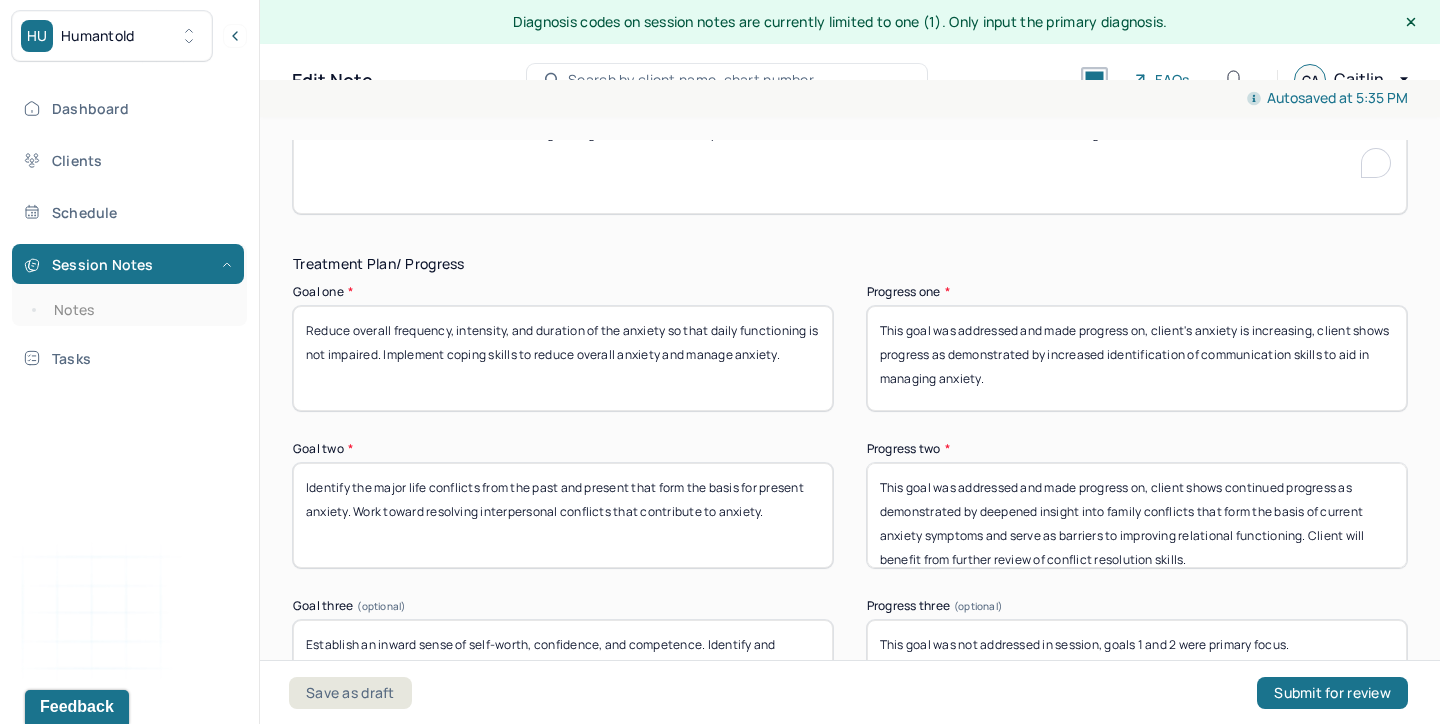 scroll, scrollTop: 3279, scrollLeft: 0, axis: vertical 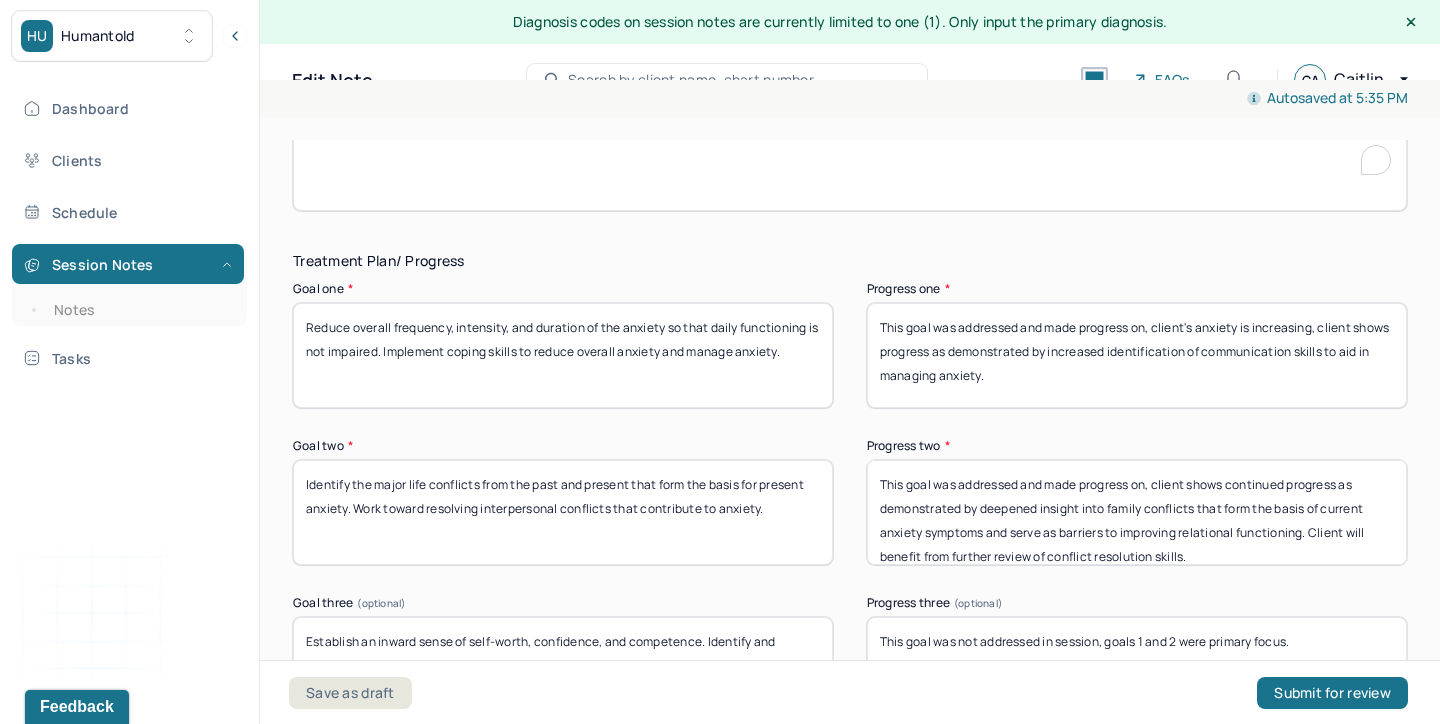 type on "Client was communicative and forthcoming throughout session. Client presented to session on time and remains committed to treatment goals." 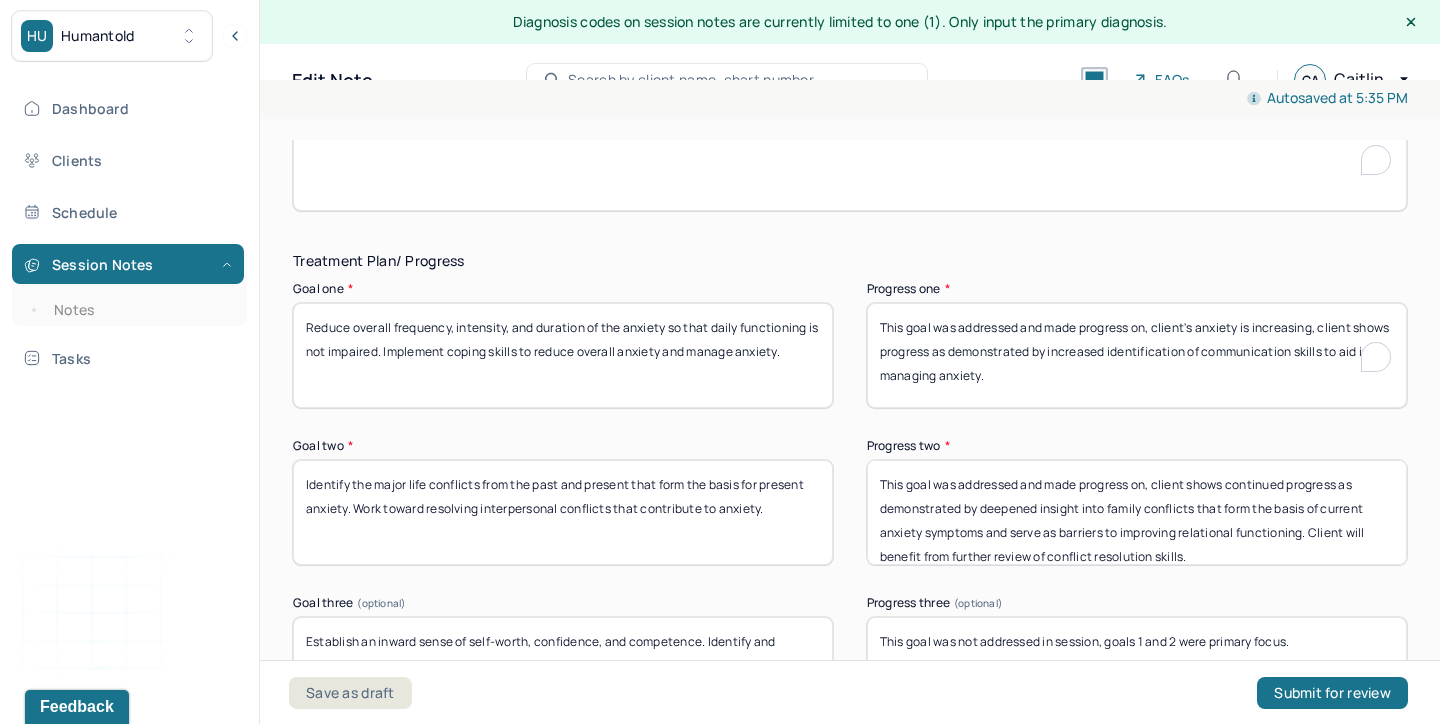 click on "This goal was addressed and made progress on, client's anxiety is increasing, client shows progress as demonstrated by increased identification of communication skills to aid in managing anxiety." at bounding box center (1137, 355) 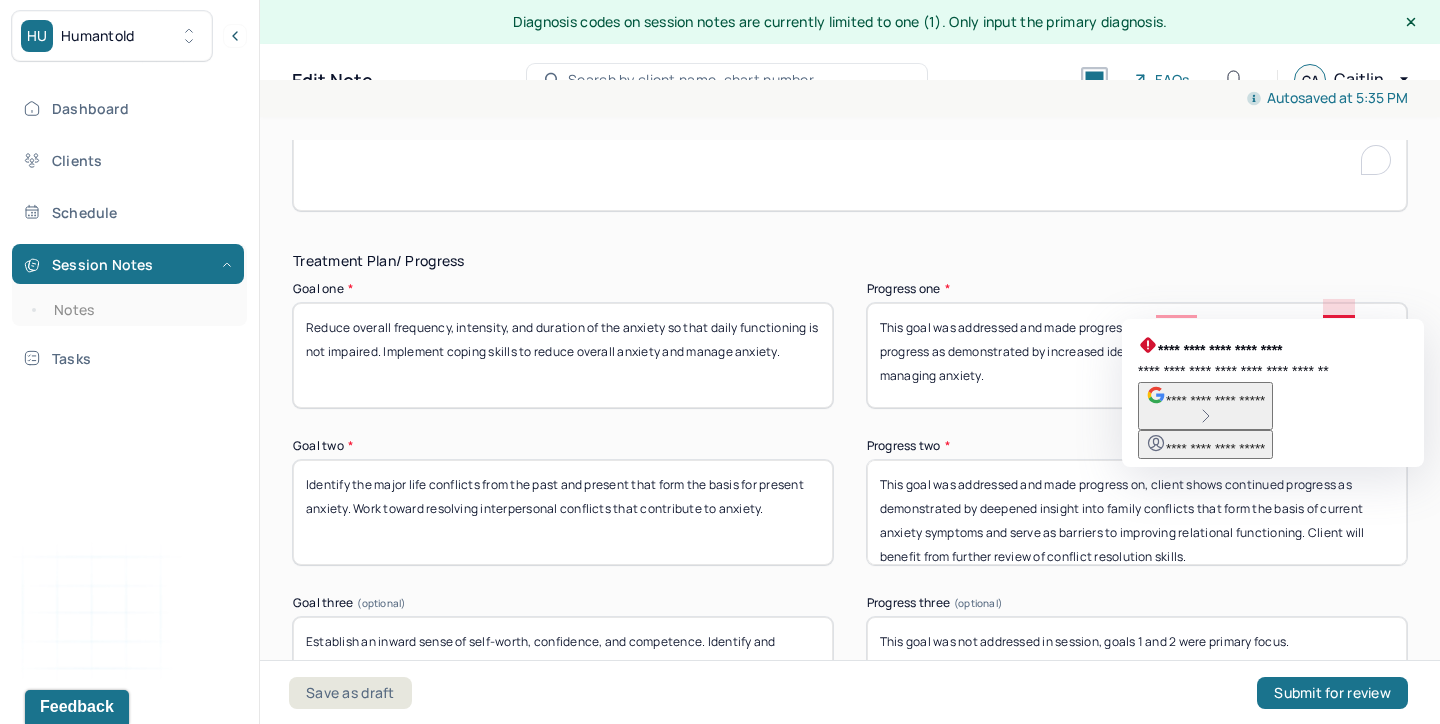 drag, startPoint x: 1161, startPoint y: 307, endPoint x: 1321, endPoint y: 300, distance: 160.15305 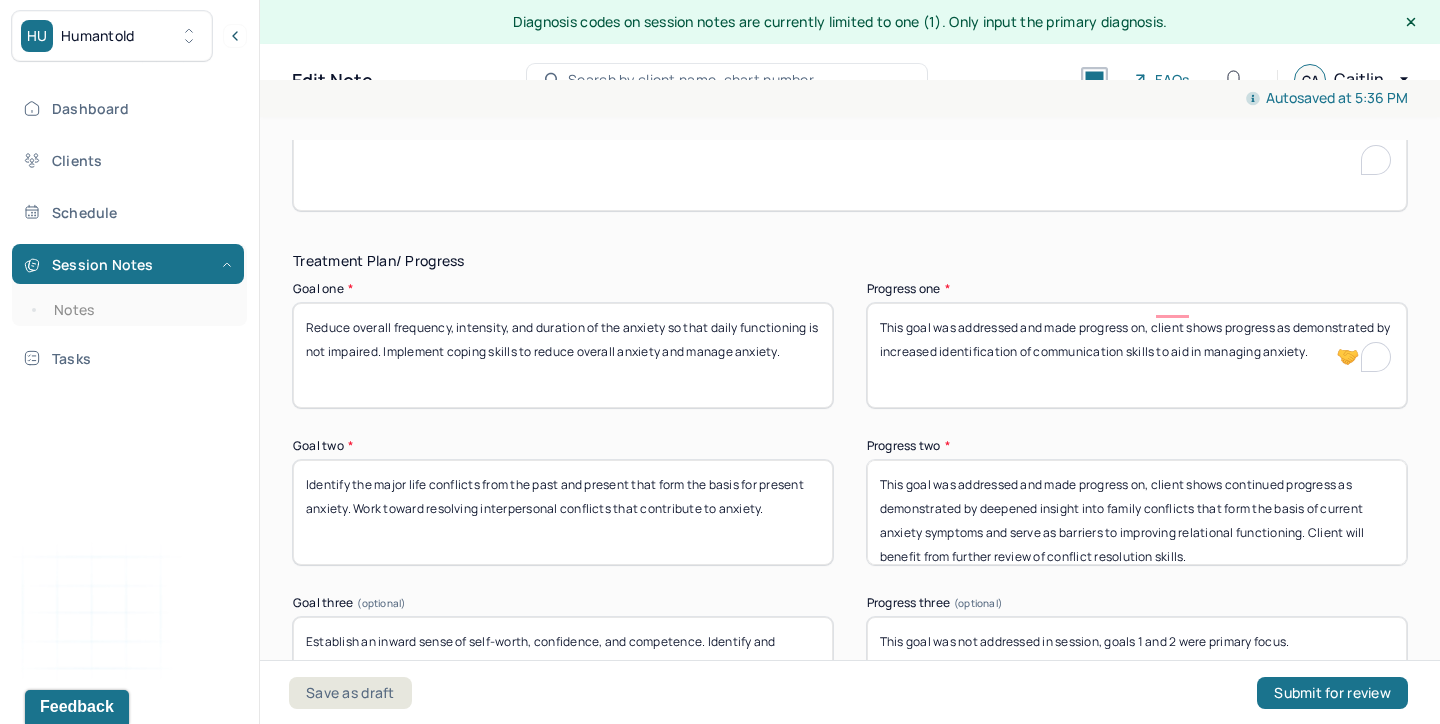 drag, startPoint x: 1030, startPoint y: 334, endPoint x: 955, endPoint y: 324, distance: 75.66373 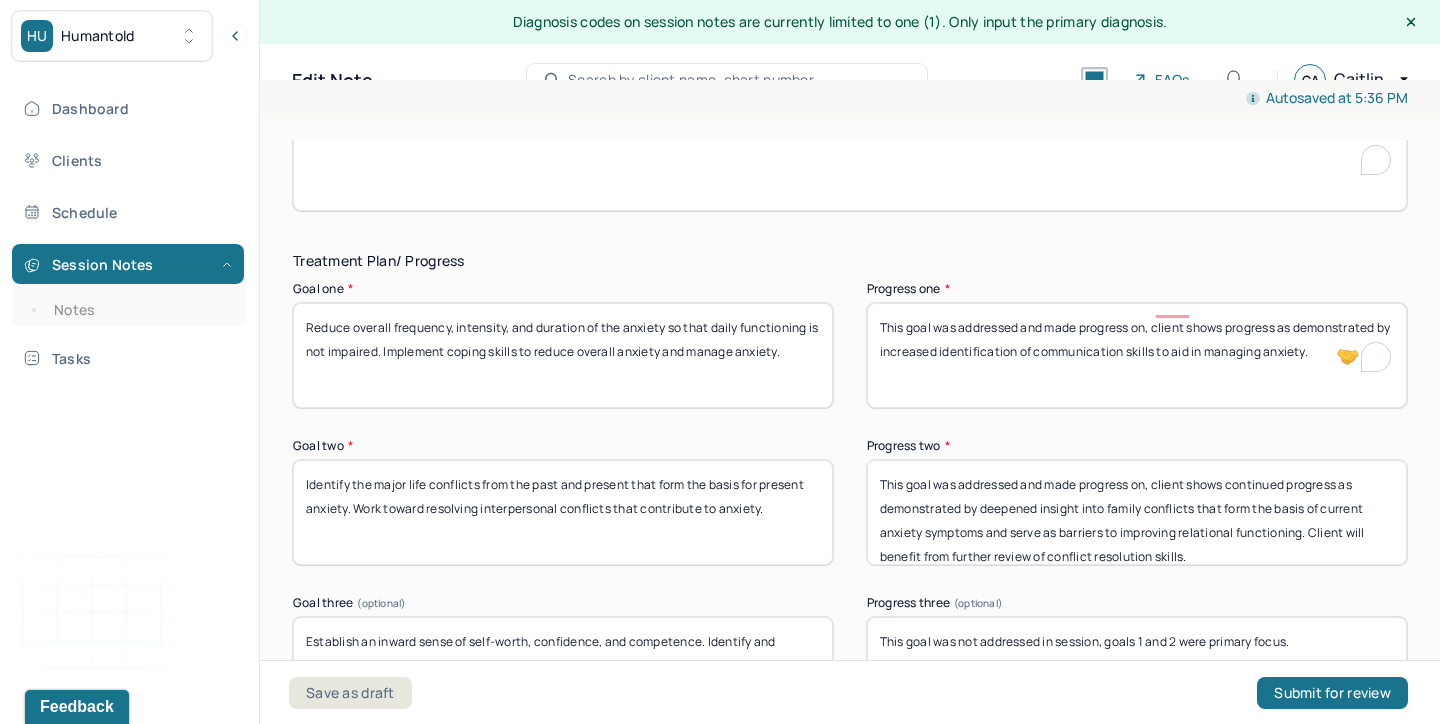 click on "This goal was addressed and made progress on, client shows progress as demonstrated by increased identification of communication skills to aid in managing anxiety." at bounding box center (1137, 355) 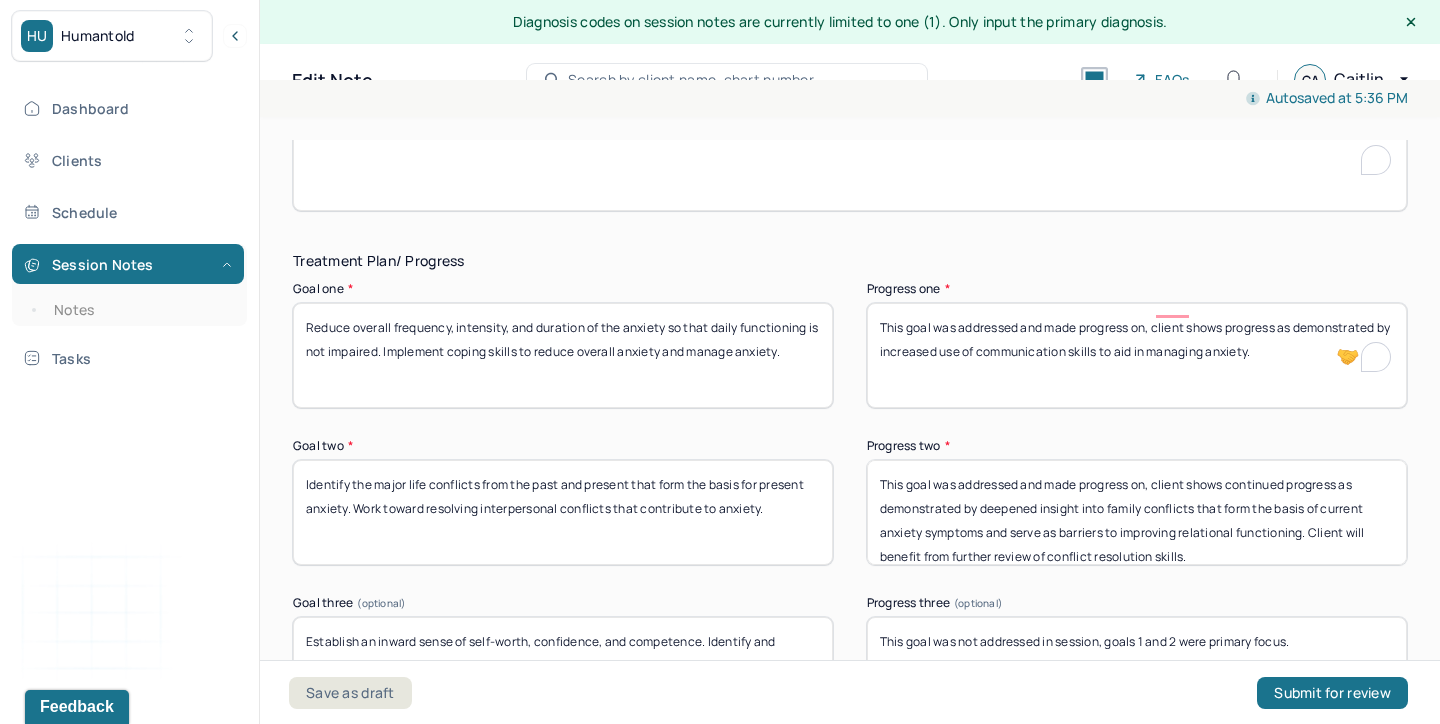 scroll, scrollTop: 1, scrollLeft: 0, axis: vertical 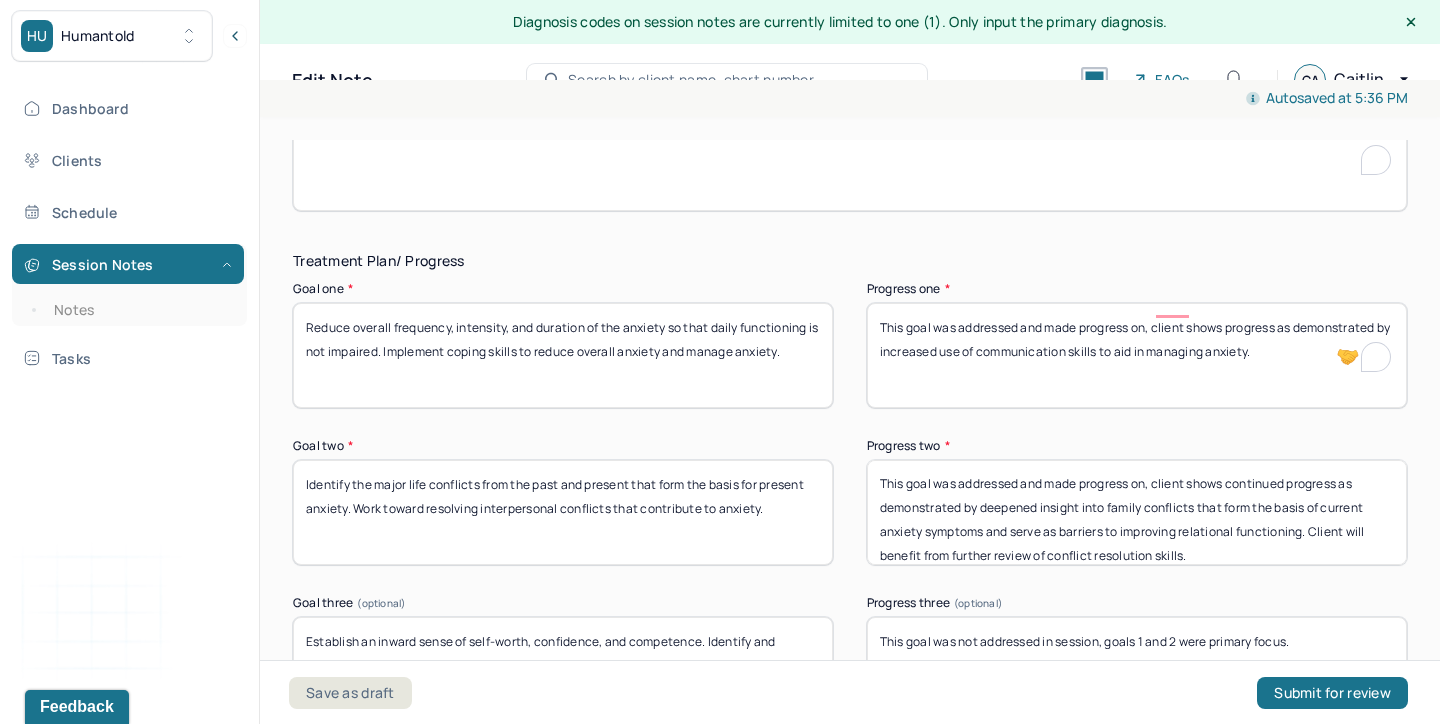 type on "This goal was addressed and made progress on, client shows progress as demonstrated by increased use of communication skills to aid in managing anxiety." 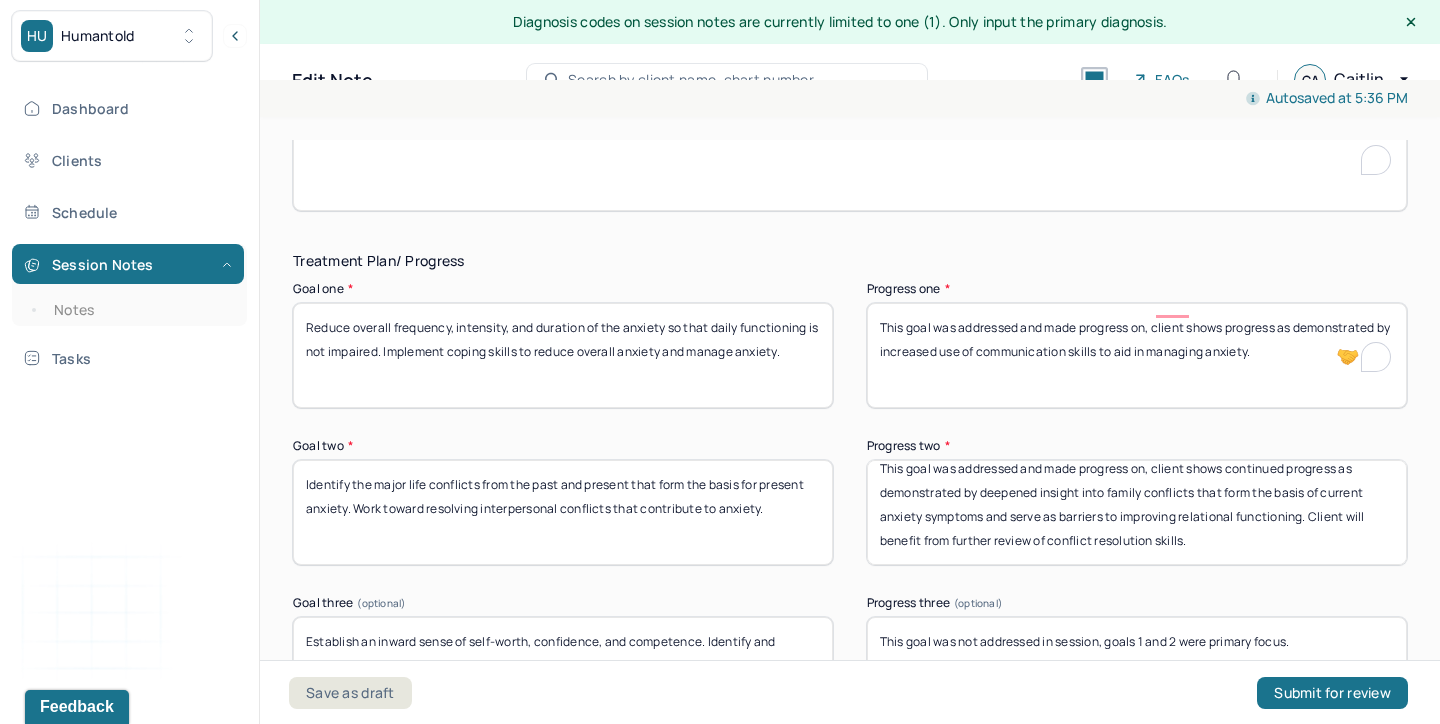 drag, startPoint x: 1008, startPoint y: 515, endPoint x: 1129, endPoint y: 602, distance: 149.0302 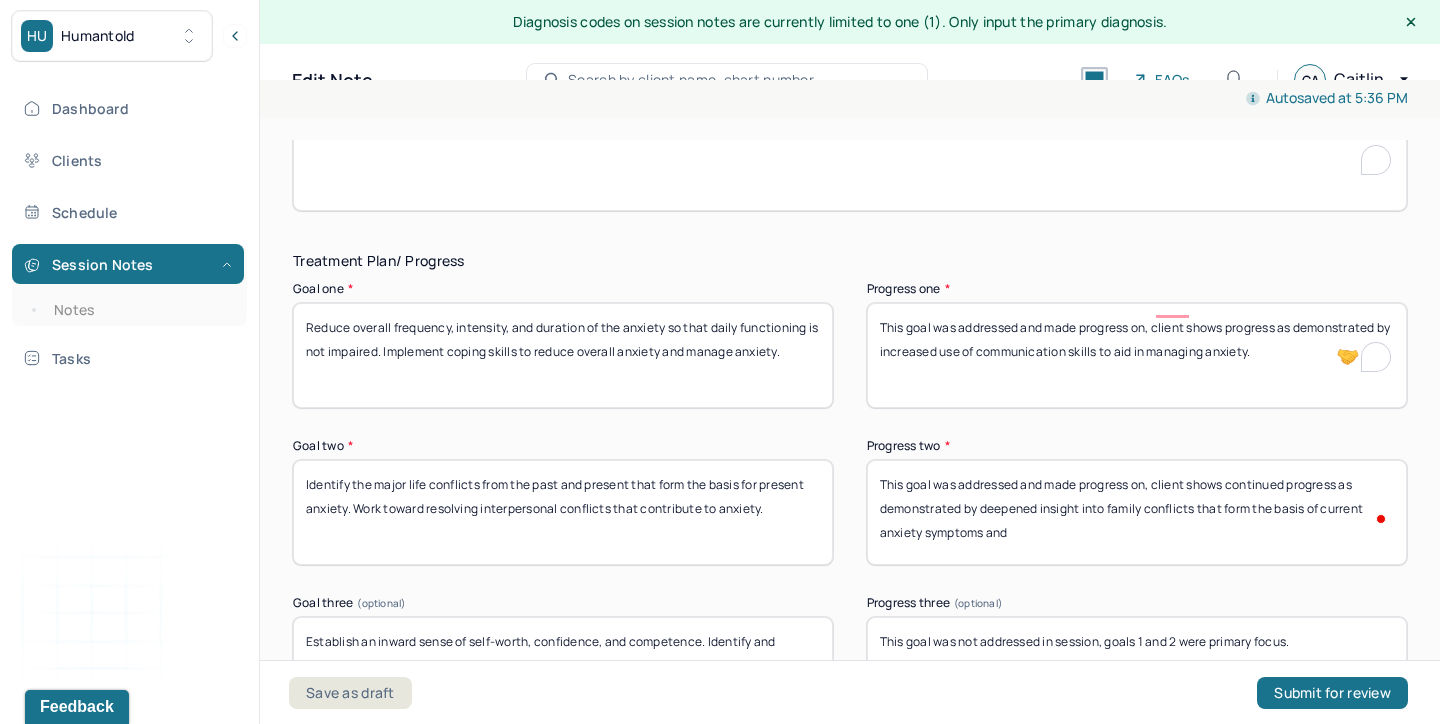 scroll, scrollTop: 0, scrollLeft: 0, axis: both 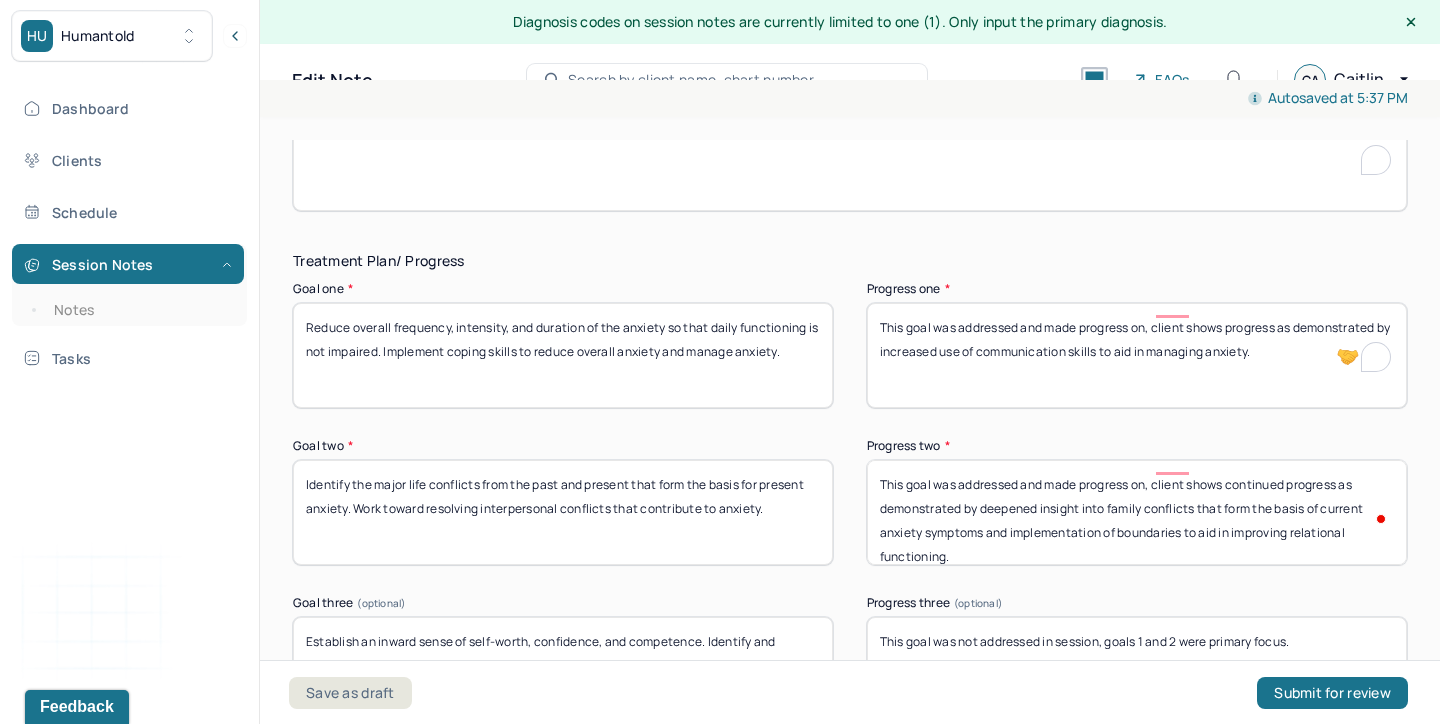 drag, startPoint x: 1141, startPoint y: 490, endPoint x: 1105, endPoint y: 484, distance: 36.496574 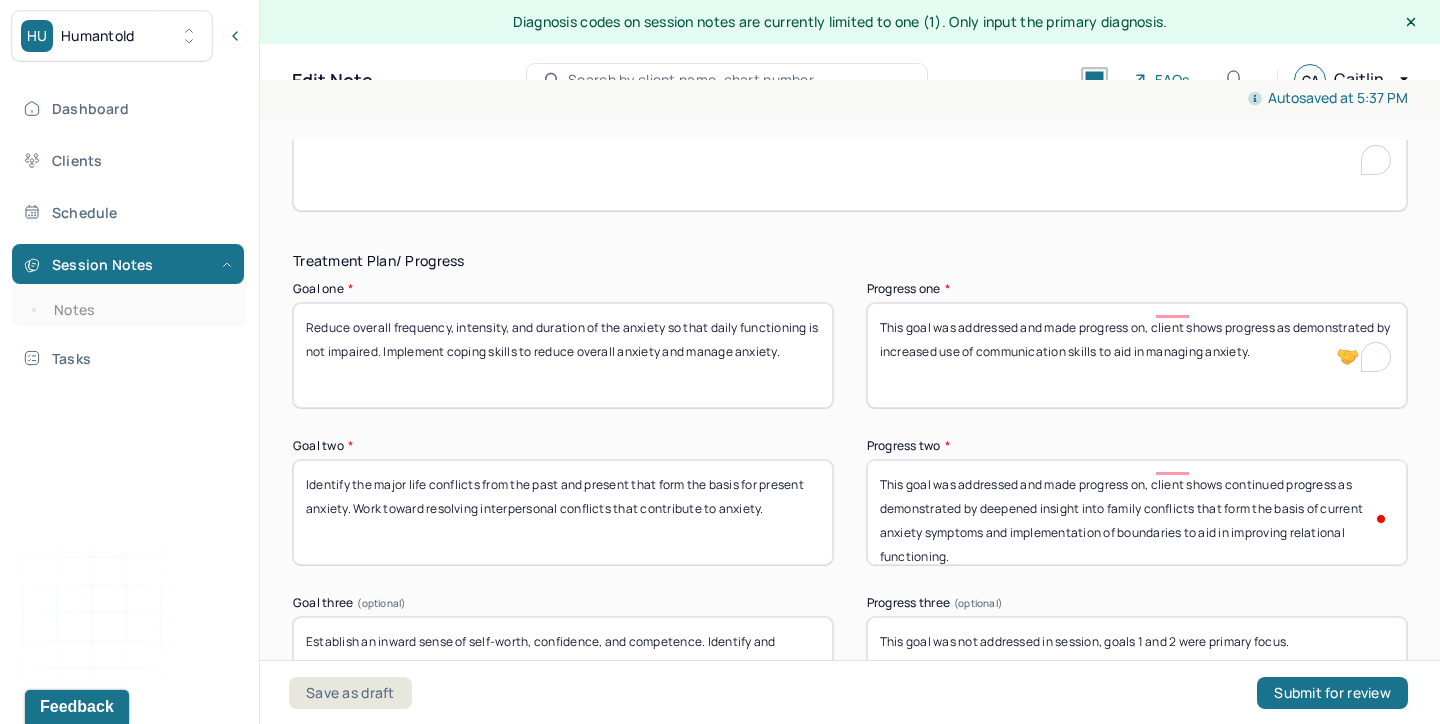 click on "This goal was addressed and made progress on, client shows continued progress as demonstrated by deepened insight into family conflicts that form the basis of current anxiety symptoms and implementation of boundaries to aid in improving relational functioning." at bounding box center (1137, 512) 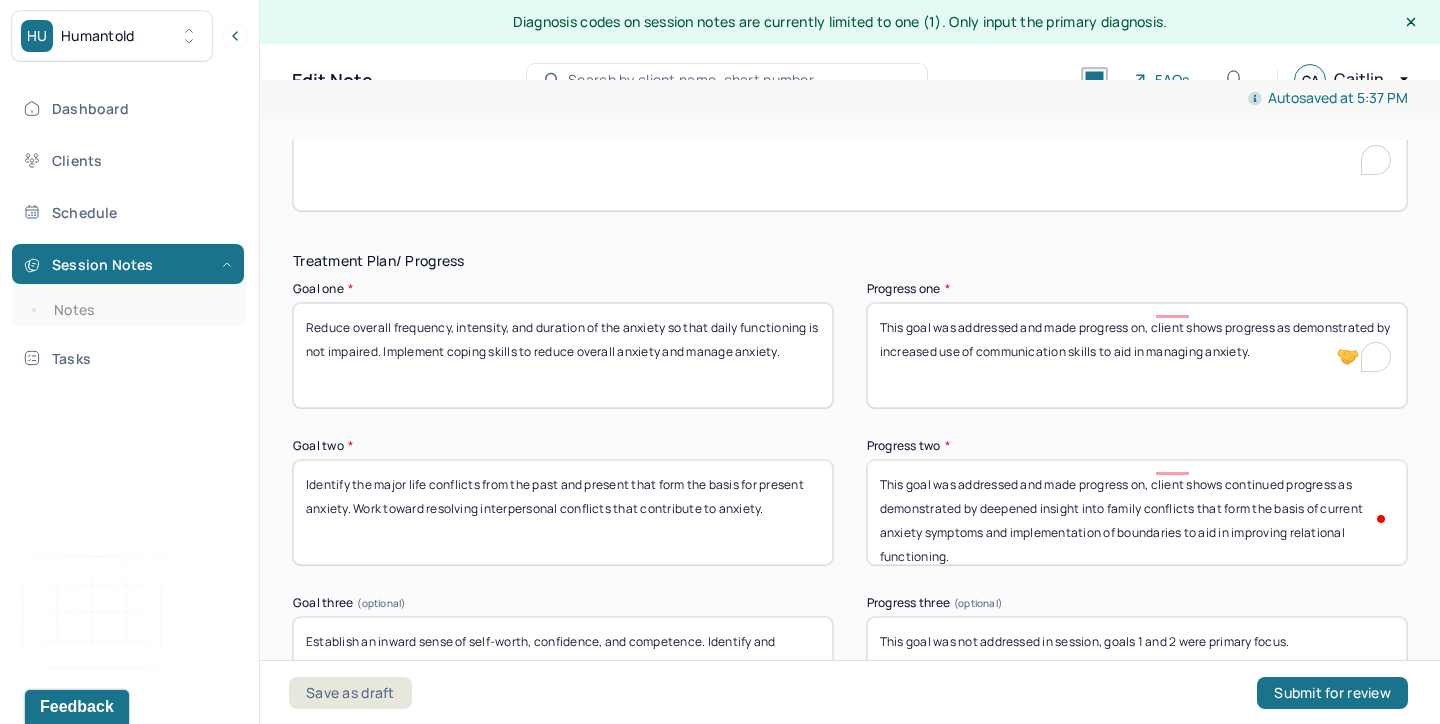 drag, startPoint x: 1039, startPoint y: 490, endPoint x: 983, endPoint y: 494, distance: 56.142673 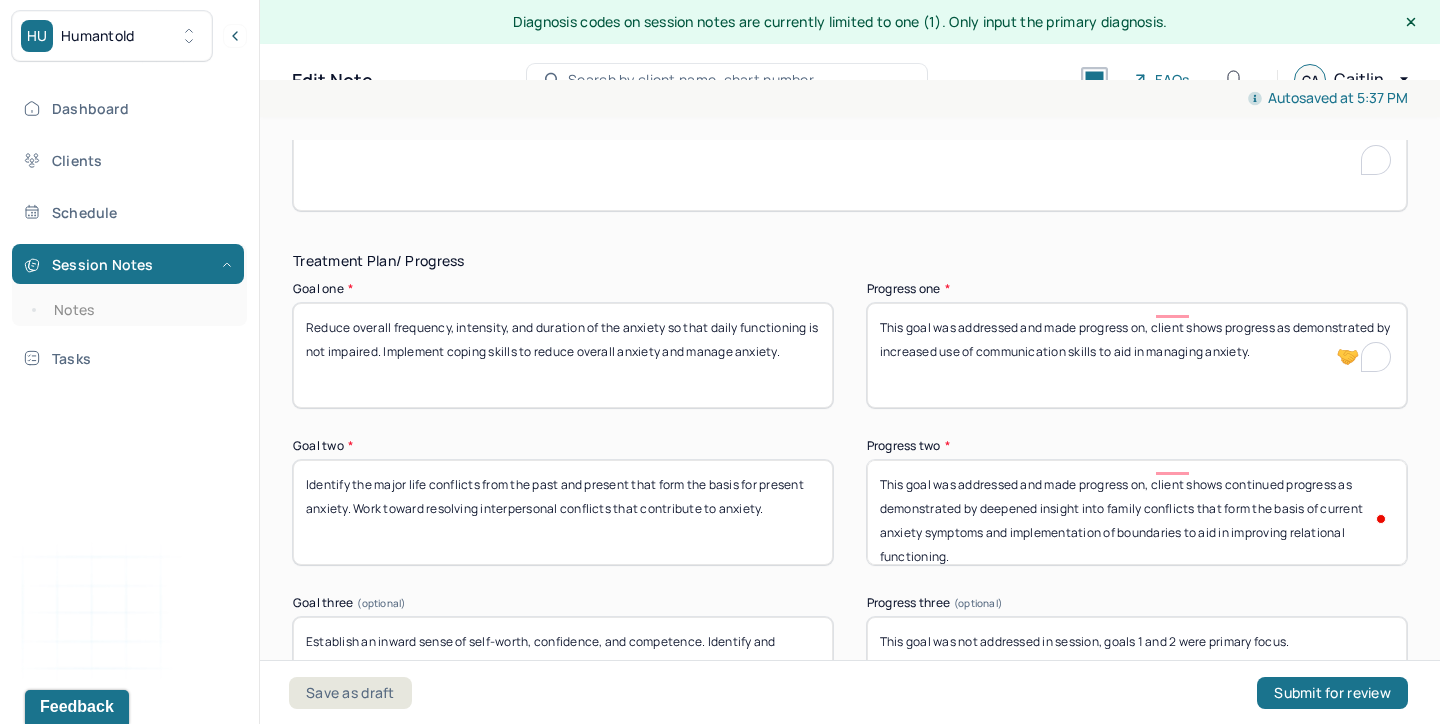 click on "This goal was addressed and made progress on, client shows continued progress as demonstrated by deepened insight into family conflicts that form the basis of current anxiety symptoms and implementation of boundaries to aid in improving relational functioning." at bounding box center (1137, 512) 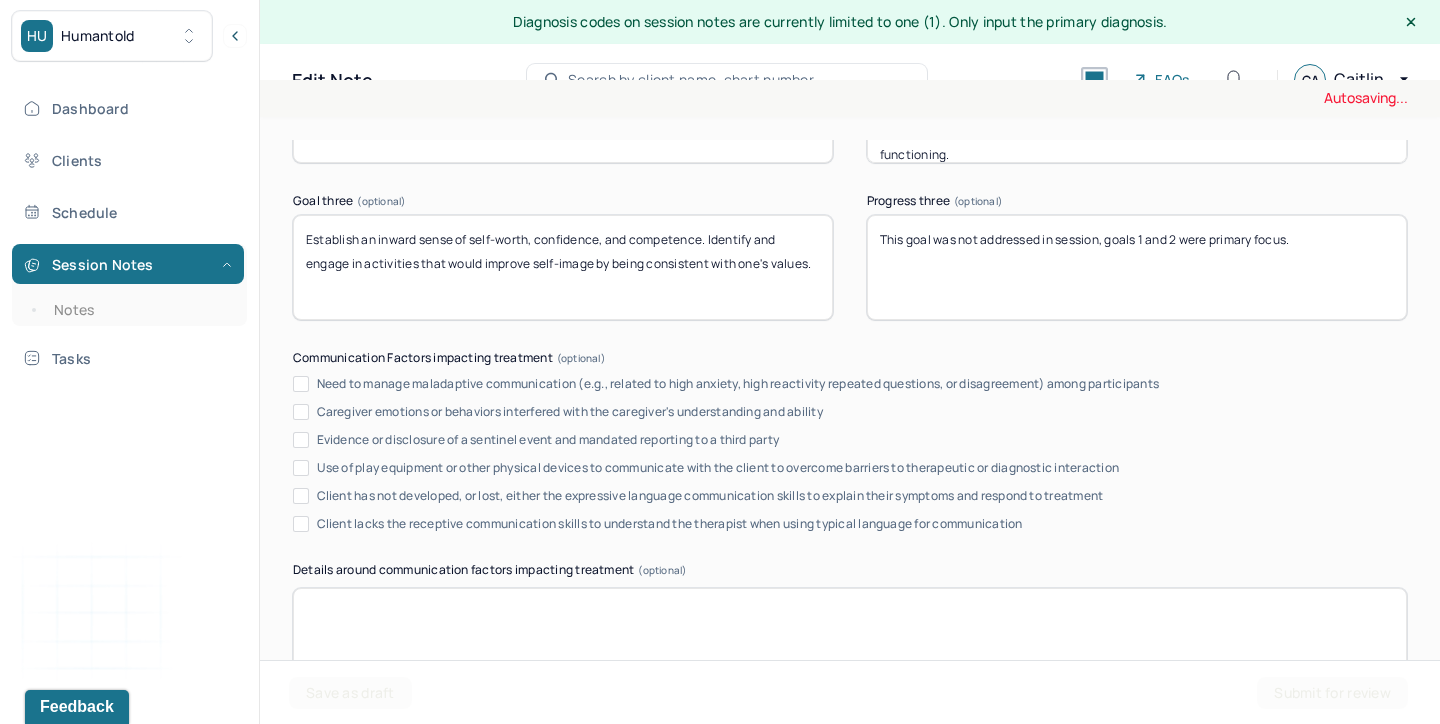 scroll, scrollTop: 3877, scrollLeft: 0, axis: vertical 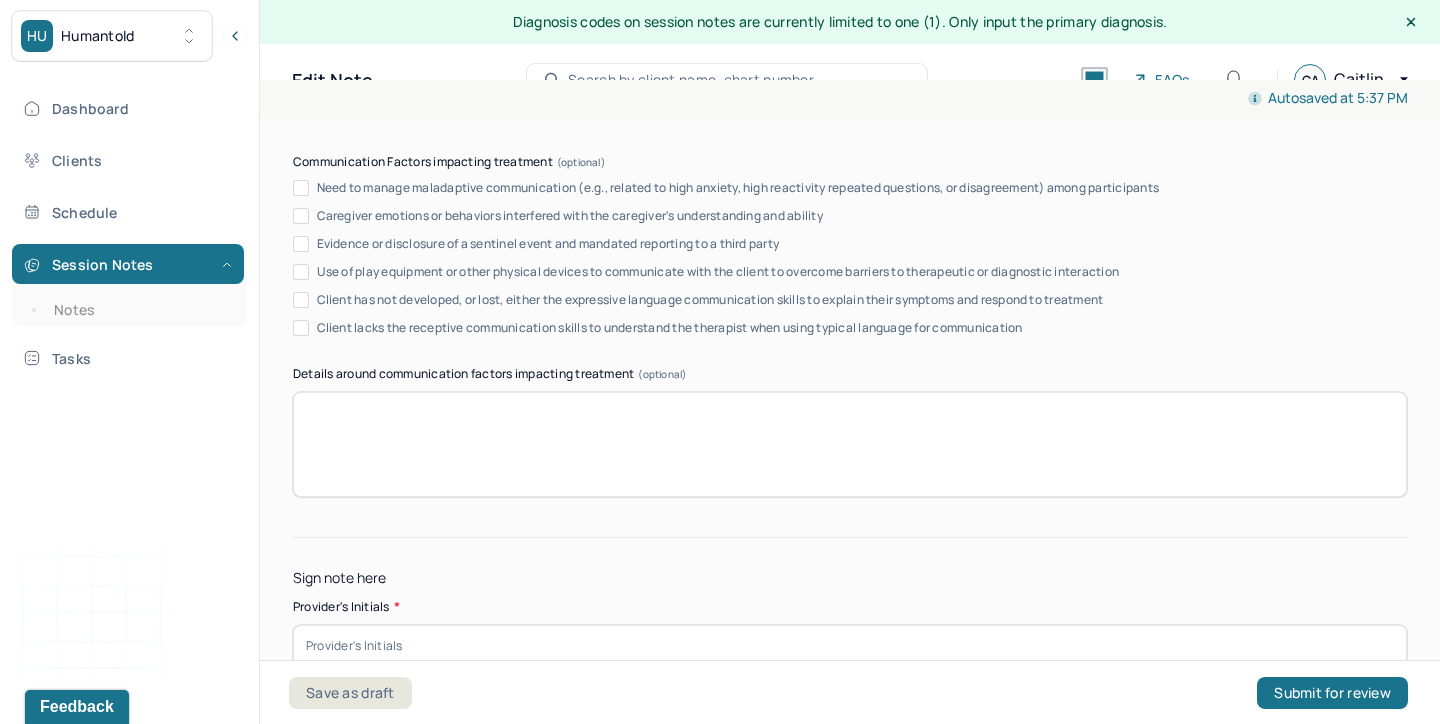 type on "This goal was addressed and made progress on, client shows continued progress as demonstrated by increased insight into family conflicts that form the basis of current anxiety symptoms and implementation of boundaries to aid in improving relational functioning." 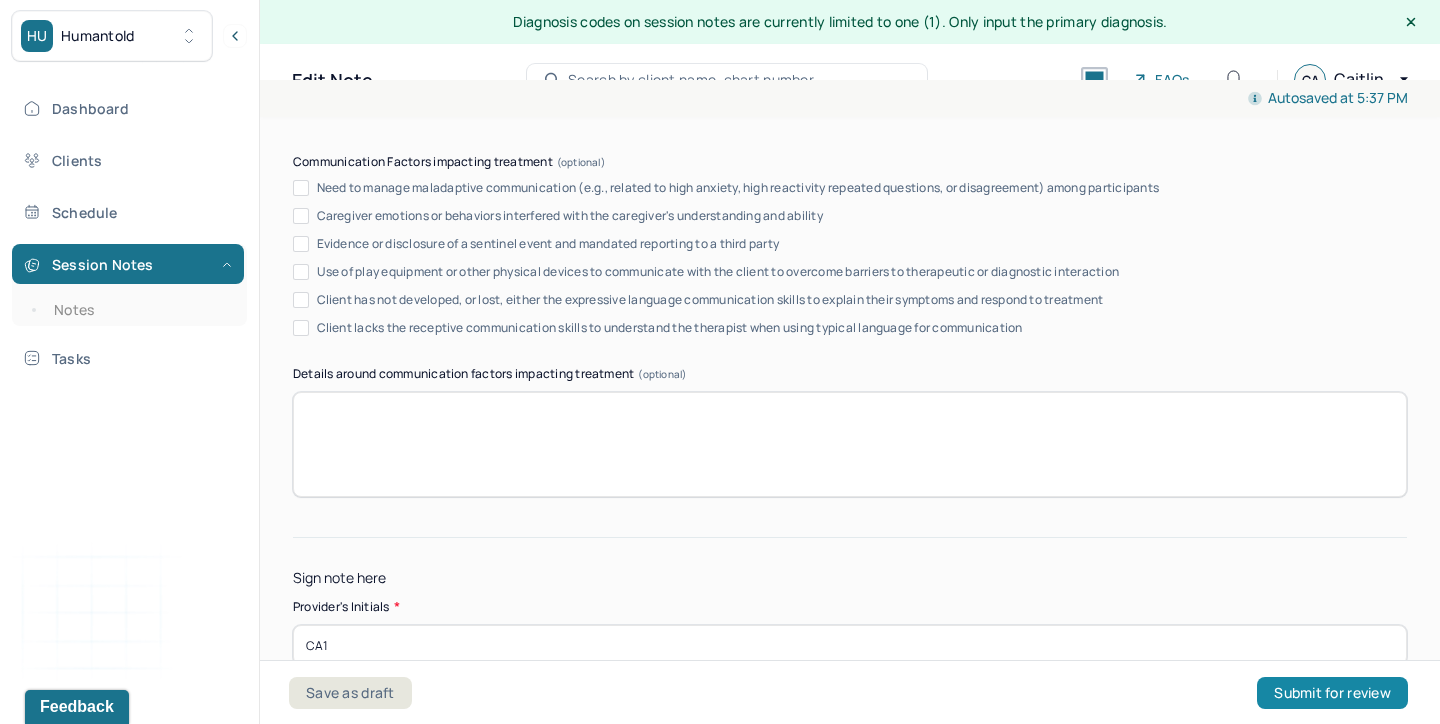 type on "CA1" 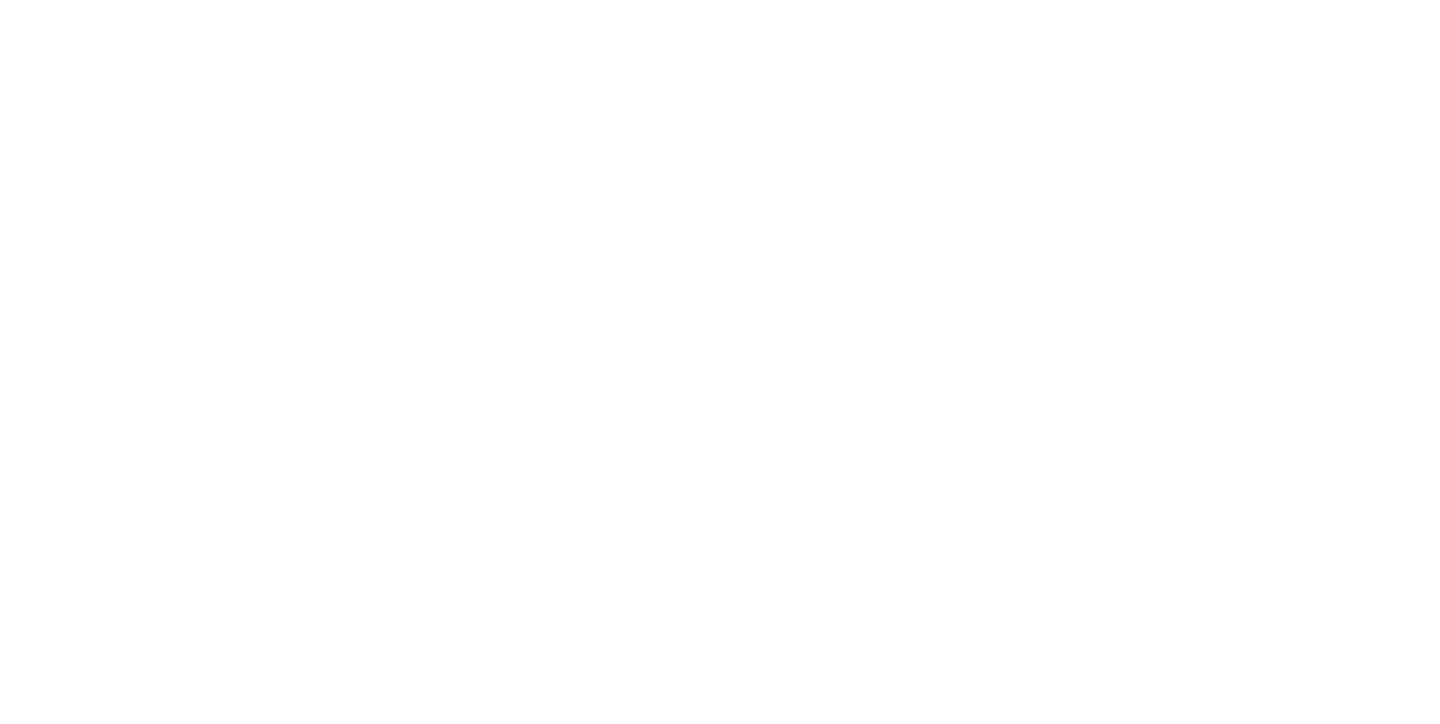 scroll, scrollTop: 0, scrollLeft: 0, axis: both 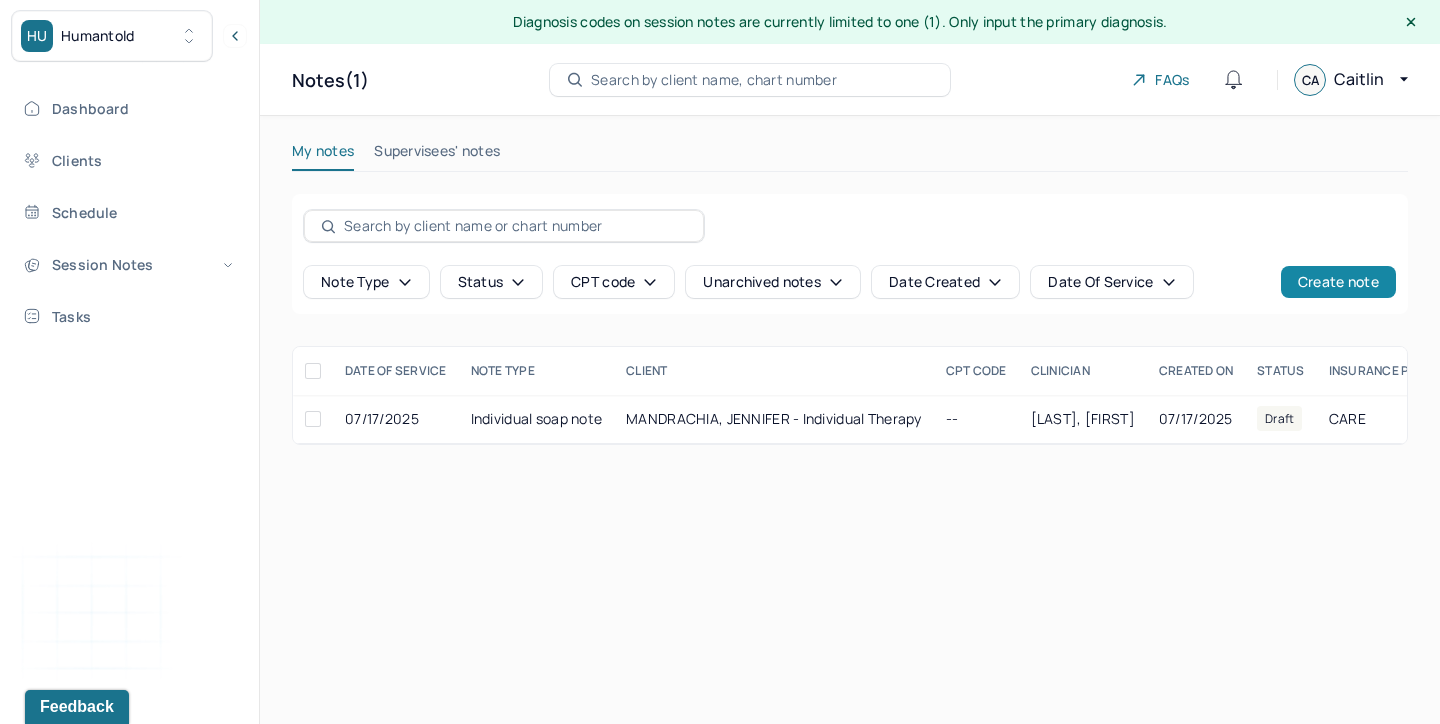 click on "Create note" at bounding box center [1338, 282] 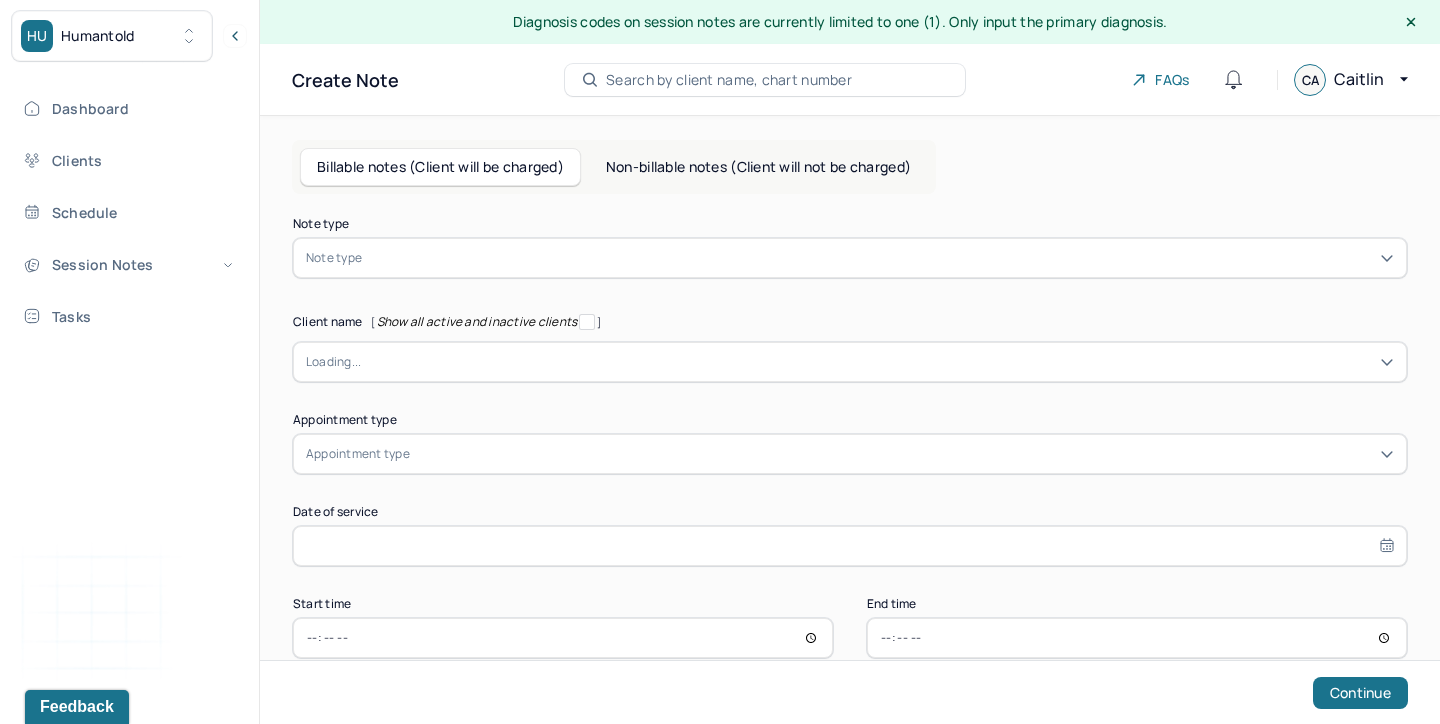 click at bounding box center (877, 362) 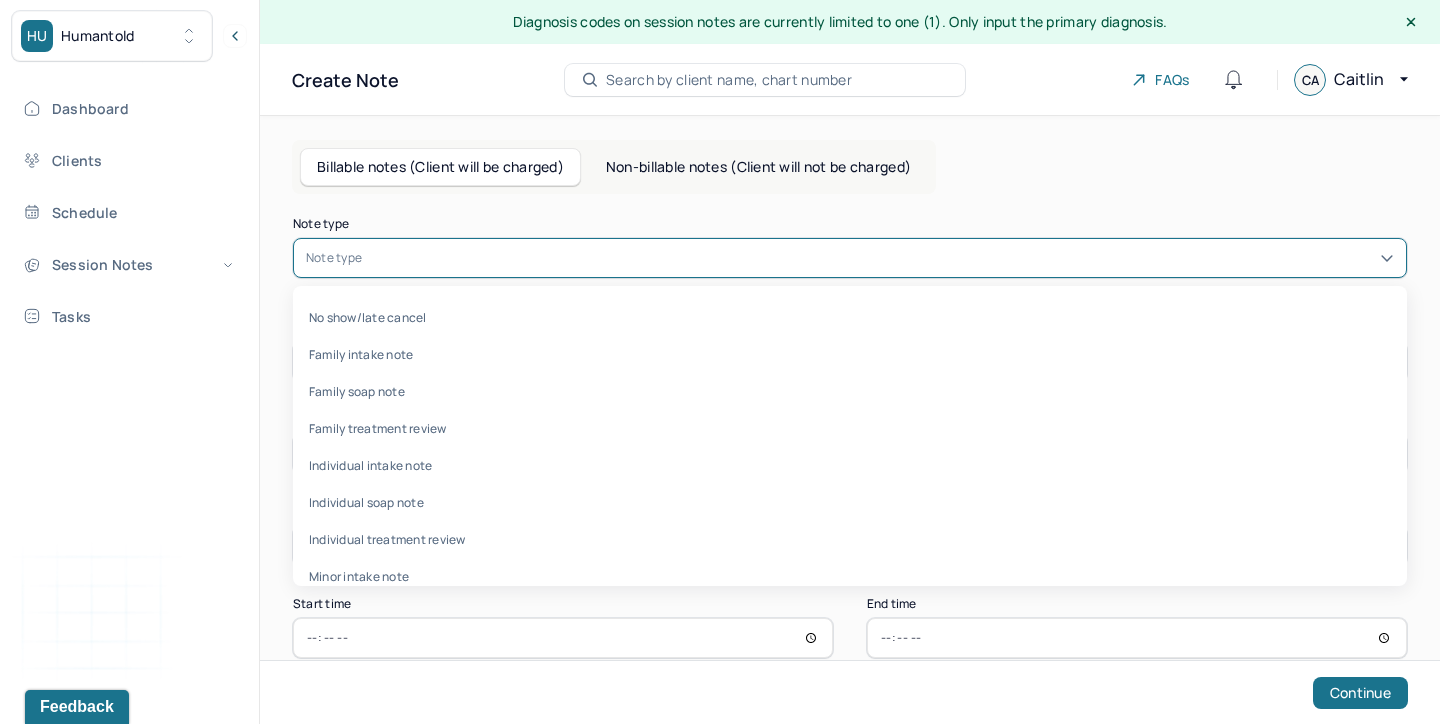 click at bounding box center (880, 258) 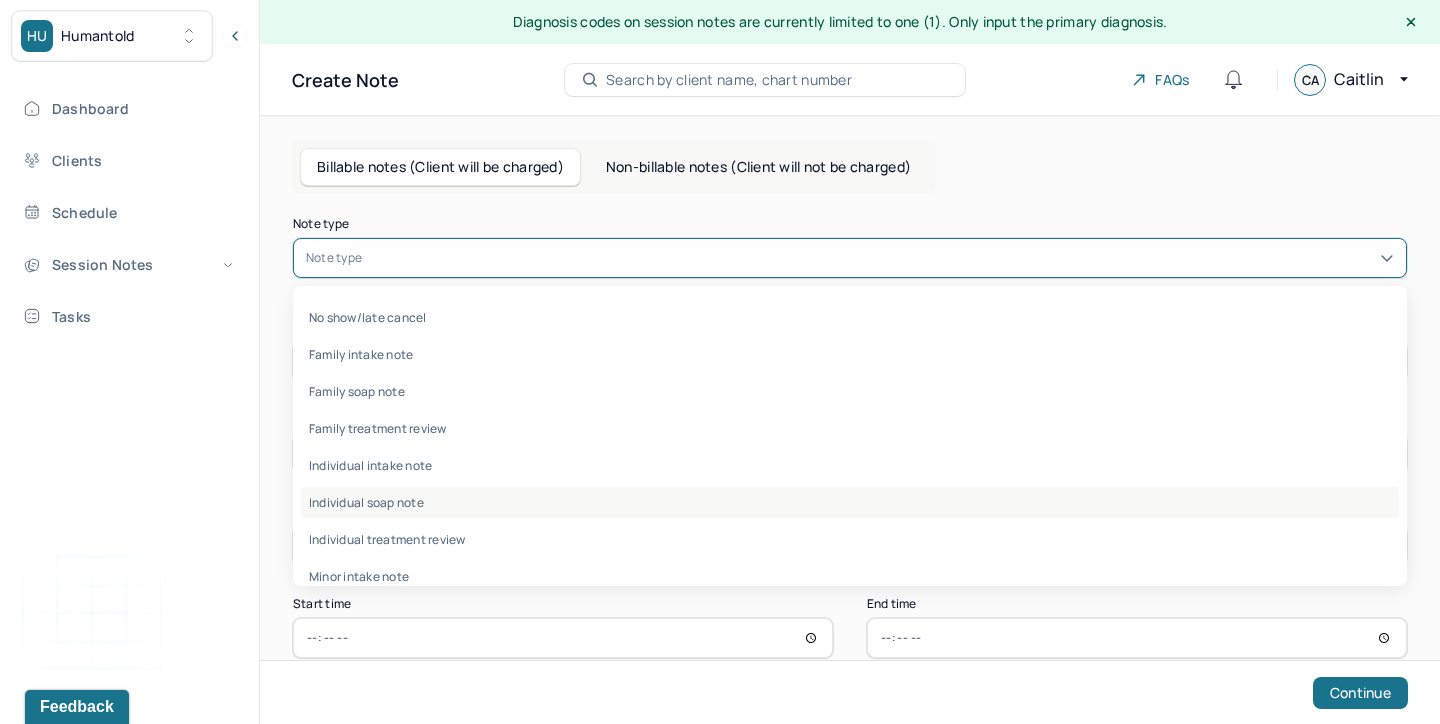 click on "Individual soap note" at bounding box center [850, 502] 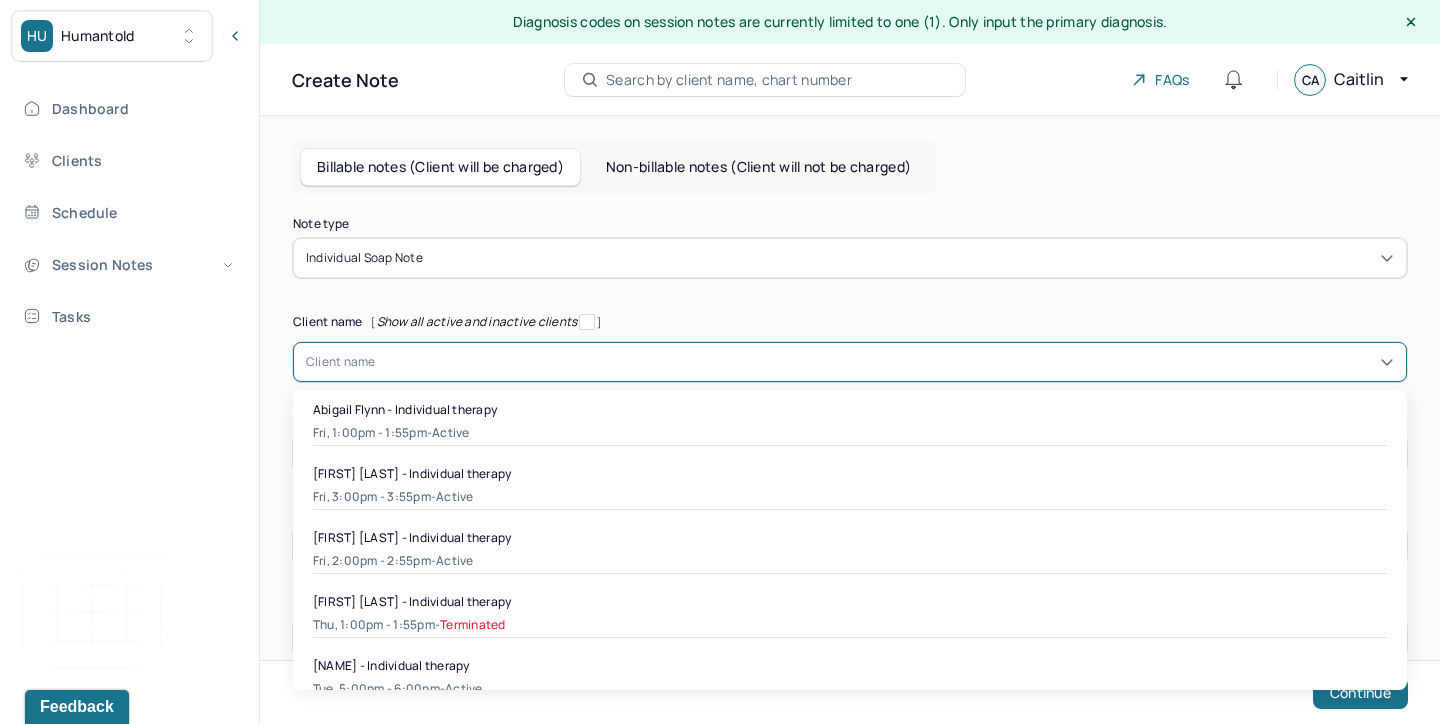 click on "Client name" at bounding box center [850, 362] 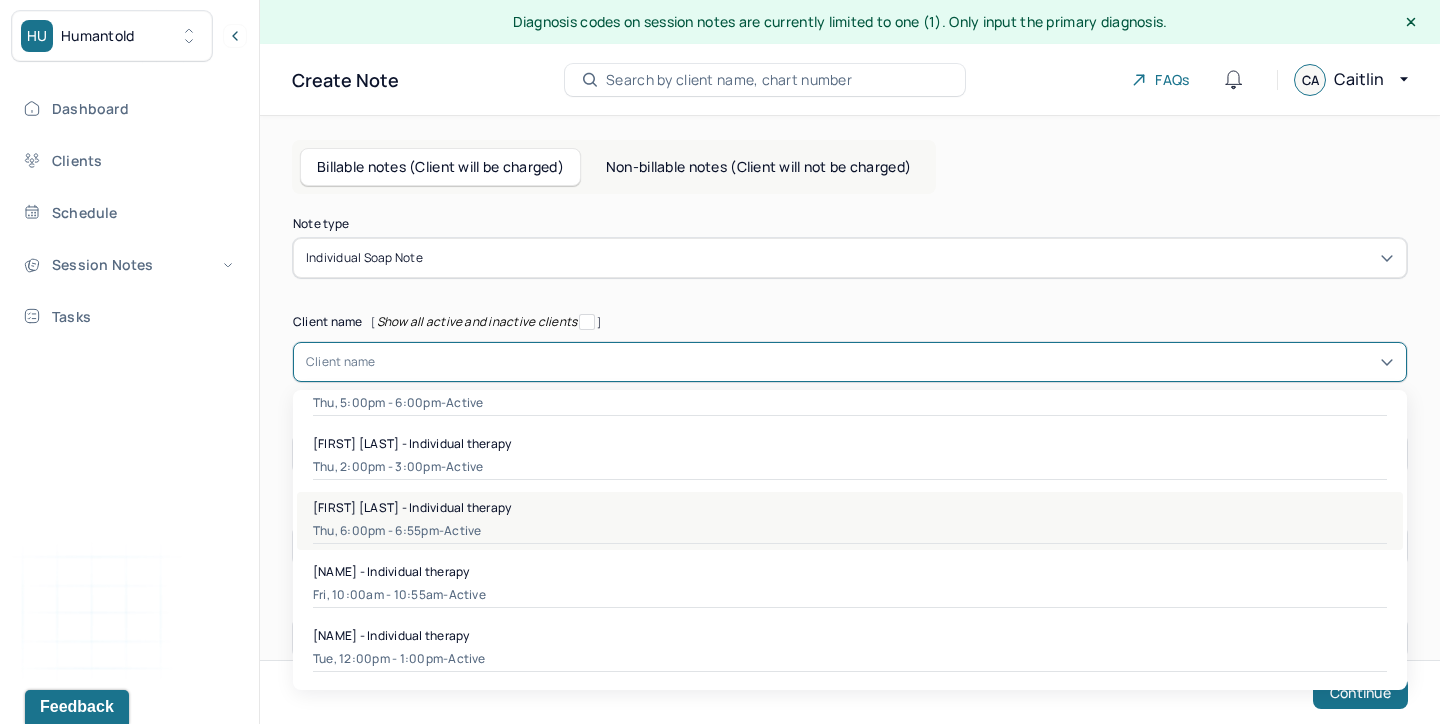scroll, scrollTop: 736, scrollLeft: 0, axis: vertical 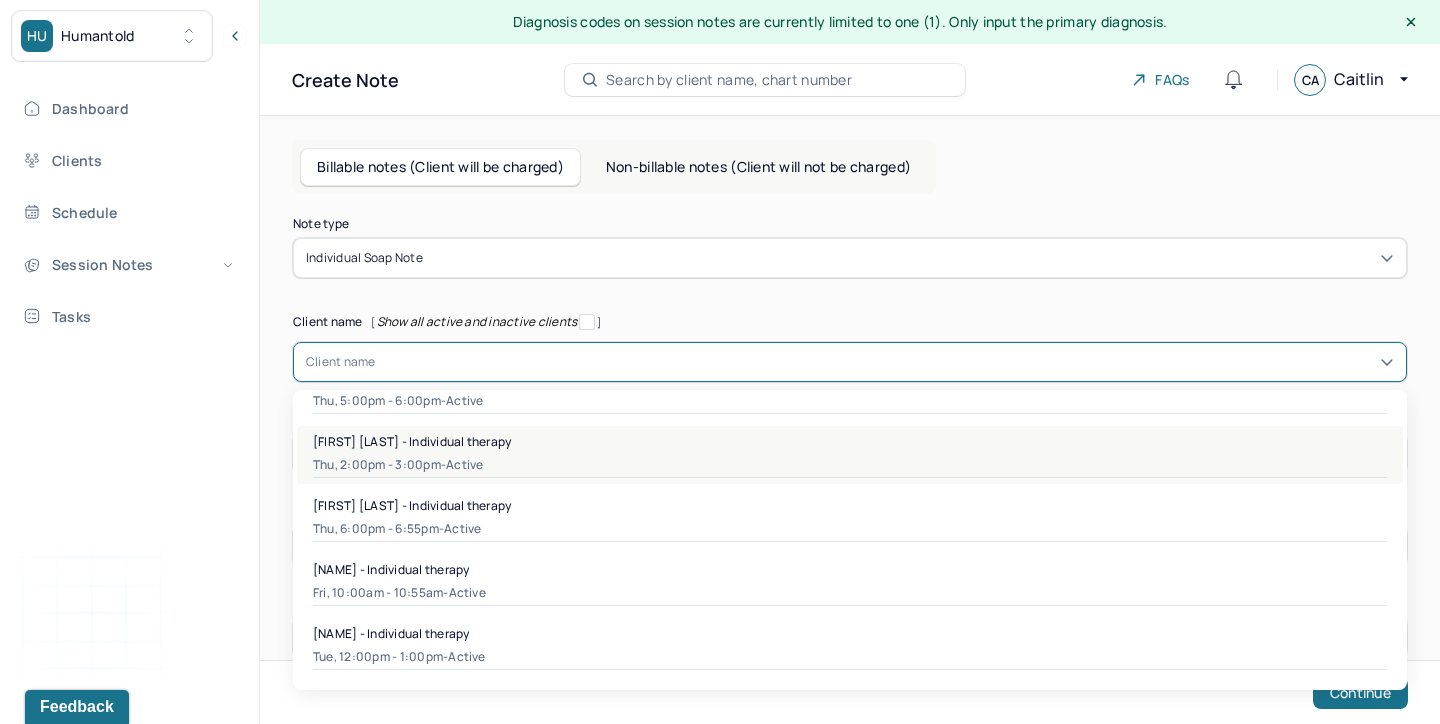 click on "[DAY], [TIME] - active" at bounding box center (850, 465) 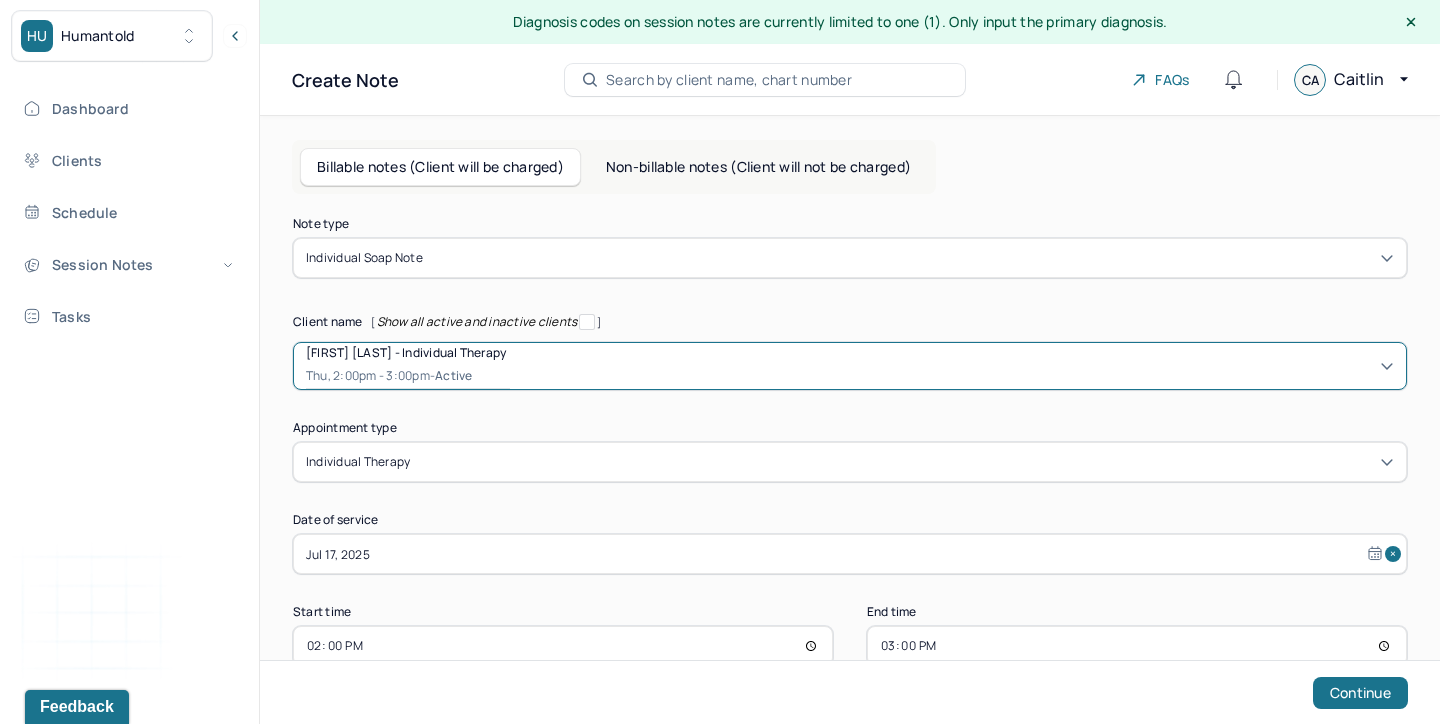 scroll, scrollTop: 47, scrollLeft: 0, axis: vertical 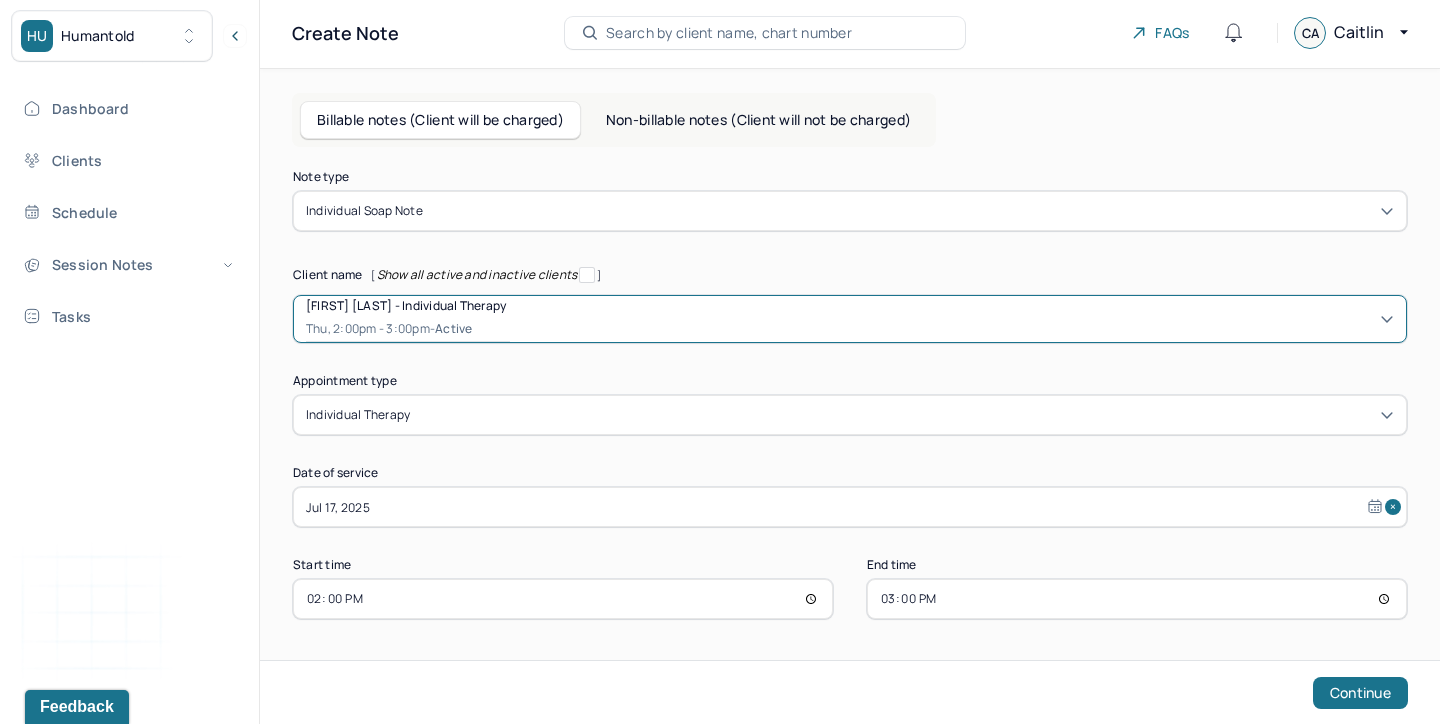 click on "15:00" at bounding box center [1137, 599] 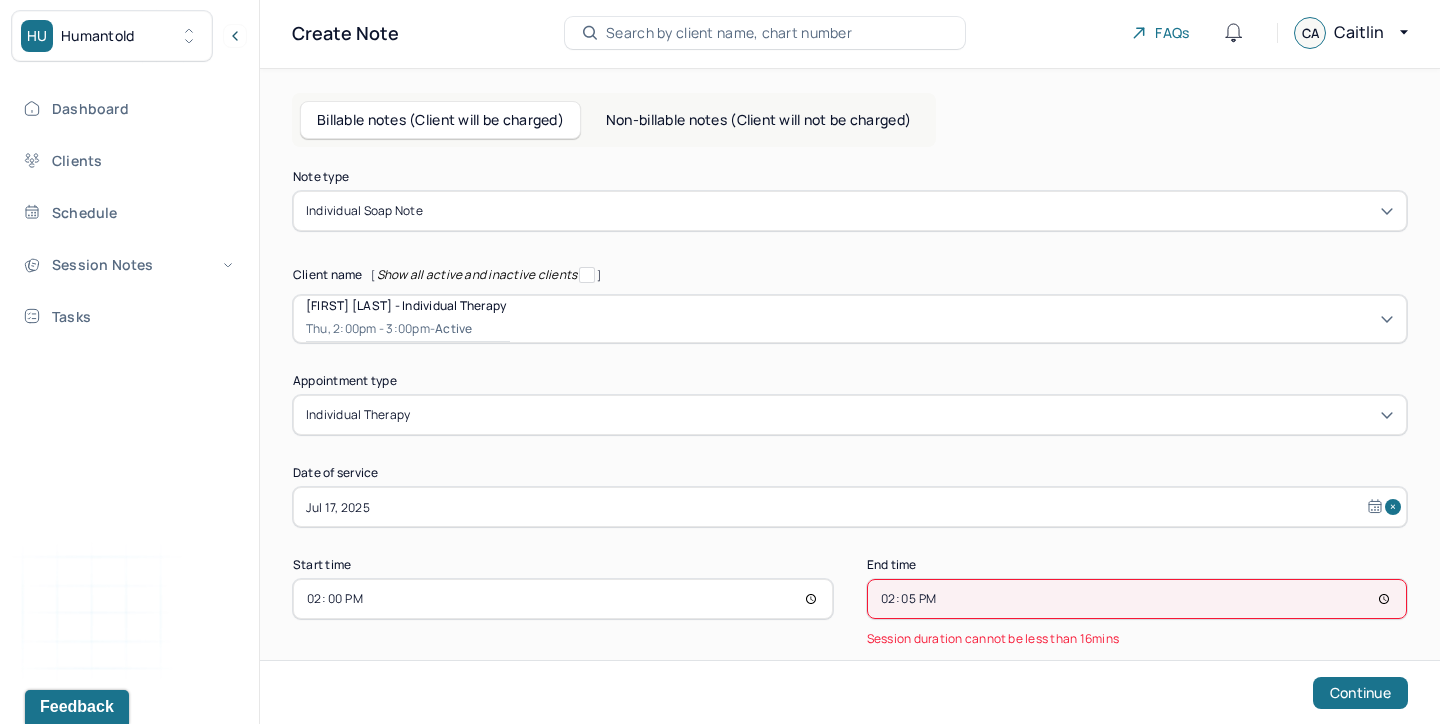 type on "14:55" 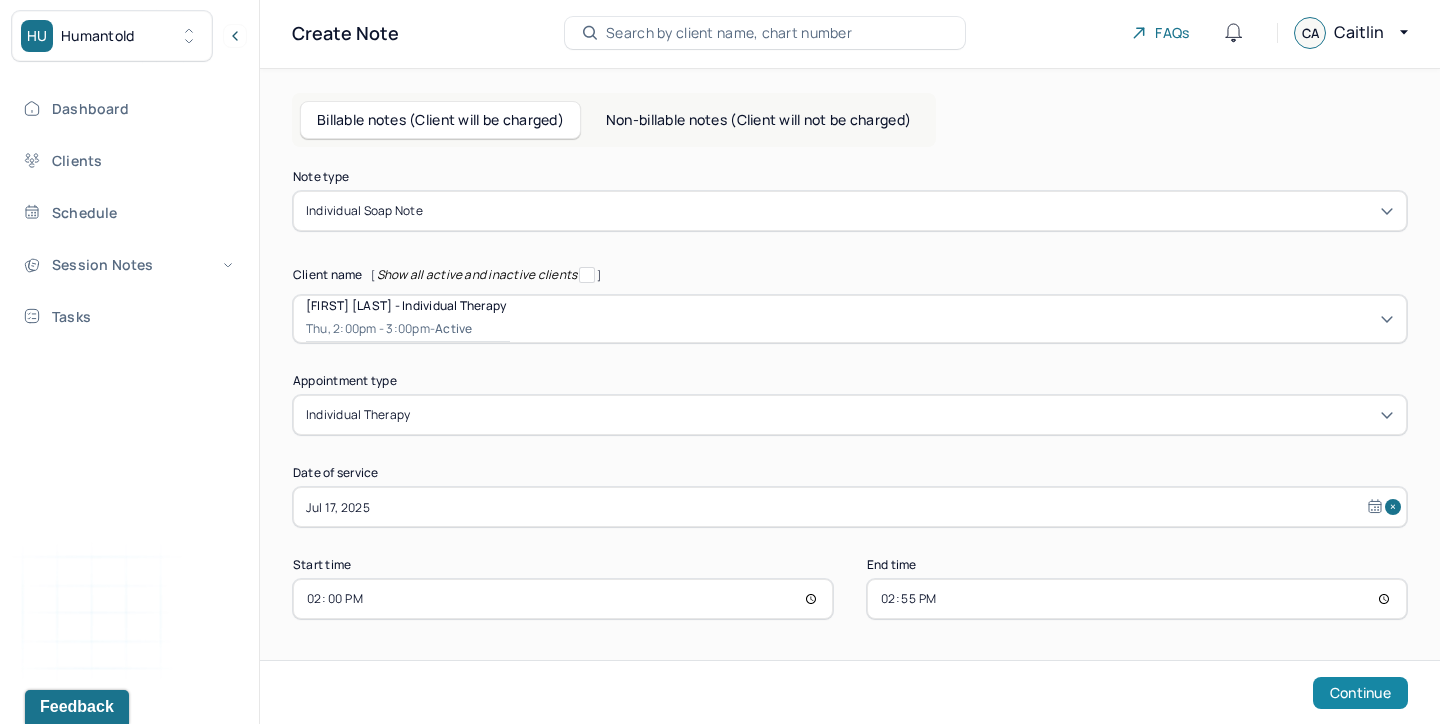 click on "Continue" at bounding box center (1360, 693) 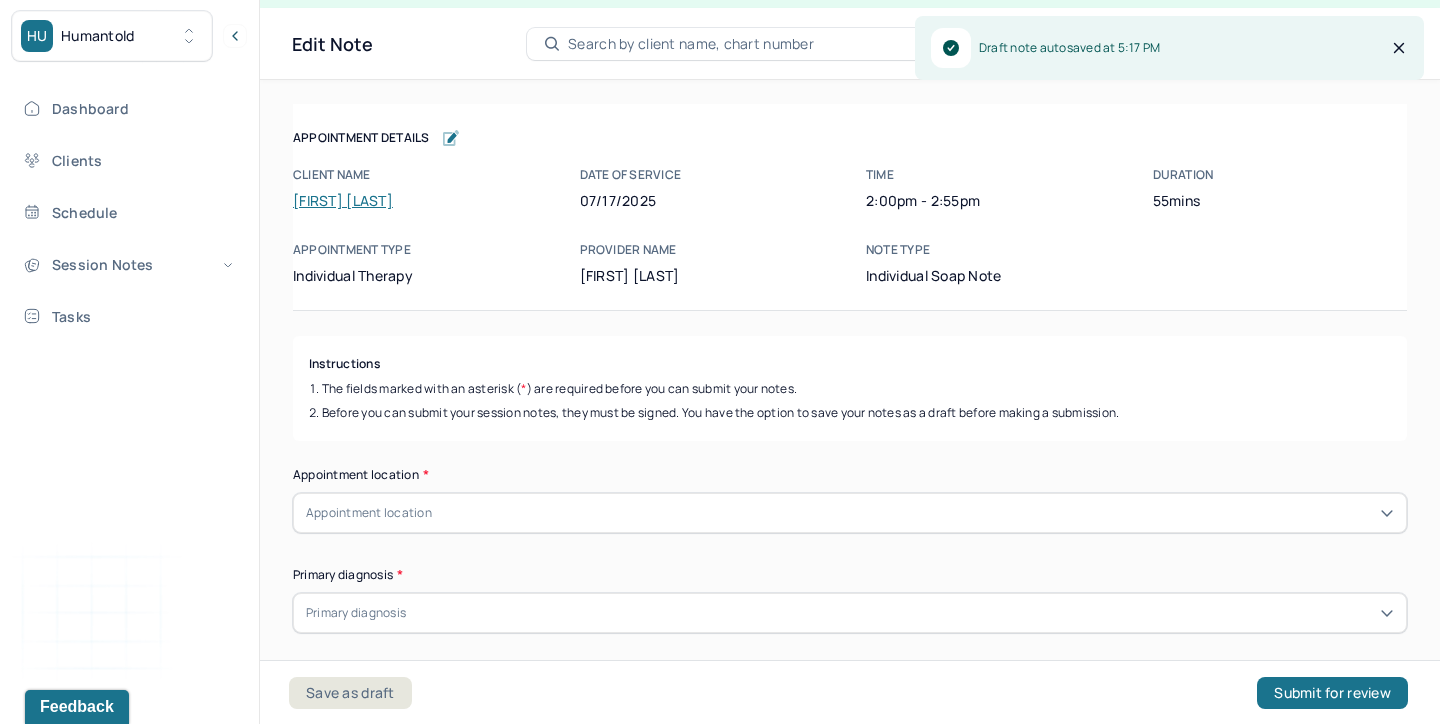 scroll, scrollTop: 36, scrollLeft: 0, axis: vertical 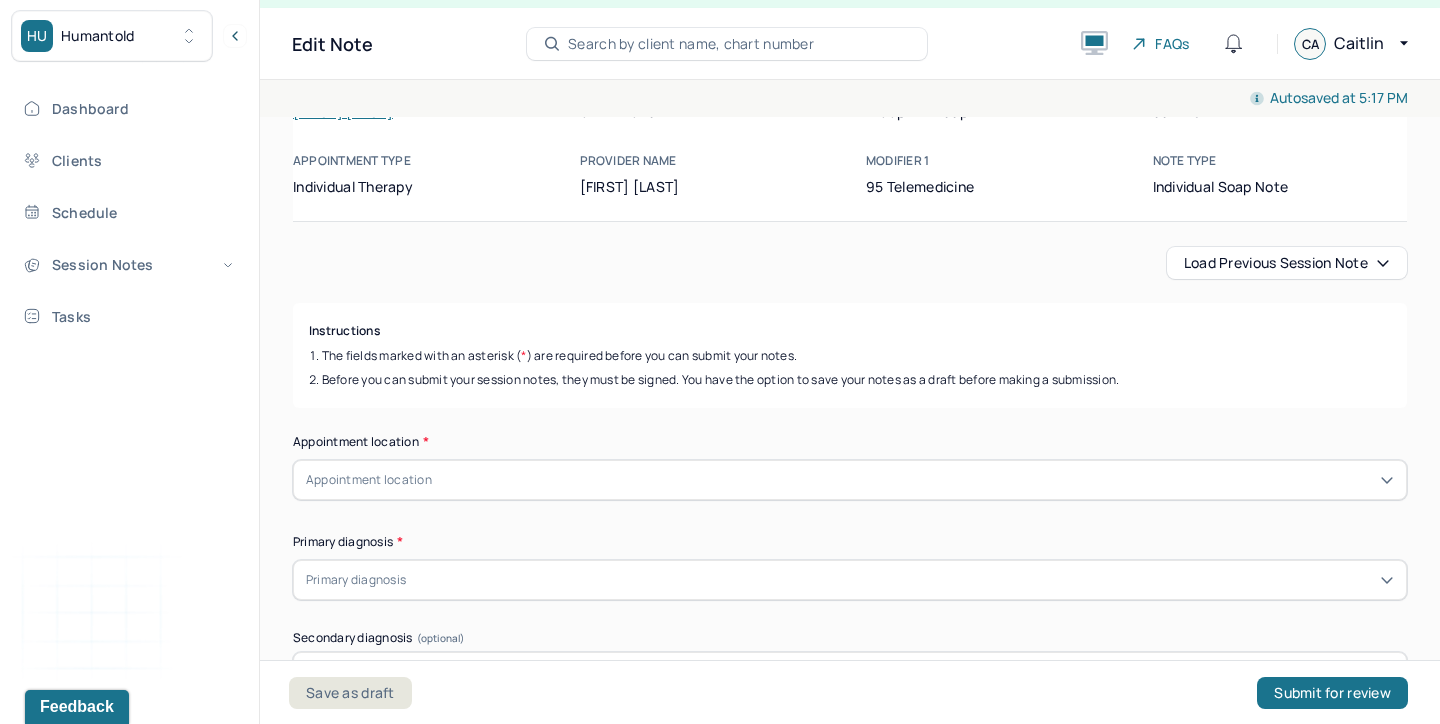 click on "Load previous session note" at bounding box center (1287, 263) 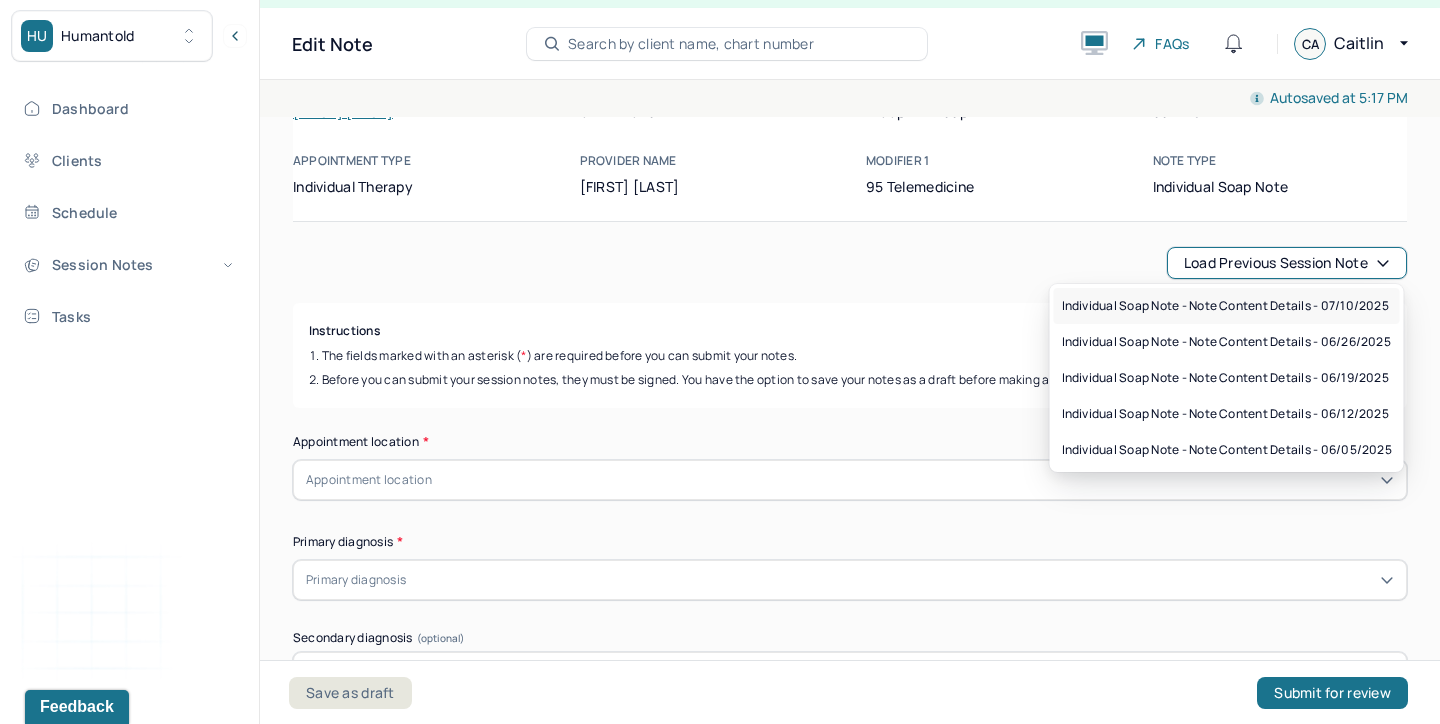 click on "Individual soap note   - Note content Details -   07/10/2025" at bounding box center [1225, 306] 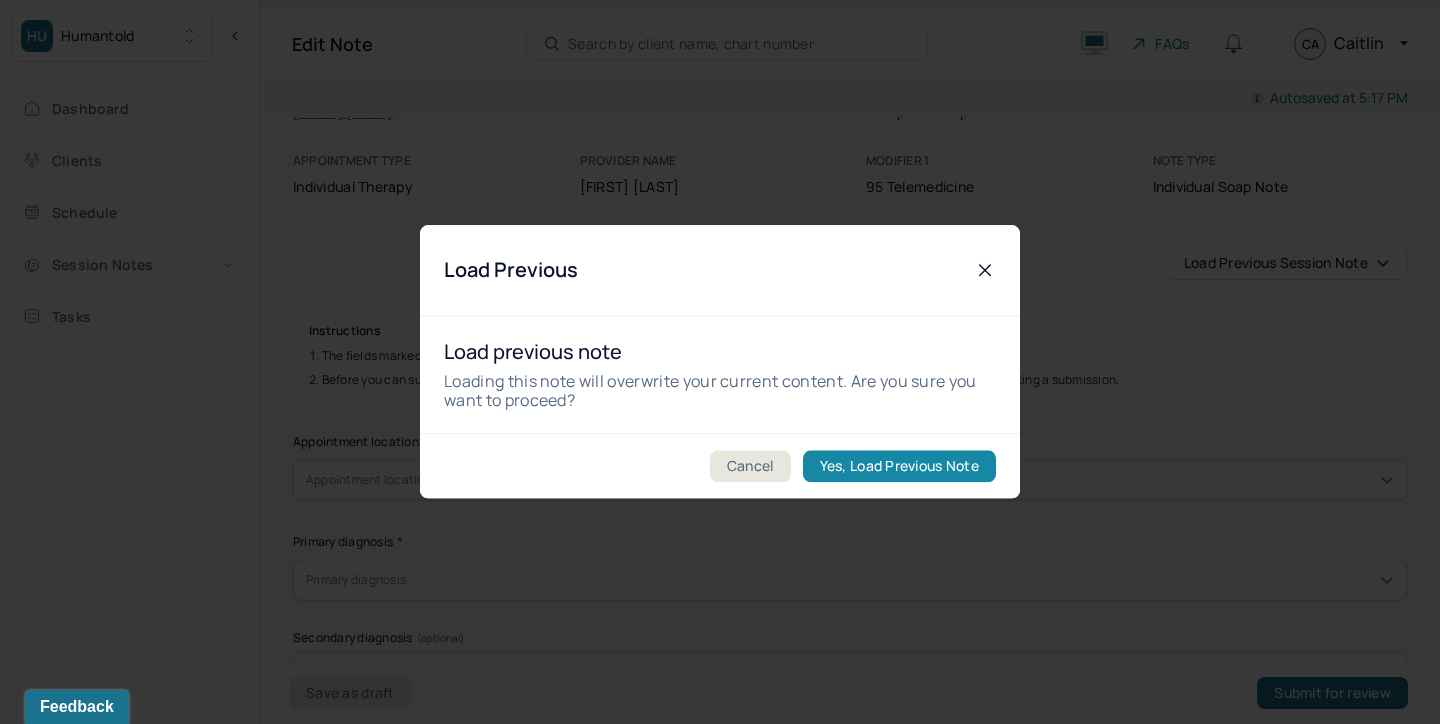 click on "Yes, Load Previous Note" at bounding box center [899, 467] 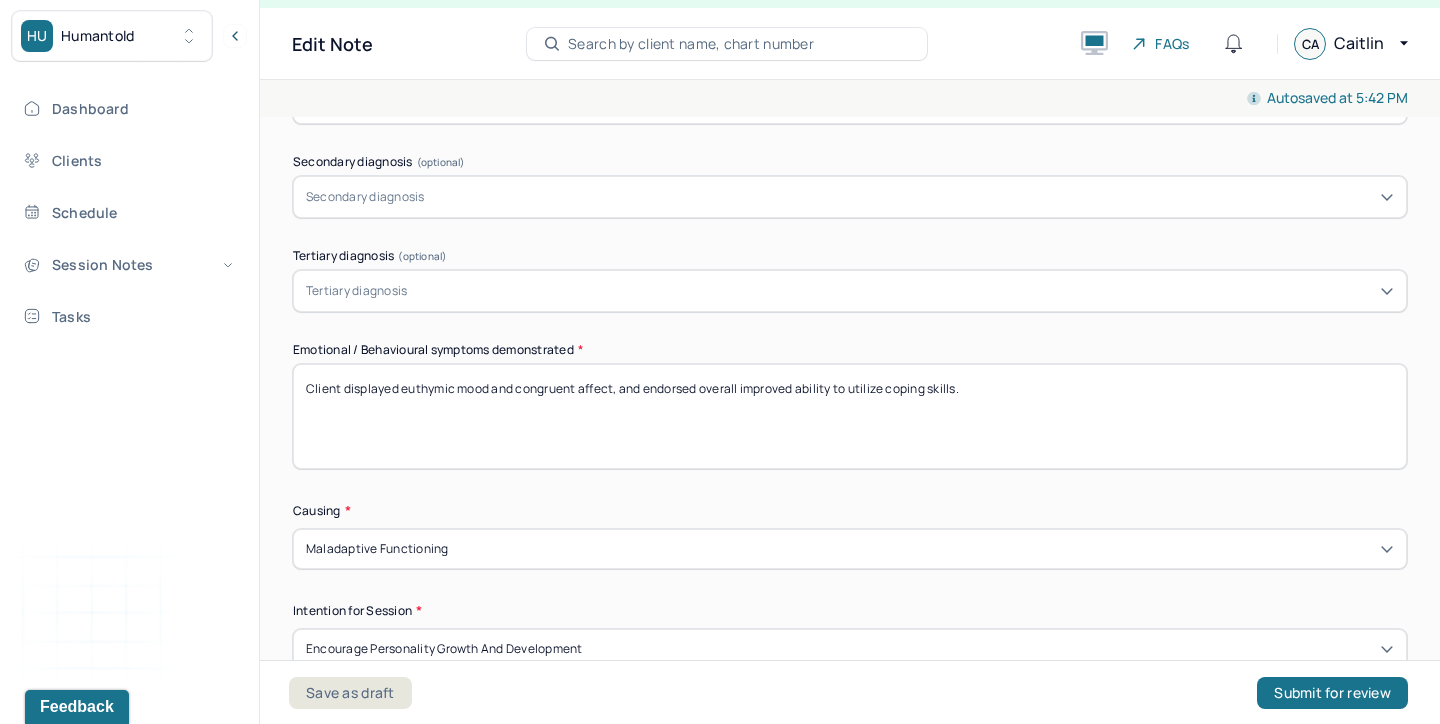 scroll, scrollTop: 930, scrollLeft: 0, axis: vertical 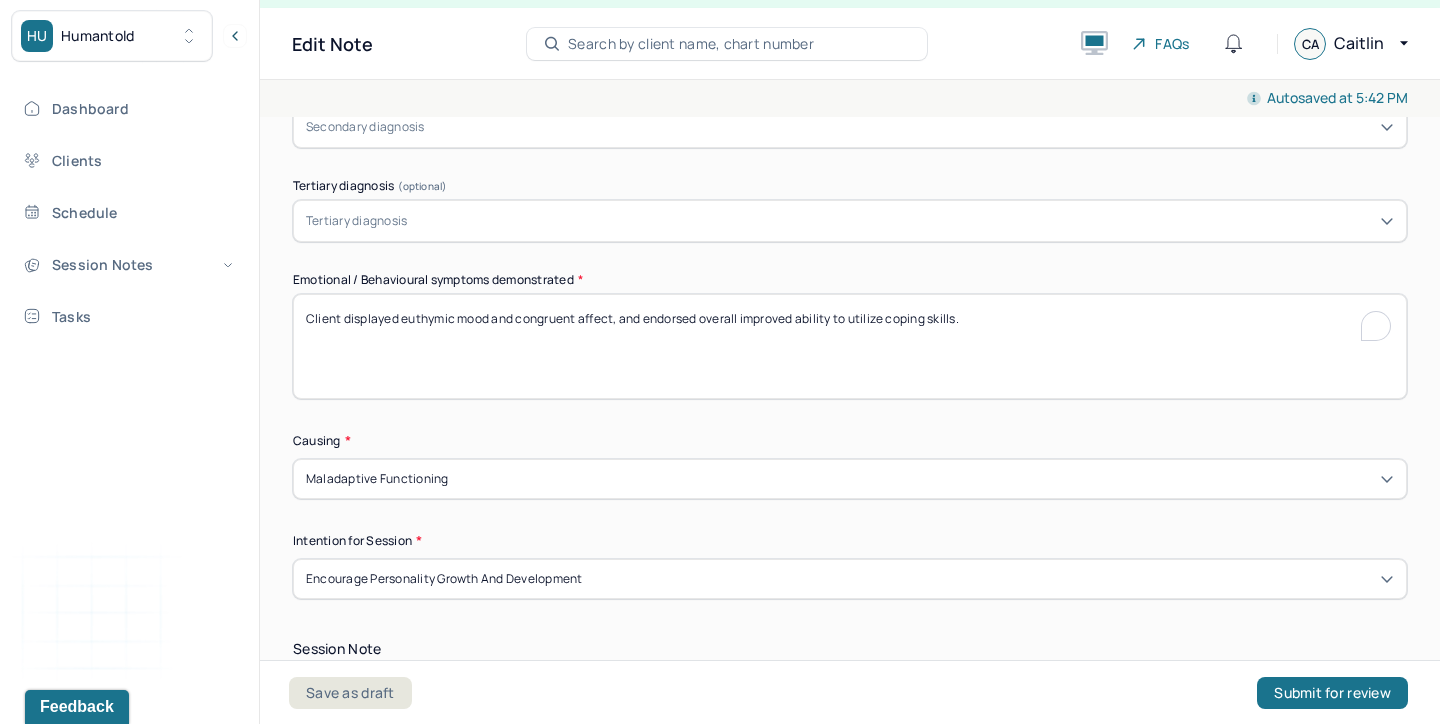 drag, startPoint x: 453, startPoint y: 279, endPoint x: 402, endPoint y: 283, distance: 51.156624 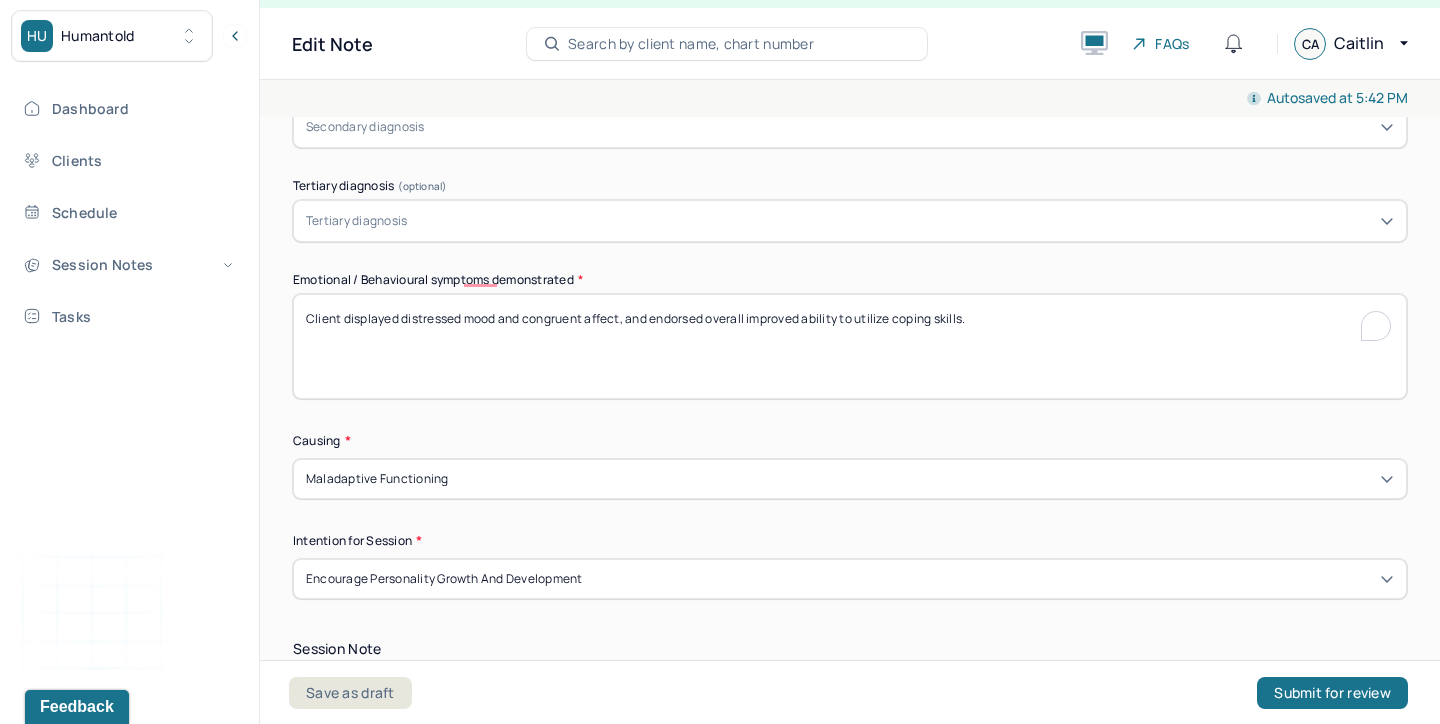 drag, startPoint x: 1015, startPoint y: 283, endPoint x: 625, endPoint y: 274, distance: 390.10382 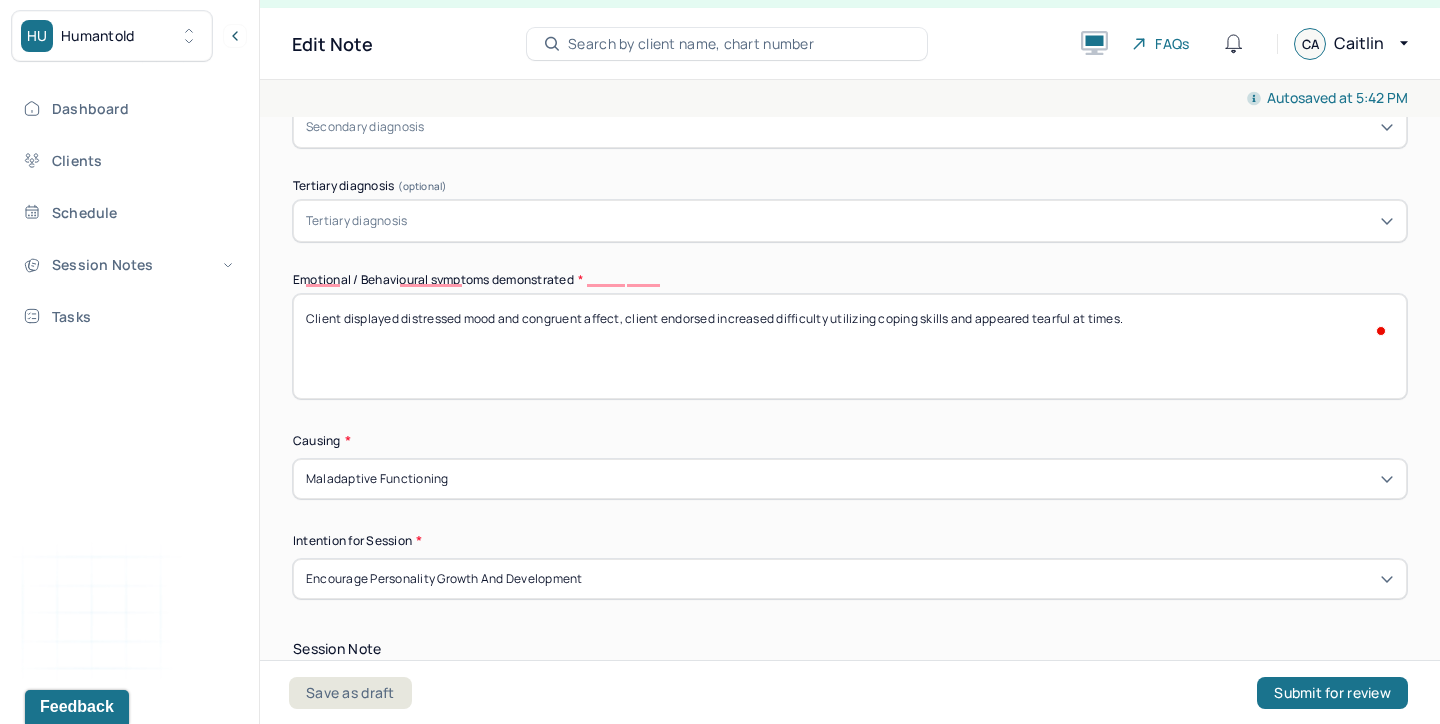 type on "Client displayed distressed mood and congruent affect, client endorsed increased difficulty utilizing coping skills and appeared tearful at times." 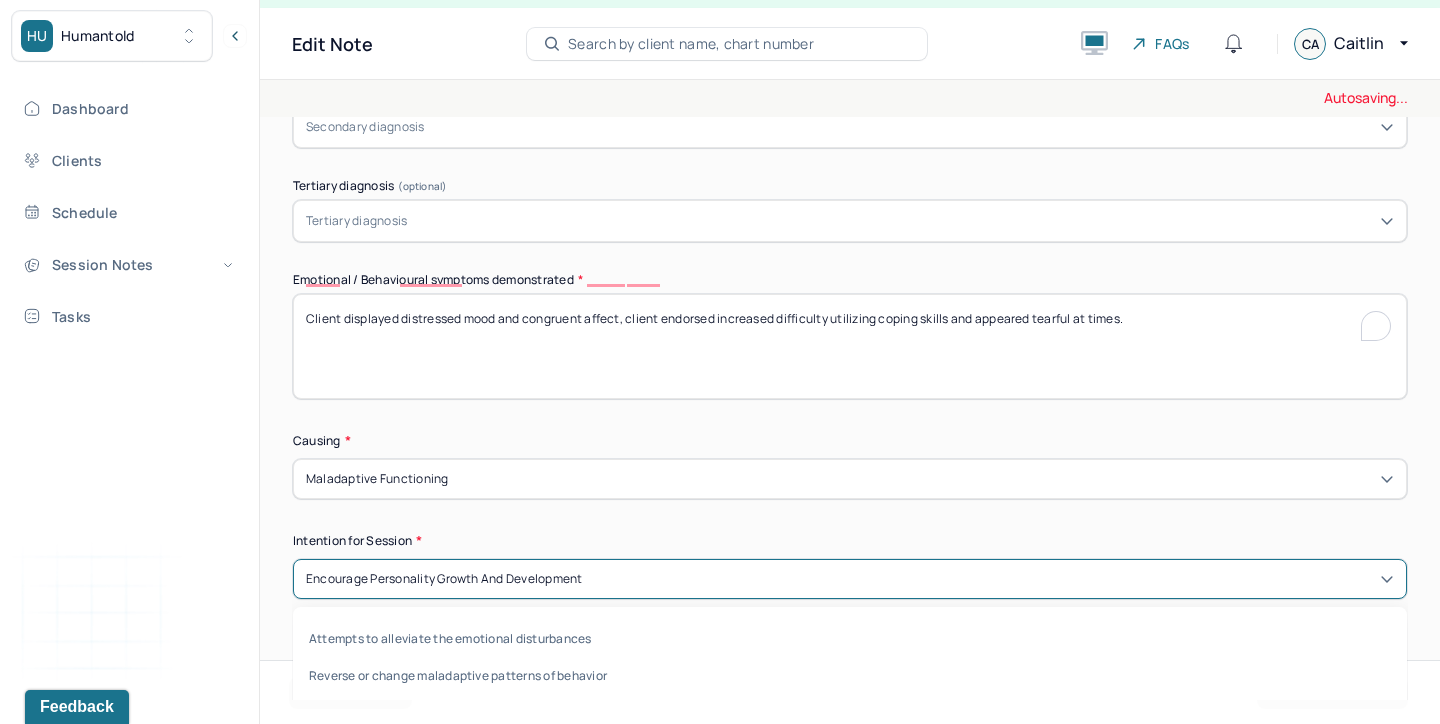 click on "Encourage personality growth and development" at bounding box center [850, 579] 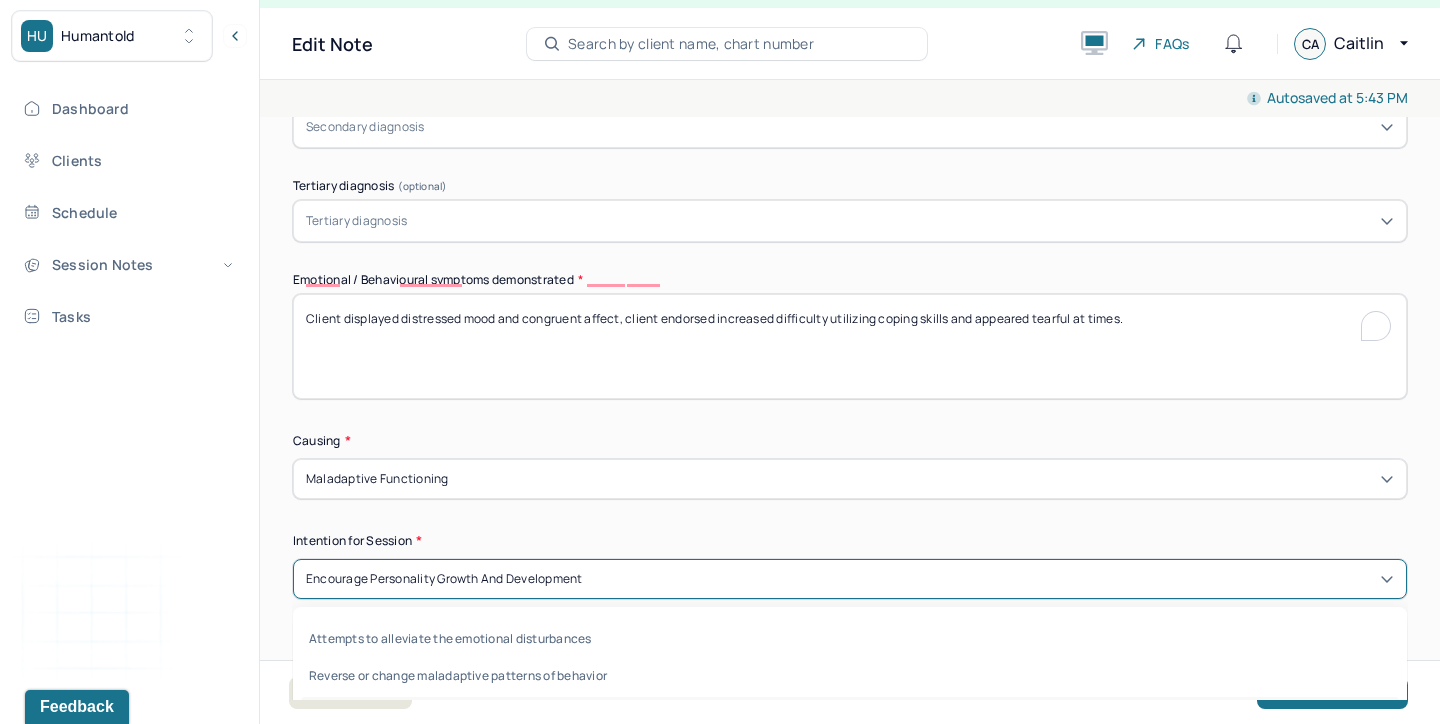 click on "Facilitate coping mechanisms" at bounding box center [850, 712] 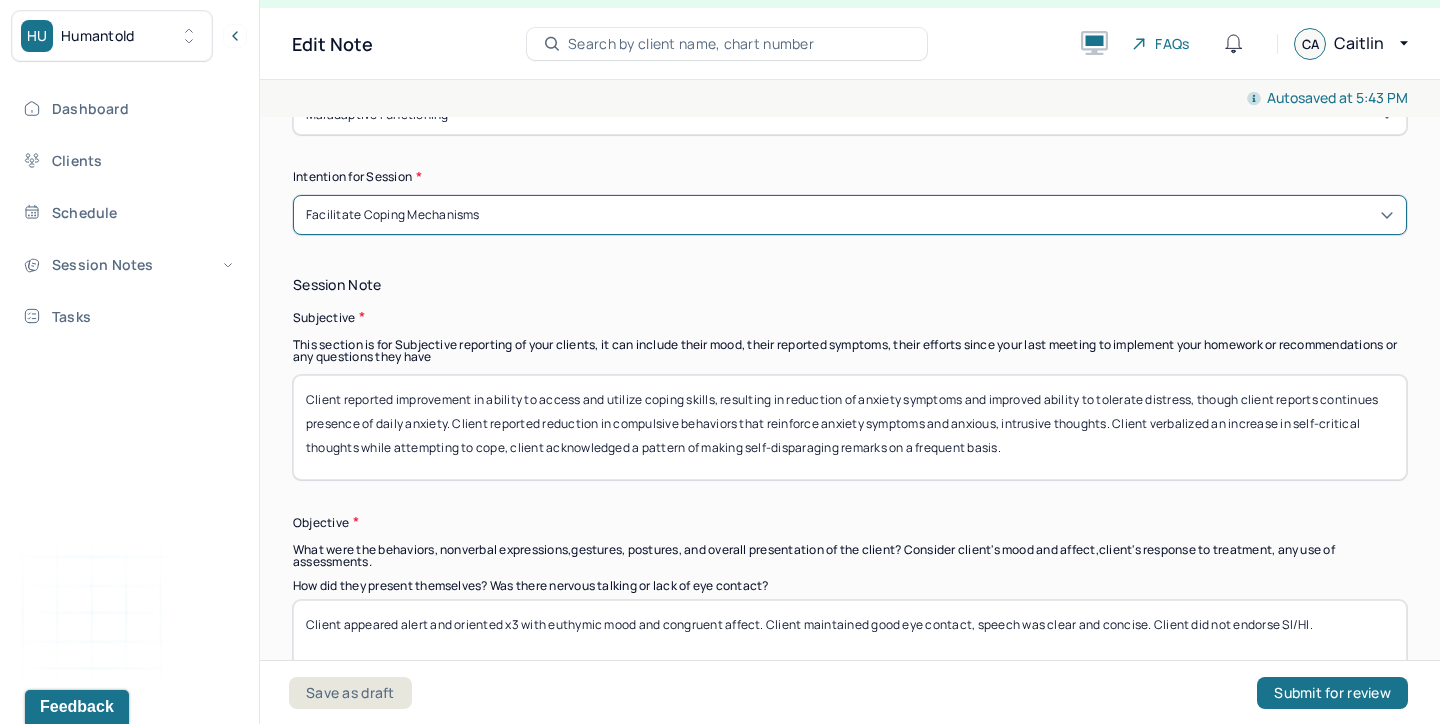 scroll, scrollTop: 1297, scrollLeft: 0, axis: vertical 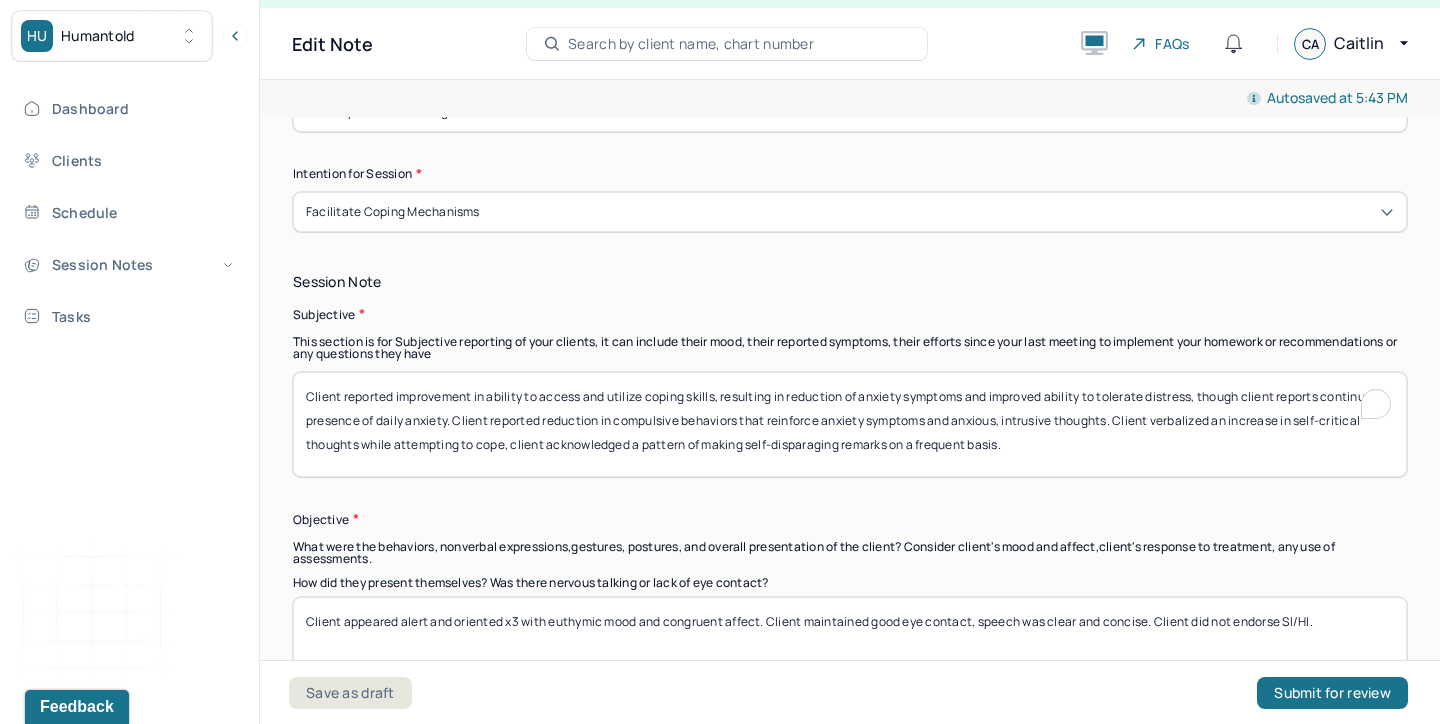 drag, startPoint x: 1074, startPoint y: 406, endPoint x: 318, endPoint y: 314, distance: 761.57733 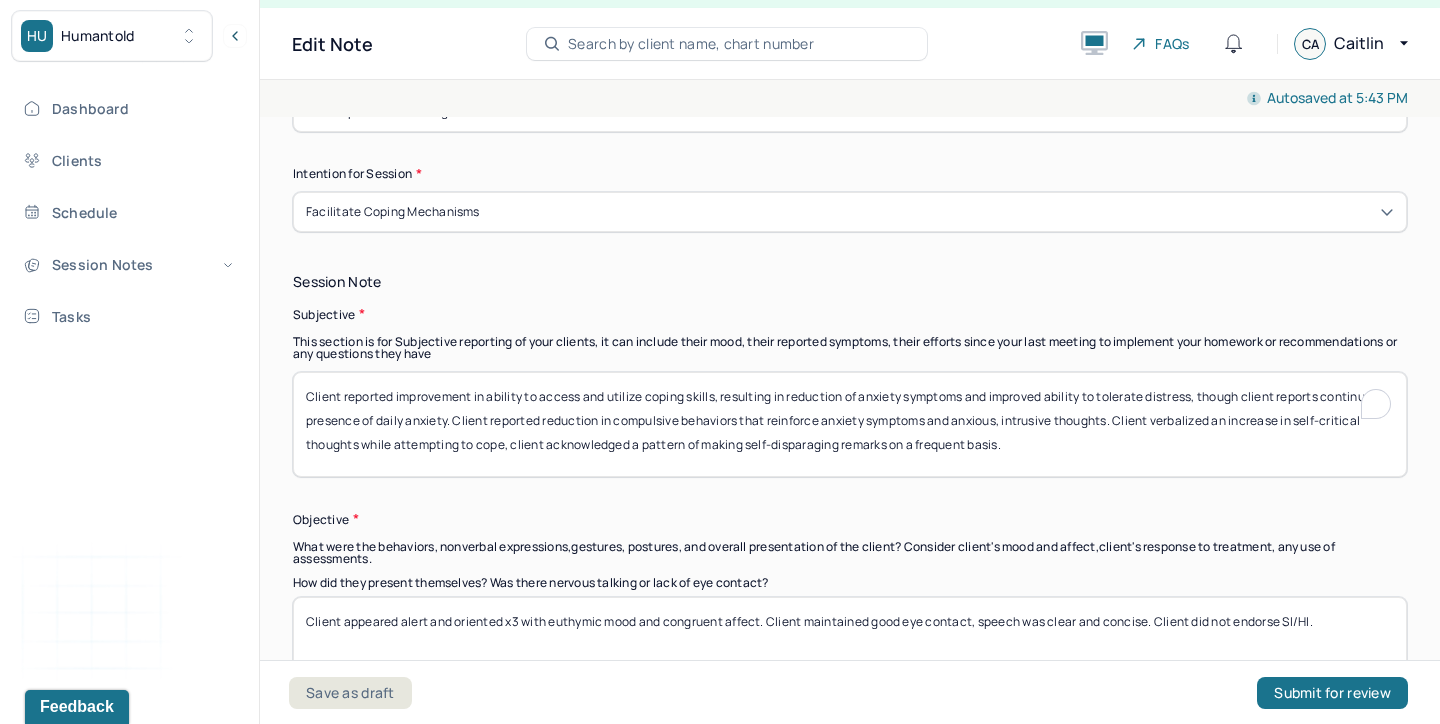 click on "Session Note Subjective This section is for Subjective reporting of your clients, it can include their mood, their reported symptoms, their efforts since your last meeting to implement your homework or recommendations or any questions they have Client reported improvement in ability to access and utilize coping skills, resulting in reduction of anxiety symptoms and improved ability to tolerate distress, though client reports continues presence of daily anxiety. Client reported reduction in compulsive behaviors that reinforce anxiety symptoms and anxious, intrusive thoughts. Client verbalized an increase in self-critical thoughts while attempting to cope, client acknowledged a pattern of making self-disparaging remarks on a frequent basis. Objective What were the behaviors, nonverbal expressions,gestures, postures, and overall presentation of the client? Consider client's mood and affect,client's response to treatment, any use of assessments. Assessment" at bounding box center [850, 595] 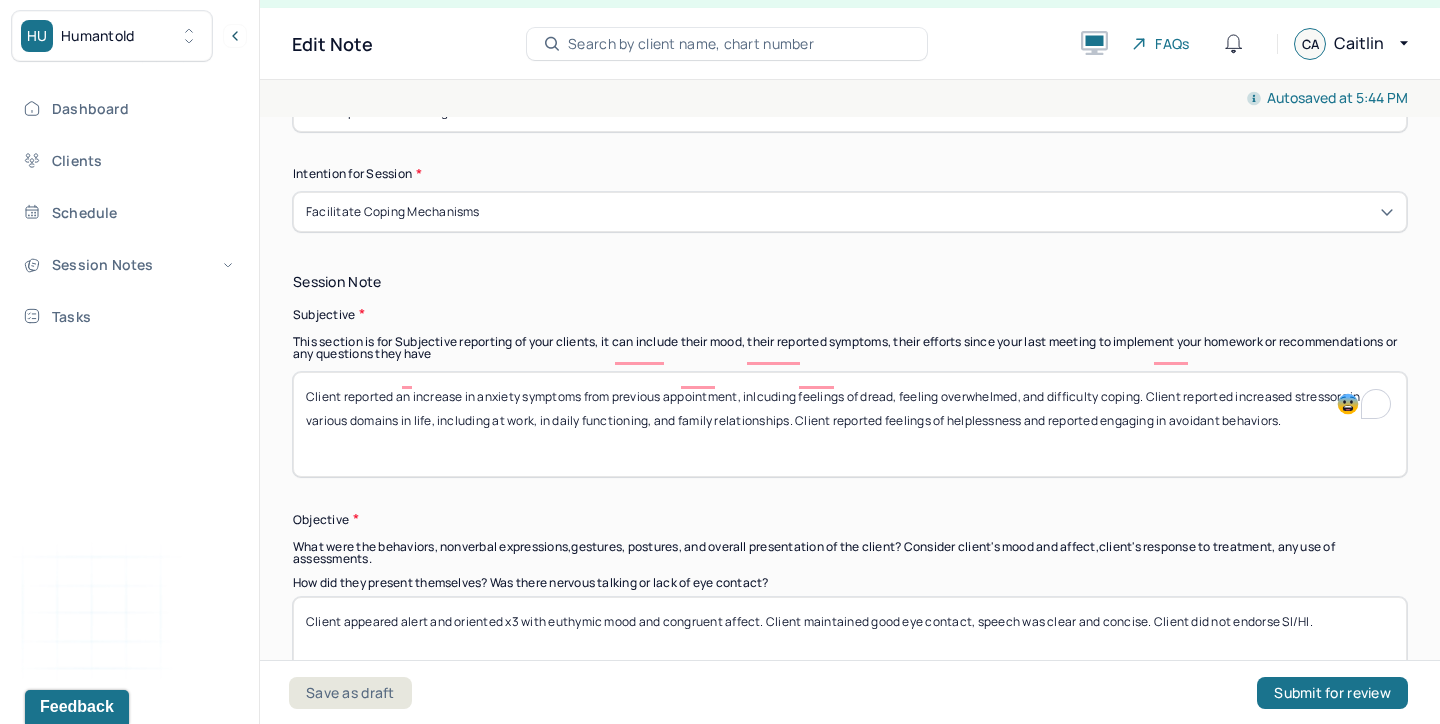 type on "Client reported an increase in anxiety symptoms from previous appointment, inlcuding feelings of dread, feeling overwhelmed, and difficulty coping. Client reported increased stressors in various domains in life, including at work, in daily functioning, and family relationships. Client reported feelings of helplessness and reported engaging in avoidant behaviors." 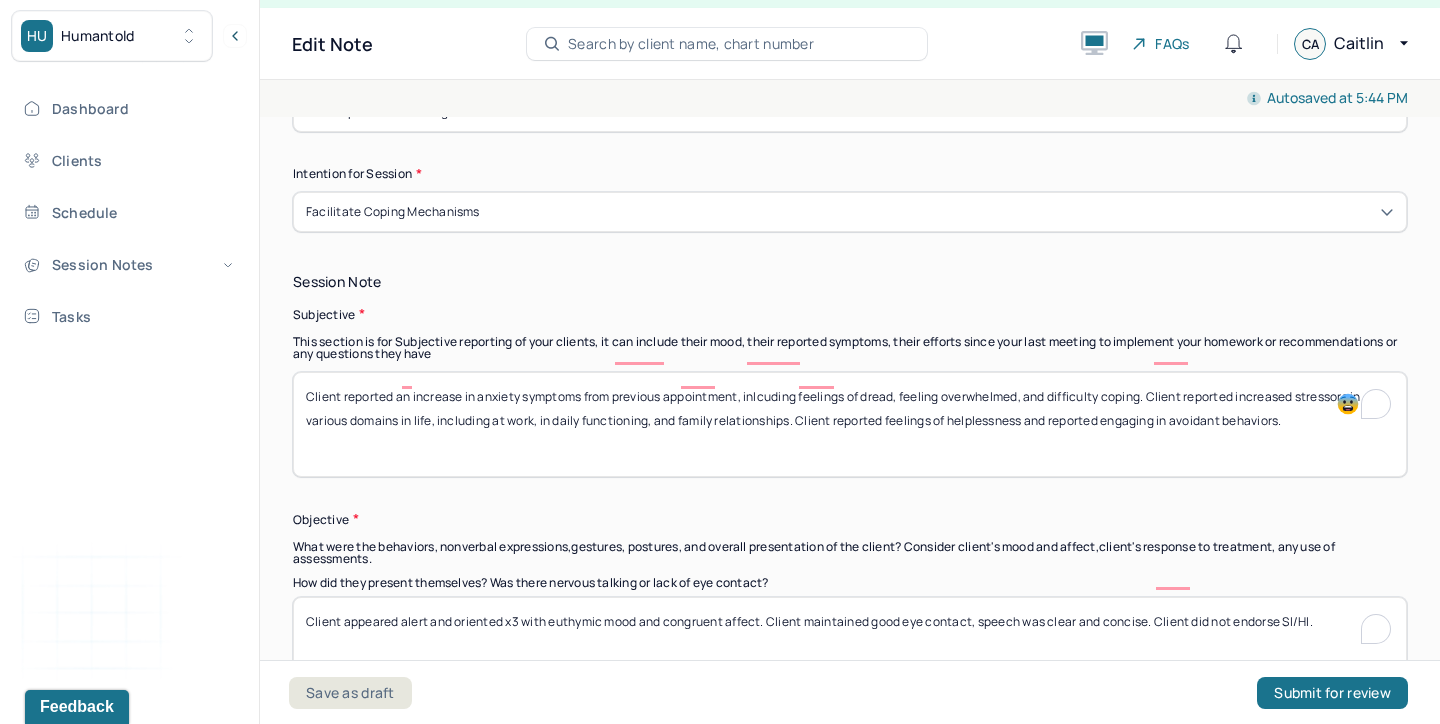 drag, startPoint x: 602, startPoint y: 581, endPoint x: 548, endPoint y: 578, distance: 54.08327 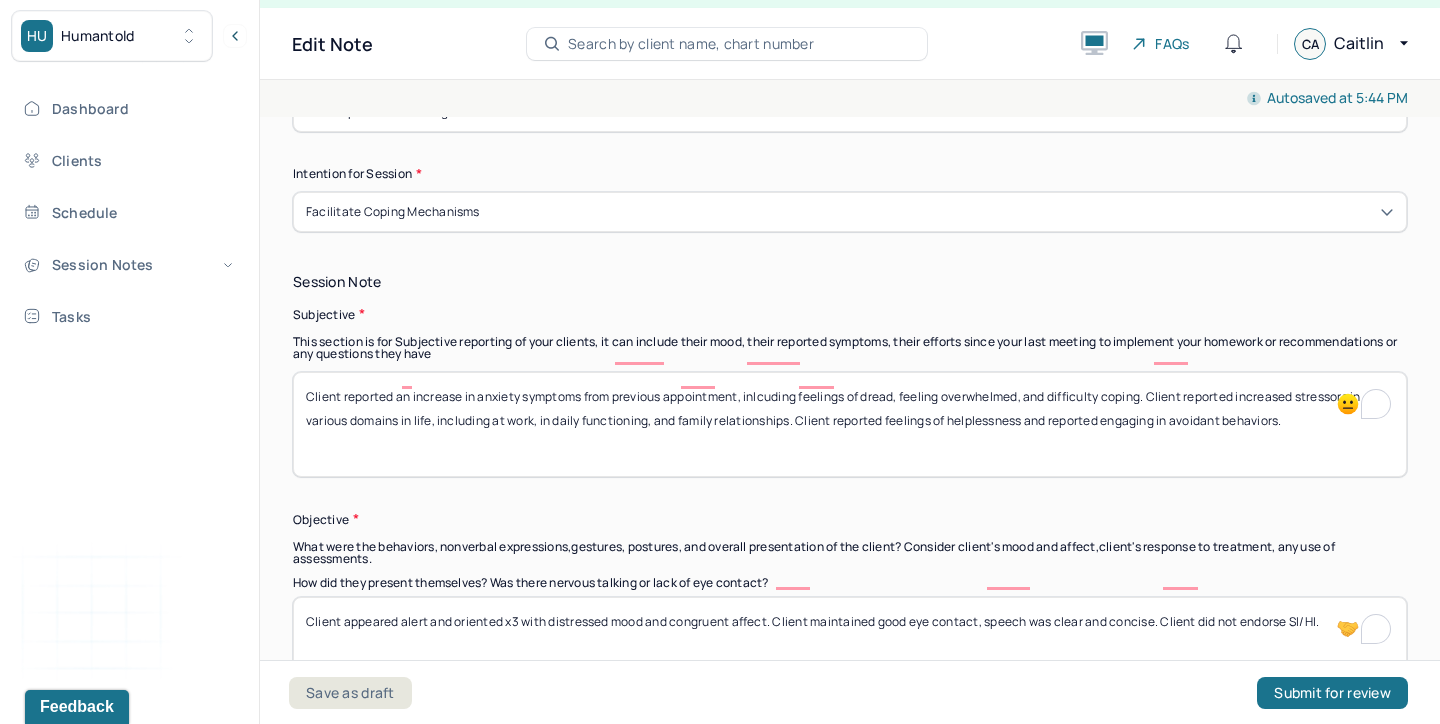 drag, startPoint x: 1156, startPoint y: 584, endPoint x: 1059, endPoint y: 584, distance: 97 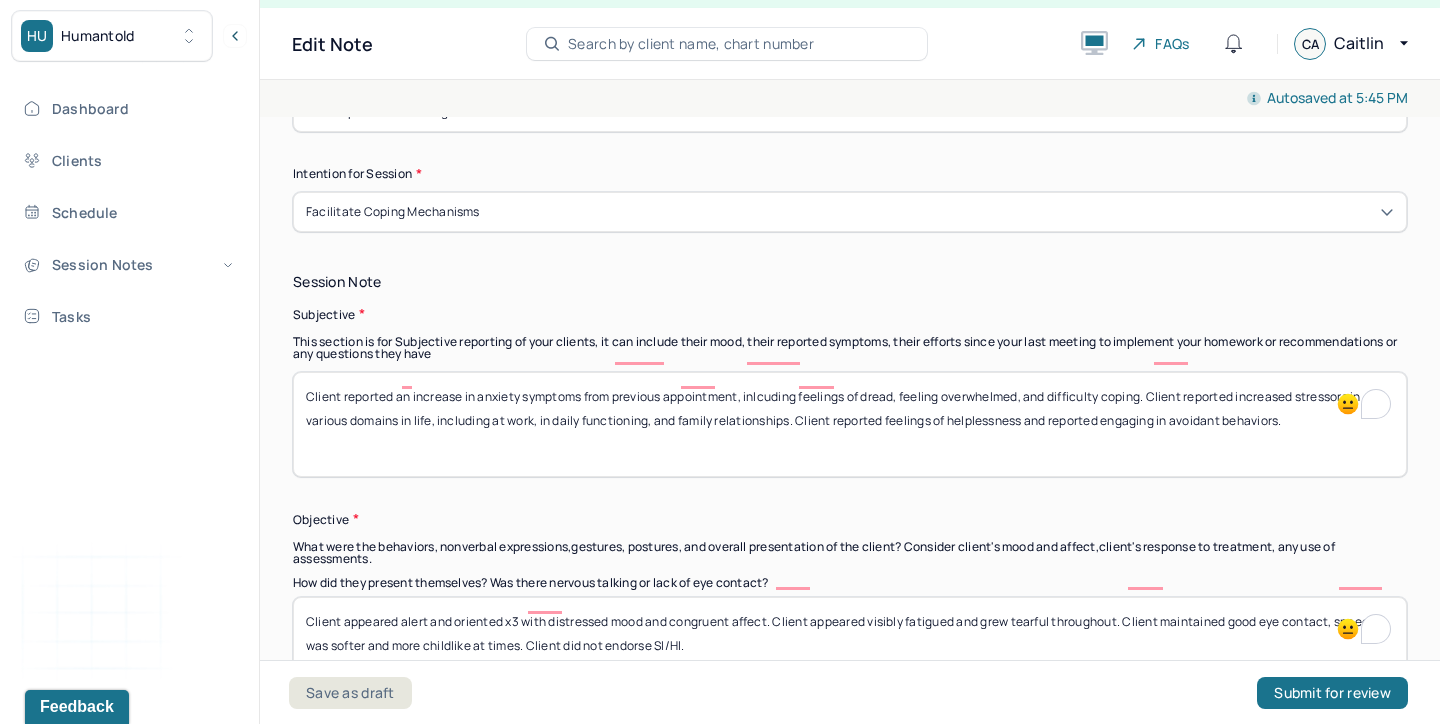 drag, startPoint x: 1330, startPoint y: 580, endPoint x: 1164, endPoint y: 585, distance: 166.07529 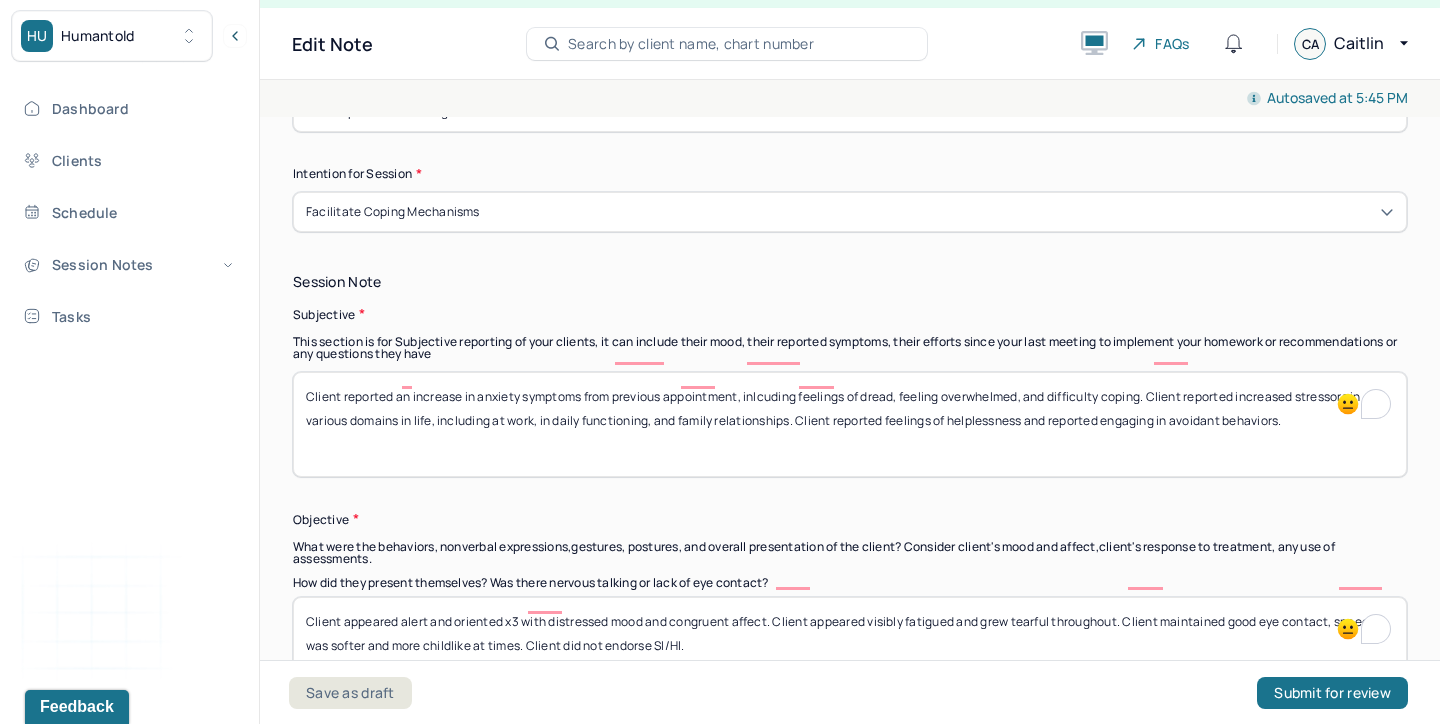 click on "Client appeared alert and oriented x3 with distressed mood and congruent affect. Client appeared visibly fatigued and grew tearful throughout. Client maintained good eye contact, speech was softer and more childlike at times. Client did not endorse SI/HI." at bounding box center [850, 649] 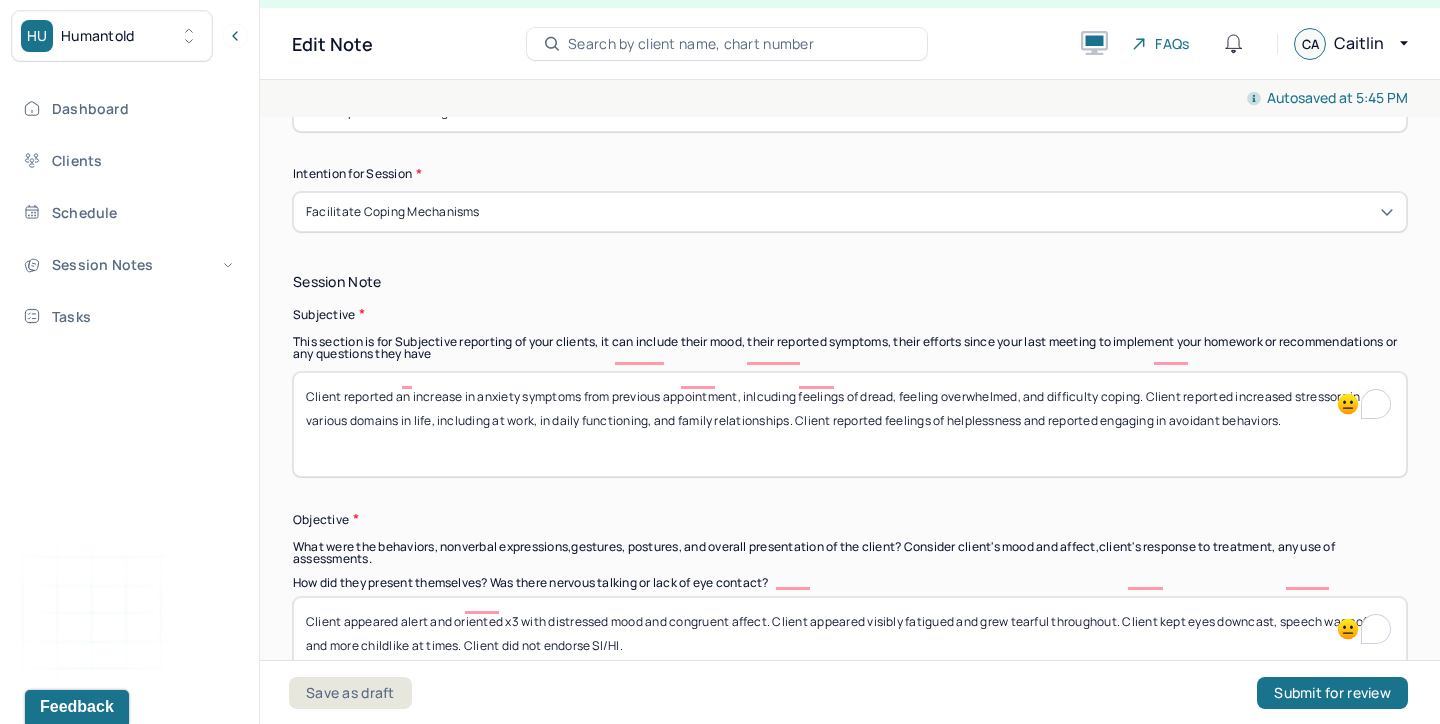 type on "Client appeared alert and oriented x3 with distressed mood and congruent affect. Client appeared visibly fatigued and grew tearful throughout. Client kept eyes downcast, speech was softer and more childlike at times. Client did not endorse SI/HI." 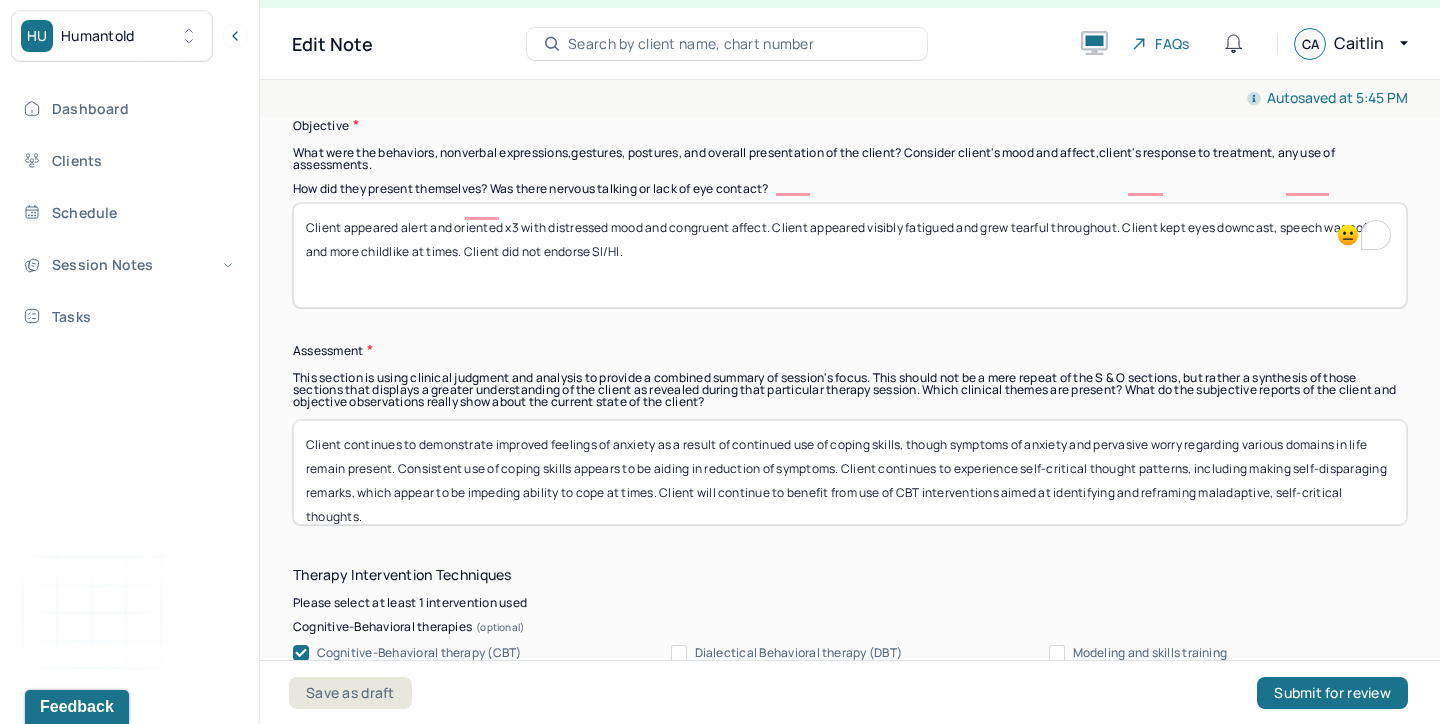 scroll, scrollTop: 1694, scrollLeft: 0, axis: vertical 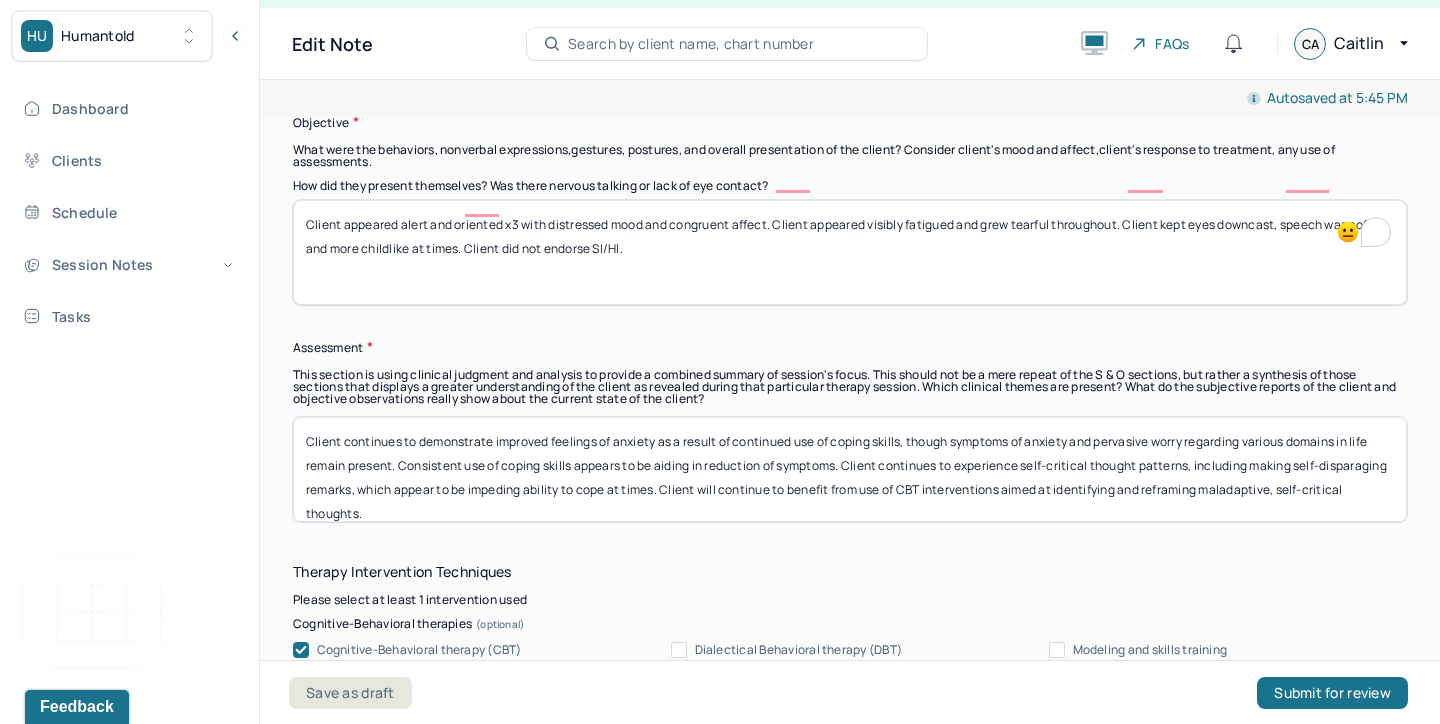 click on "Client appeared alert and oriented x3 with distressed mood and congruent affect. Client appeared visibly fatigued and grew tearful throughout. Client kept eyes downcast, speech was softer and more childlike at times. Client did not endorse SI/HI." at bounding box center [850, 252] 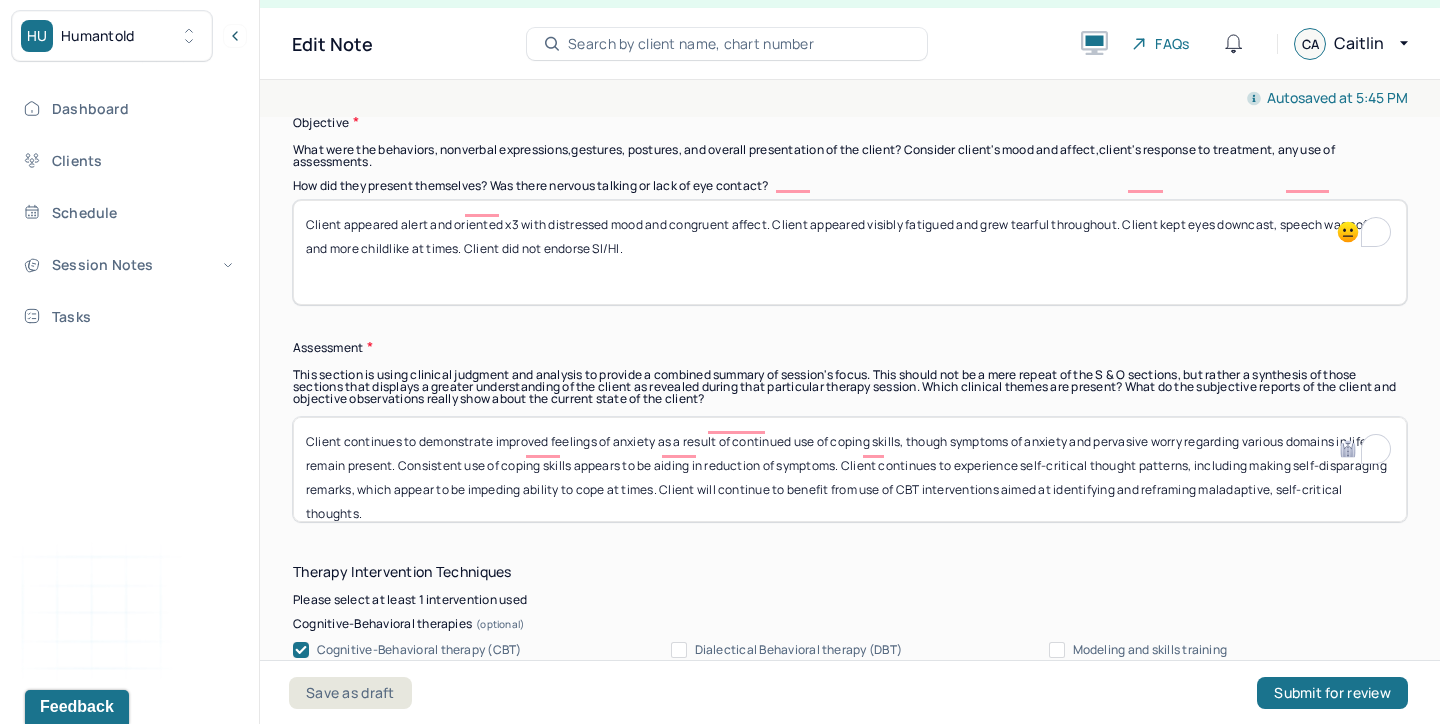 drag, startPoint x: 589, startPoint y: 473, endPoint x: 349, endPoint y: 398, distance: 251.44582 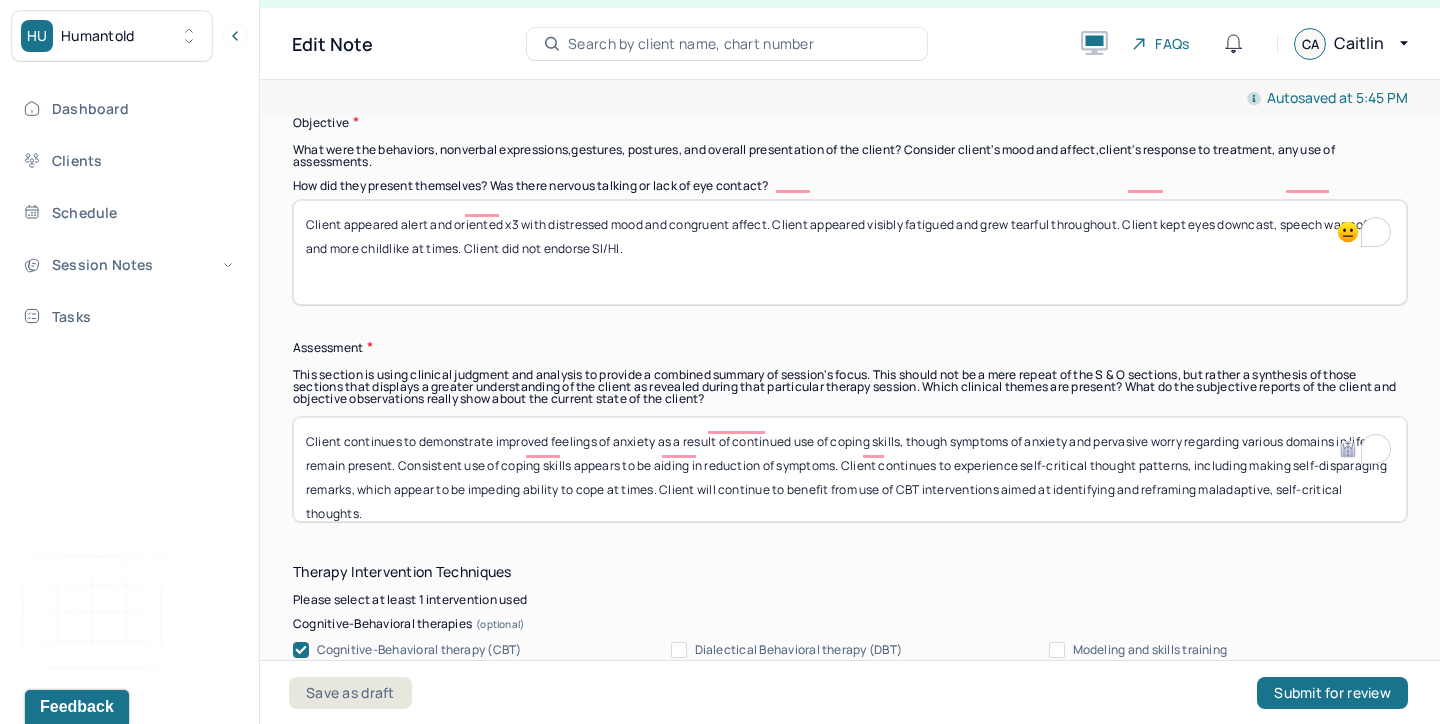click on "Client continues to demonstrate improved feelings of anxiety as a result of continued use of coping skills, though symptoms of anxiety and pervasive worry regarding various domains in life remain present. Consistent use of coping skills appears to be aiding in reduction of symptoms. Client continues to experience self-critical thought patterns, including making self-disparaging remarks, which appear to be impeding ability to cope at times. Client will continue to benefit from use of CBT interventions aimed at identifying and reframing maladaptive, self-critical thoughts." at bounding box center [850, 469] 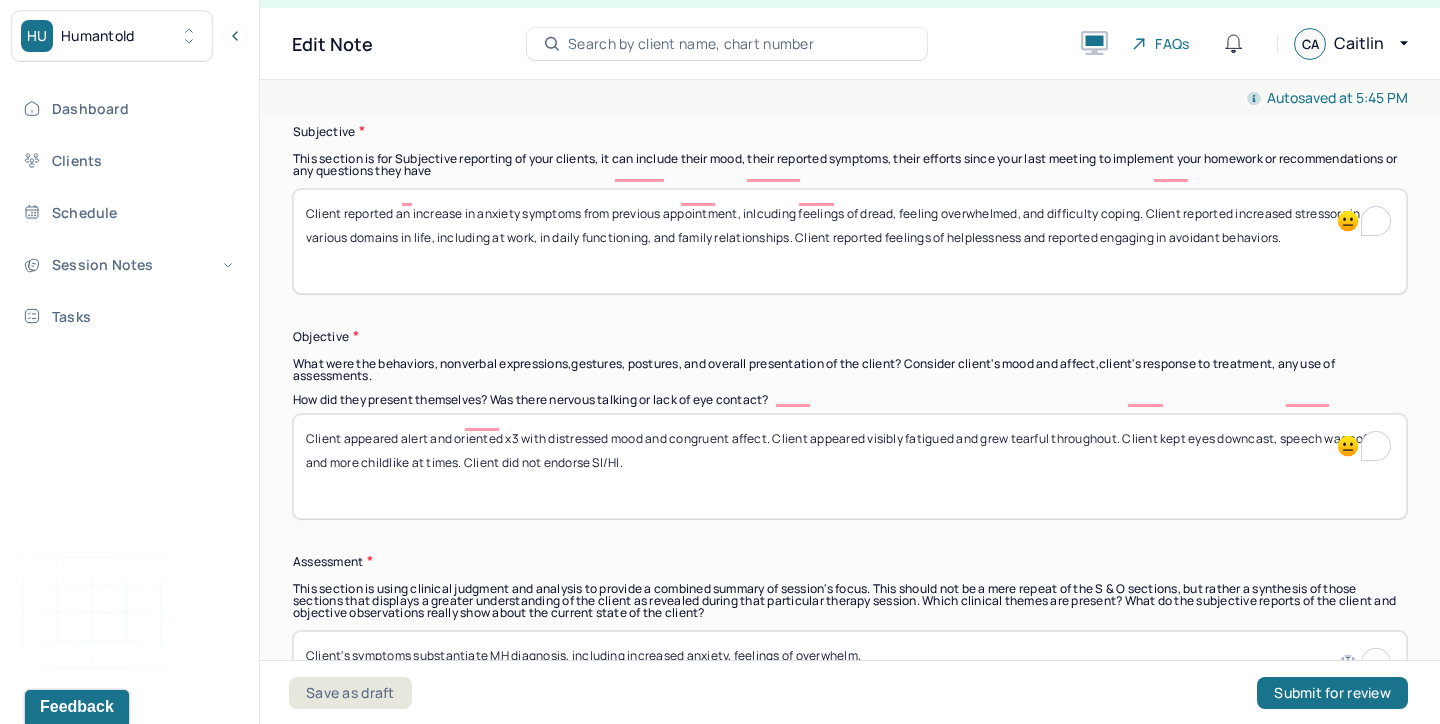 scroll, scrollTop: 1482, scrollLeft: 0, axis: vertical 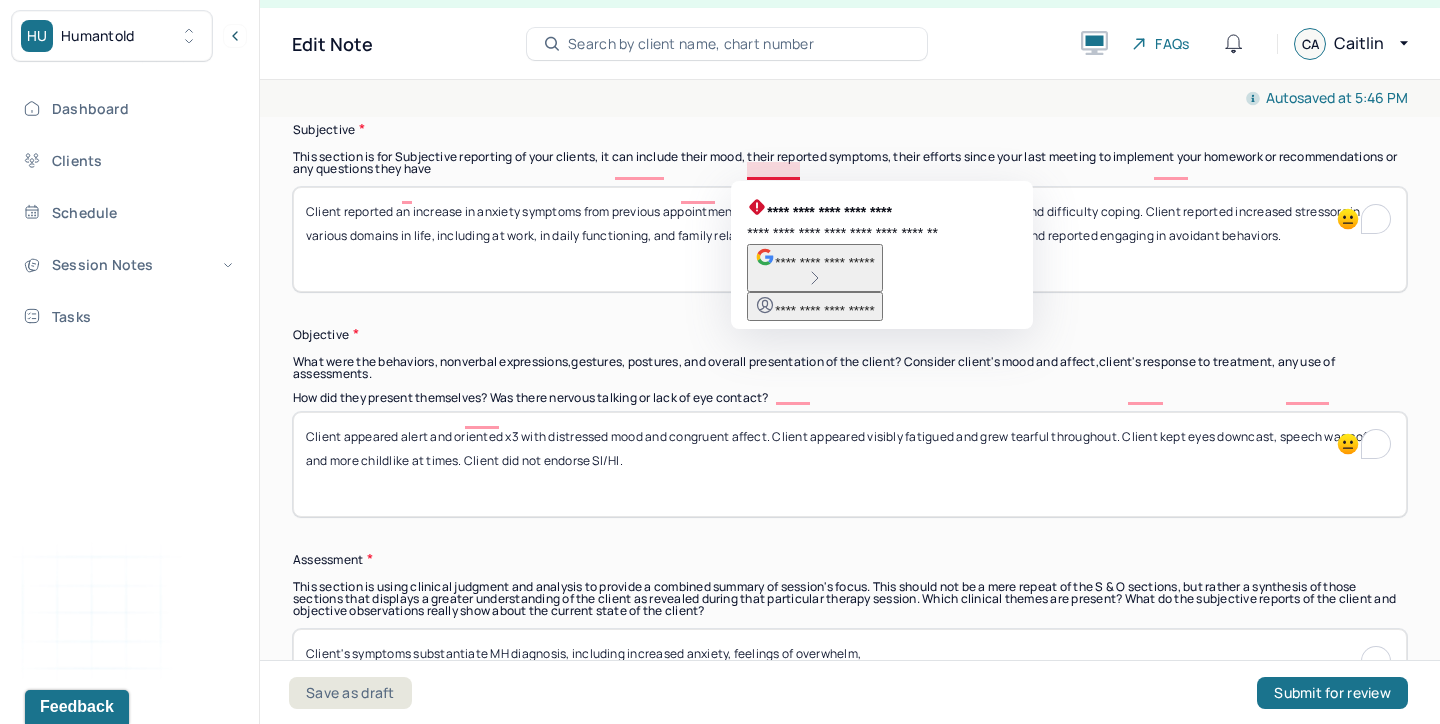 type on "Client's symptoms substantiate MH diagnosis, including increased anxiety, feelings of overwhelm," 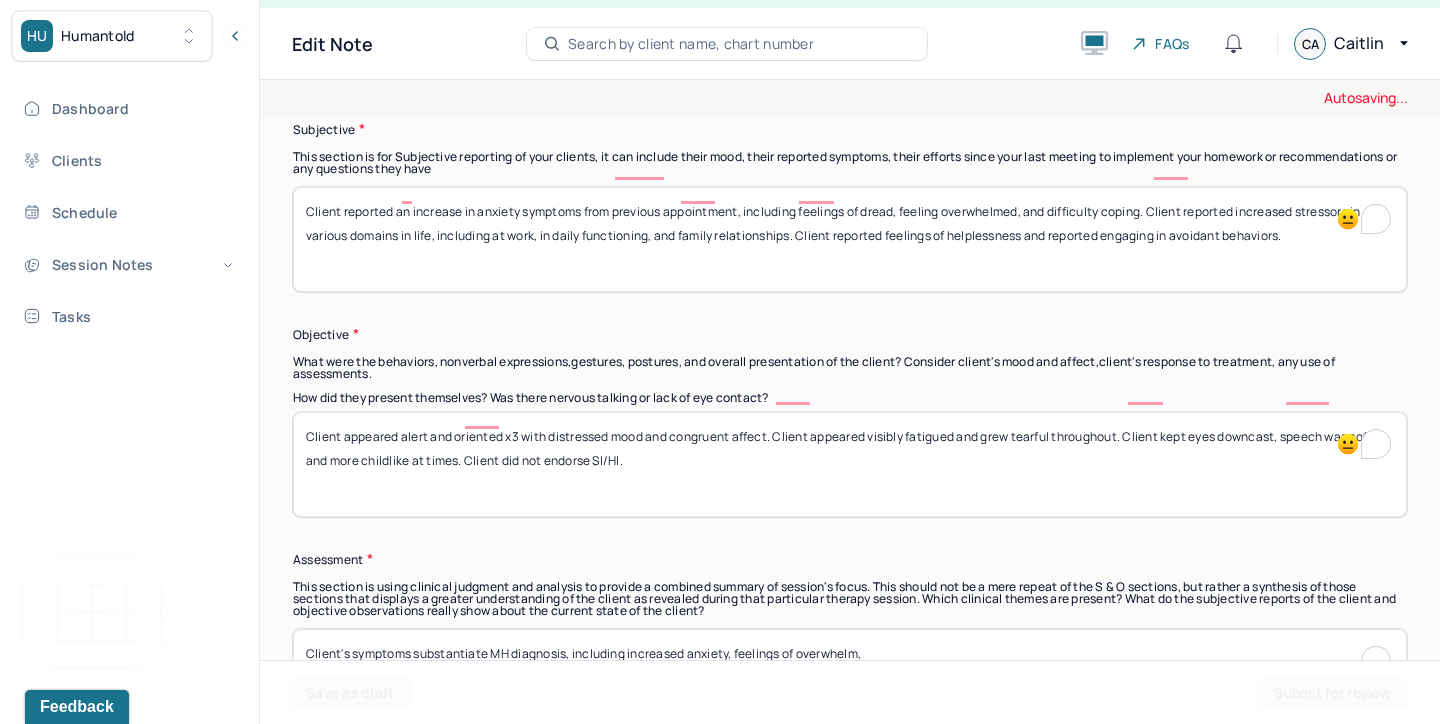 type on "Client reported an increase in anxiety symptoms from previous appointment, including feelings of dread, feeling overwhelmed, and difficulty coping. Client reported increased stressors in various domains in life, including at work, in daily functioning, and family relationships. Client reported feelings of helplessness and reported engaging in avoidant behaviors." 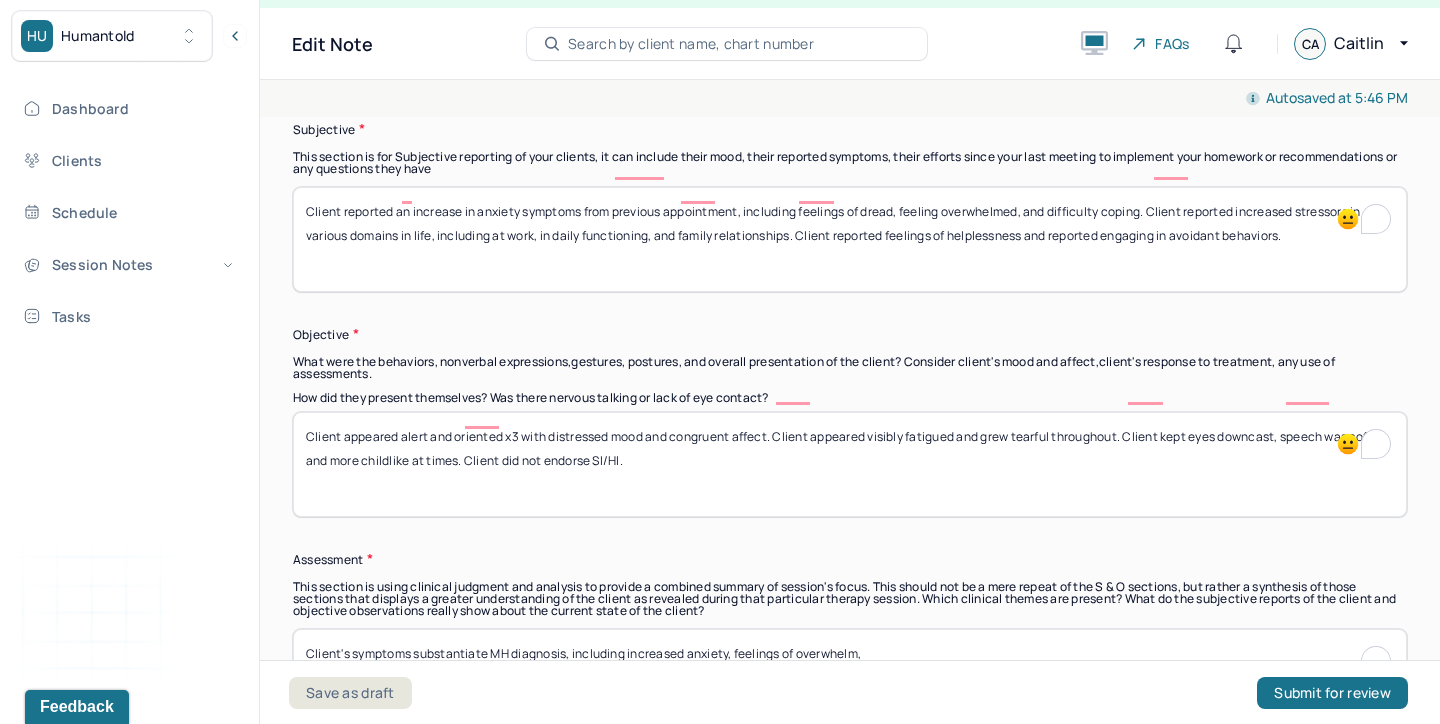 click on "Client's symptoms substantiate MH diagnosis, including increased anxiety, feelings of overwhelm," at bounding box center (850, 681) 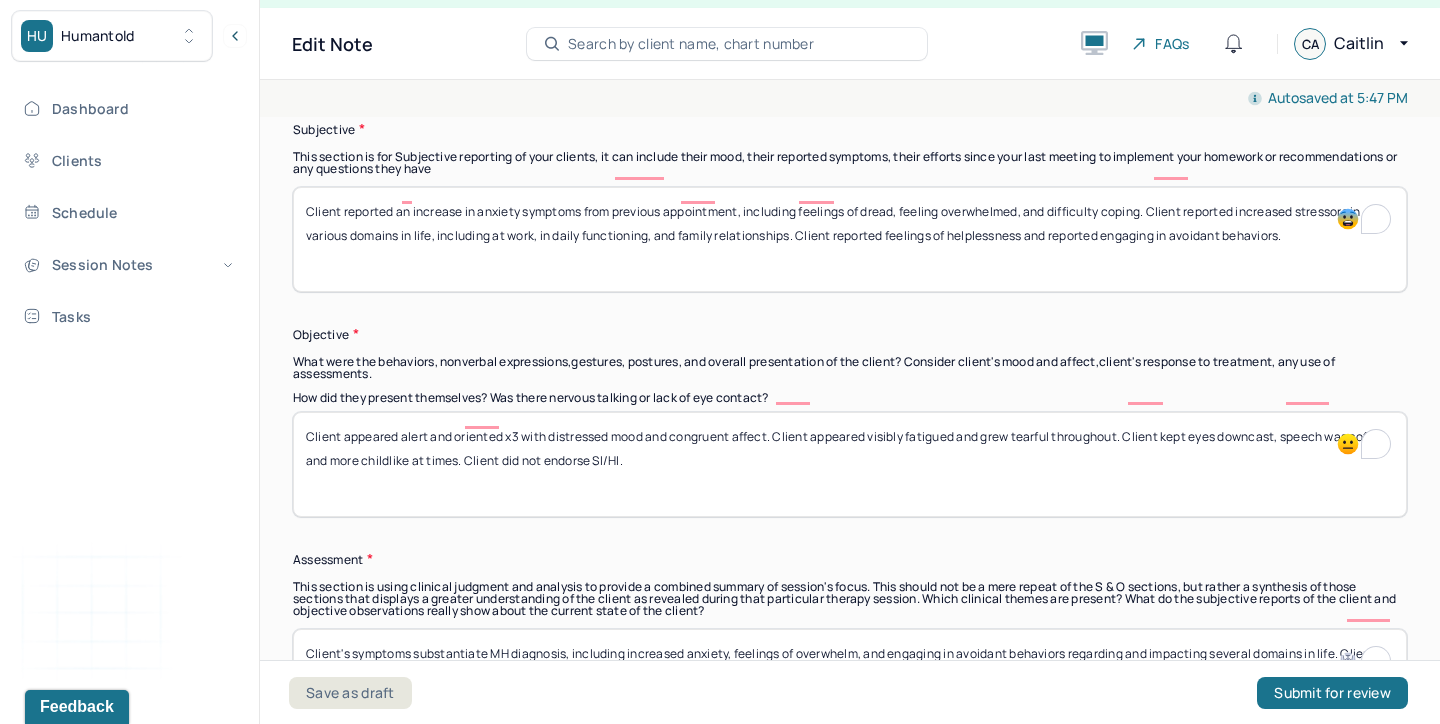 type on "Client's symptoms substantiate MH diagnosis, including increased anxiety, feelings of overwhelm, and engaging in avoidant behaviors regarding and impacting several domains in life. Client's increased anxiety appears to be related to increased work stressors and family conflict." 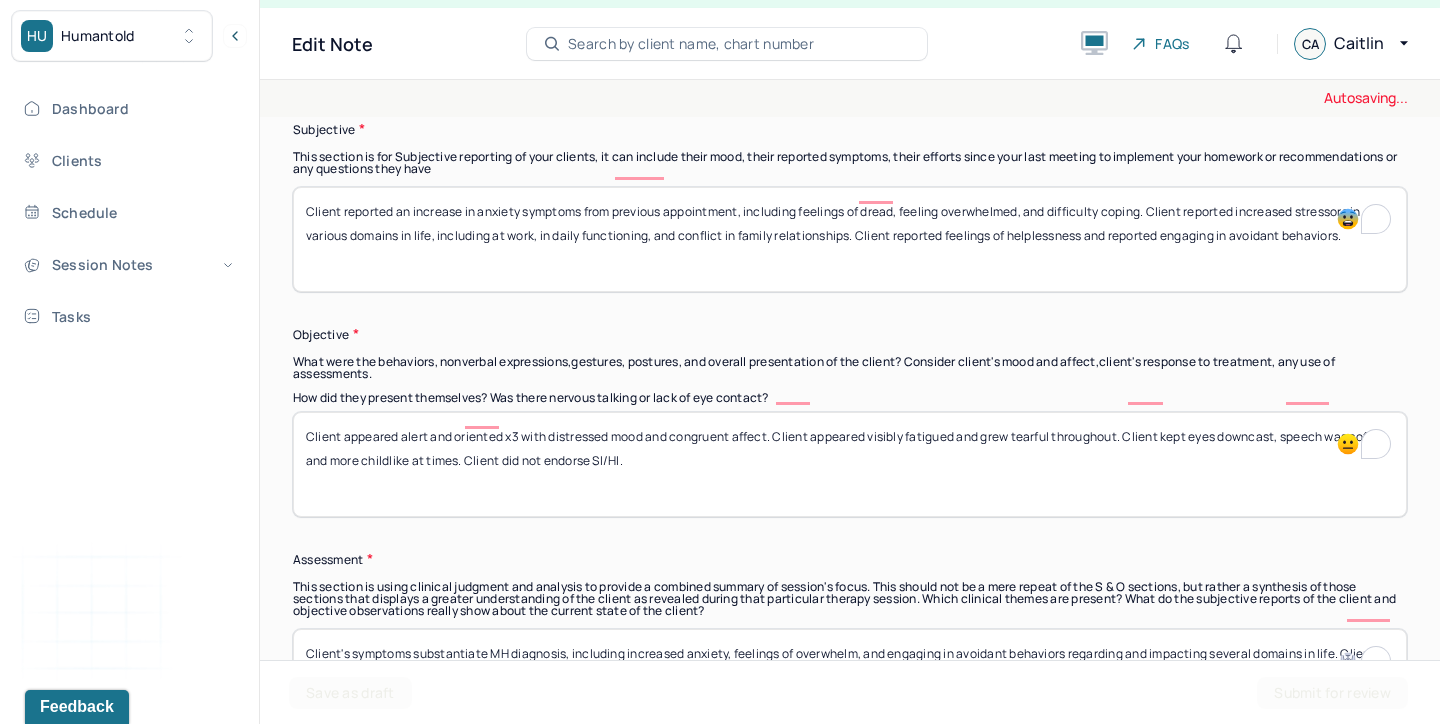 type on "Client reported an increase in anxiety symptoms from previous appointment, including feelings of dread, feeling overwhelmed, and difficulty coping. Client reported increased stressors in various domains in life, including at work, in daily functioning, and conflict in family relationships. Client reported feelings of helplessness and reported engaging in avoidant behaviors." 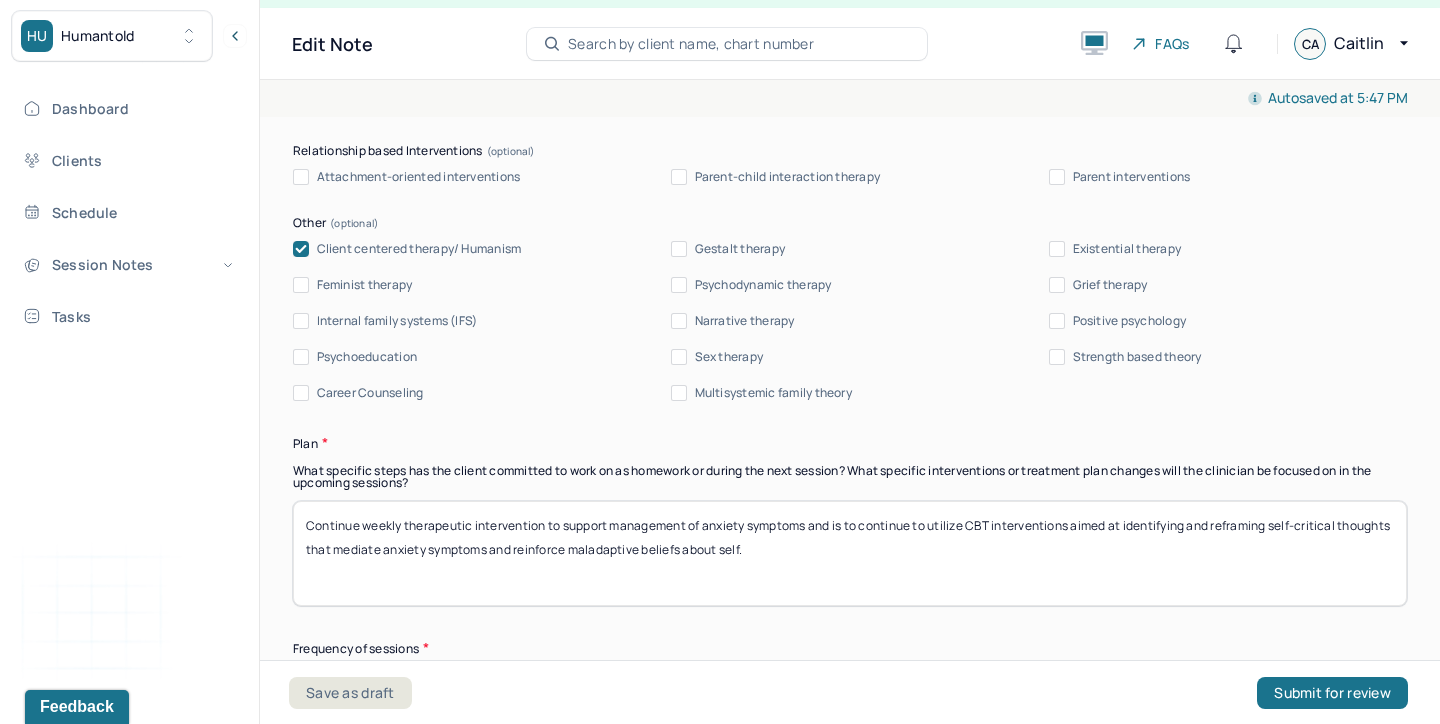 scroll, scrollTop: 2383, scrollLeft: 0, axis: vertical 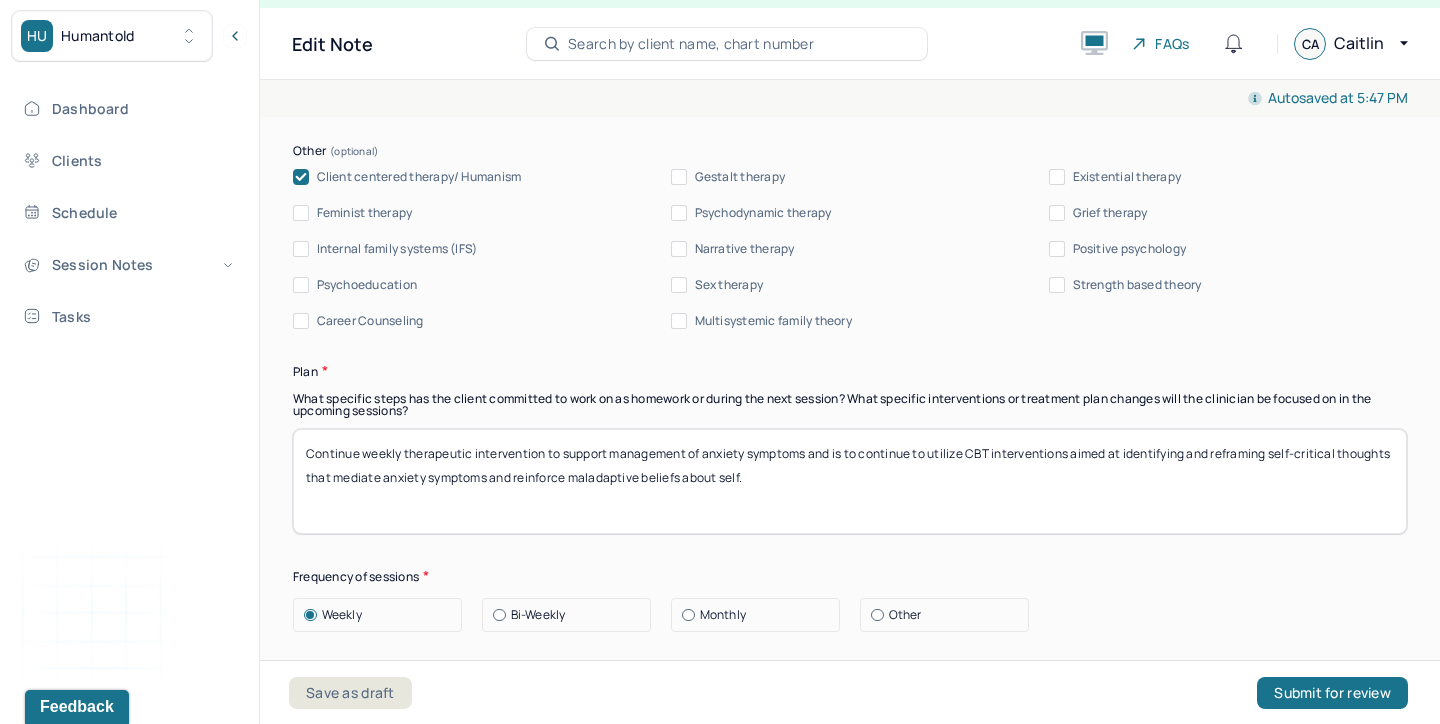 type on "Client's symptoms substantiate MH diagnosis, including increased anxiety, feelings of overwhelm, and engaging in avoidant behaviors regarding and impacting several domains in life. Client's increased anxiety appears to be related to increased work stressors and family conflict. Client will continue to benefit from use of CBT interventions to aid in improving cognitive coping skills and to support aspects of daily functioning." 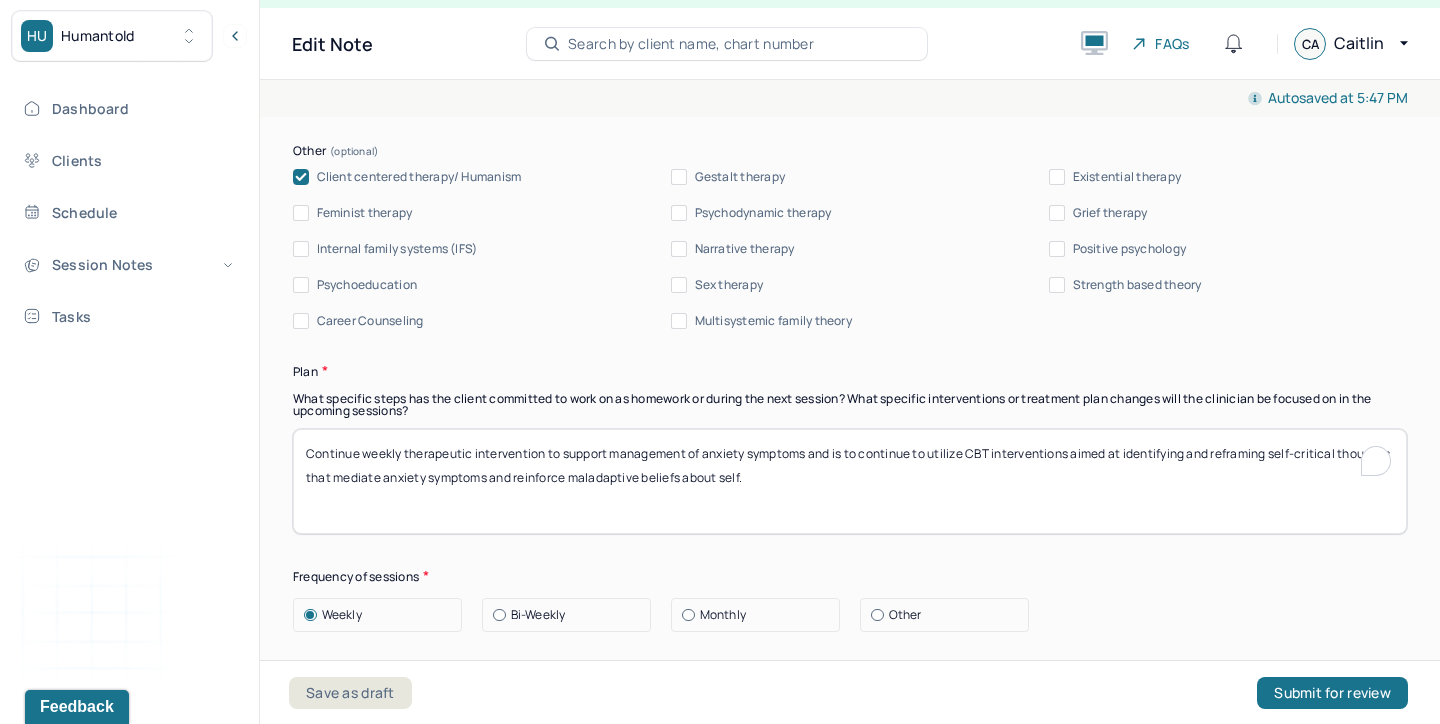 drag, startPoint x: 966, startPoint y: 413, endPoint x: 1081, endPoint y: 477, distance: 131.60927 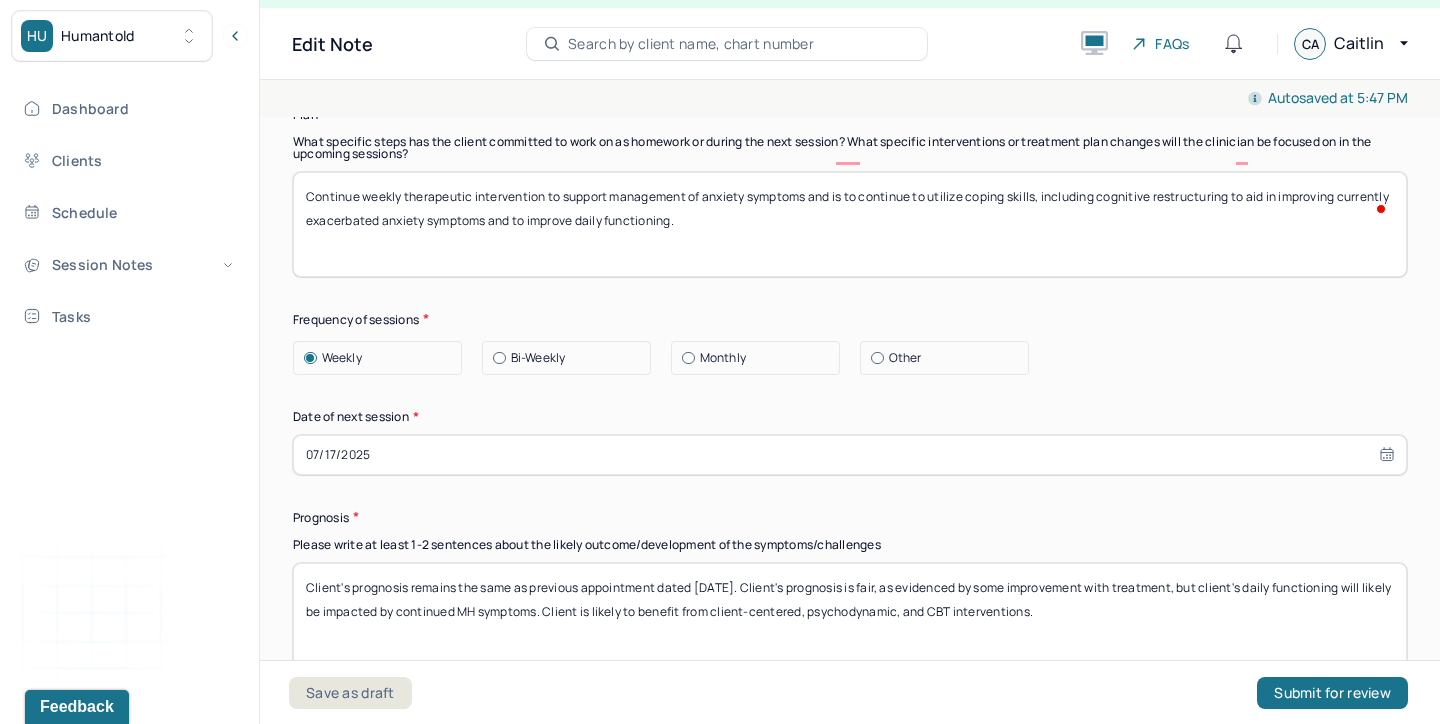 scroll, scrollTop: 2642, scrollLeft: 0, axis: vertical 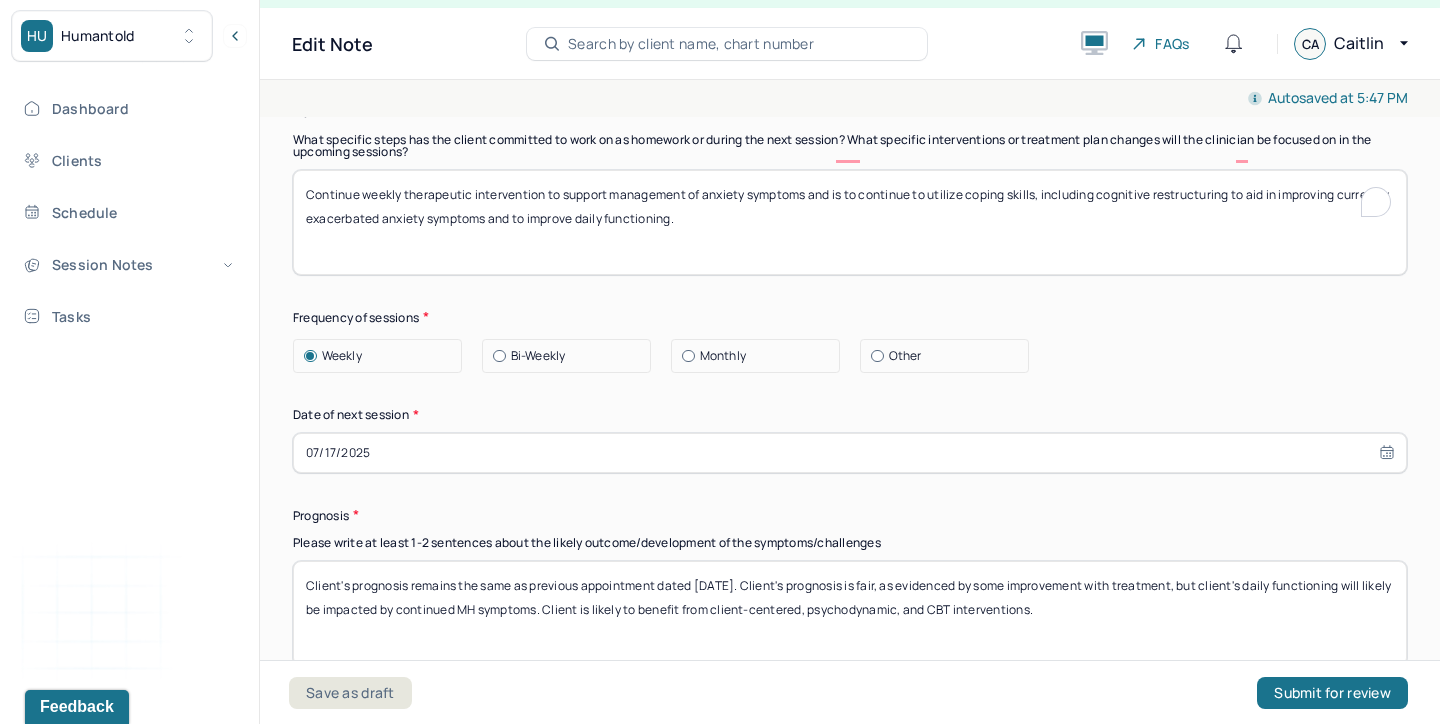 type on "Continue weekly therapeutic intervention to support management of anxiety symptoms and is to continue to utilize coping skills, including cognitive restructuring to aid in improving currently exacerbated anxiety symptoms and to improve daily functioning." 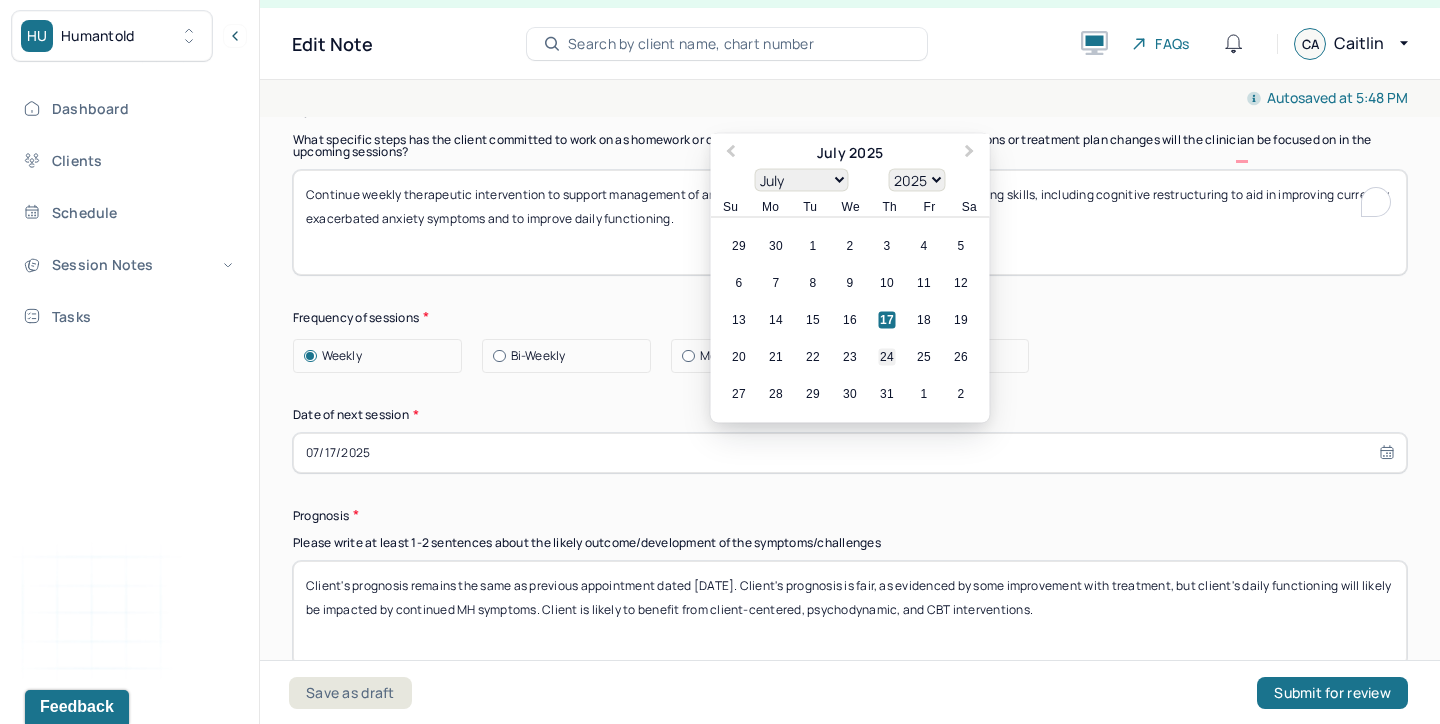 click on "24" at bounding box center [887, 356] 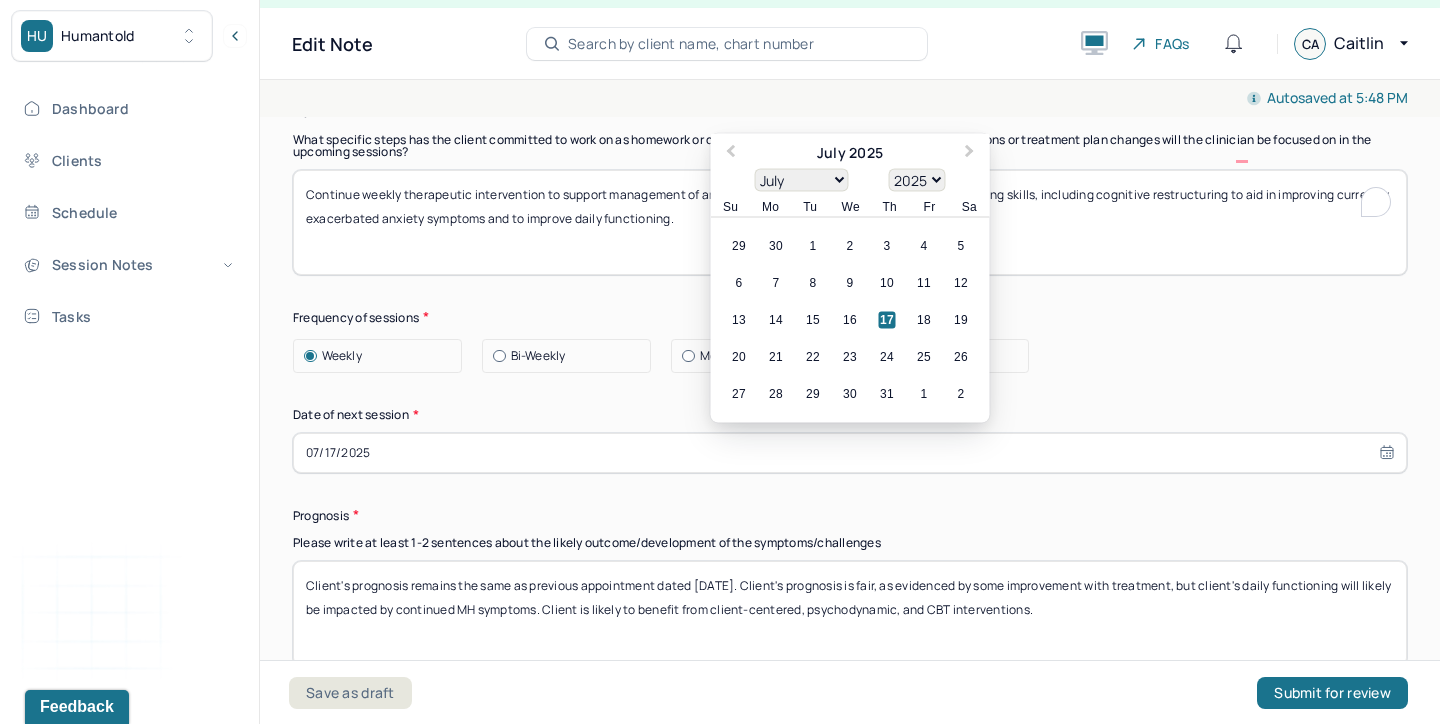 type on "07/24/2025" 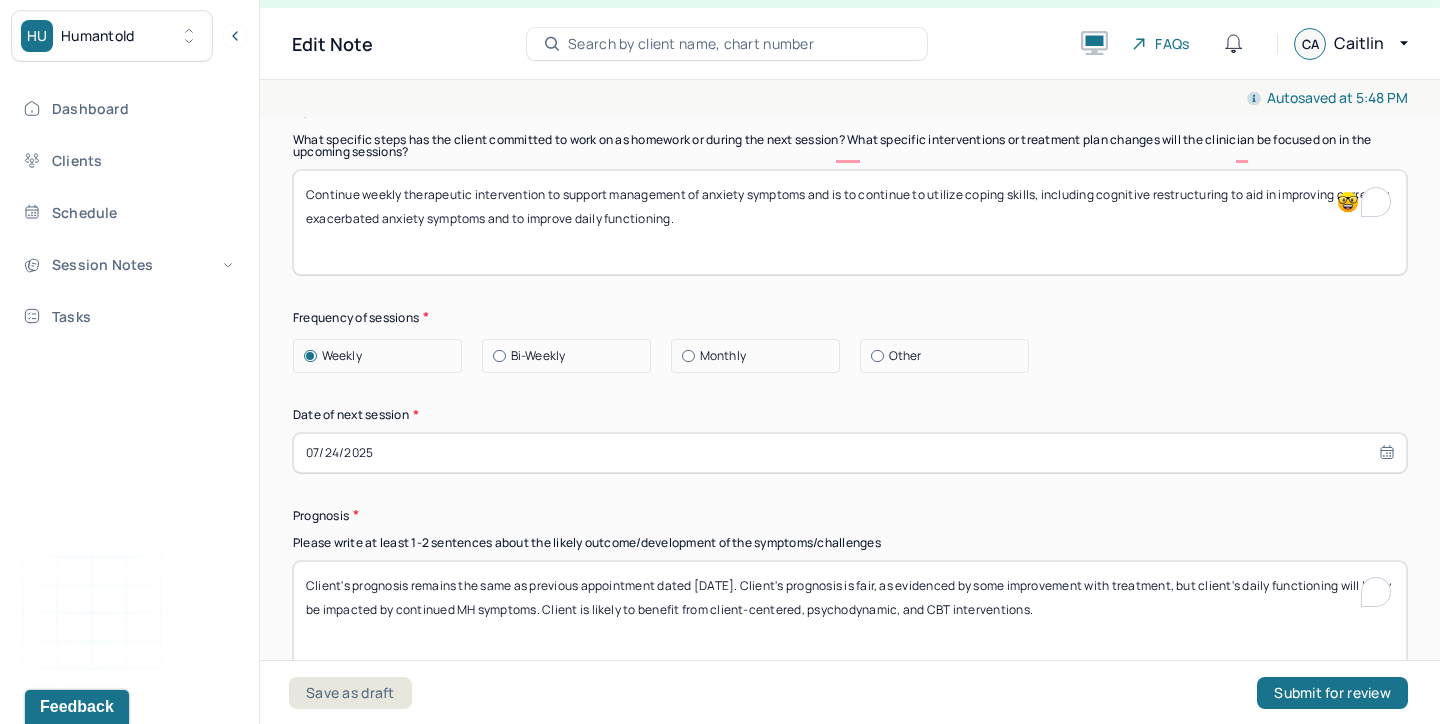 click on "Client's prognosis remains the same as previous appointment dated 07/03/25. Client's prognosis is fair, as evidenced by some improvement with treatment, but client's daily functioning will likely be impacted by continued MH symptoms. Client is likely to benefit from client-centered, psychodynamic, and CBT interventions." at bounding box center (850, 613) 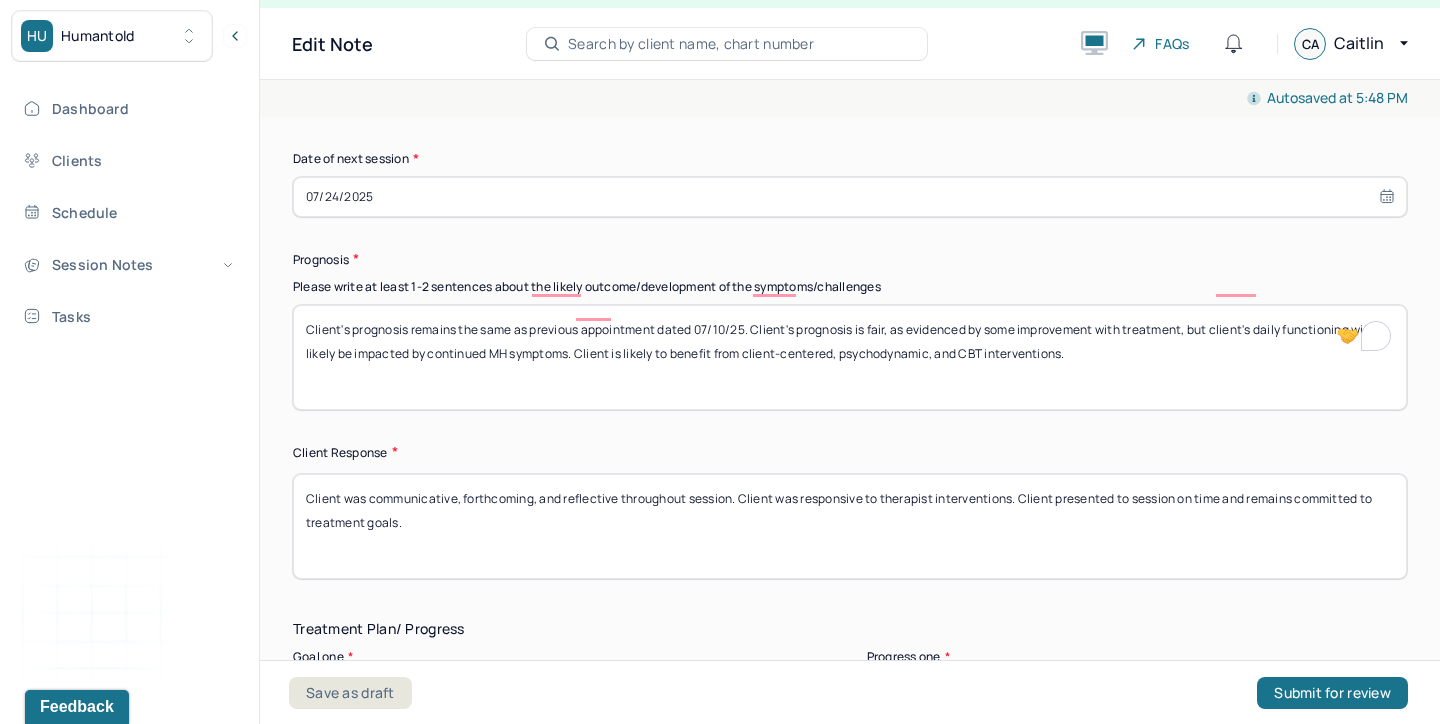 scroll, scrollTop: 3016, scrollLeft: 0, axis: vertical 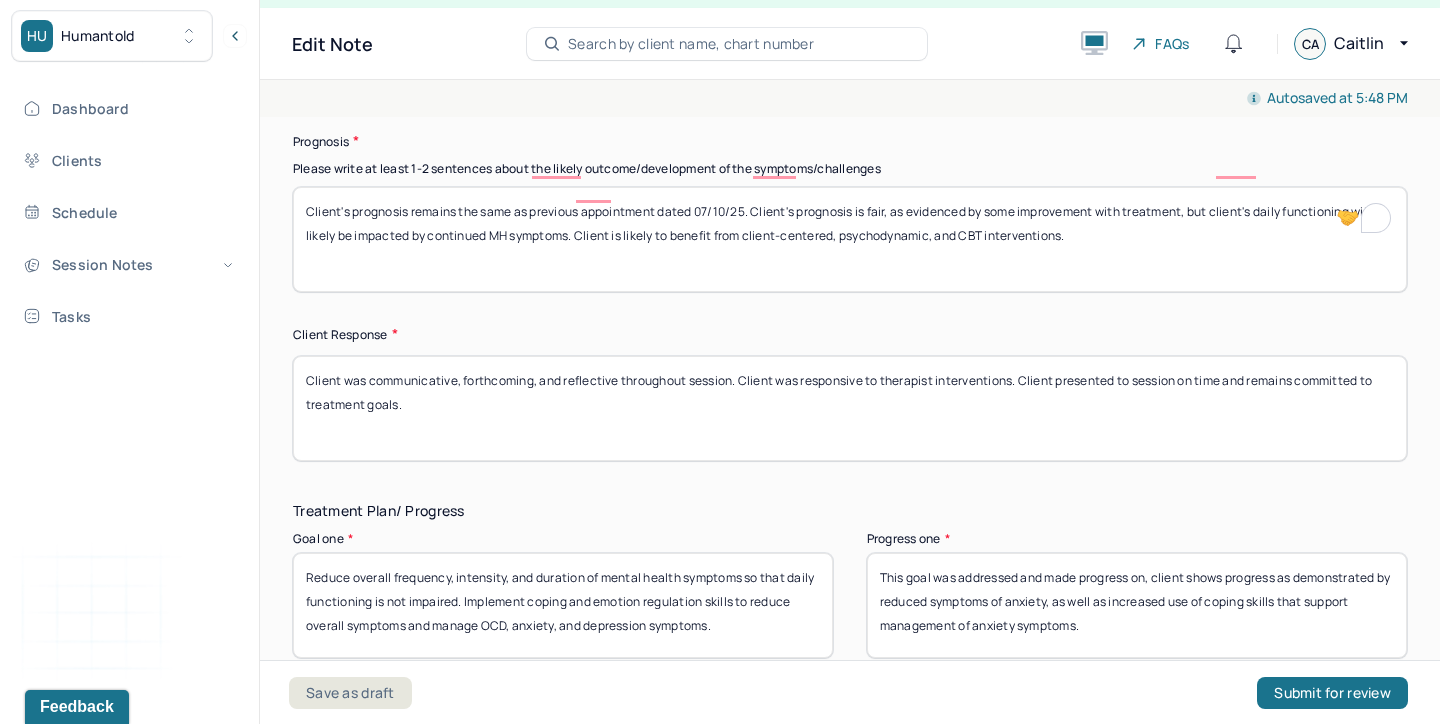 type on "Client's prognosis remains the same as previous appointment dated 07/10/25. Client's prognosis is fair, as evidenced by some improvement with treatment, but client's daily functioning will likely be impacted by continued MH symptoms. Client is likely to benefit from client-centered, psychodynamic, and CBT interventions." 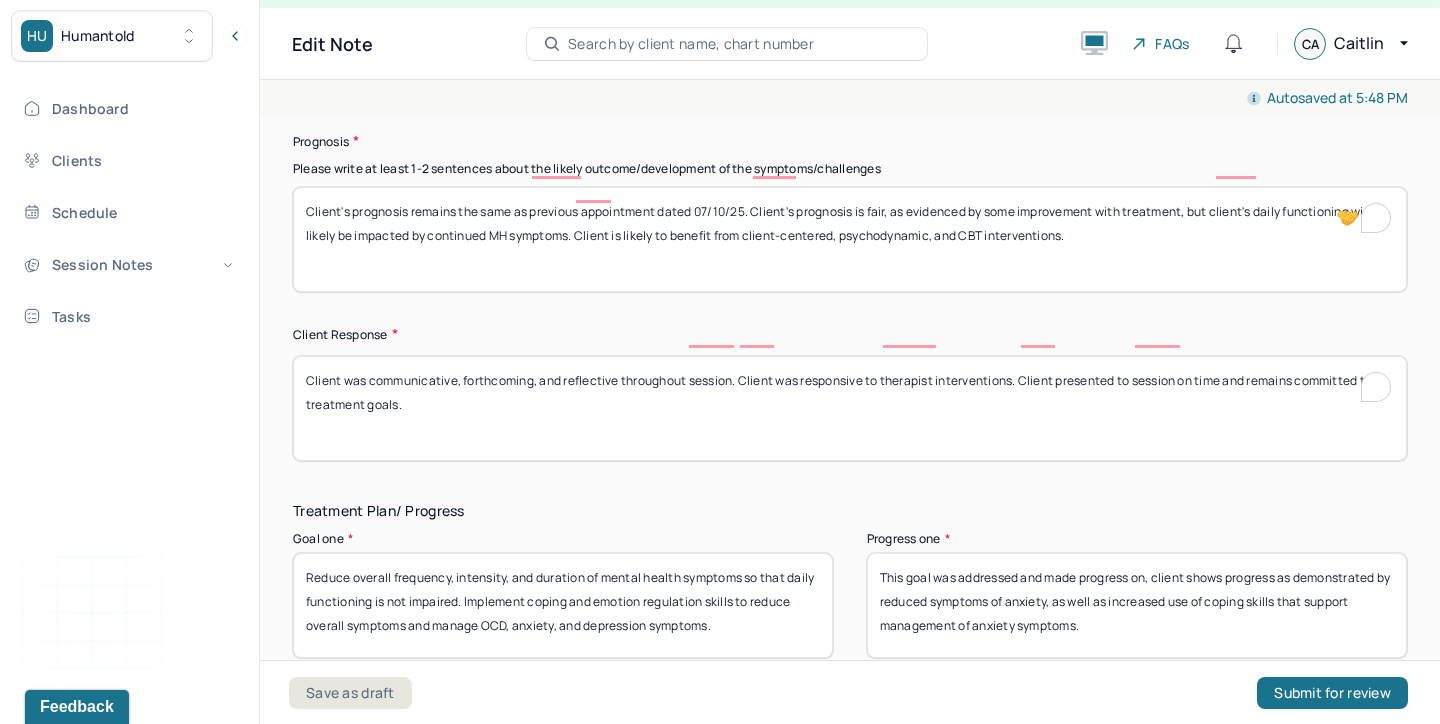 drag, startPoint x: 732, startPoint y: 335, endPoint x: 369, endPoint y: 338, distance: 363.0124 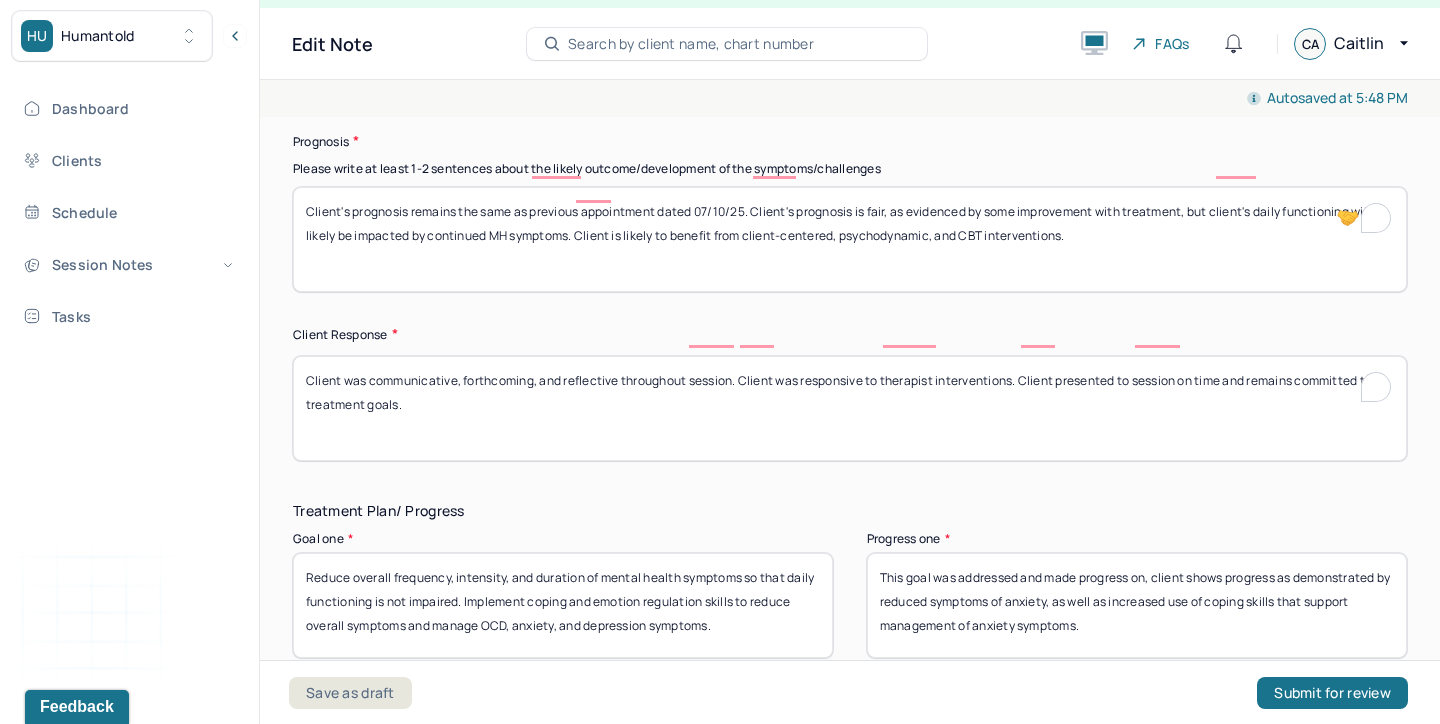 click on "Client was communicative, forthcoming, and reflective throughout session. Client was responsive to therapist interventions. Client presented to session on time and remains committed to treatment goals." at bounding box center [850, 408] 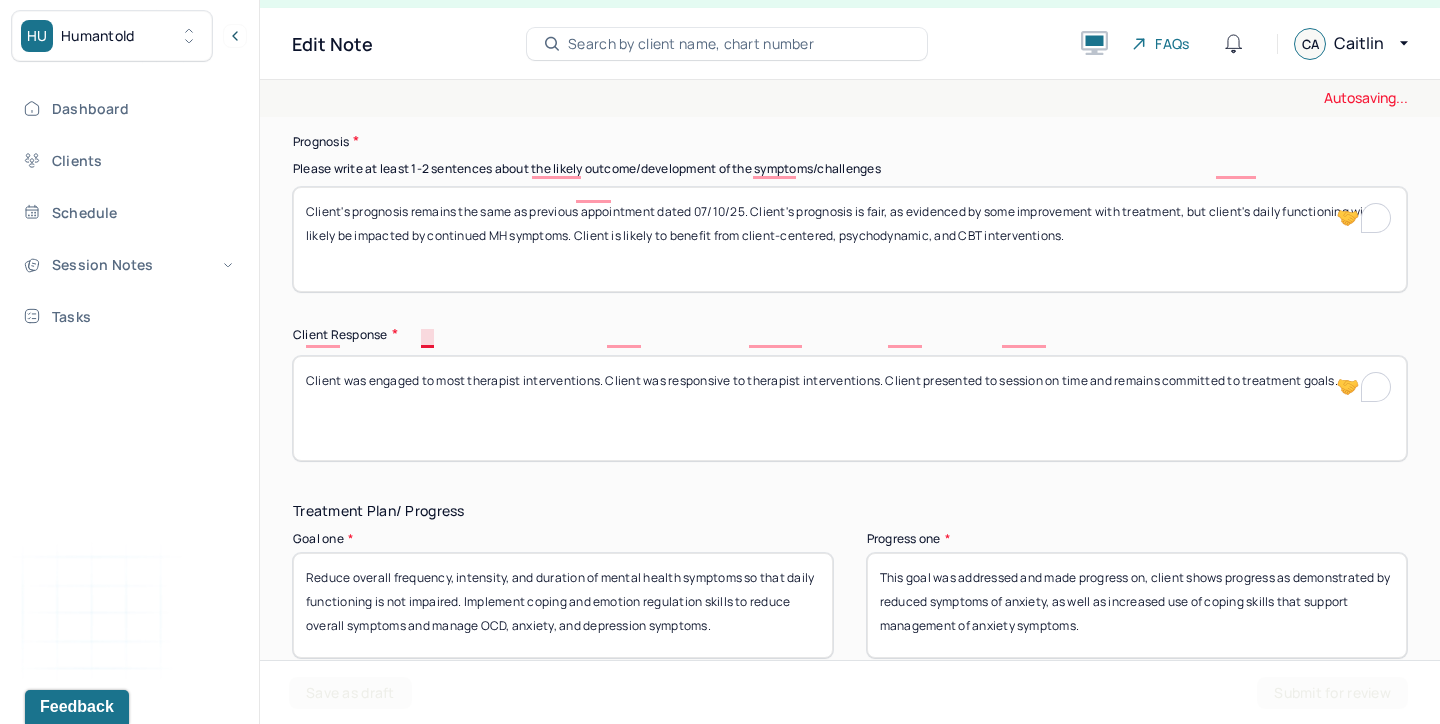 click on "Client was communicative, forthcoming, and reflective throughout session. Client was responsive to therapist interventions. Client presented to session on time and remains committed to treatment goals." at bounding box center (850, 408) 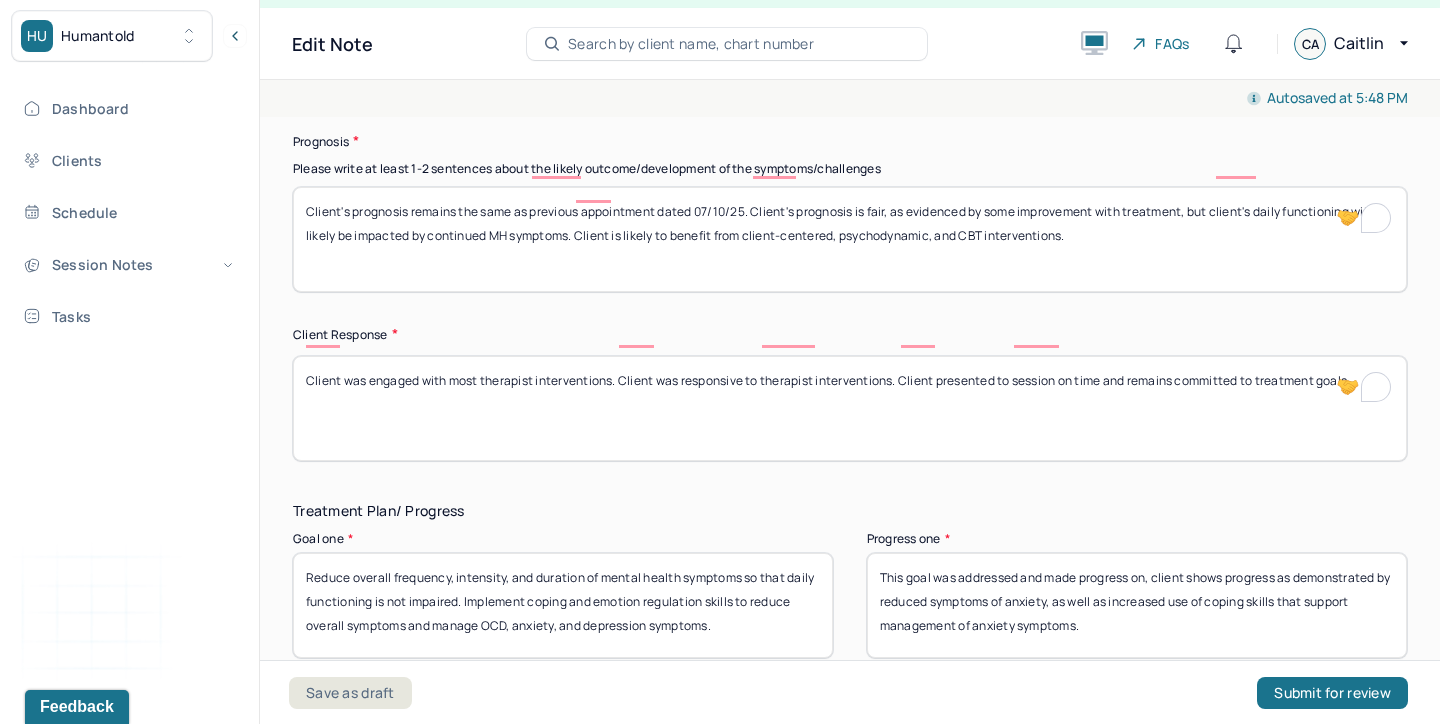 drag, startPoint x: 893, startPoint y: 342, endPoint x: 657, endPoint y: 331, distance: 236.25621 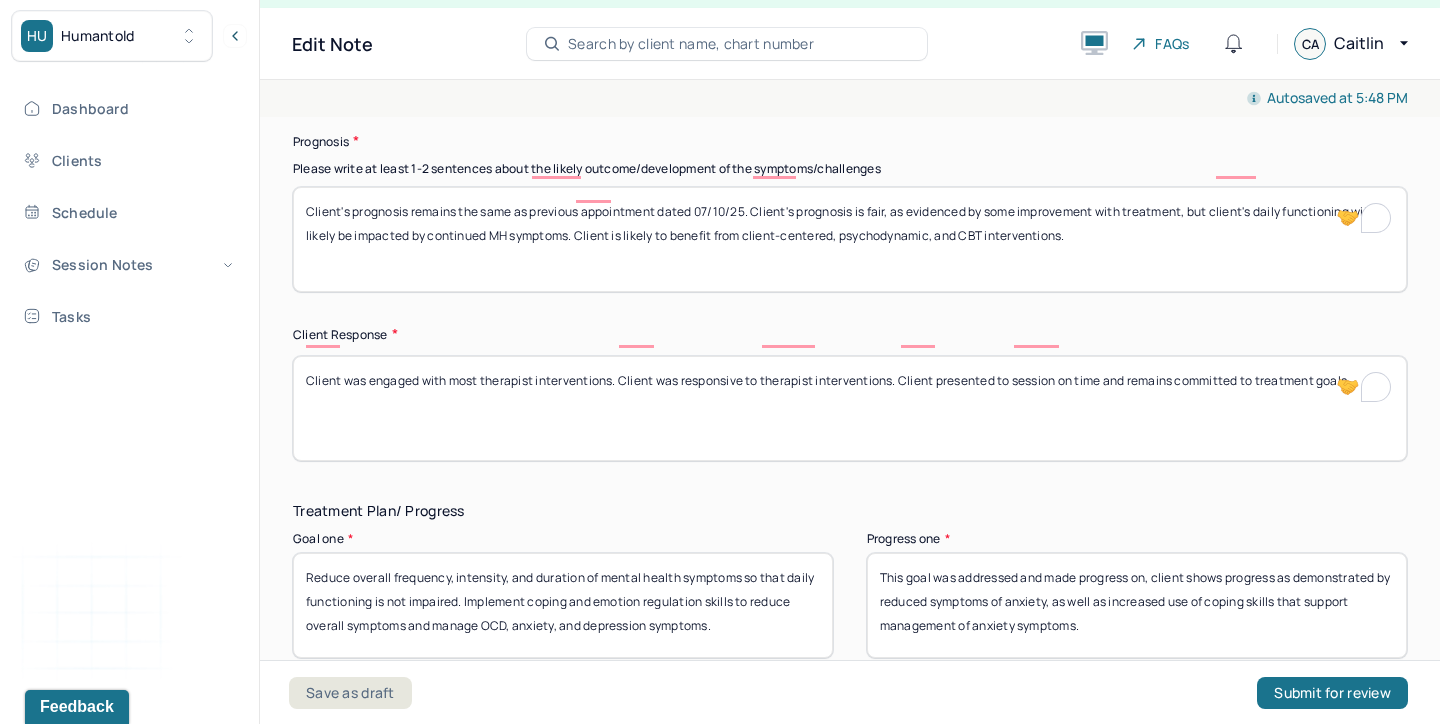 click on "Client was engaged with most therapist interventions. Client was responsive to therapist interventions. Client presented to session on time and remains committed to treatment goals." at bounding box center [850, 408] 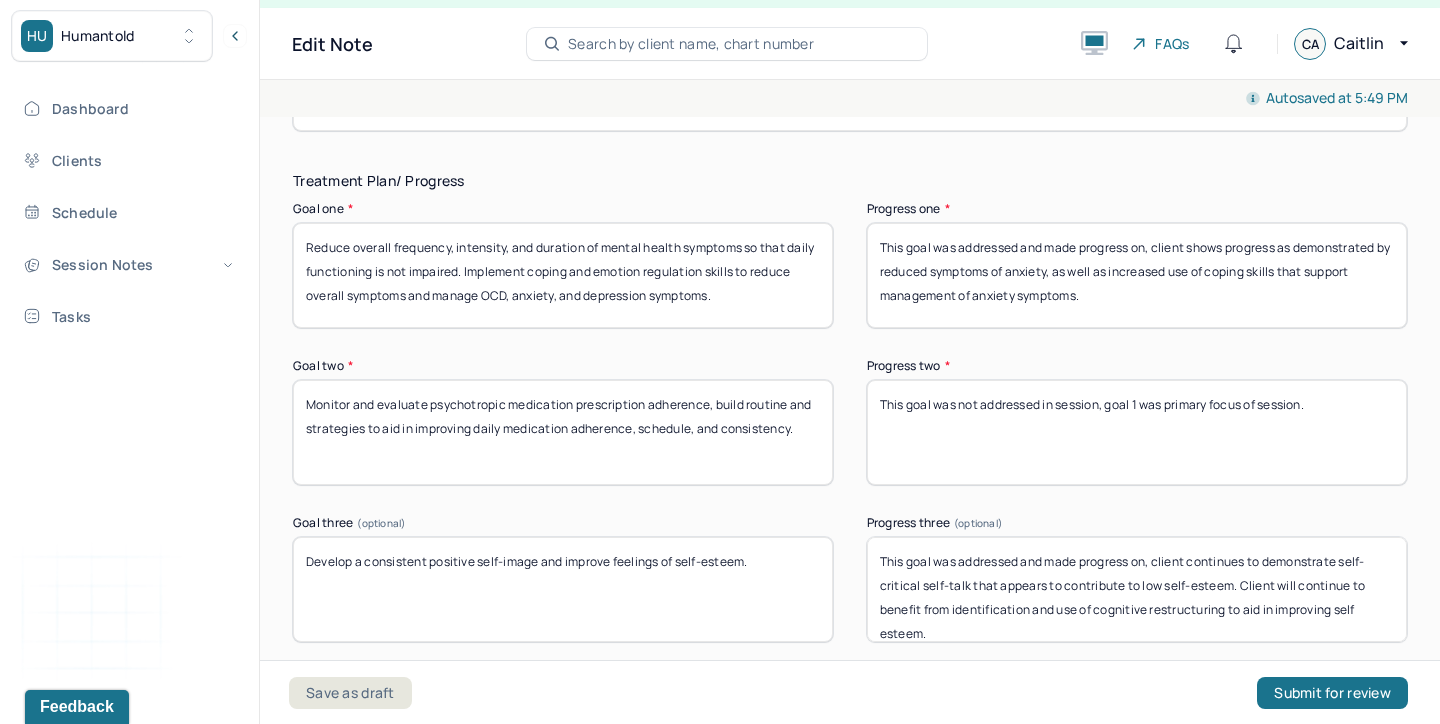 scroll, scrollTop: 3345, scrollLeft: 0, axis: vertical 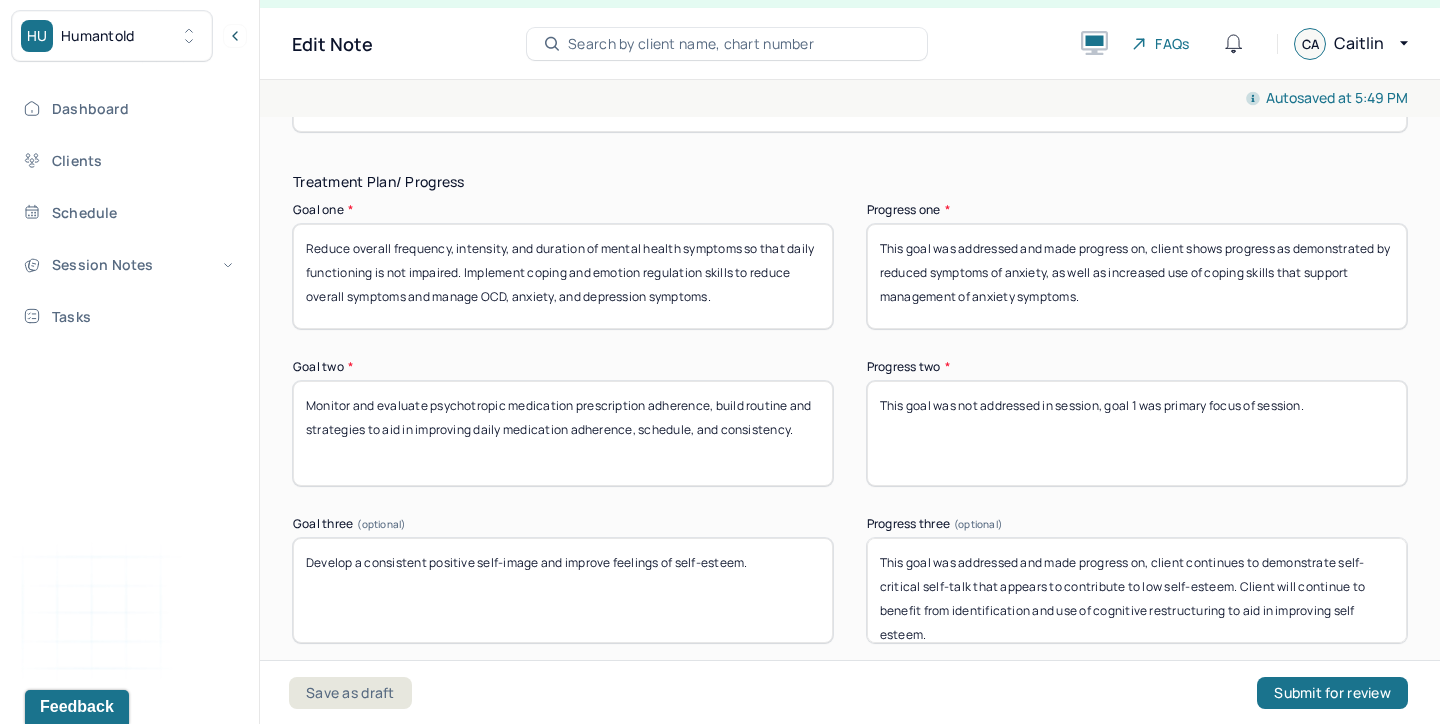 type on "Client was engaged with most therapist interventions. Client appeared ambivalent at times toward effort involved in coping, this resistance was acknowledged. Client presented to session on time and remains committed to treatment goals." 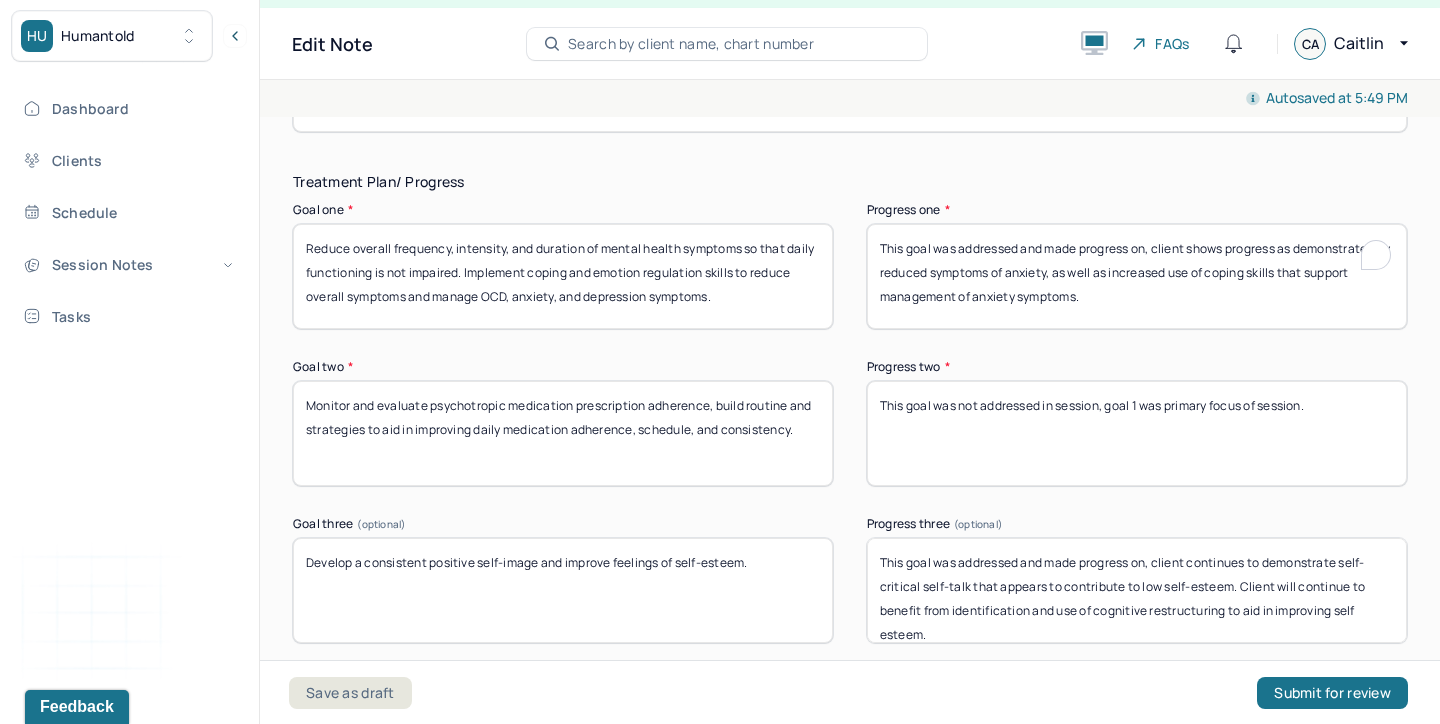 click on "This goal was addressed and made progress on, client shows progress as demonstrated by reduced symptoms of anxiety, as well as increased use of coping skills that support management of anxiety symptoms." at bounding box center [1137, 276] 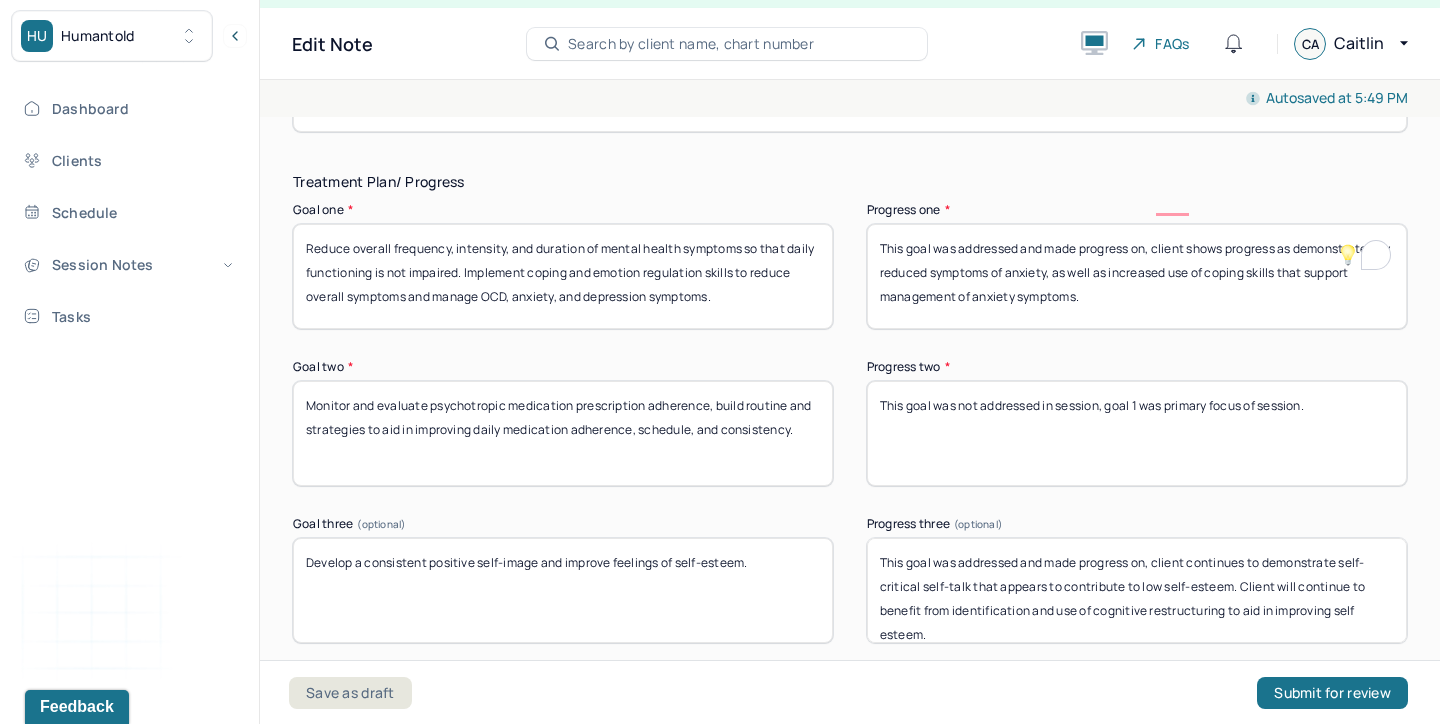 drag, startPoint x: 894, startPoint y: 233, endPoint x: 1125, endPoint y: 228, distance: 231.05411 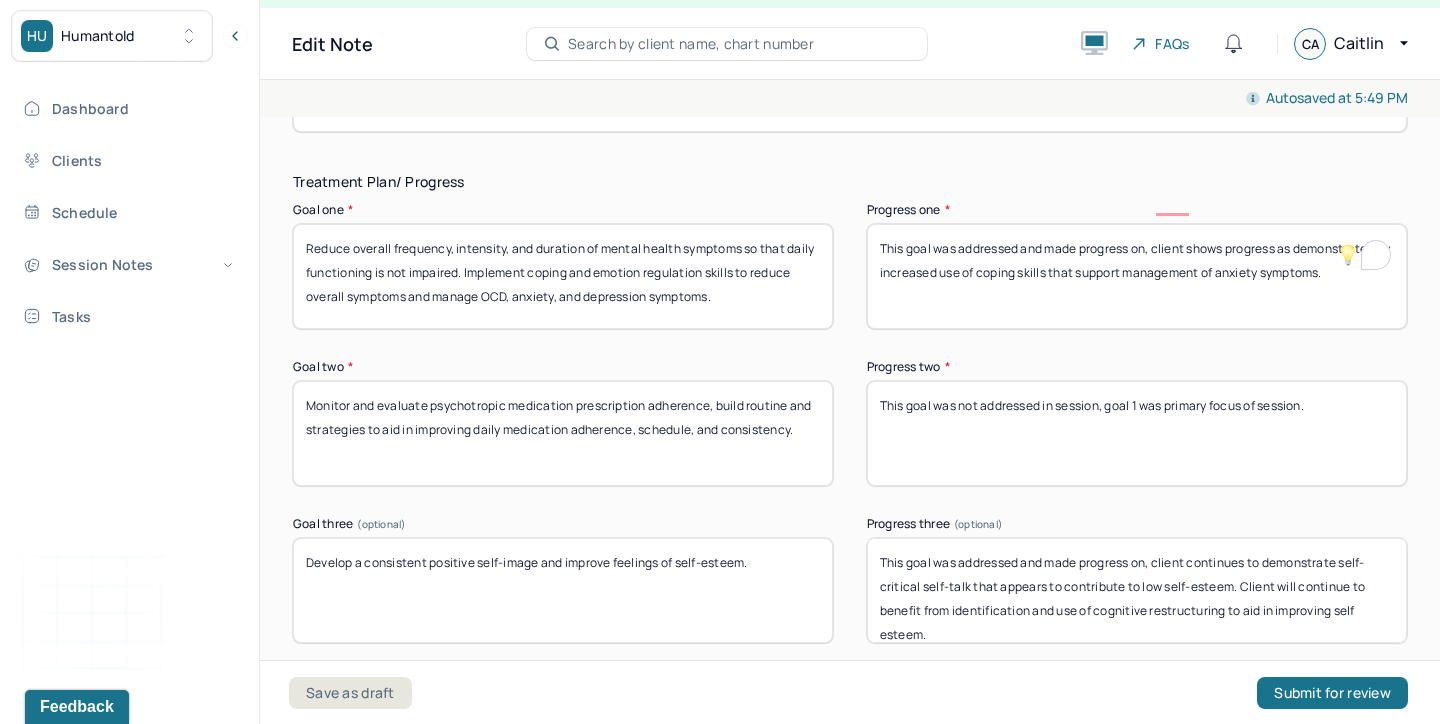 click on "This goal was addressed and made progress on, client shows progress as demonstrated by increased use of coping skills that support management of anxiety symptoms." at bounding box center (1137, 276) 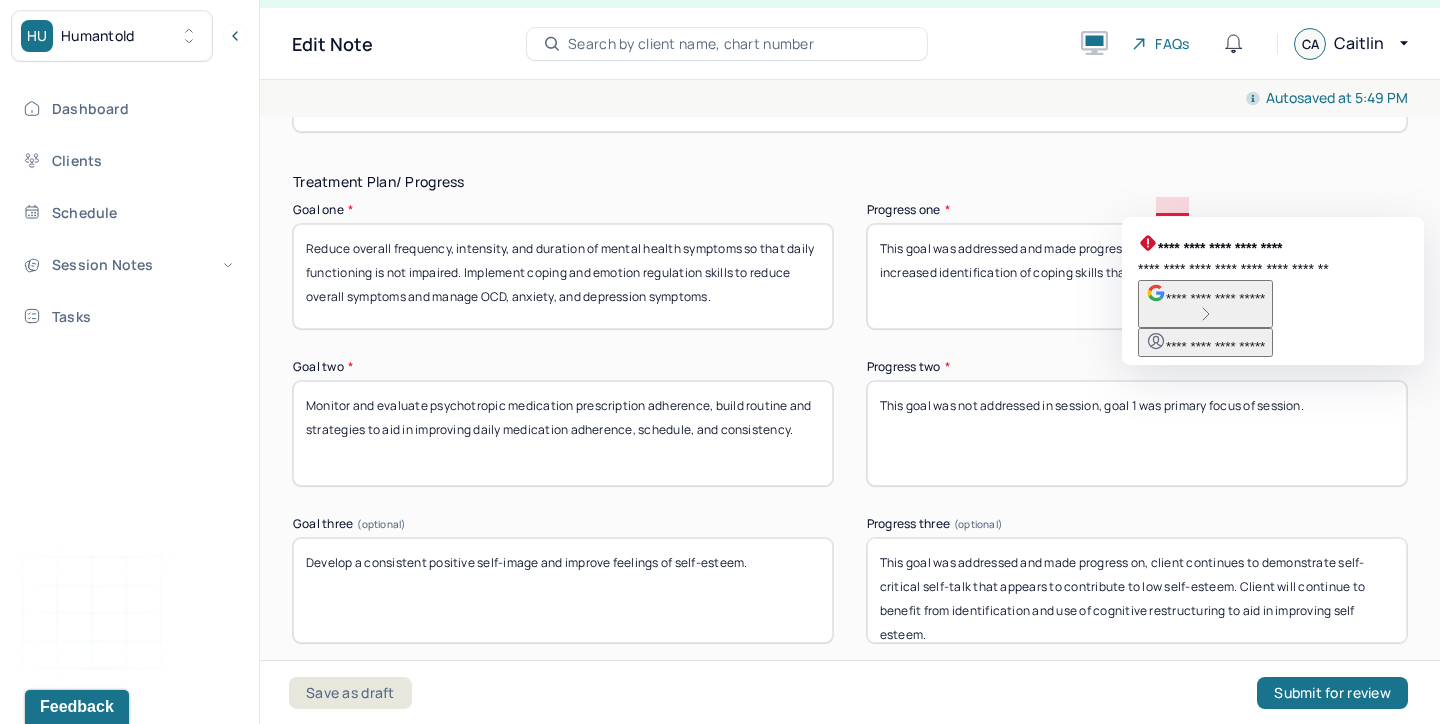 click on "This goal was addressed and made progress on, client shows progress as demonstrated by increased identification of coping skills that support management of anxiety symptoms." at bounding box center [1137, 276] 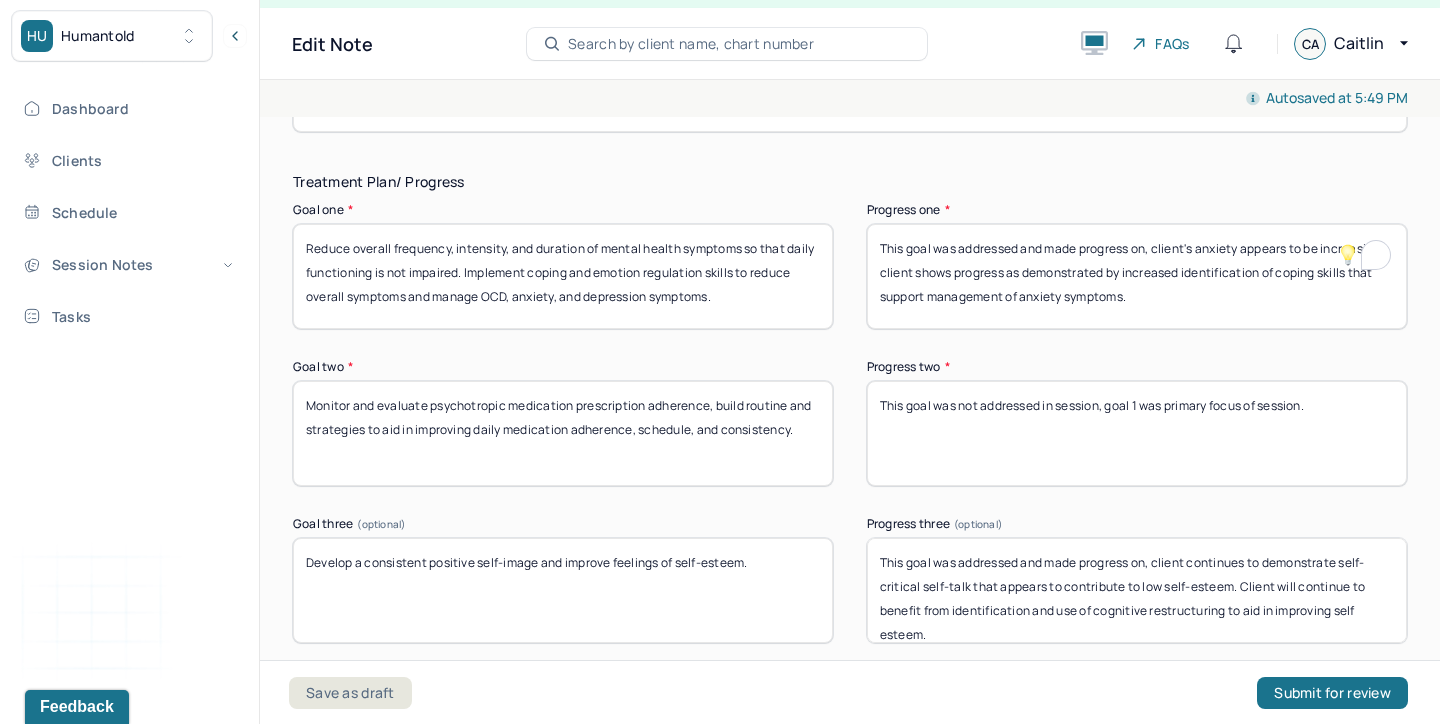type on "This goal was addressed and made progress on, client's anxiety appears to be increasing, client shows progress as demonstrated by increased identification of coping skills that support management of anxiety symptoms." 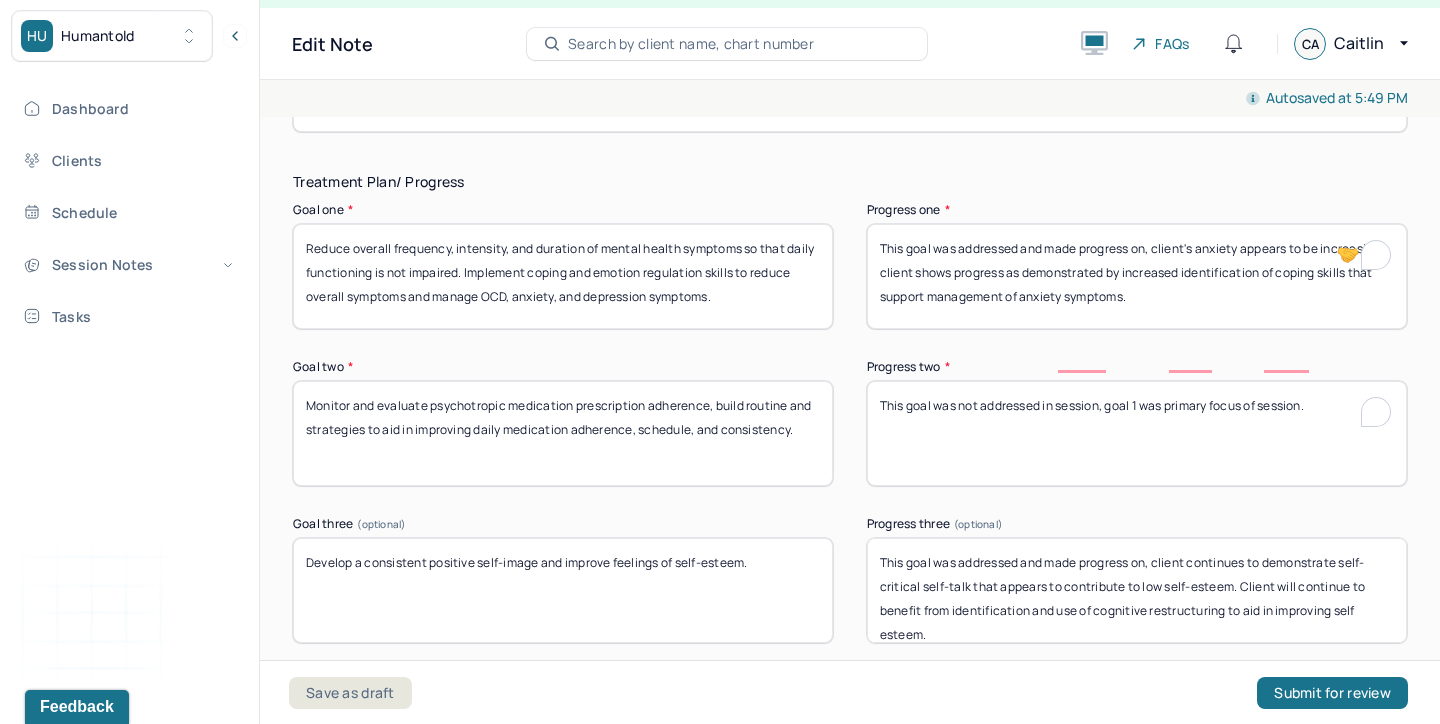 drag, startPoint x: 1308, startPoint y: 363, endPoint x: 958, endPoint y: 360, distance: 350.01285 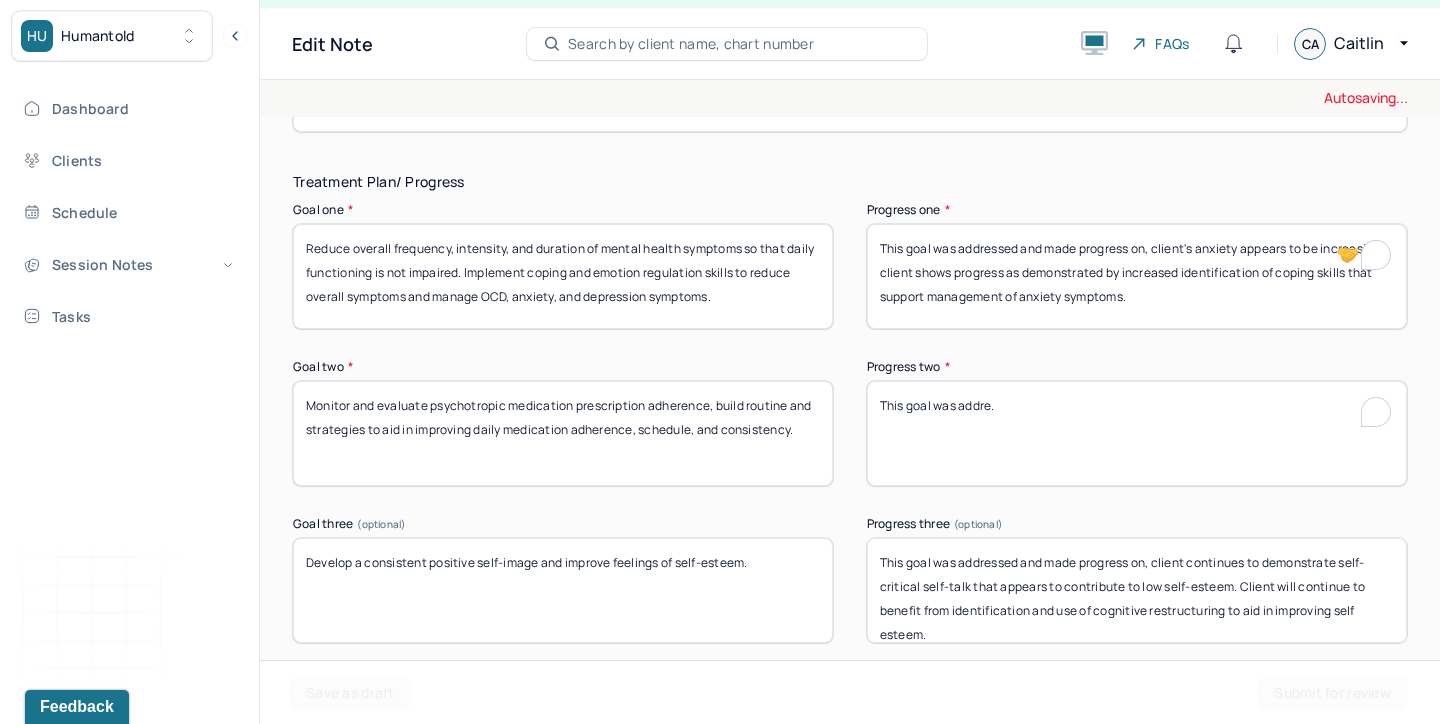 type on "This goal was addre." 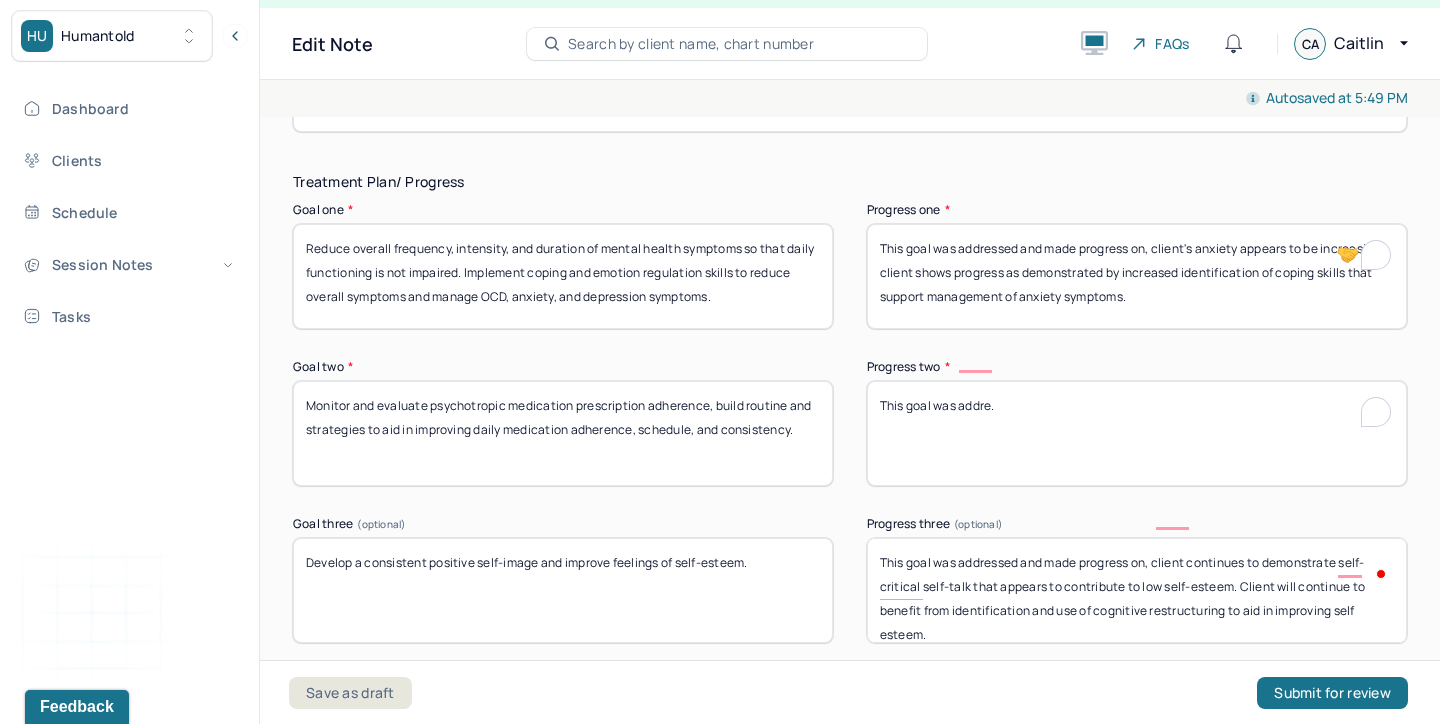 drag, startPoint x: 1021, startPoint y: 593, endPoint x: 961, endPoint y: 515, distance: 98.40732 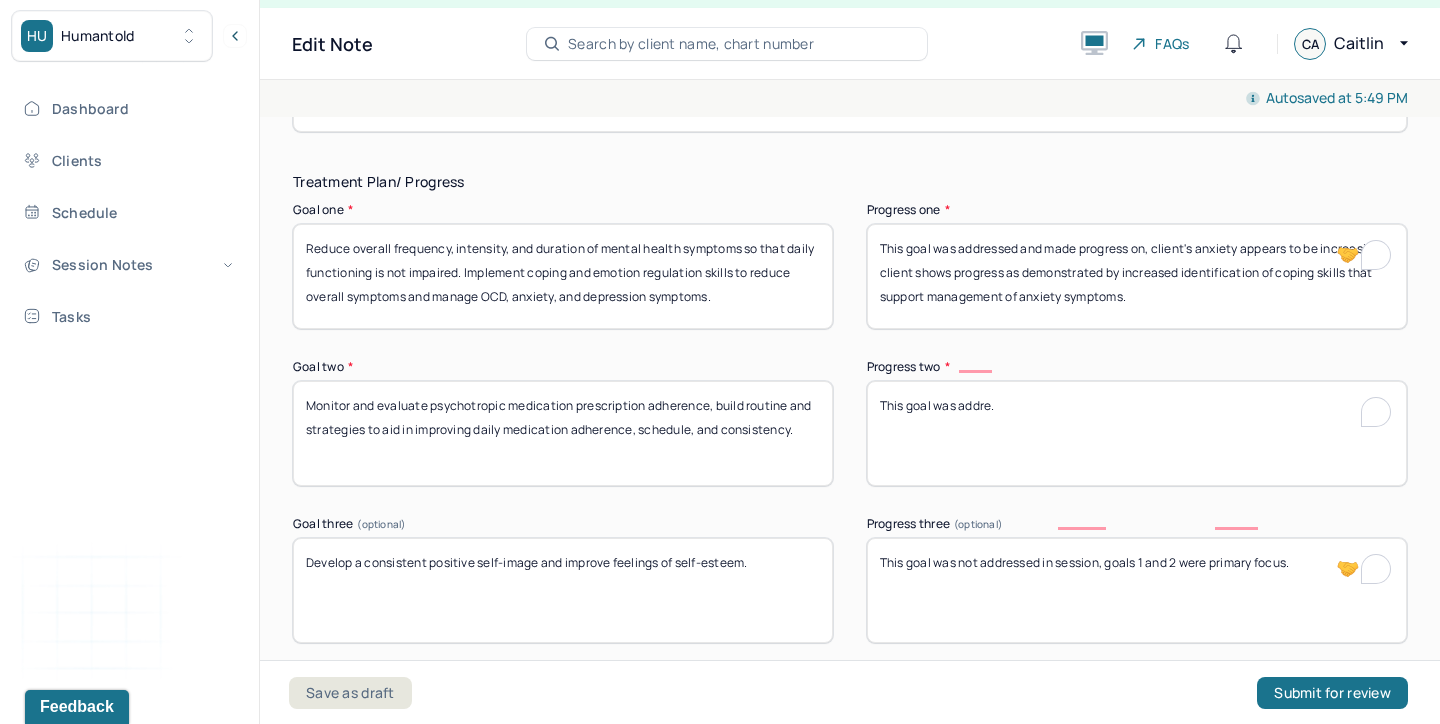 type on "This goal was not addressed in session, goals 1 and 2 were primary focus." 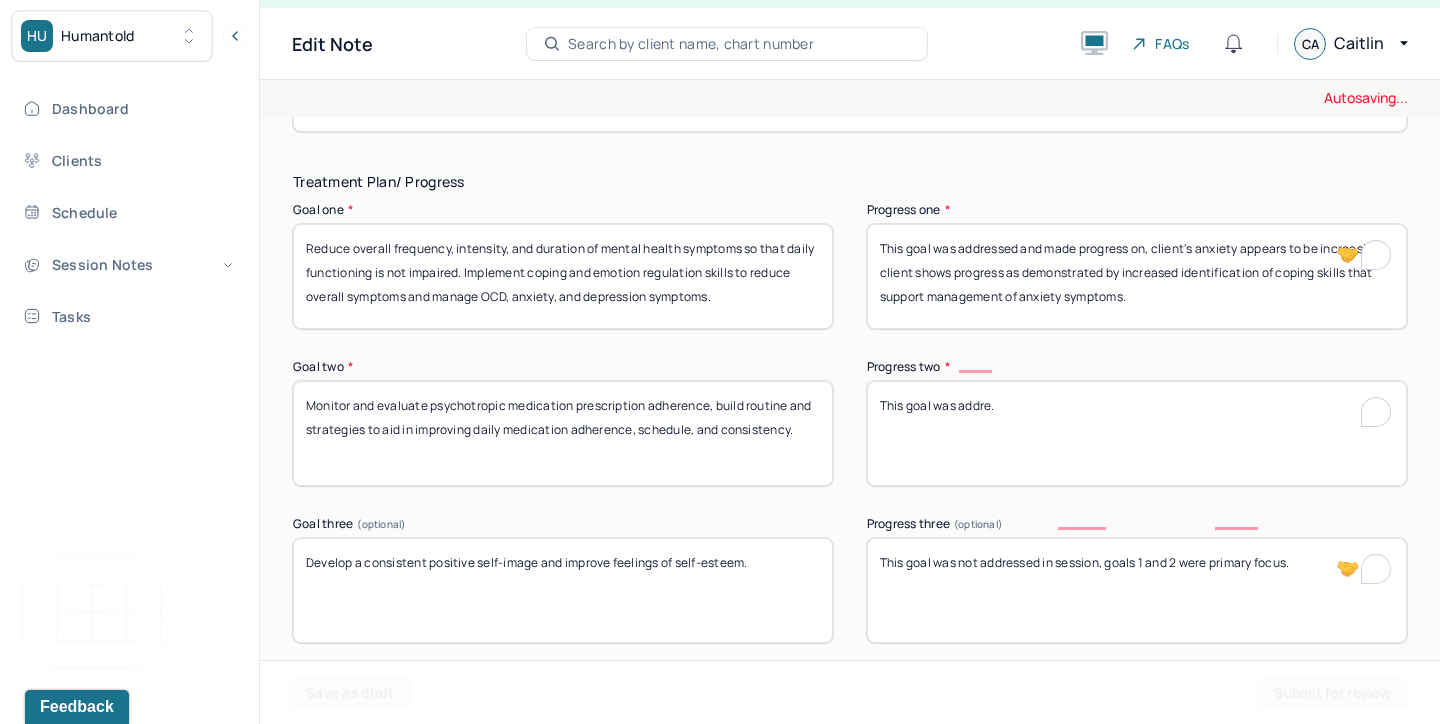 click on "This goal was addre." at bounding box center [1137, 433] 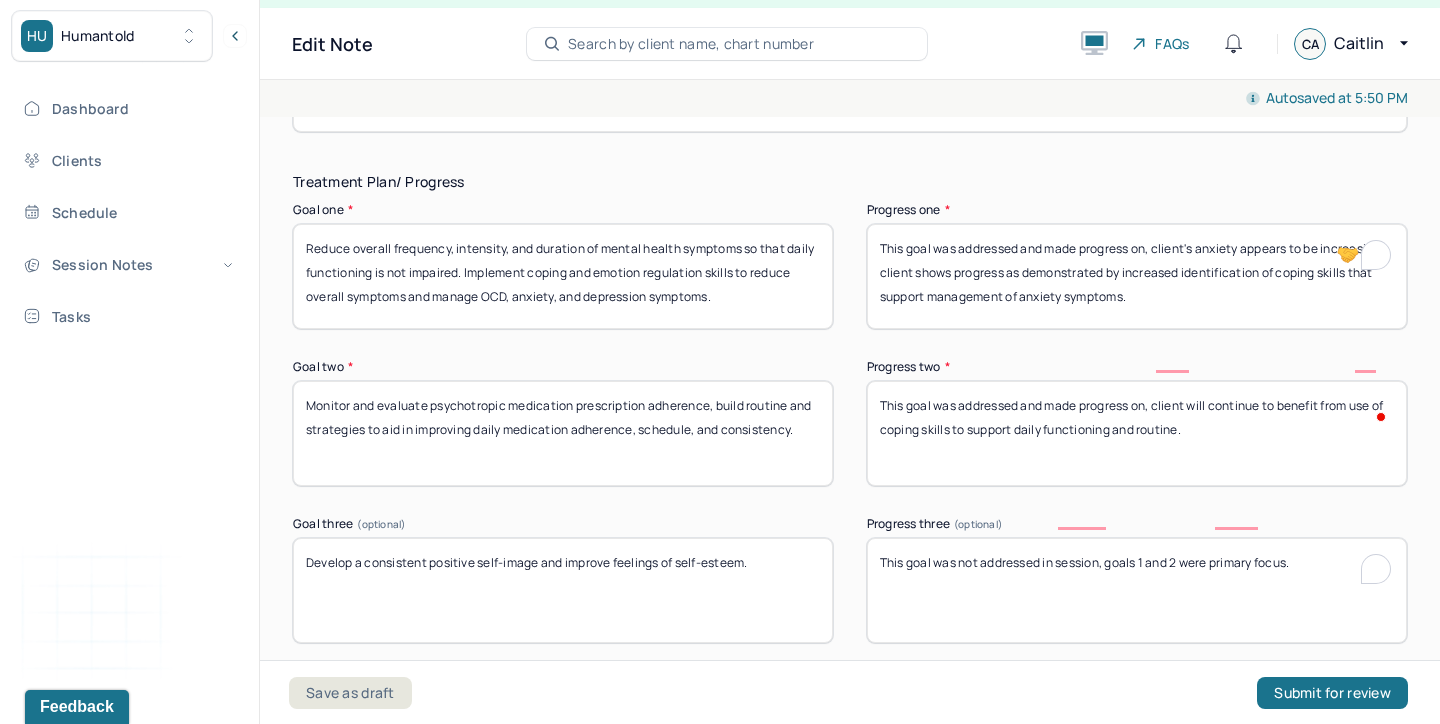 scroll, scrollTop: 3935, scrollLeft: 0, axis: vertical 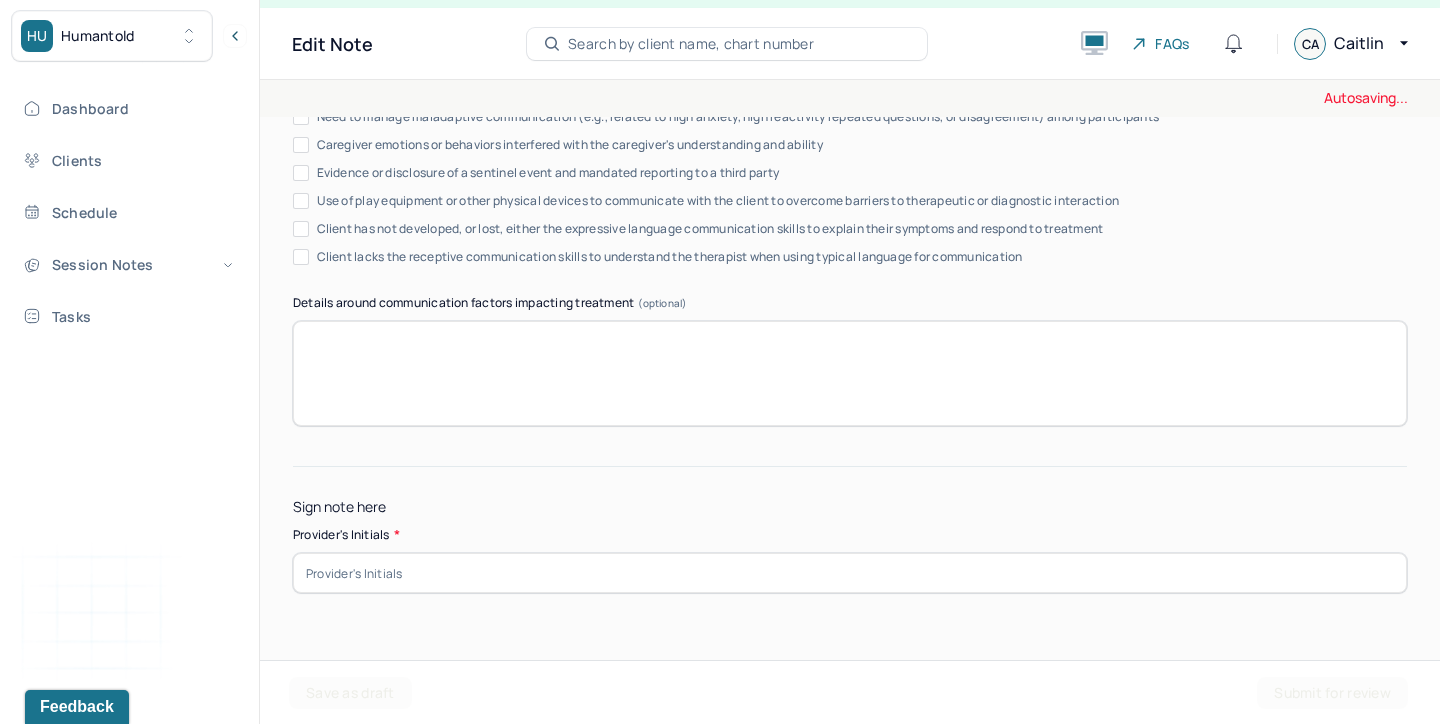 type on "This goal was addressed and made progress on, client will continue to benefit from use of coping skills to support daily functioning and routine." 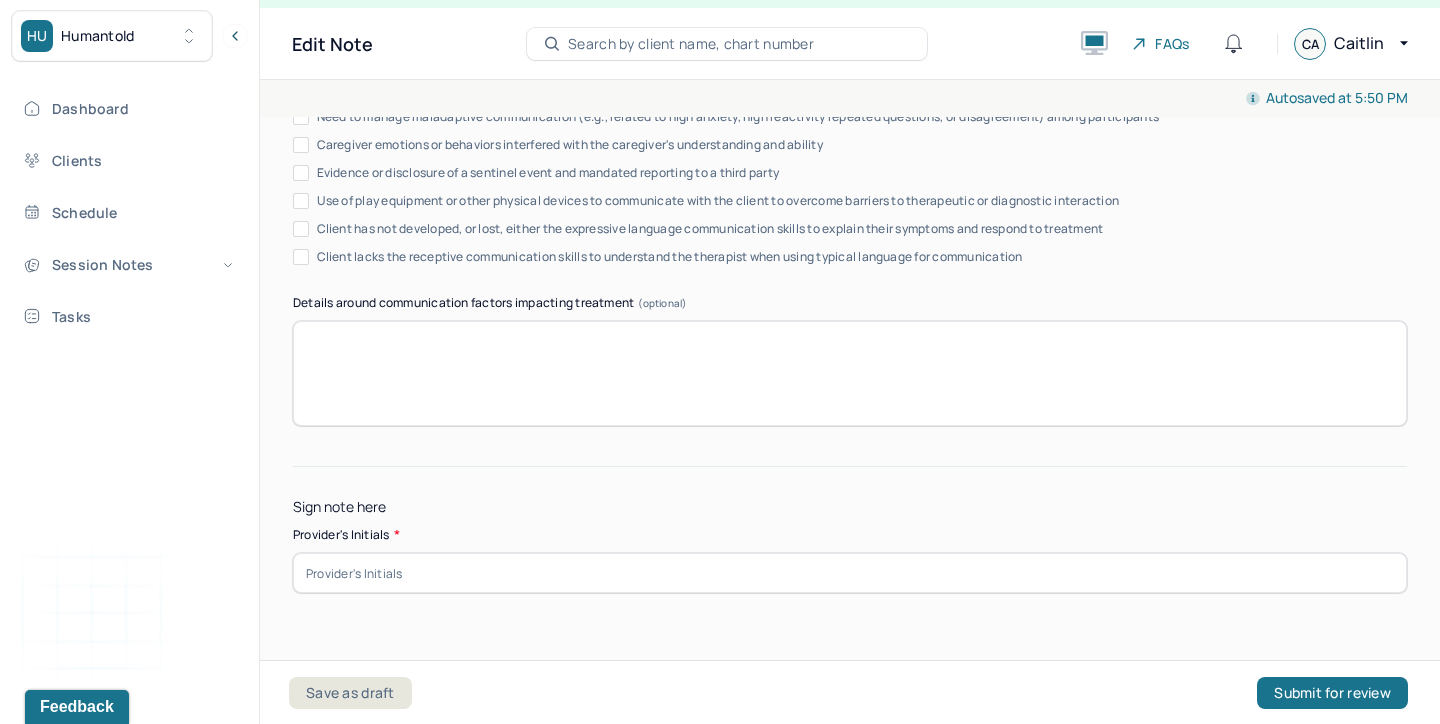 click at bounding box center [850, 573] 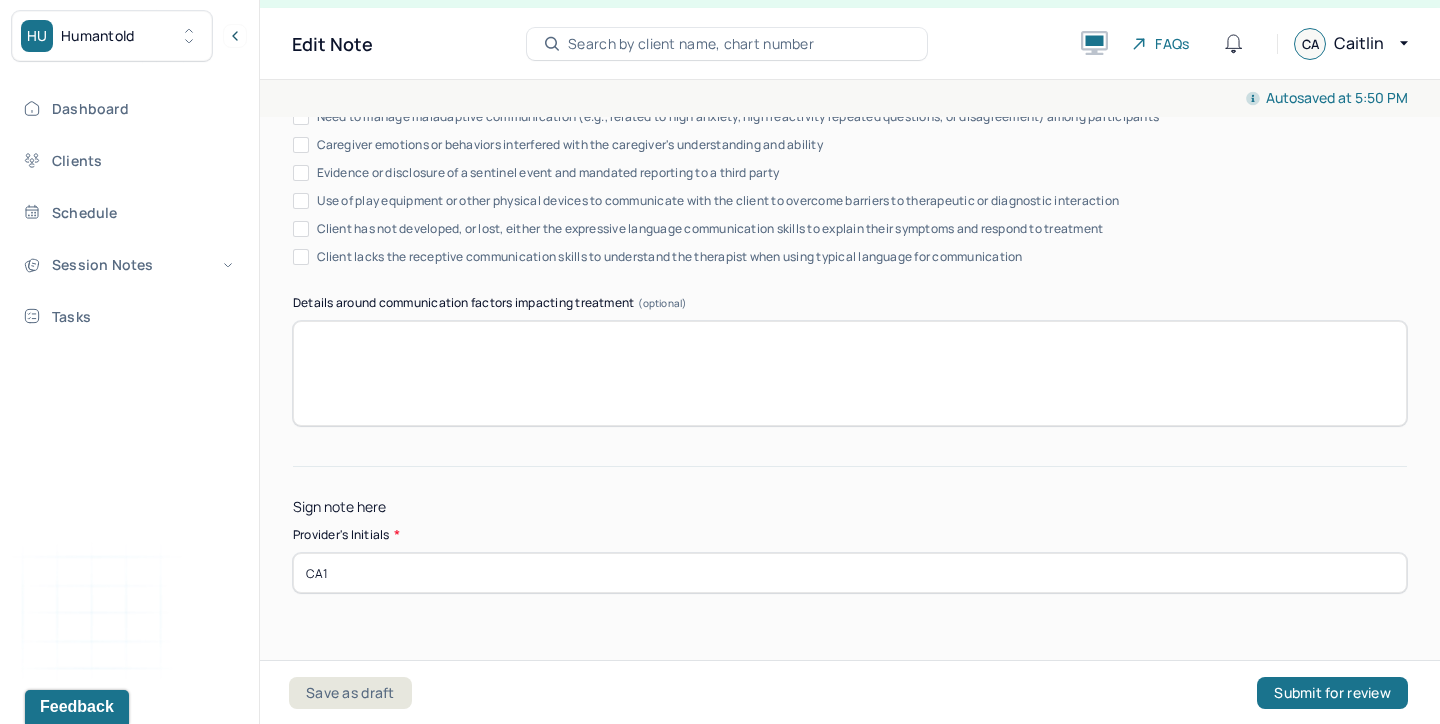 type on "CA1" 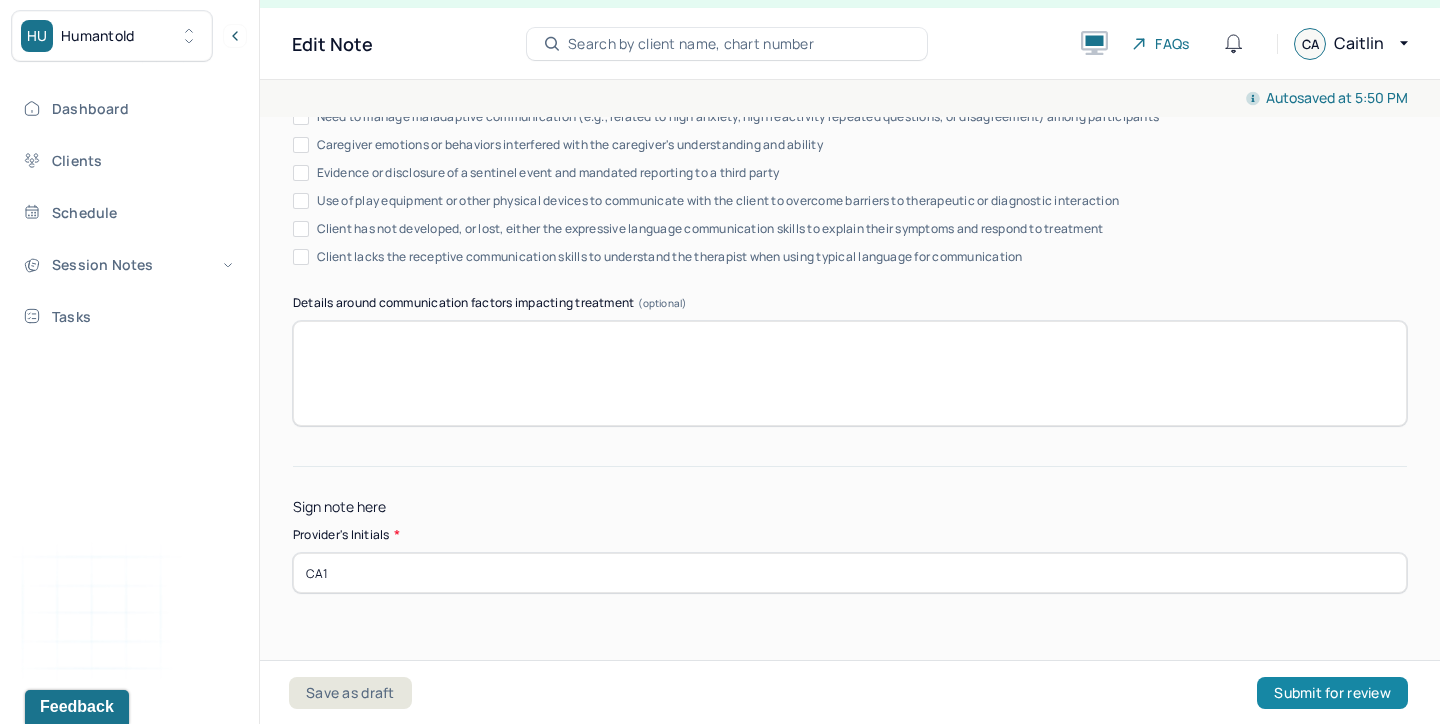 click on "Submit for review" at bounding box center [1332, 693] 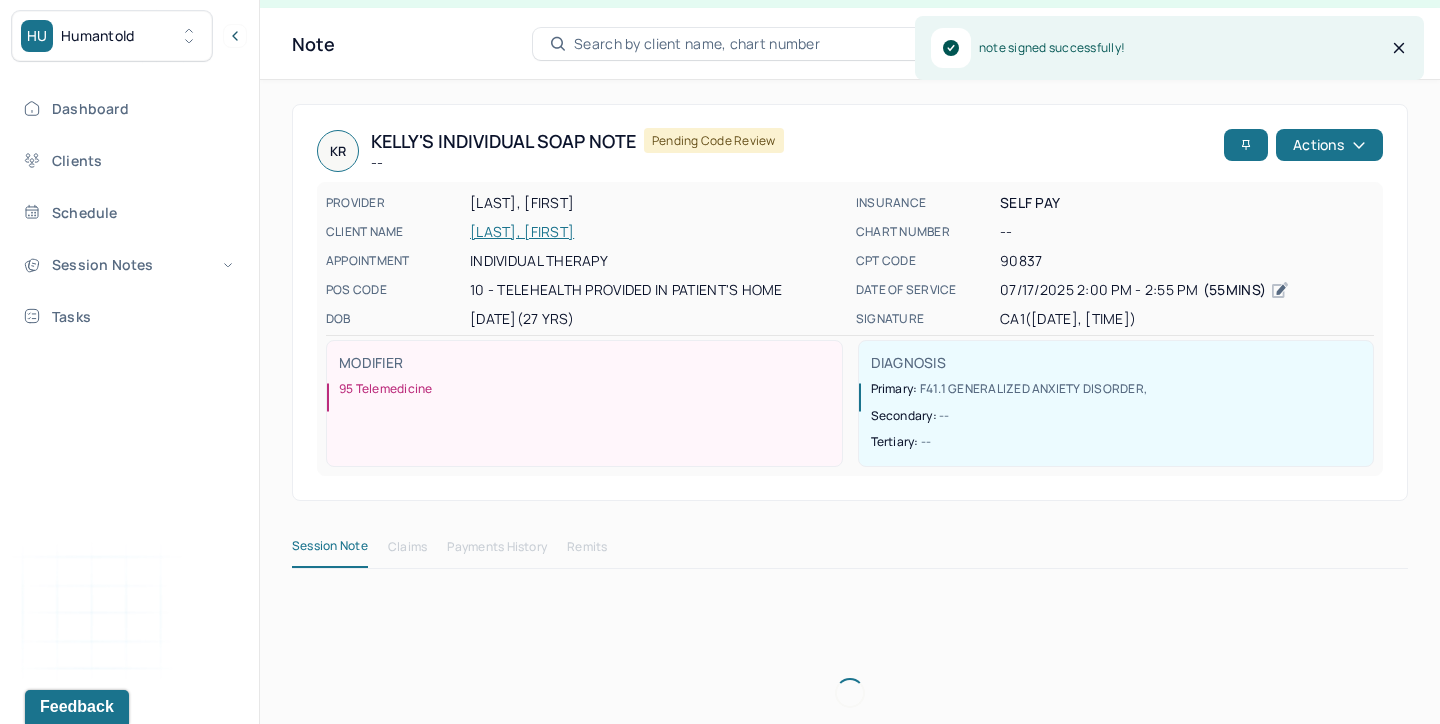 scroll, scrollTop: 0, scrollLeft: 0, axis: both 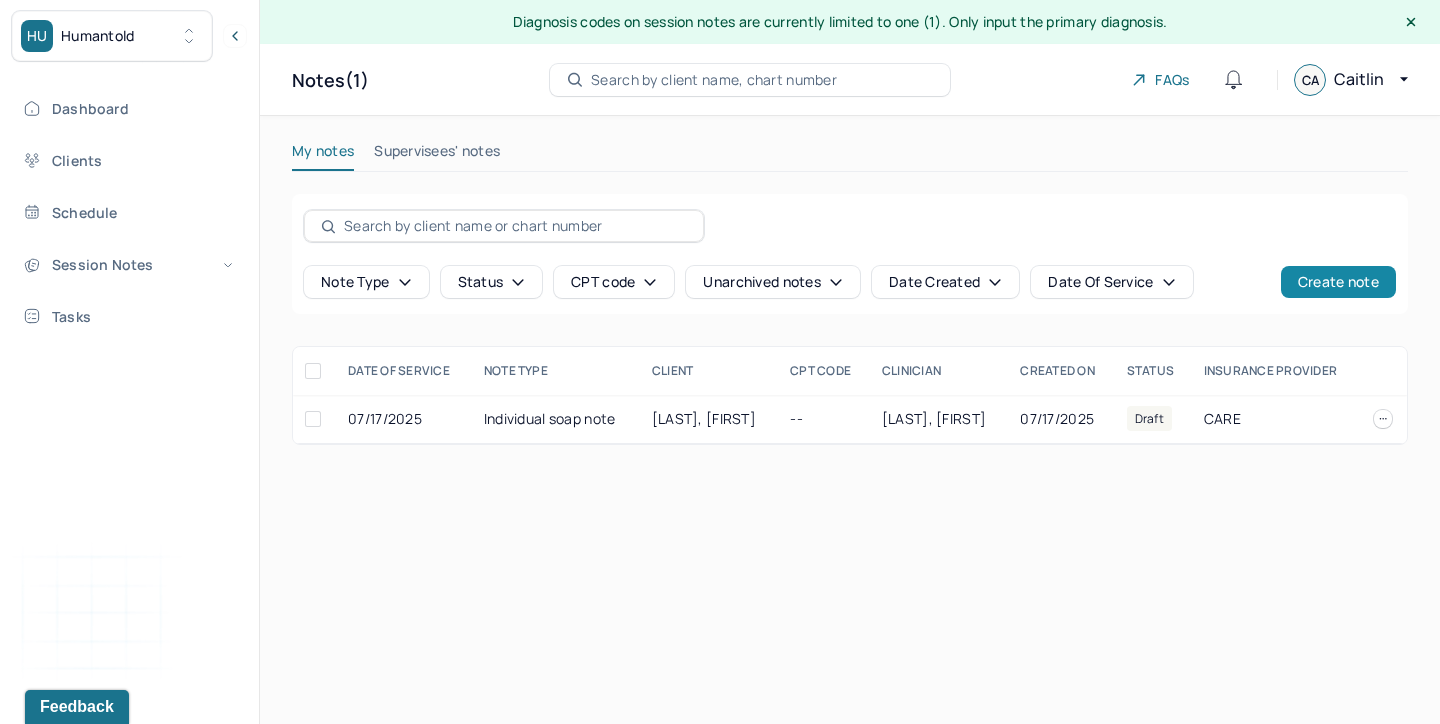 click on "Create note" at bounding box center [1338, 282] 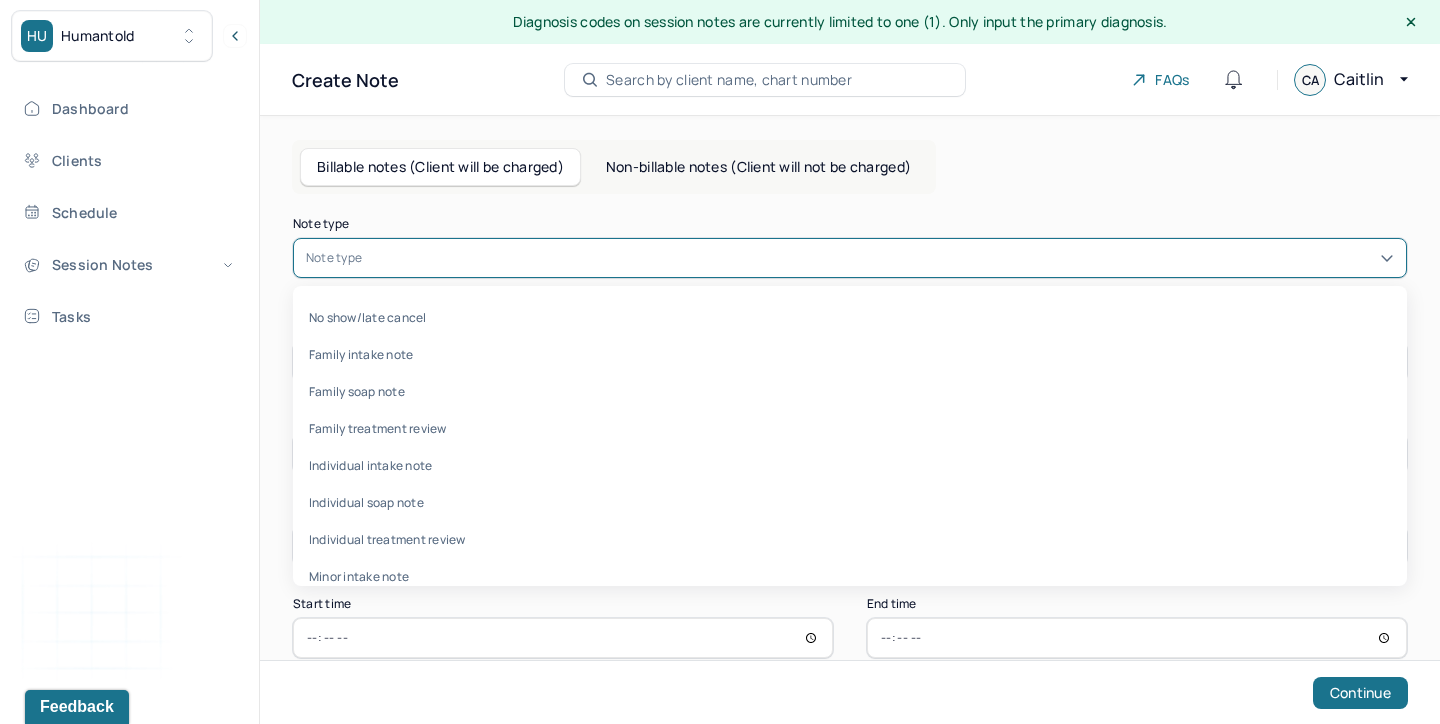 click at bounding box center [880, 258] 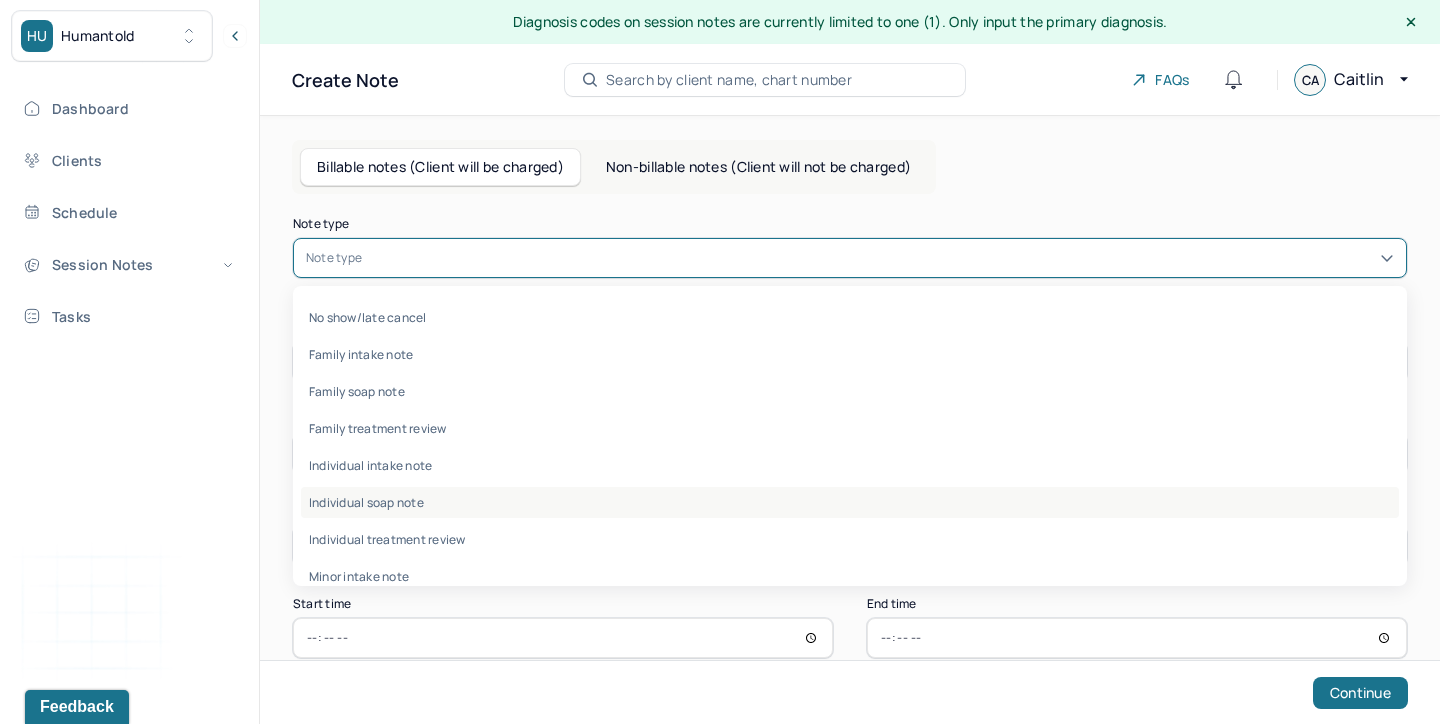 click on "Individual soap note" at bounding box center [850, 502] 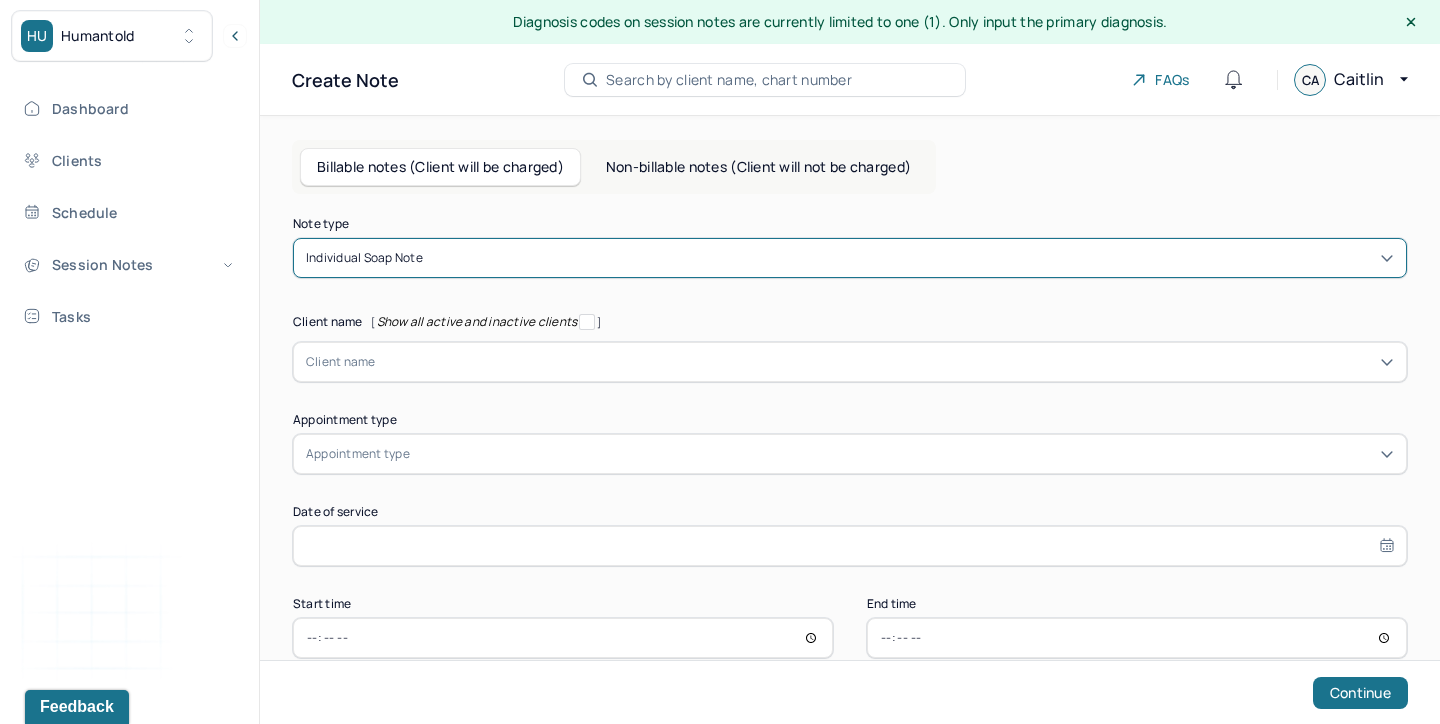 click at bounding box center [885, 362] 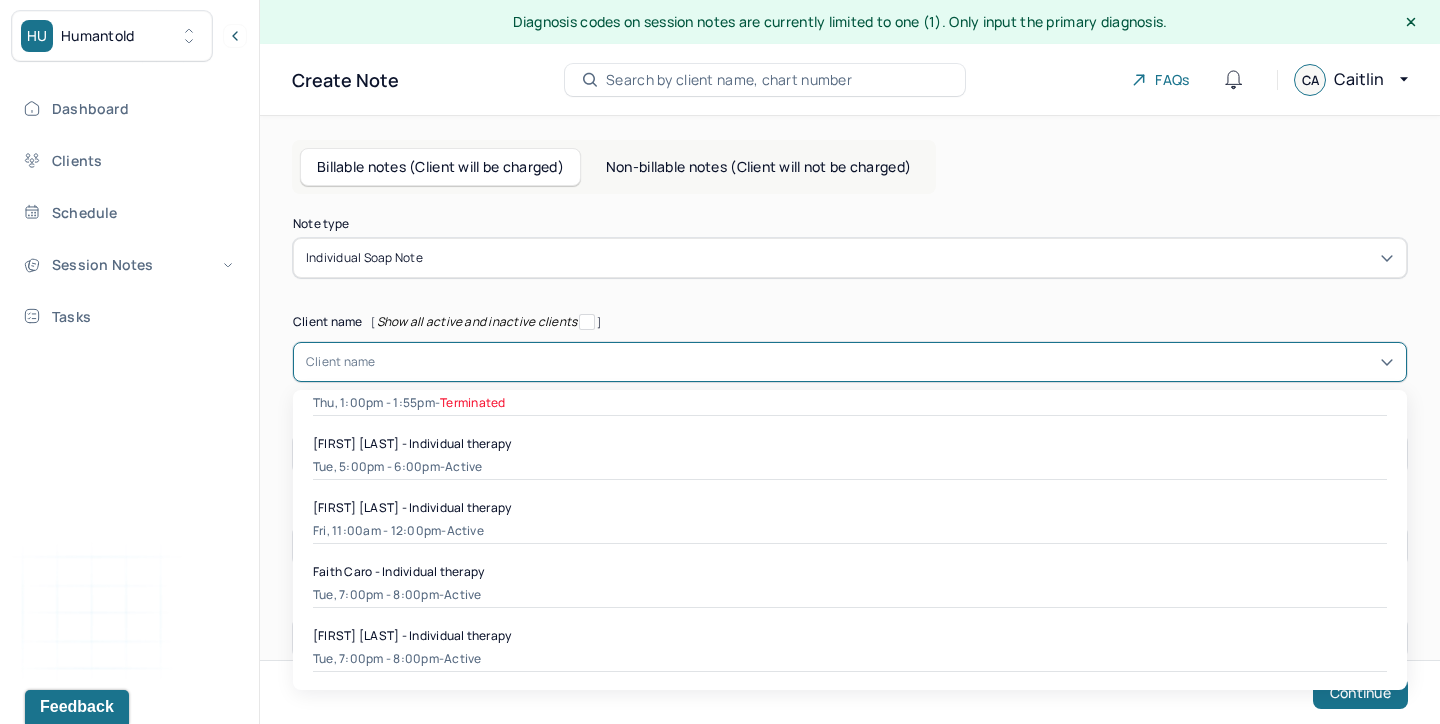 scroll, scrollTop: 0, scrollLeft: 0, axis: both 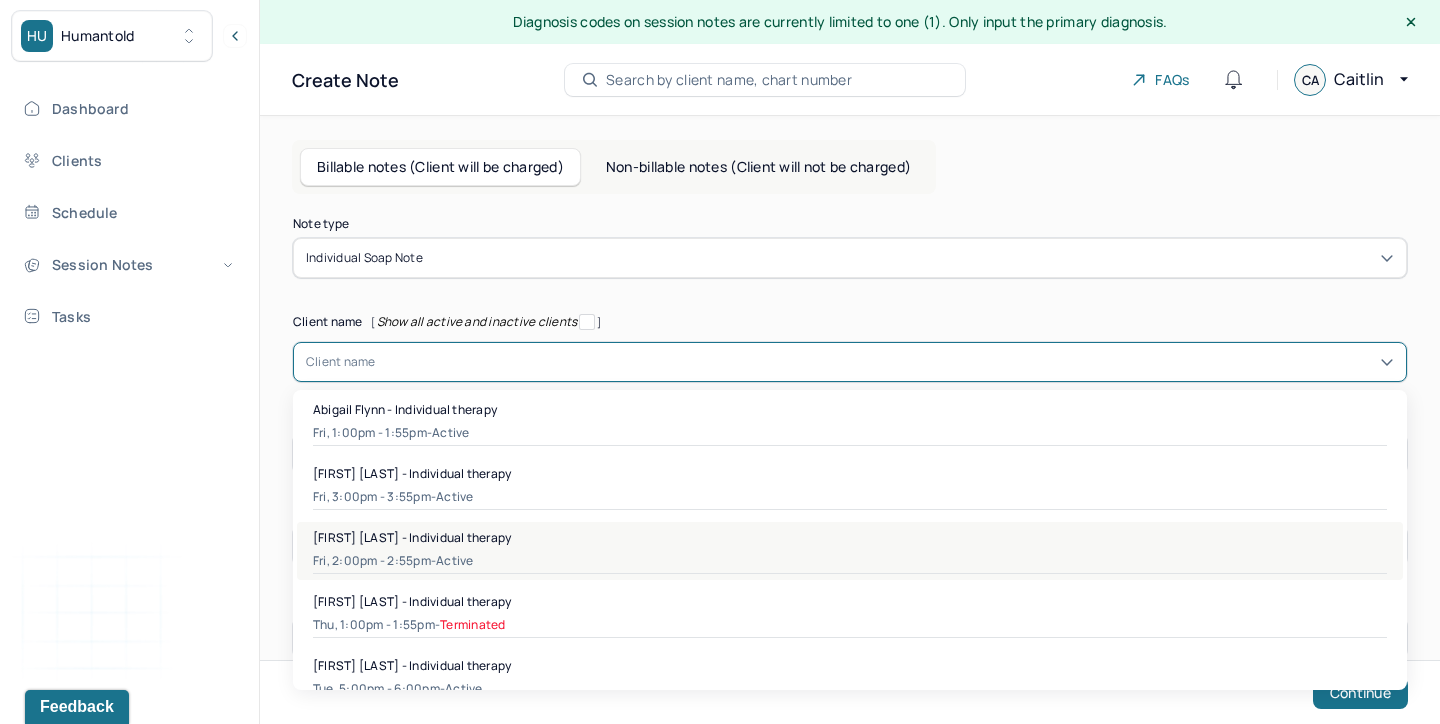 click on "[DAY], [TIME] - active" at bounding box center [850, 561] 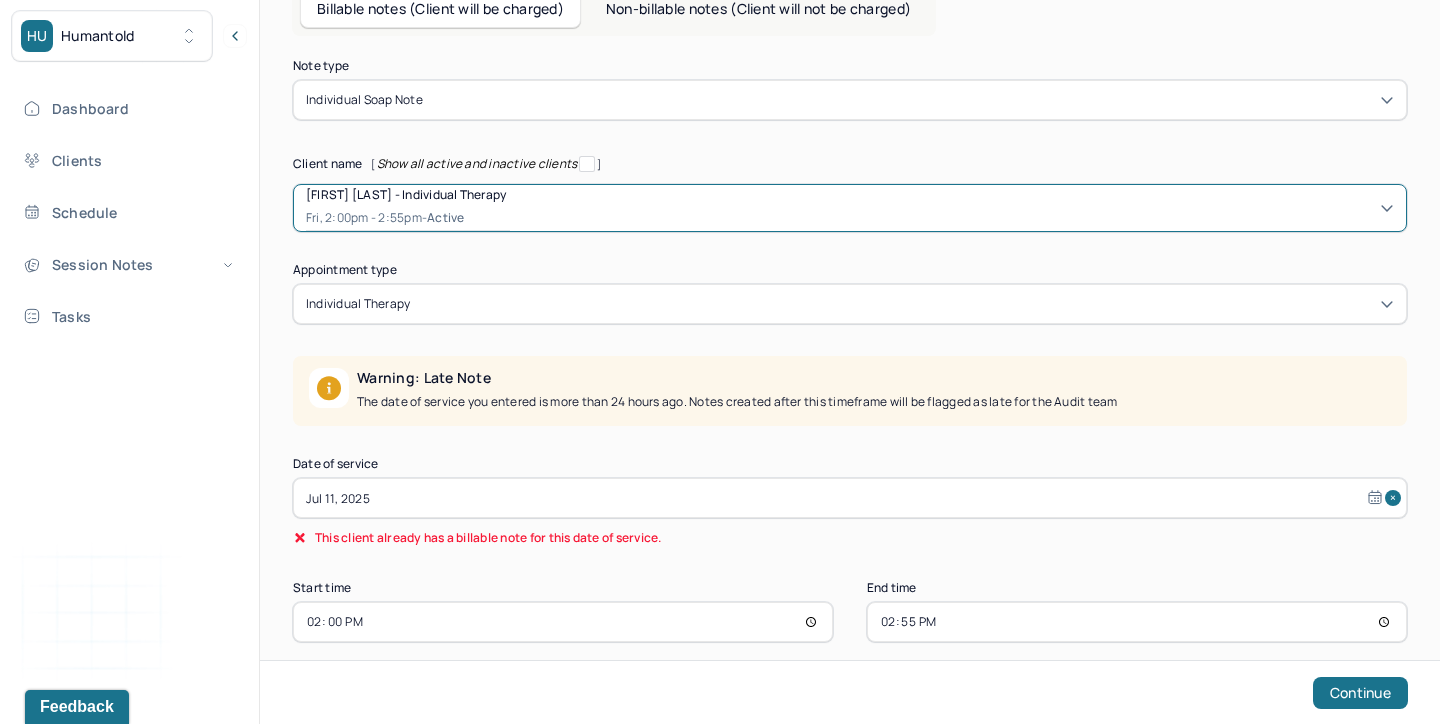 scroll, scrollTop: 181, scrollLeft: 0, axis: vertical 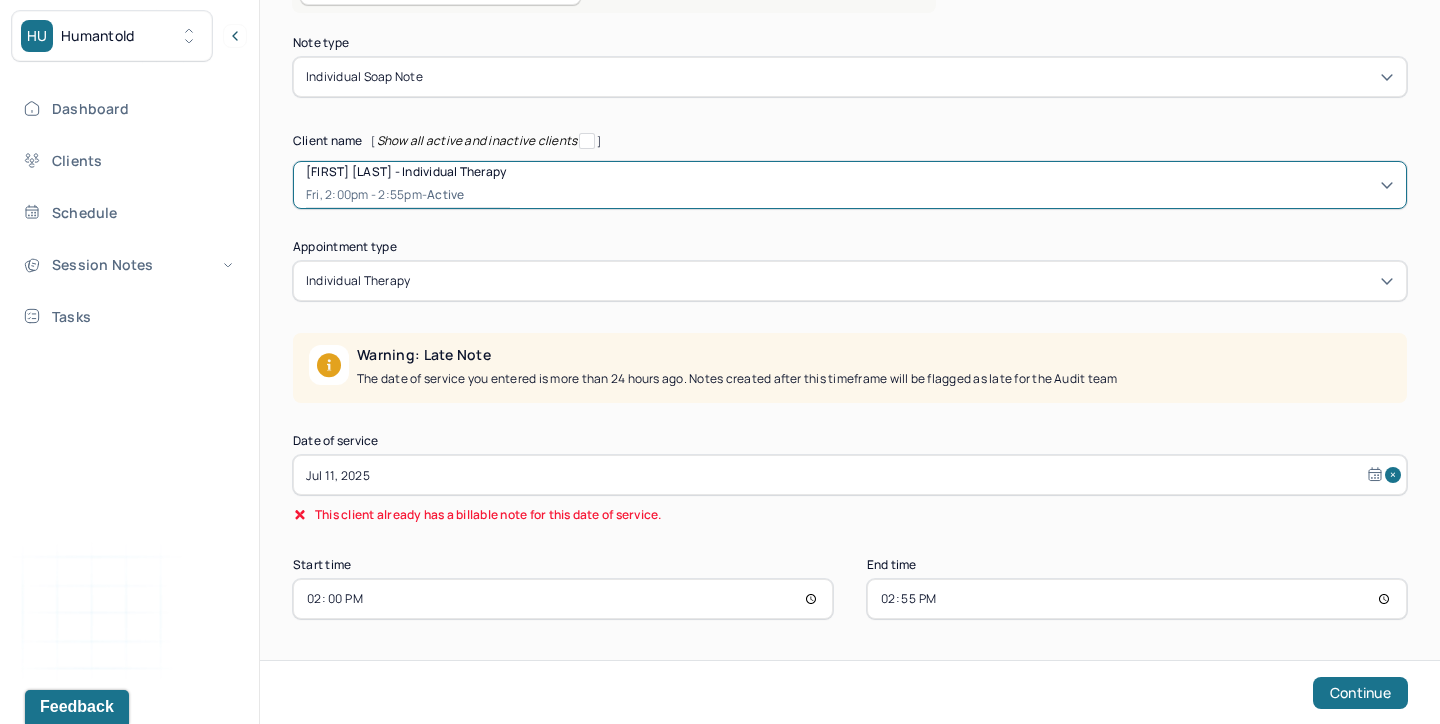 select on "6" 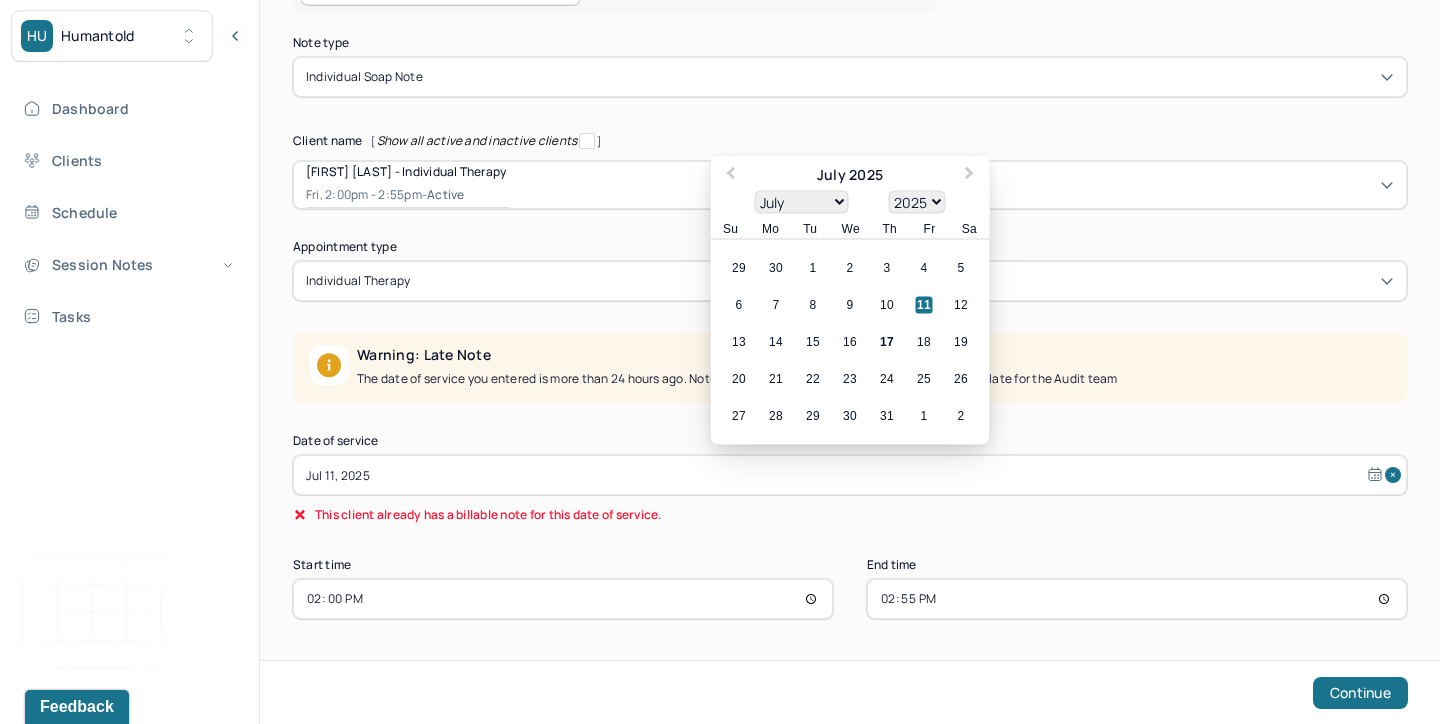 click on "Jul 11, 2025" at bounding box center [850, 475] 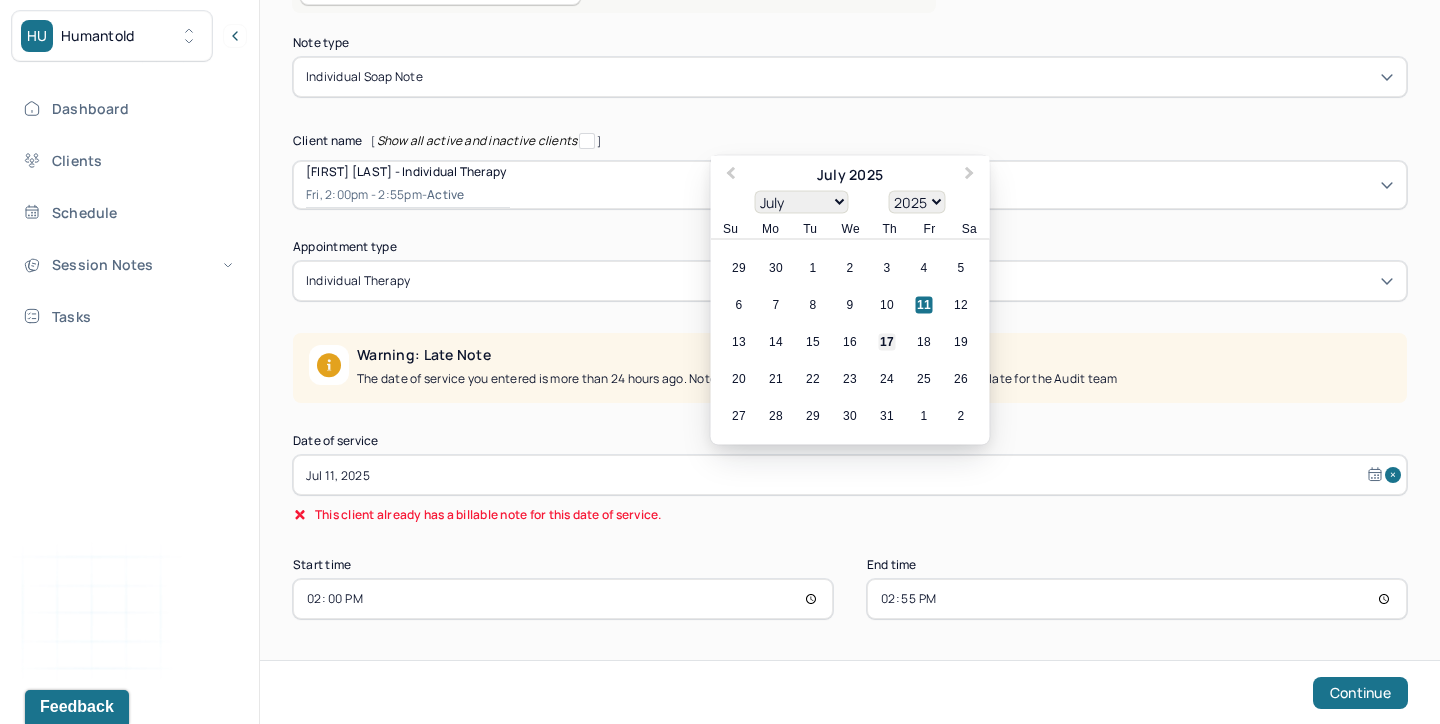 click on "17" at bounding box center (887, 342) 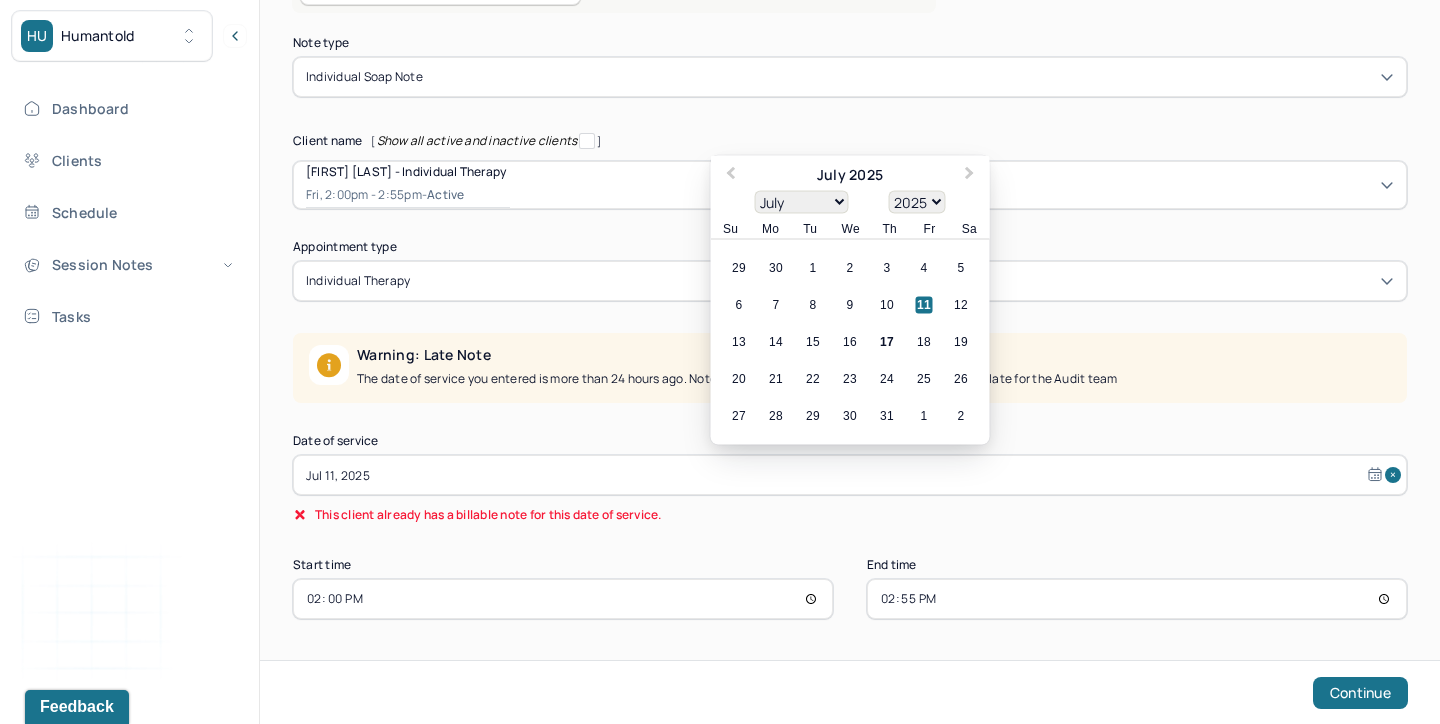 type on "Jul 17, 2025" 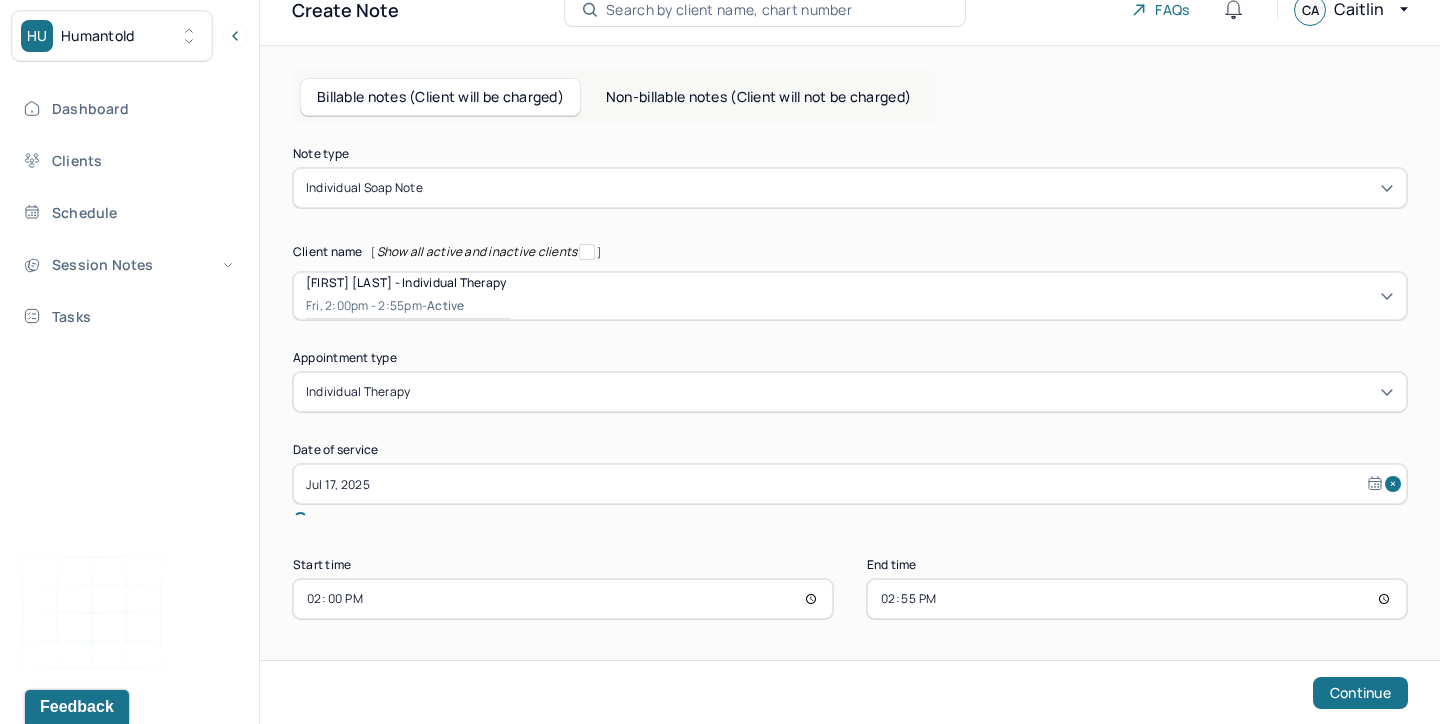 scroll, scrollTop: 47, scrollLeft: 0, axis: vertical 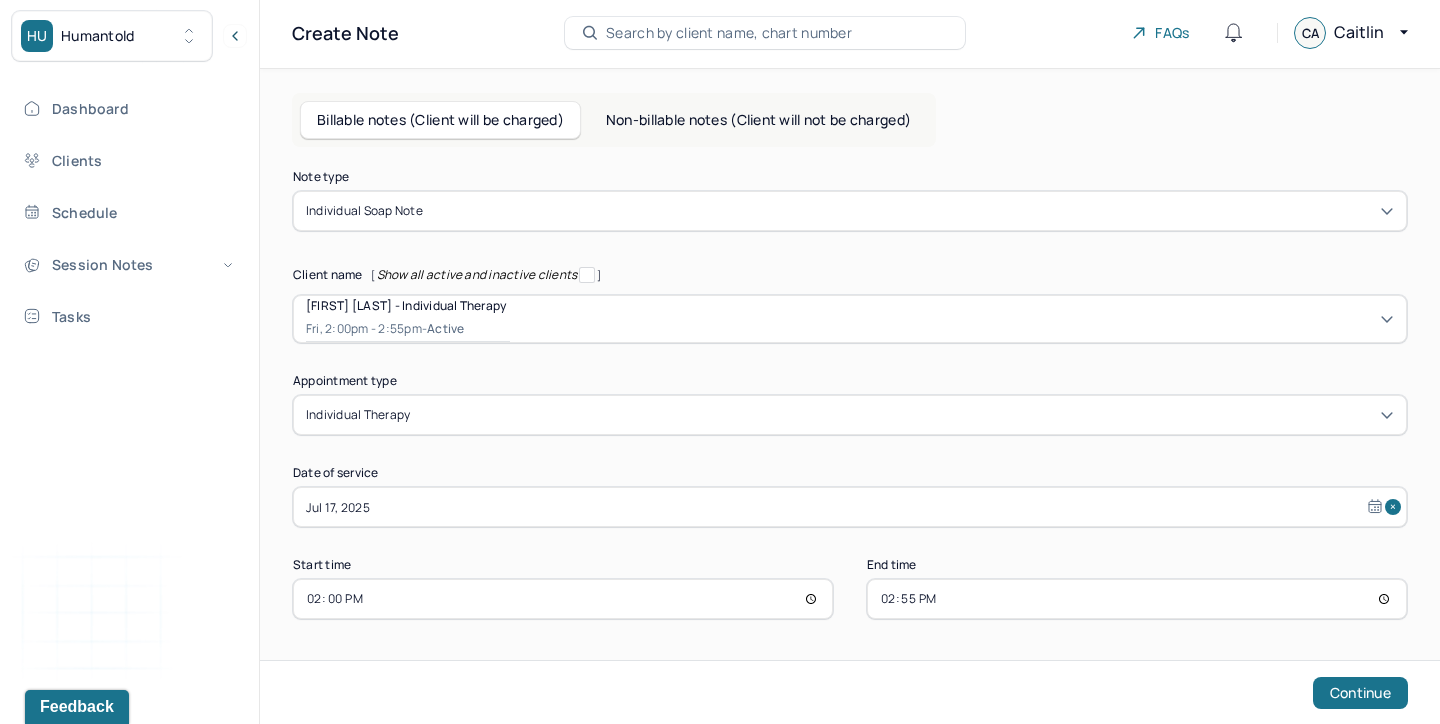 click on "14:00" at bounding box center [563, 599] 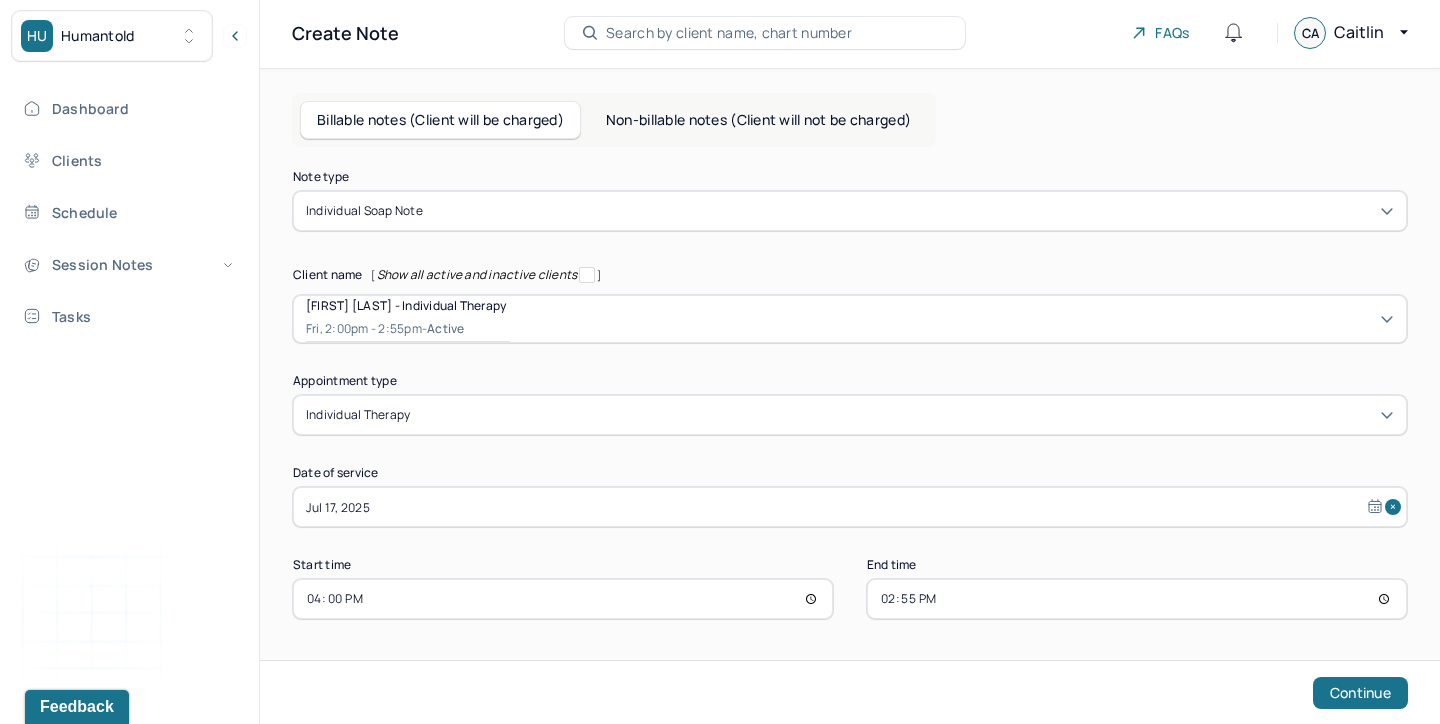 type on "16:55" 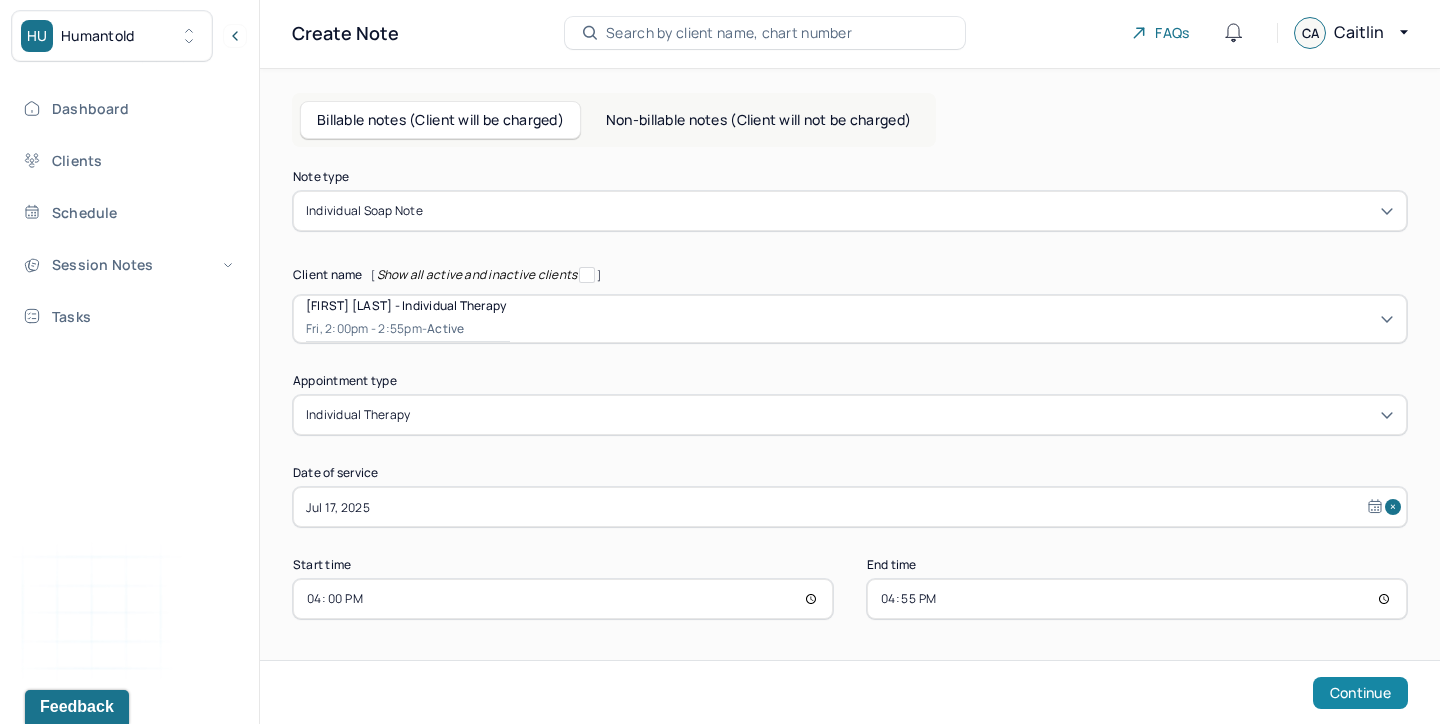 click on "Continue" at bounding box center [1360, 693] 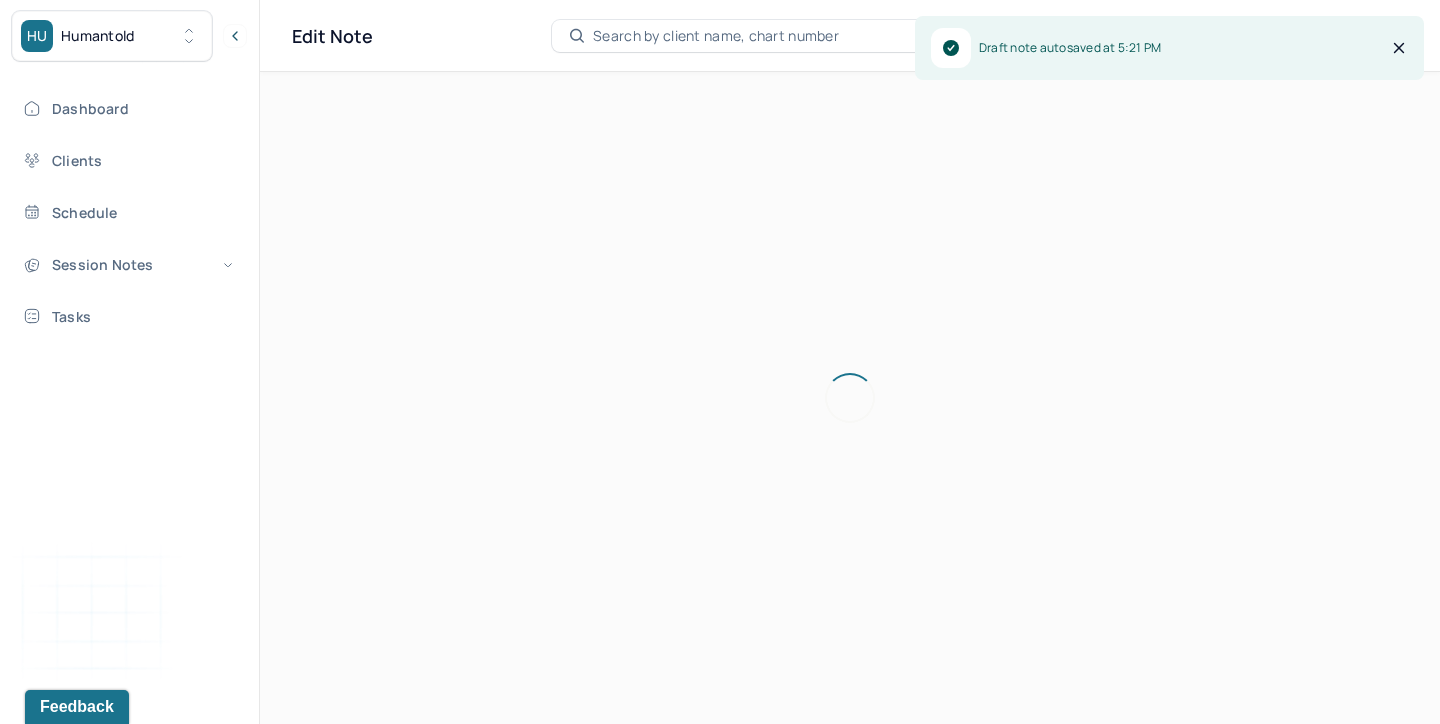 scroll, scrollTop: 36, scrollLeft: 0, axis: vertical 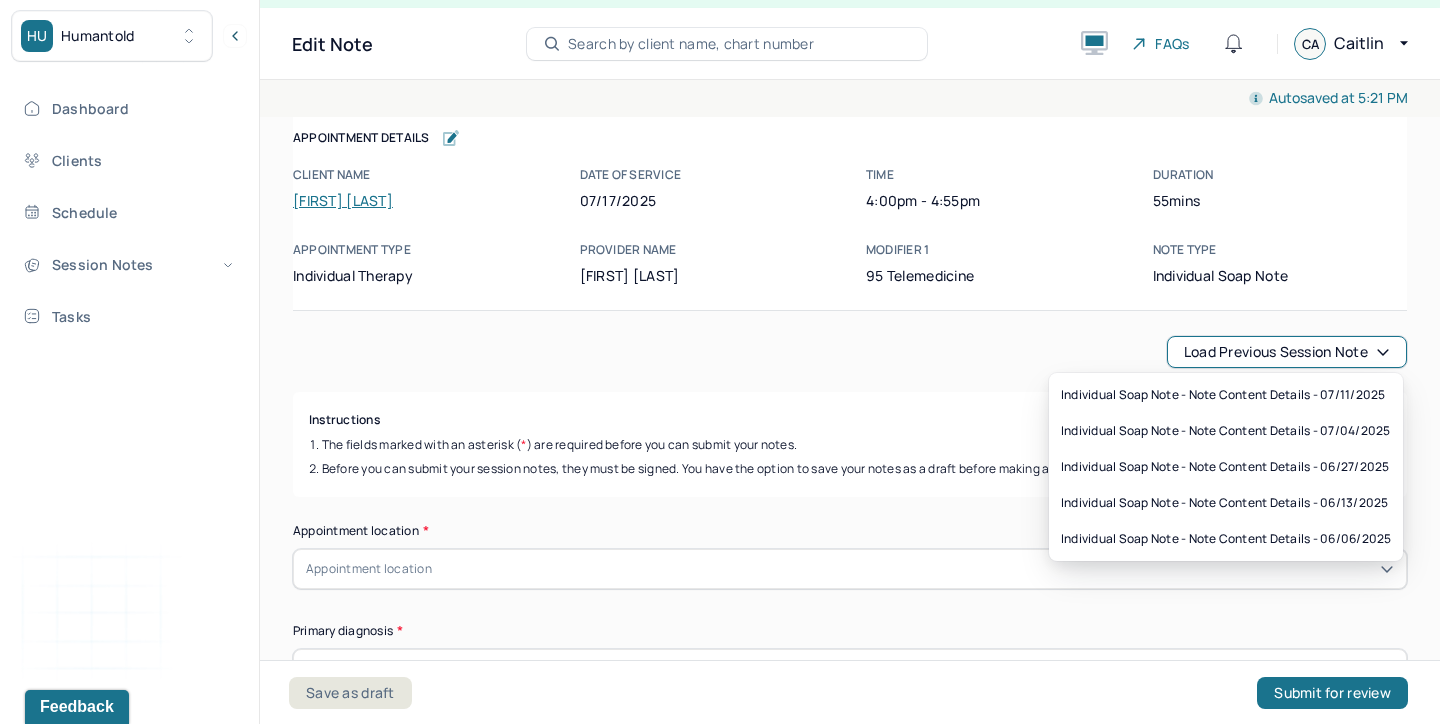 click on "Load previous session note" at bounding box center (1287, 352) 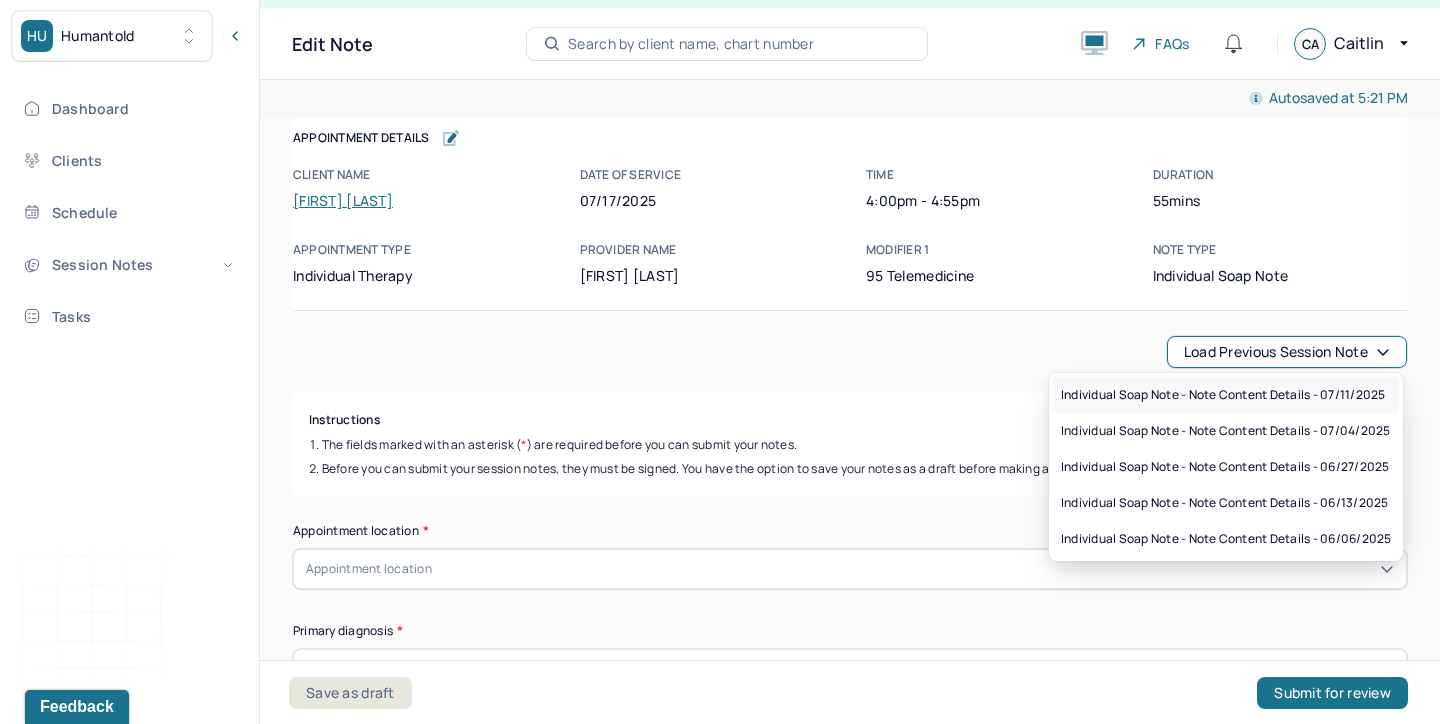 click on "Individual soap note   - Note content Details -   07/11/2025" at bounding box center (1223, 395) 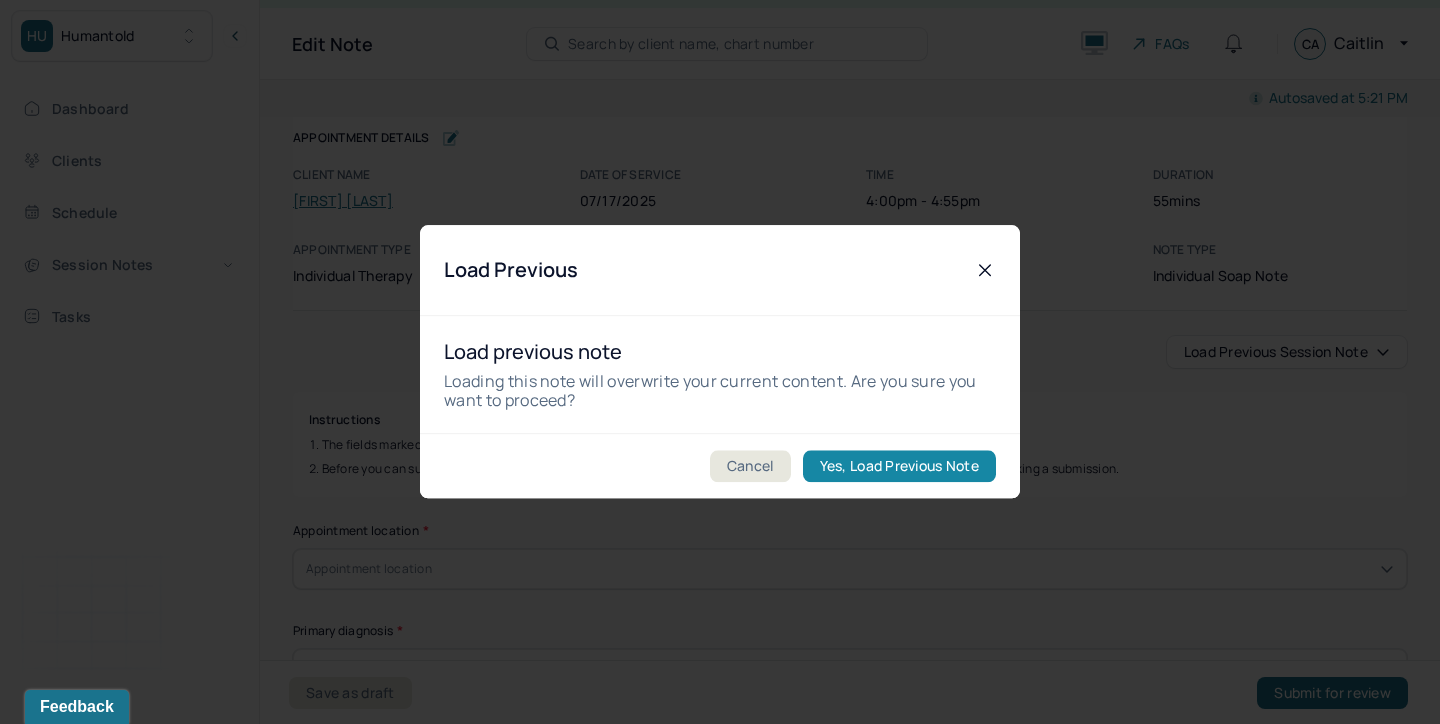 click on "Yes, Load Previous Note" at bounding box center (899, 467) 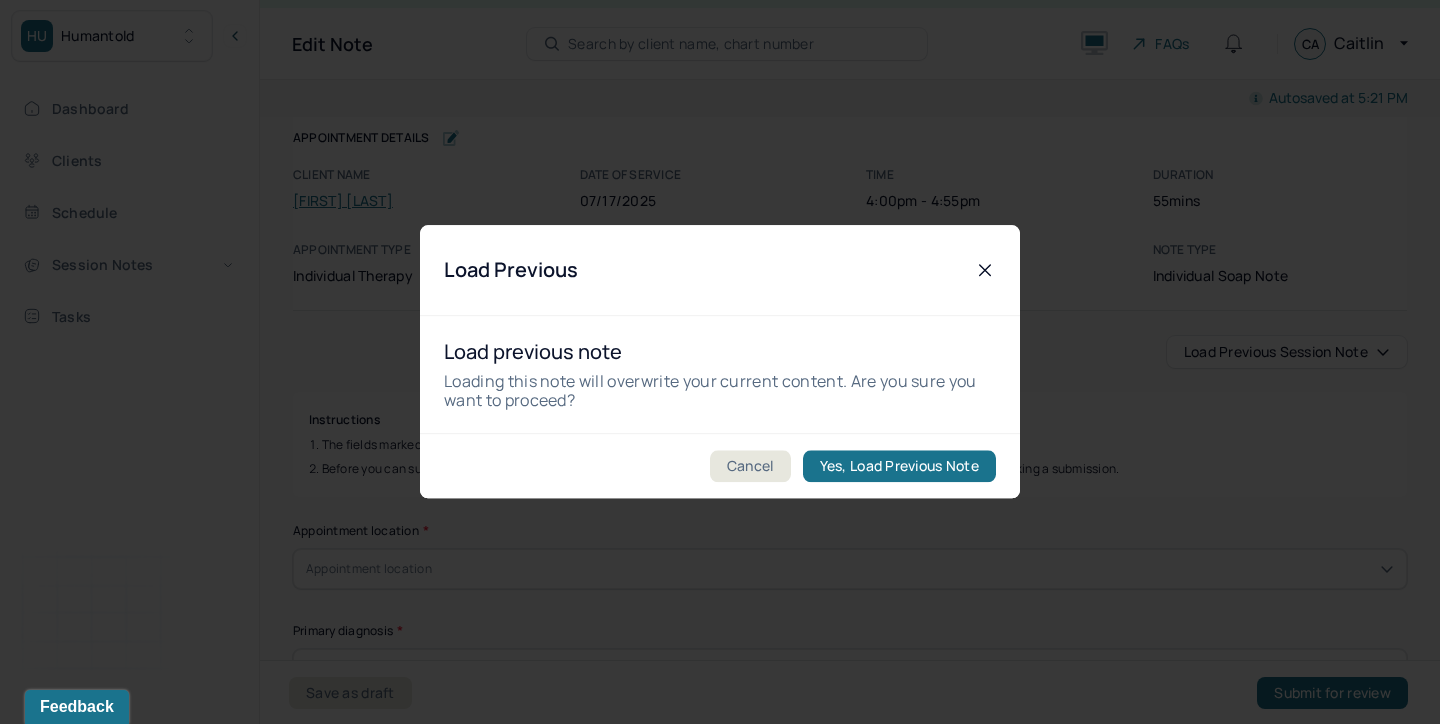type on "Client presented with depressed mood and congruent affect. Client endorsed increased impact of ADHD symptoms on productivity, work performance, and mood." 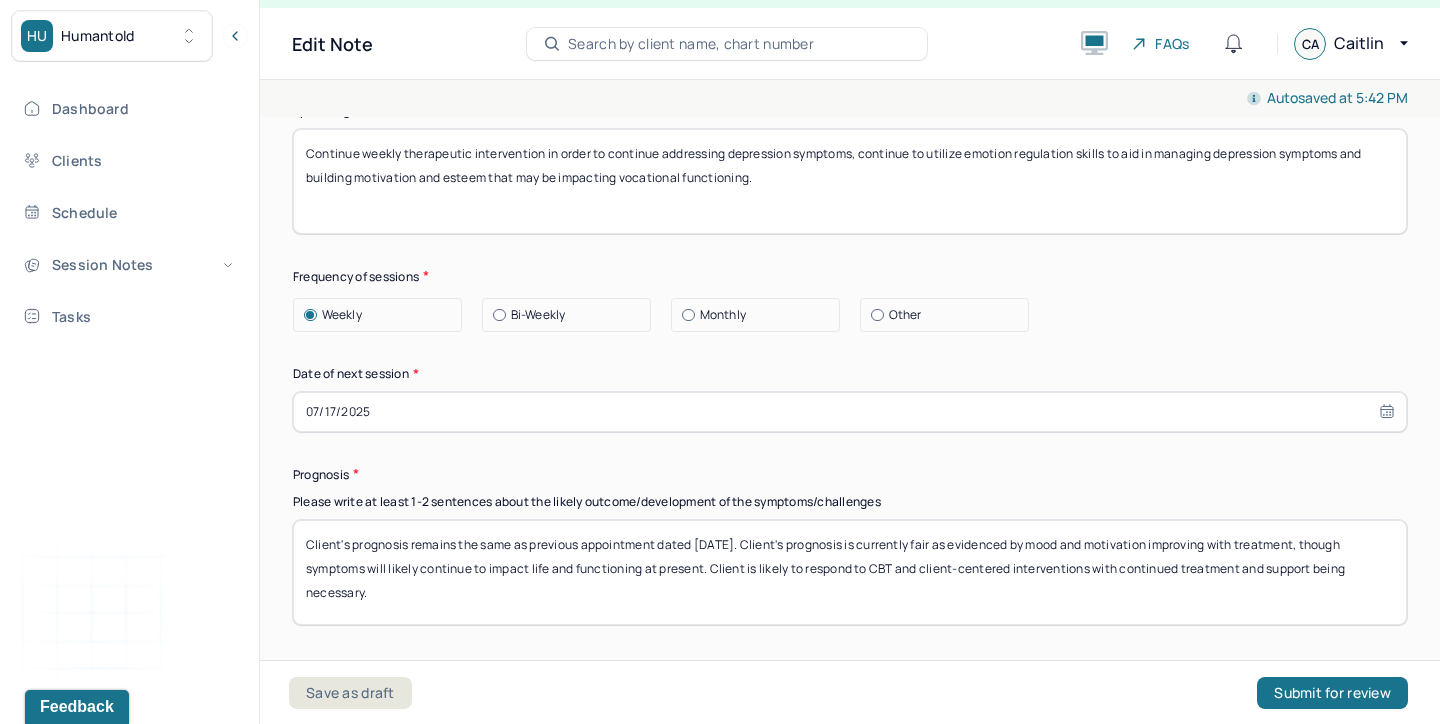 scroll, scrollTop: 2655, scrollLeft: 0, axis: vertical 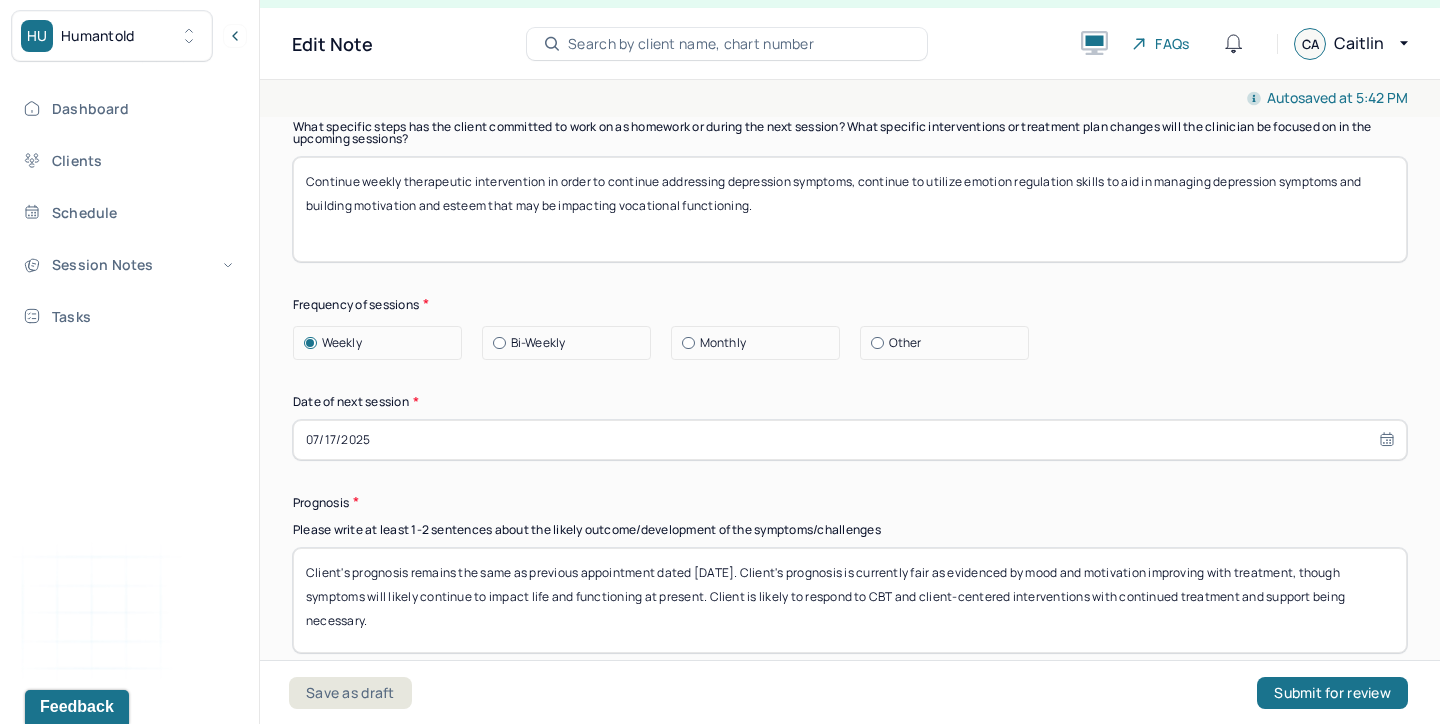 click on "07/17/2025" at bounding box center (850, 440) 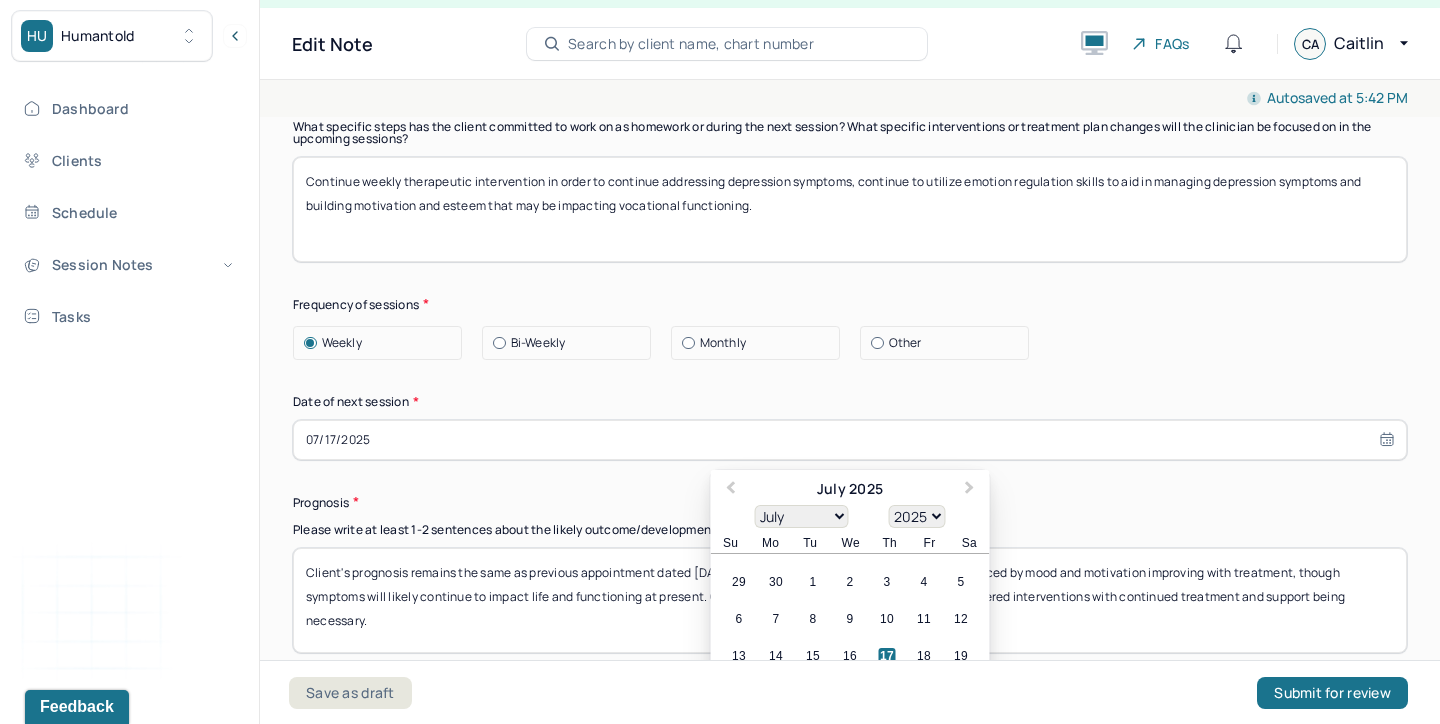 scroll, scrollTop: 2754, scrollLeft: 0, axis: vertical 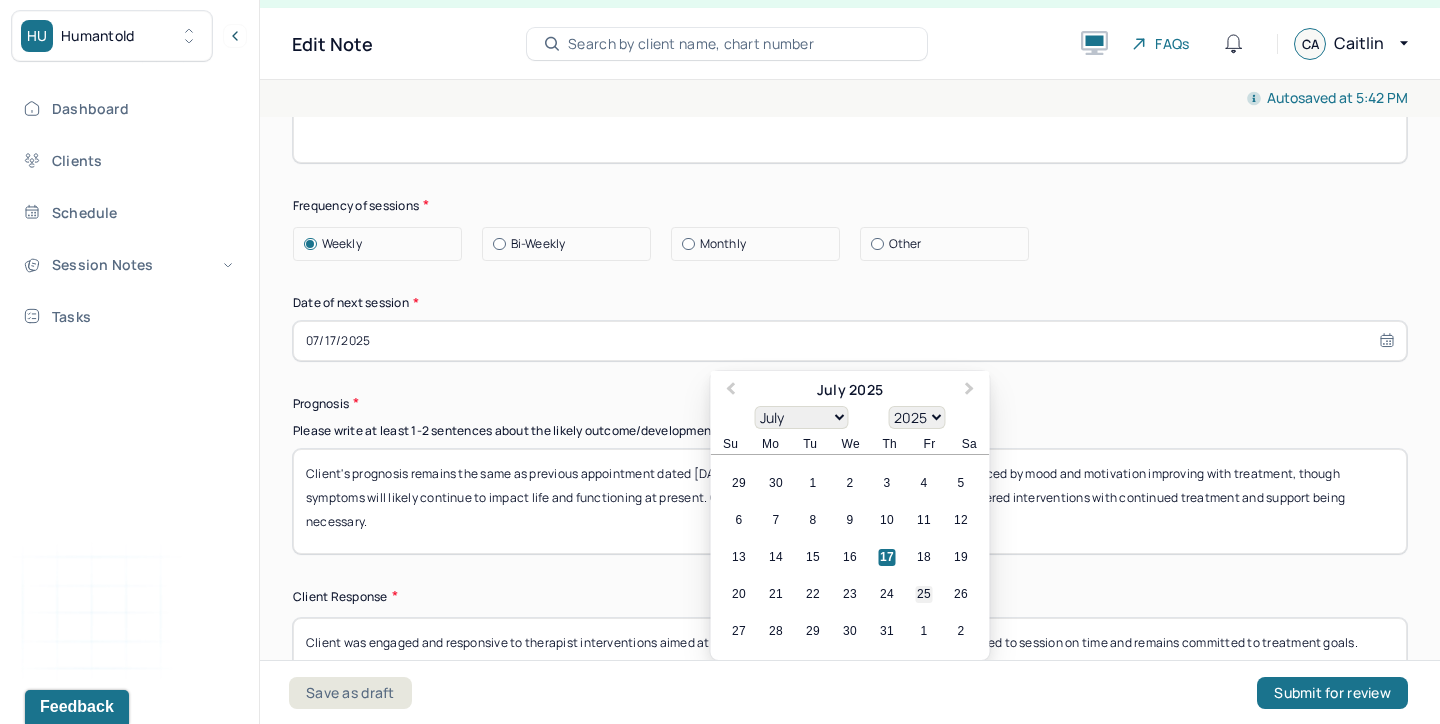 click on "25" at bounding box center [924, 594] 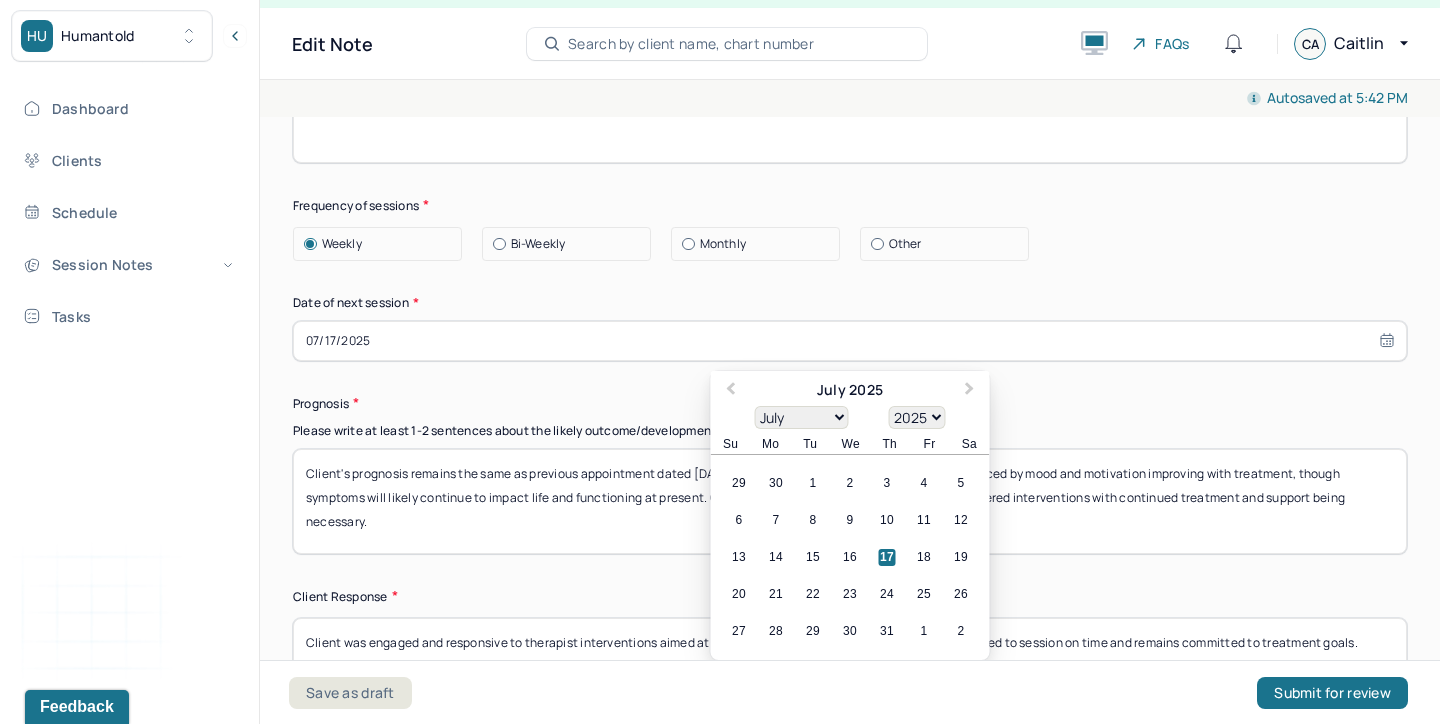 type on "07/25/2025" 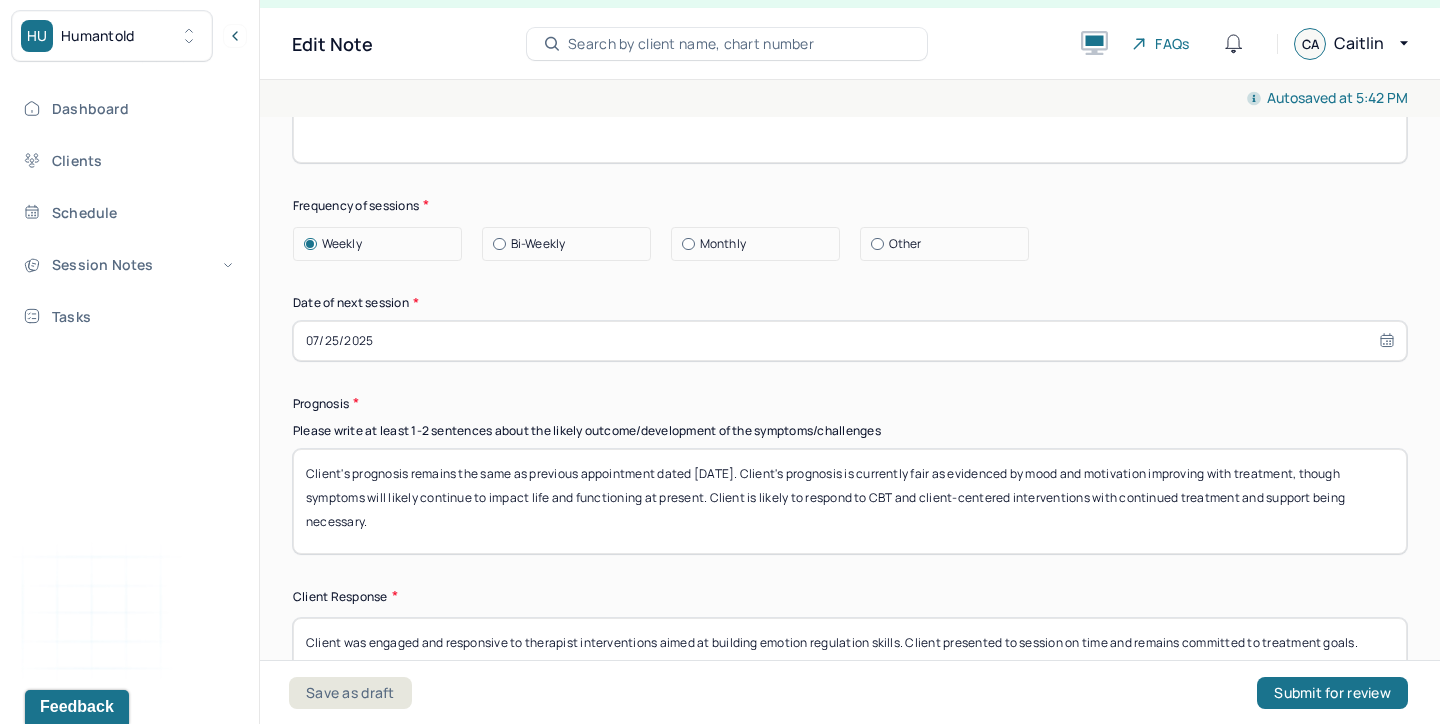 click on "Client's prognosis remains the same as previous appointment dated [DATE]. Client's prognosis is currently fair as evidenced by mood and motivation improving with treatment, though symptoms will likely continue to impact life and functioning at present. Client is likely to respond to CBT and client-centered interventions with continued treatment and support being necessary." at bounding box center [850, 501] 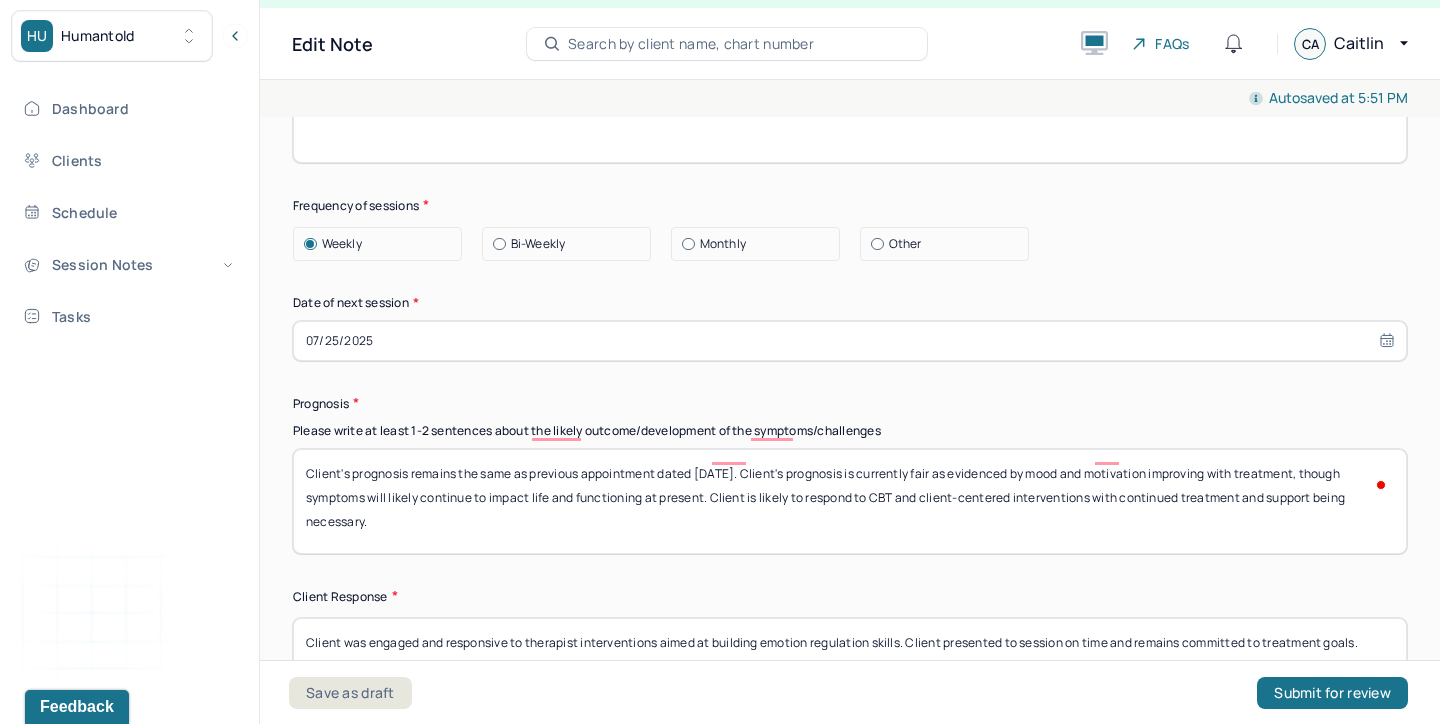 scroll, scrollTop: 2880, scrollLeft: 0, axis: vertical 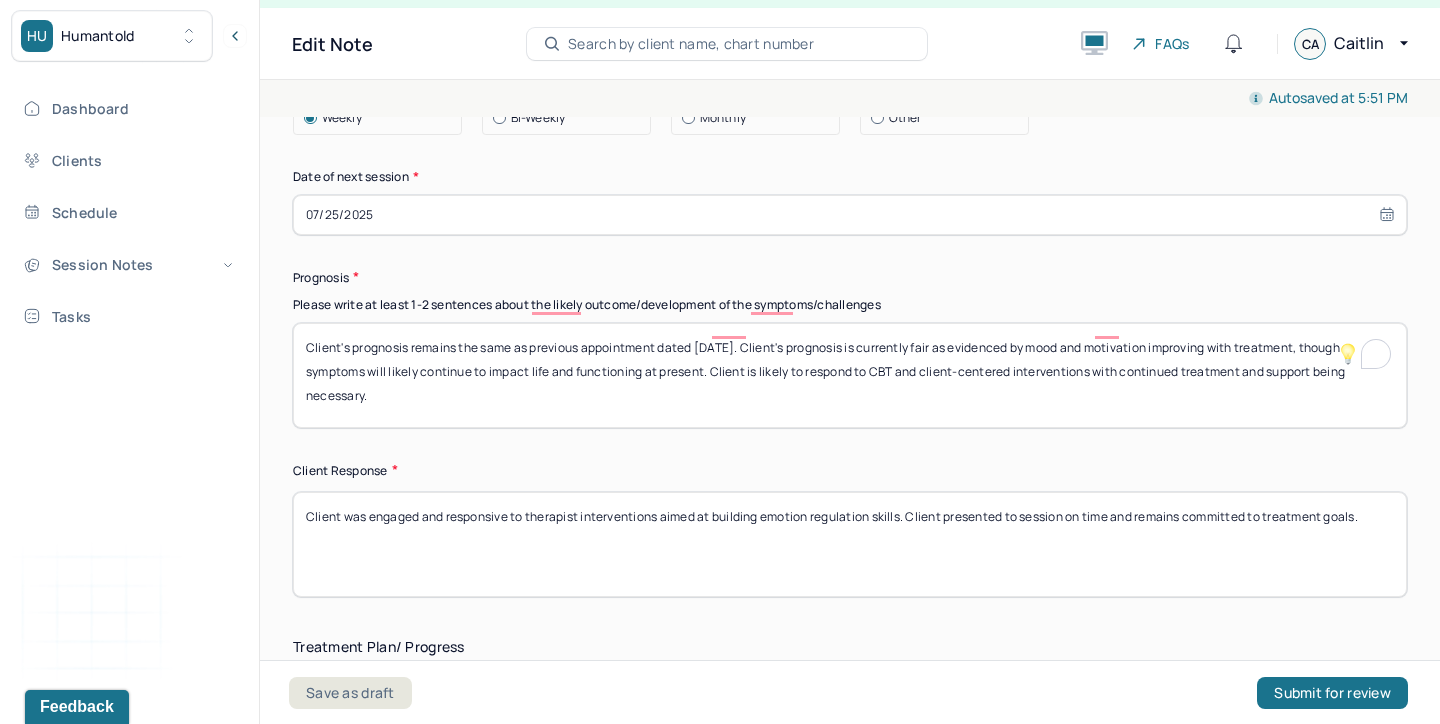 type on "Client's prognosis remains the same as previous appointment dated 07/11/25. Client's prognosis is currently fair as evidenced by mood and motivation improving with treatment, though symptoms will likely continue to impact life and functioning at present. Client is likely to respond to CBT and client-centered interventions with continued treatment and support being necessary." 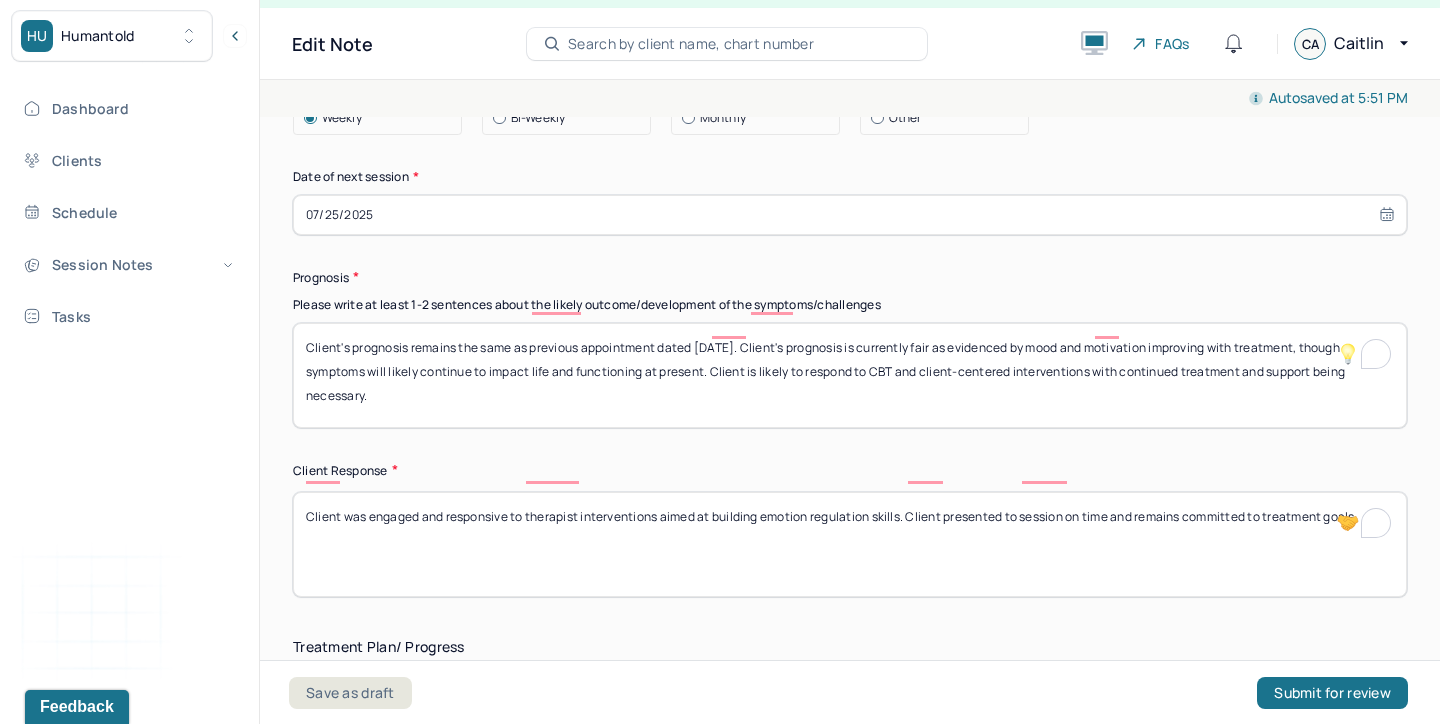 drag, startPoint x: 900, startPoint y: 478, endPoint x: 712, endPoint y: 474, distance: 188.04254 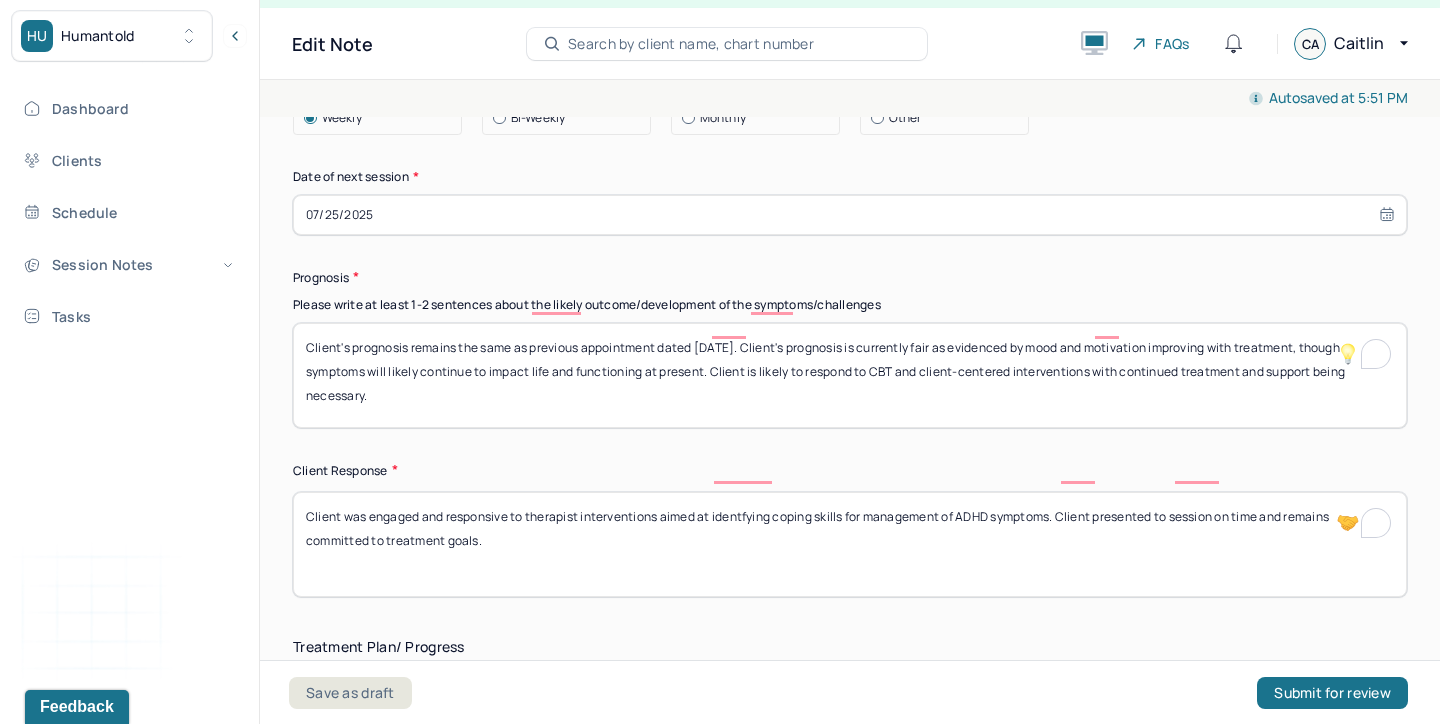 drag, startPoint x: 416, startPoint y: 474, endPoint x: 372, endPoint y: 471, distance: 44.102154 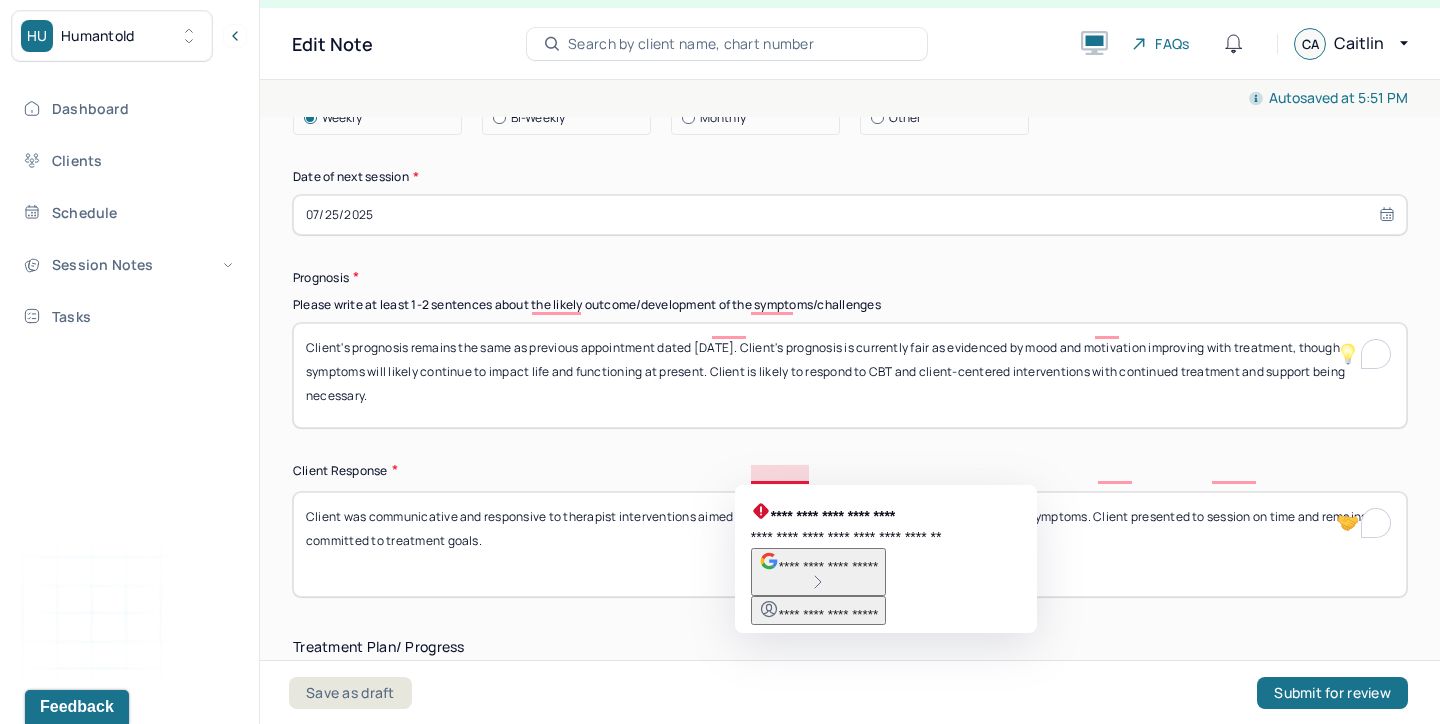 click on "Client was communicative and responsive to therapist interventions aimed at identfying coping skills for management of ADHD symptoms. Client presented to session on time and remains committed to treatment goals." at bounding box center [850, 544] 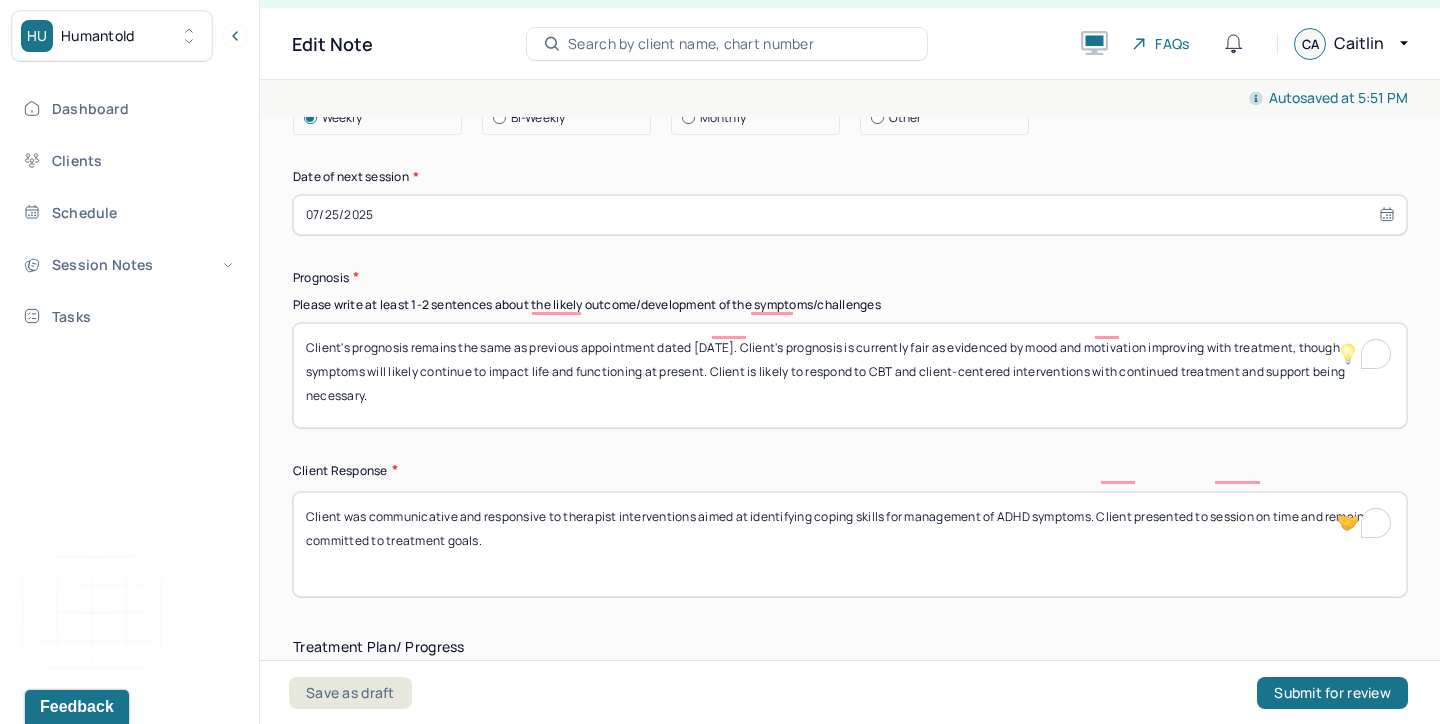 click on "Client was communicative and responsive to therapist interventions aimed at identfying coping skills for management of ADHD symptoms. Client presented to session on time and remains committed to treatment goals." at bounding box center (850, 544) 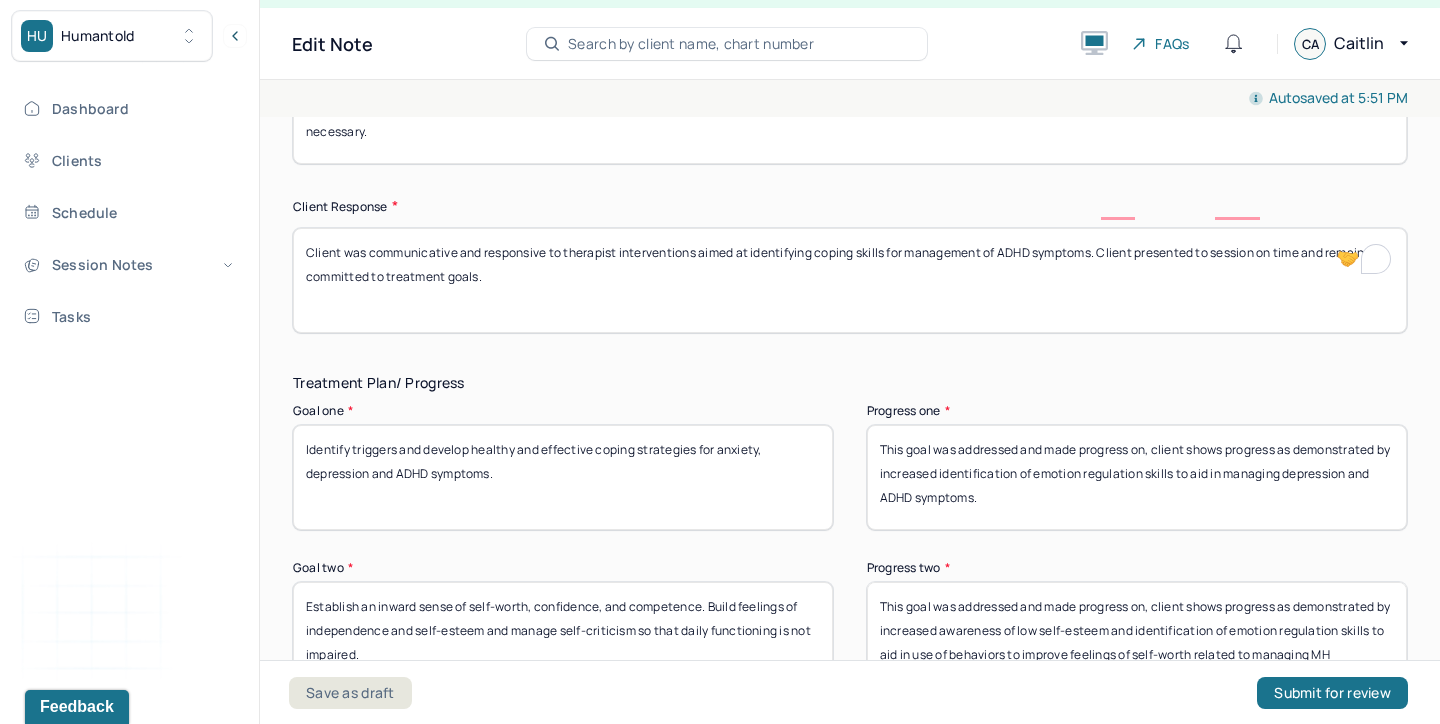 scroll, scrollTop: 3156, scrollLeft: 0, axis: vertical 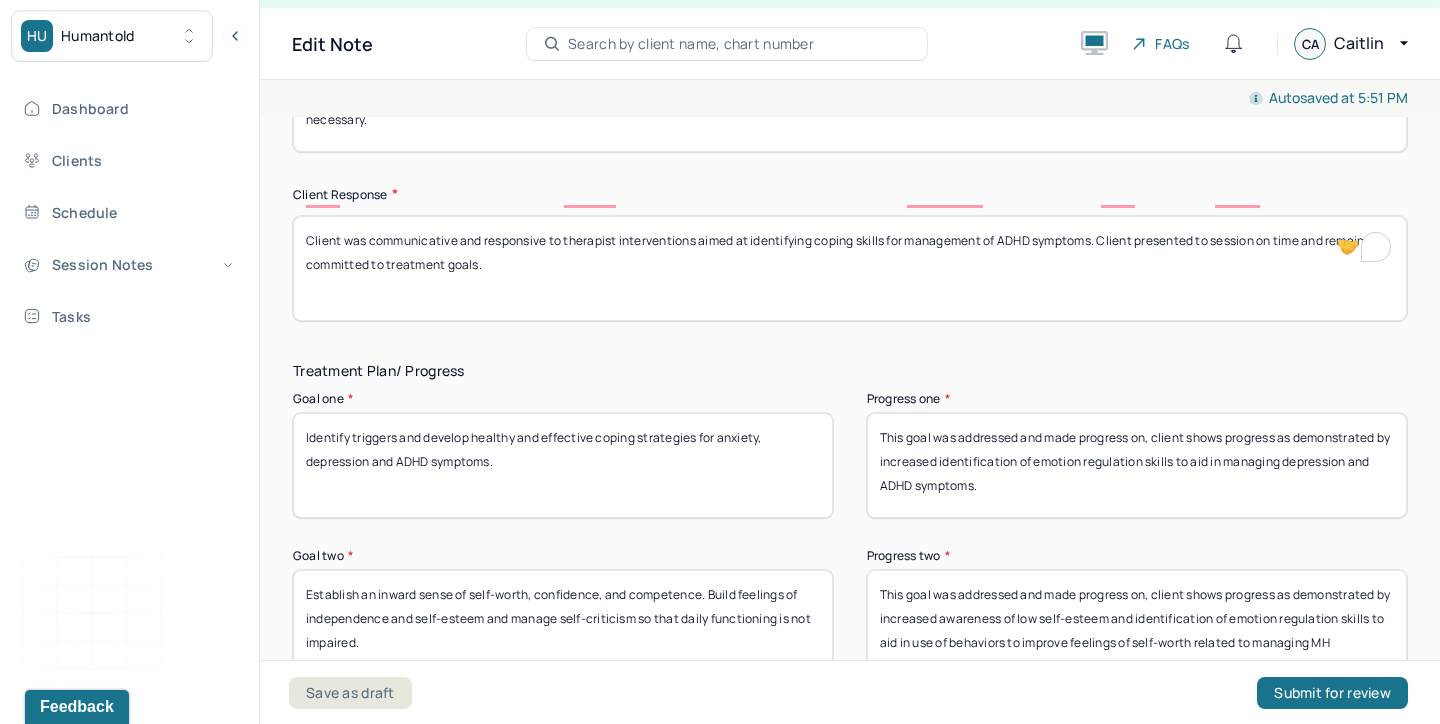 type on "Client was communicative and responsive to therapist interventions aimed at identifying coping skills for management of ADHD symptoms. Client presented to session on time and remains committed to treatment goals." 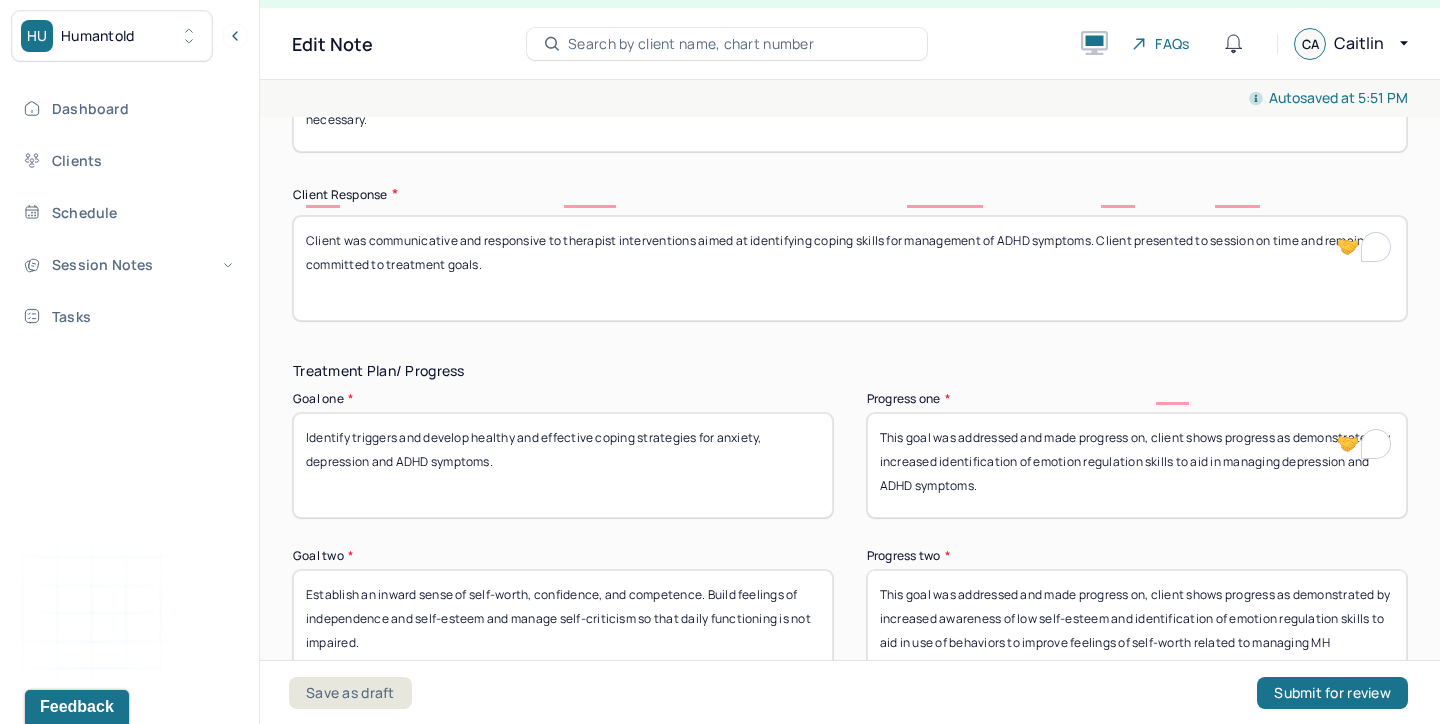 drag, startPoint x: 1390, startPoint y: 420, endPoint x: 1049, endPoint y: 416, distance: 341.02347 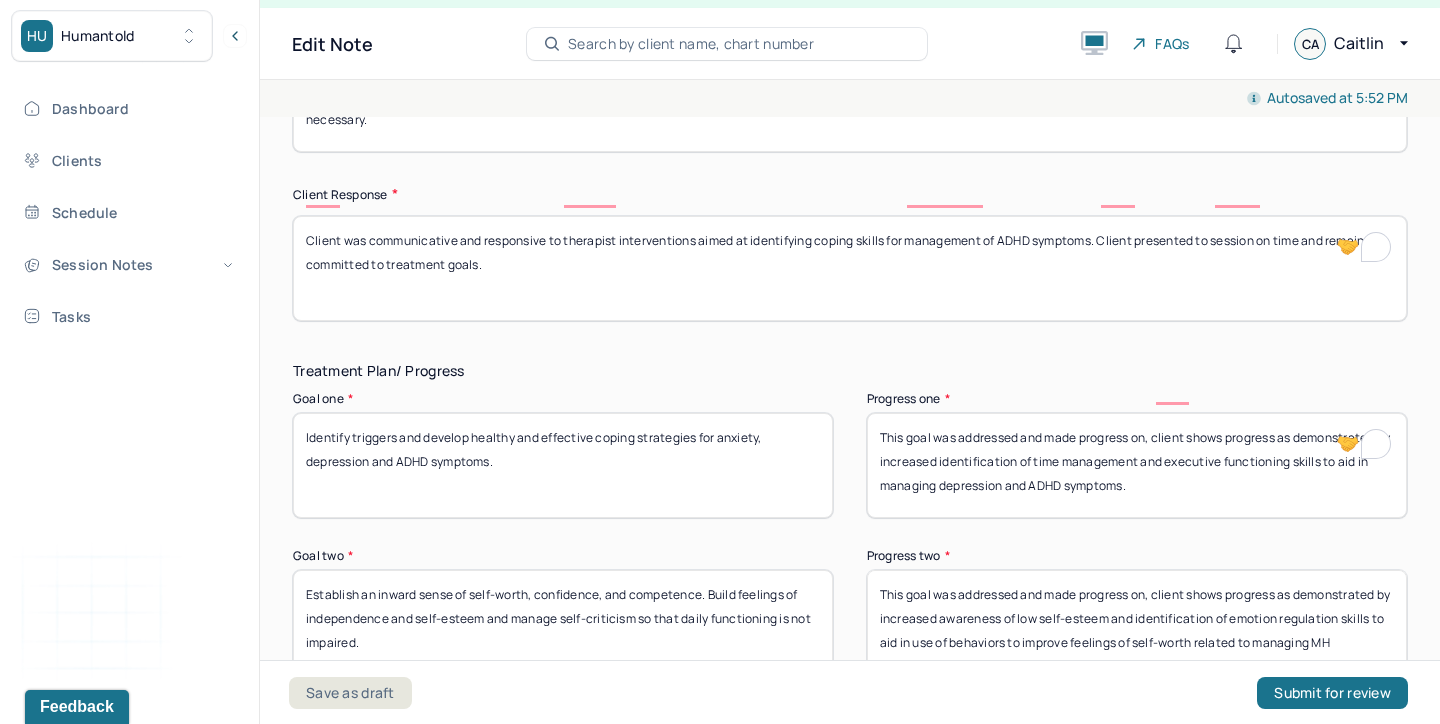 type on "This goal was addressed and made progress on, client shows progress as demonstrated by increased identification of time management and executive functioning skills to aid in managing depression and ADHD symptoms." 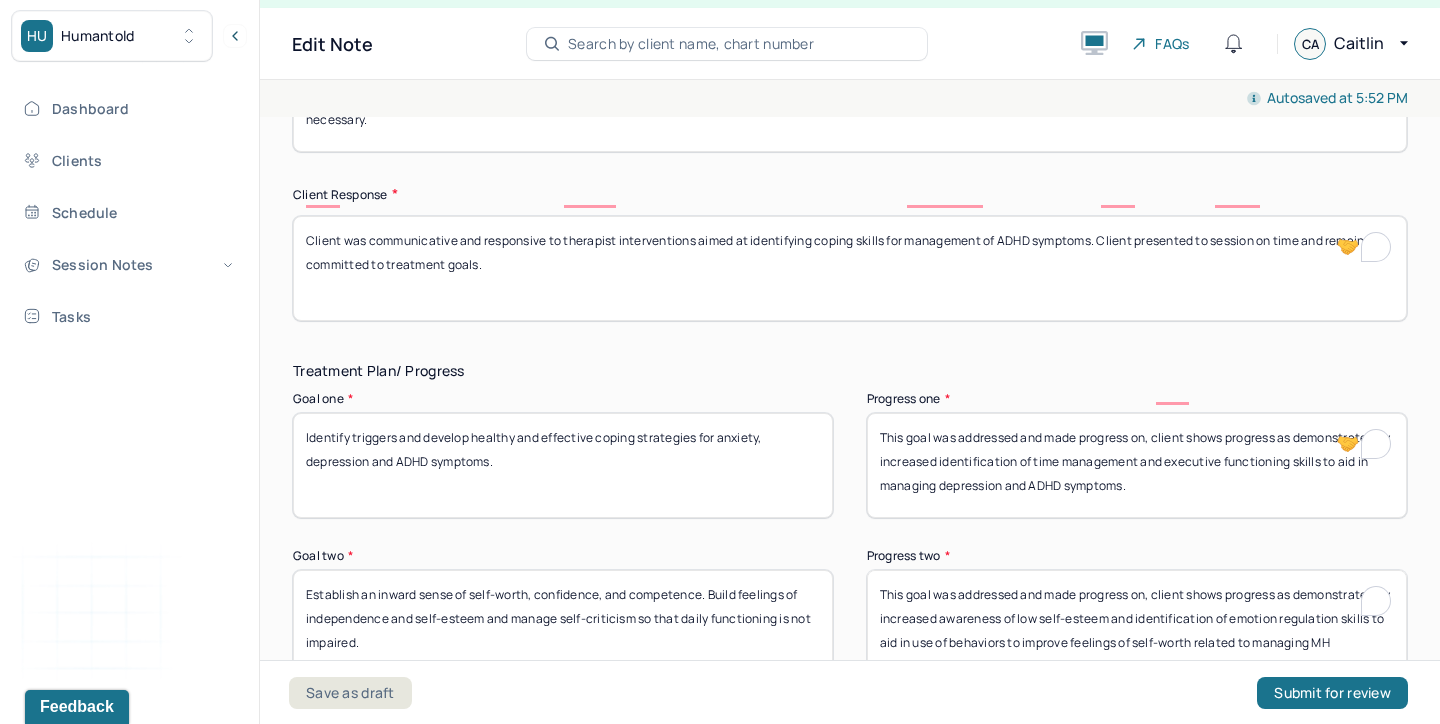 scroll, scrollTop: 16, scrollLeft: 0, axis: vertical 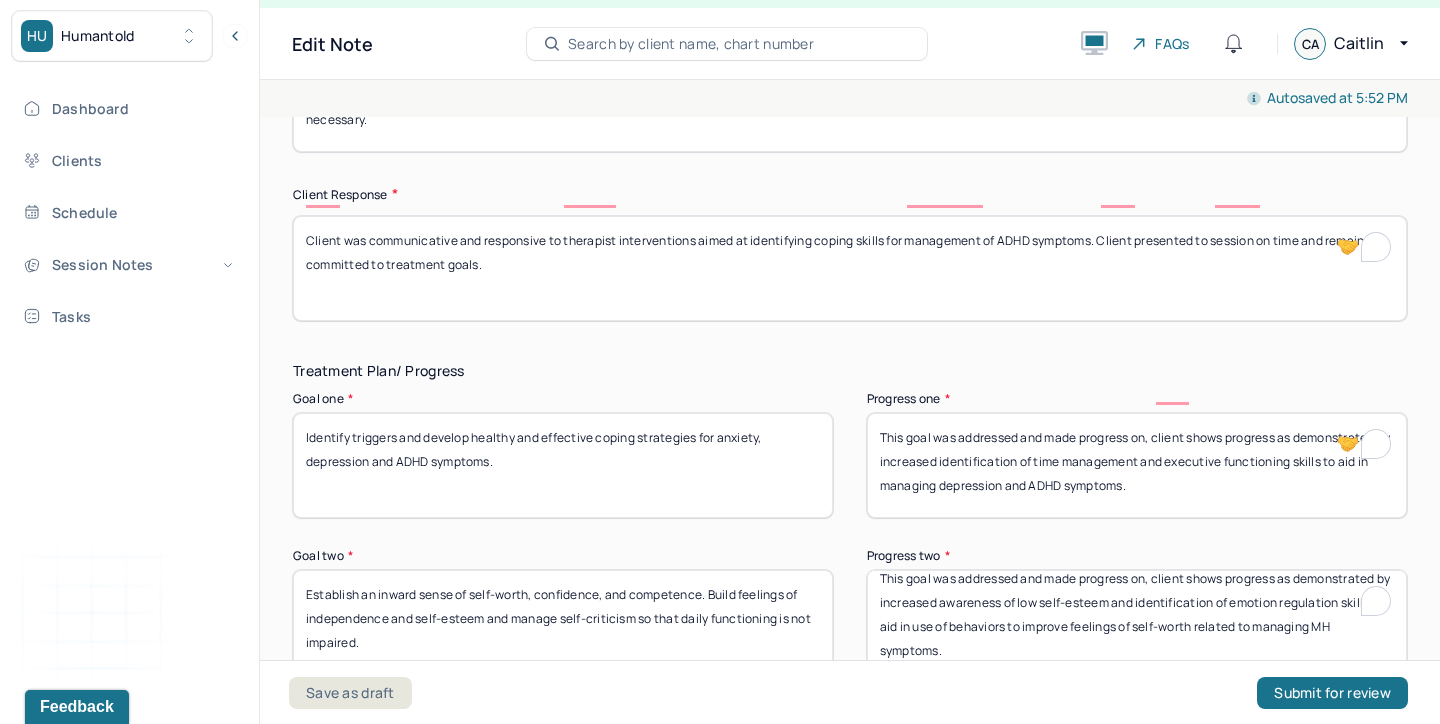 drag, startPoint x: 959, startPoint y: 552, endPoint x: 1035, endPoint y: 662, distance: 133.70116 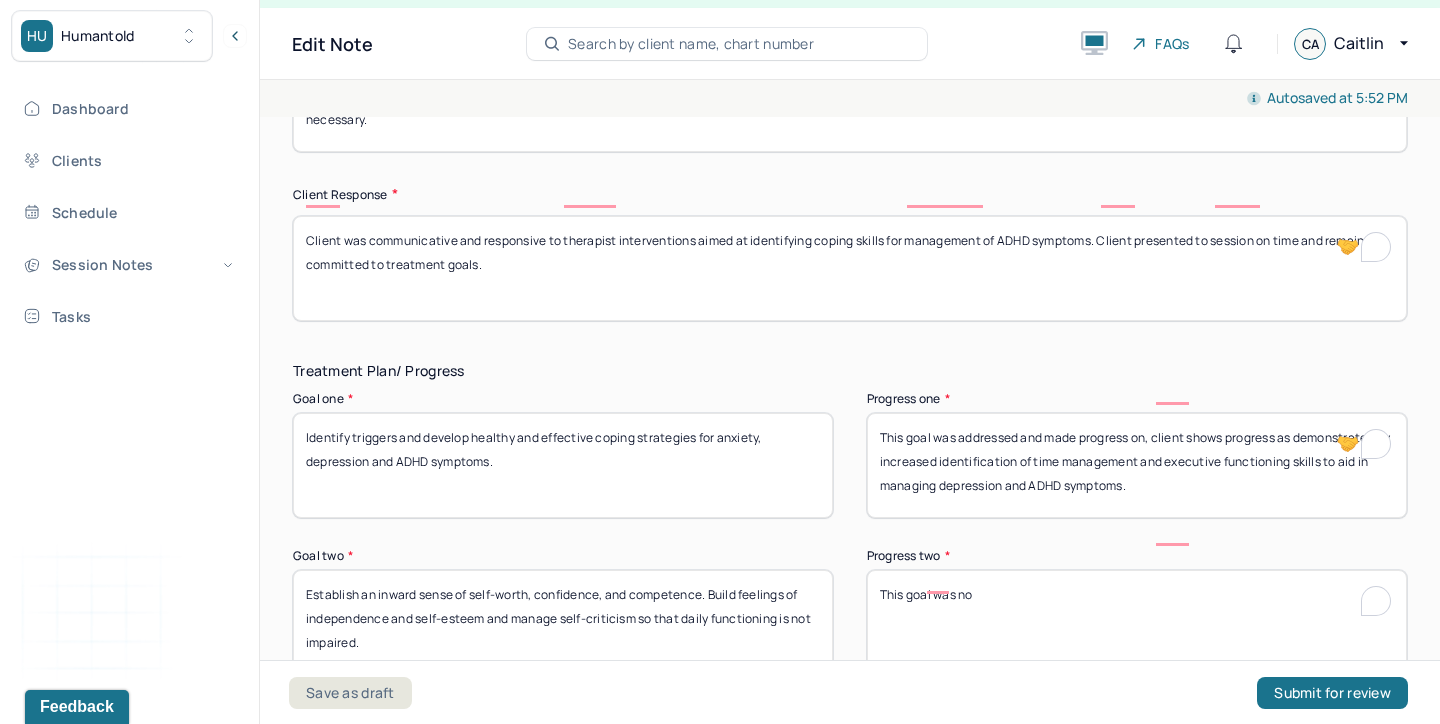 scroll, scrollTop: 0, scrollLeft: 0, axis: both 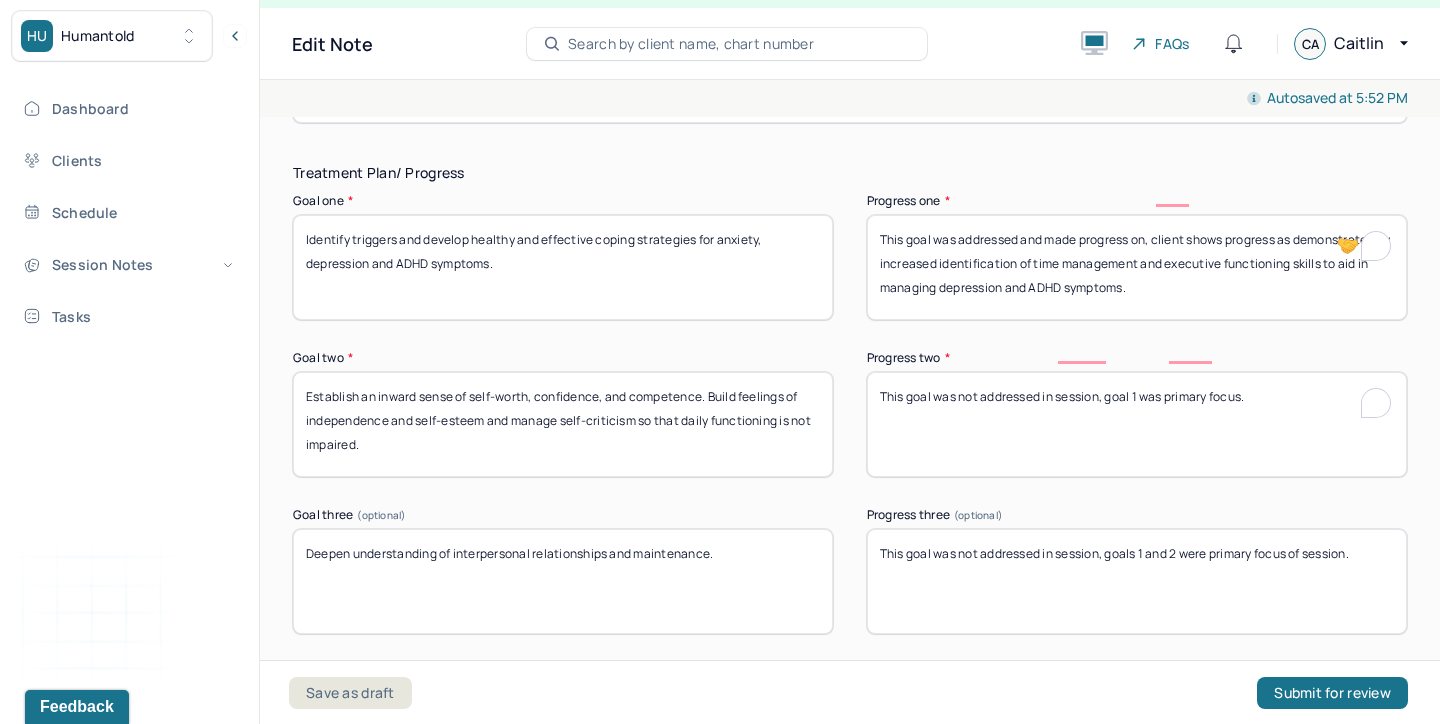 drag, startPoint x: 1254, startPoint y: 355, endPoint x: 833, endPoint y: 346, distance: 421.0962 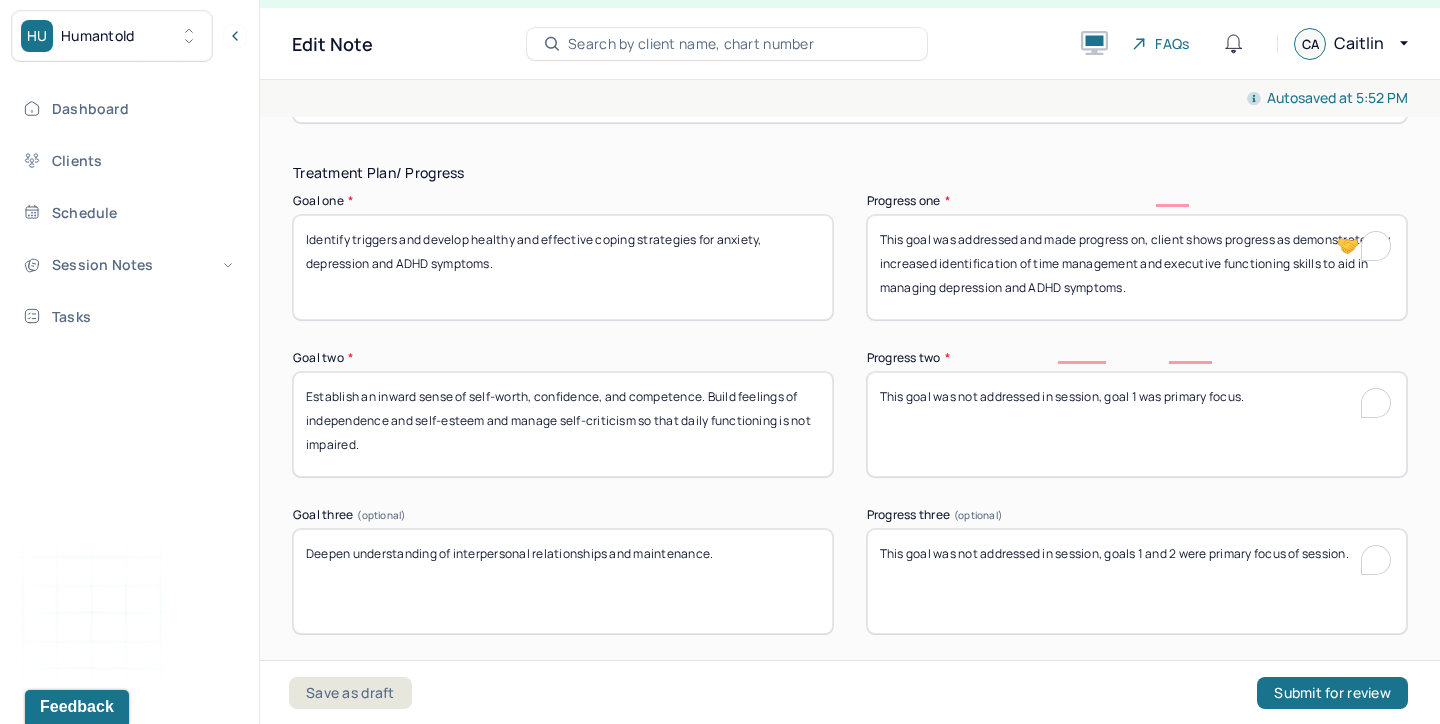 drag, startPoint x: 997, startPoint y: 558, endPoint x: 843, endPoint y: 494, distance: 166.7693 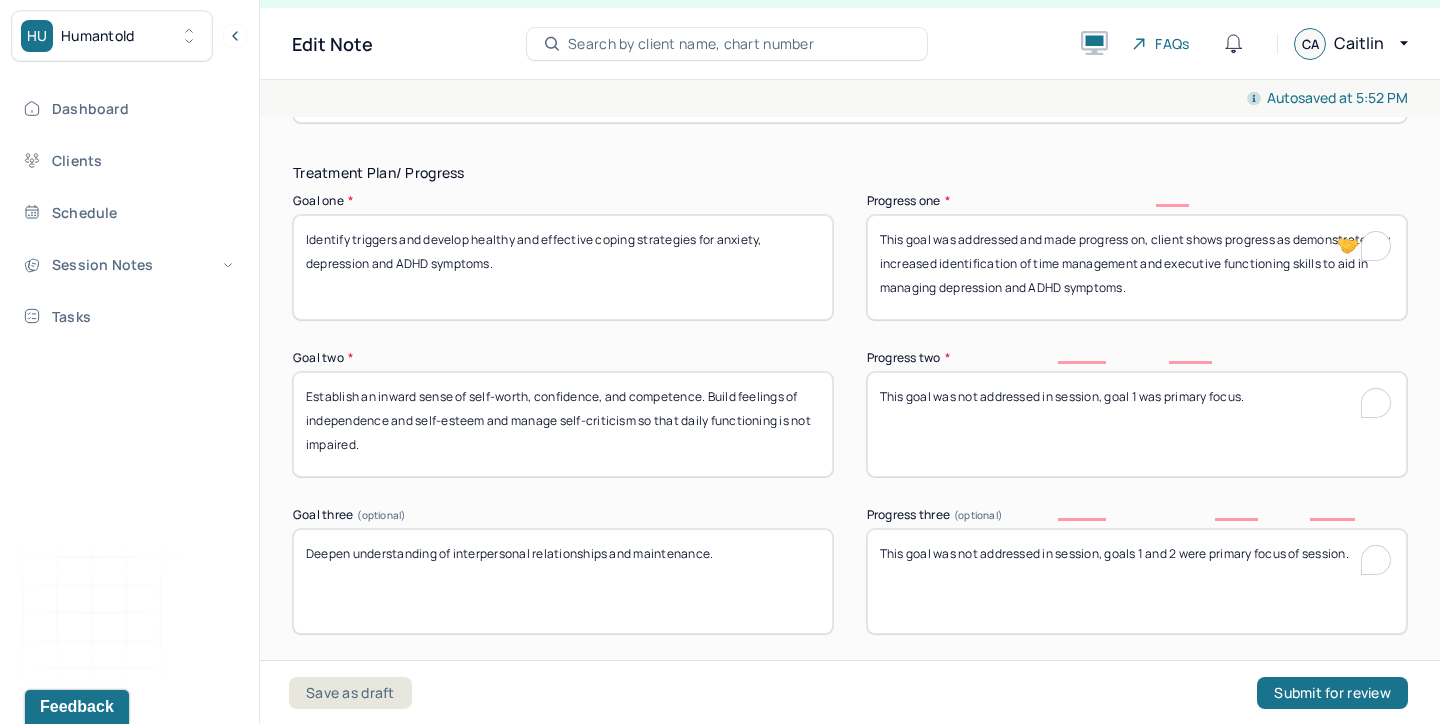 paste on "1 was primary focus." 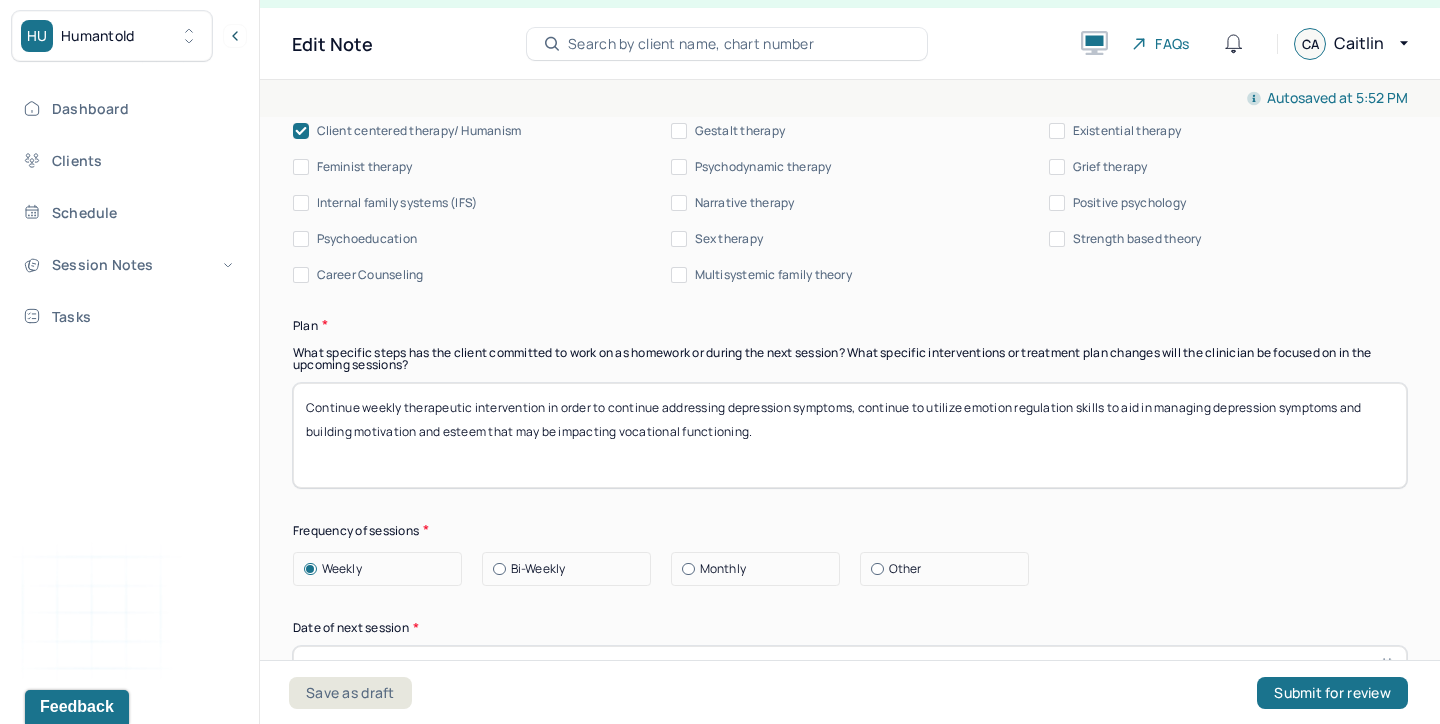 scroll, scrollTop: 2429, scrollLeft: 0, axis: vertical 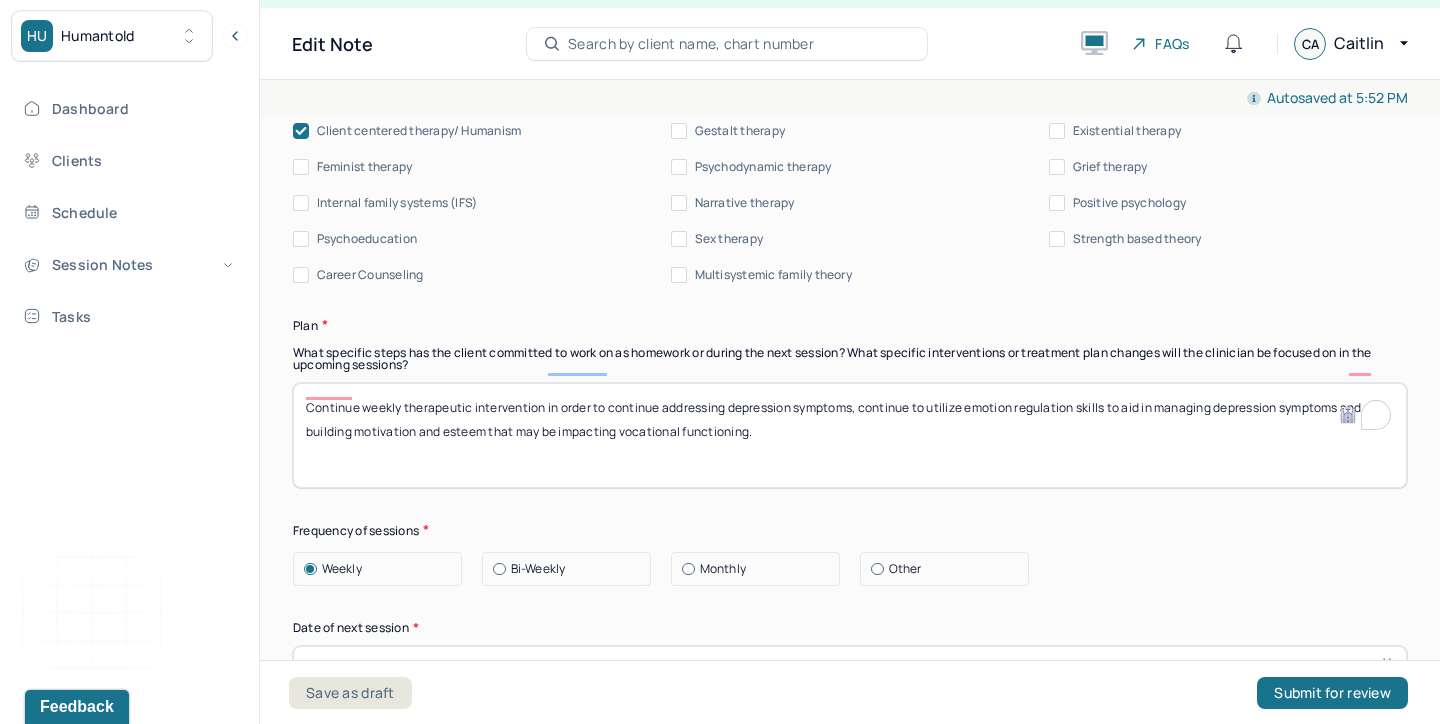 drag, startPoint x: 968, startPoint y: 369, endPoint x: 1076, endPoint y: 357, distance: 108.66462 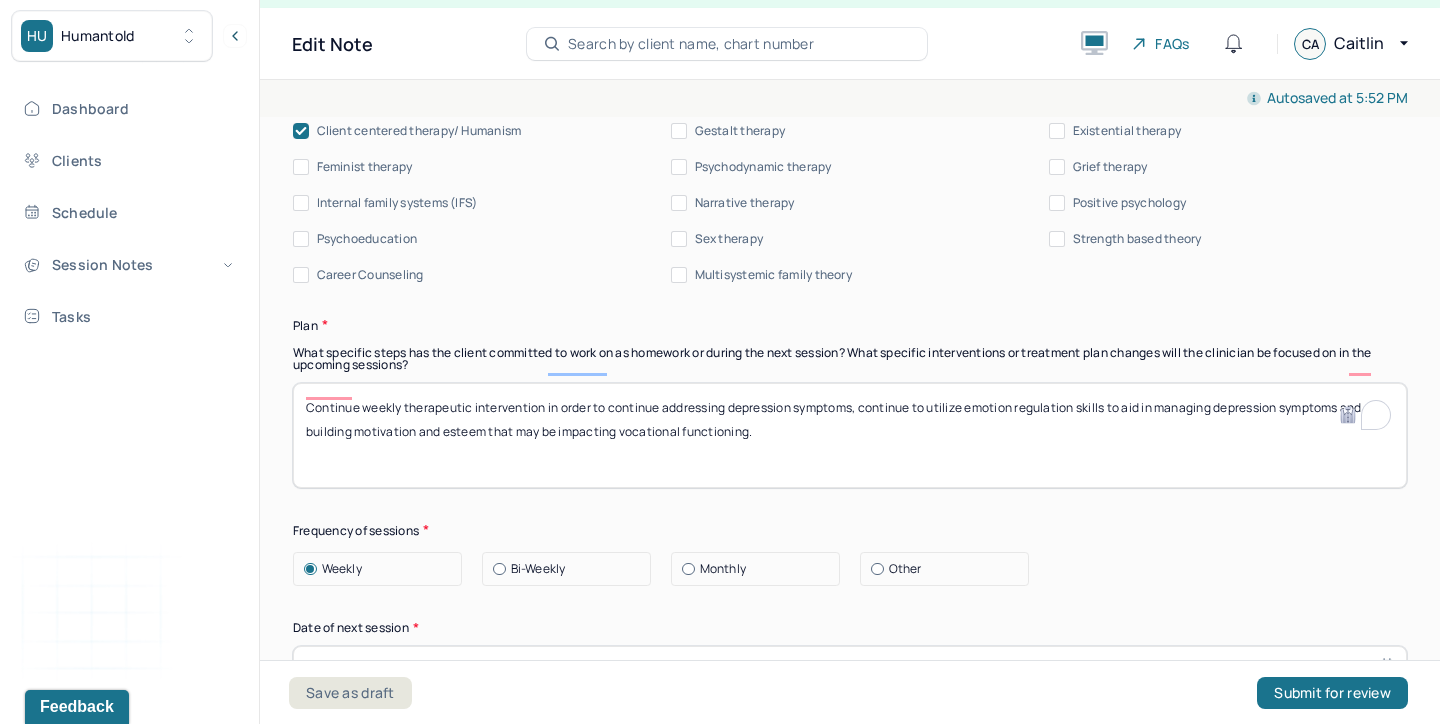 click on "Continue weekly therapeutic intervention in order to continue addressing depression symptoms, continue to utilize emotion regulation skills to aid in managing depression symptoms and building motivation and esteem that may be impacting vocational functioning." at bounding box center [850, 435] 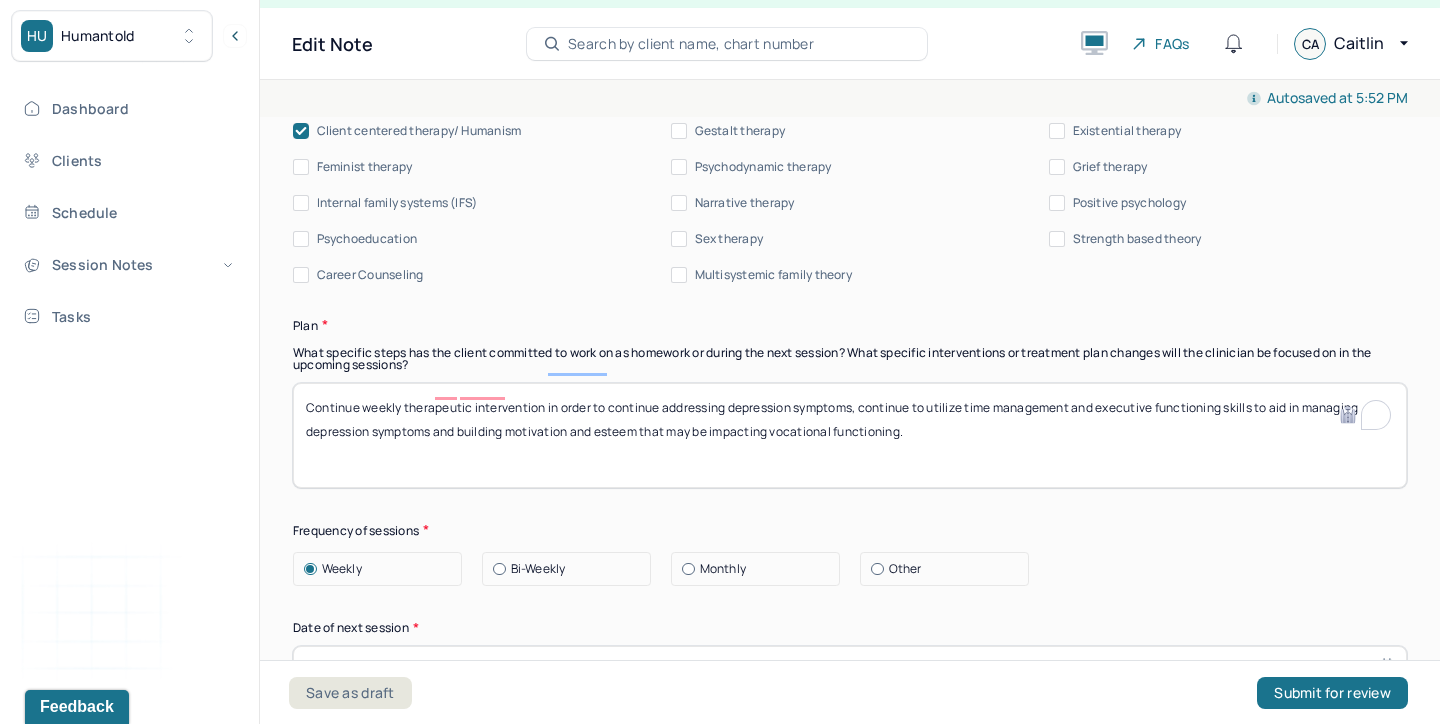 click on "Continue weekly therapeutic intervention in order to continue addressing depression symptoms, continue to utilize time management and executive functioning skills to aid in managing depression symptoms and building motivation and esteem that may be impacting vocational functioning." at bounding box center [850, 435] 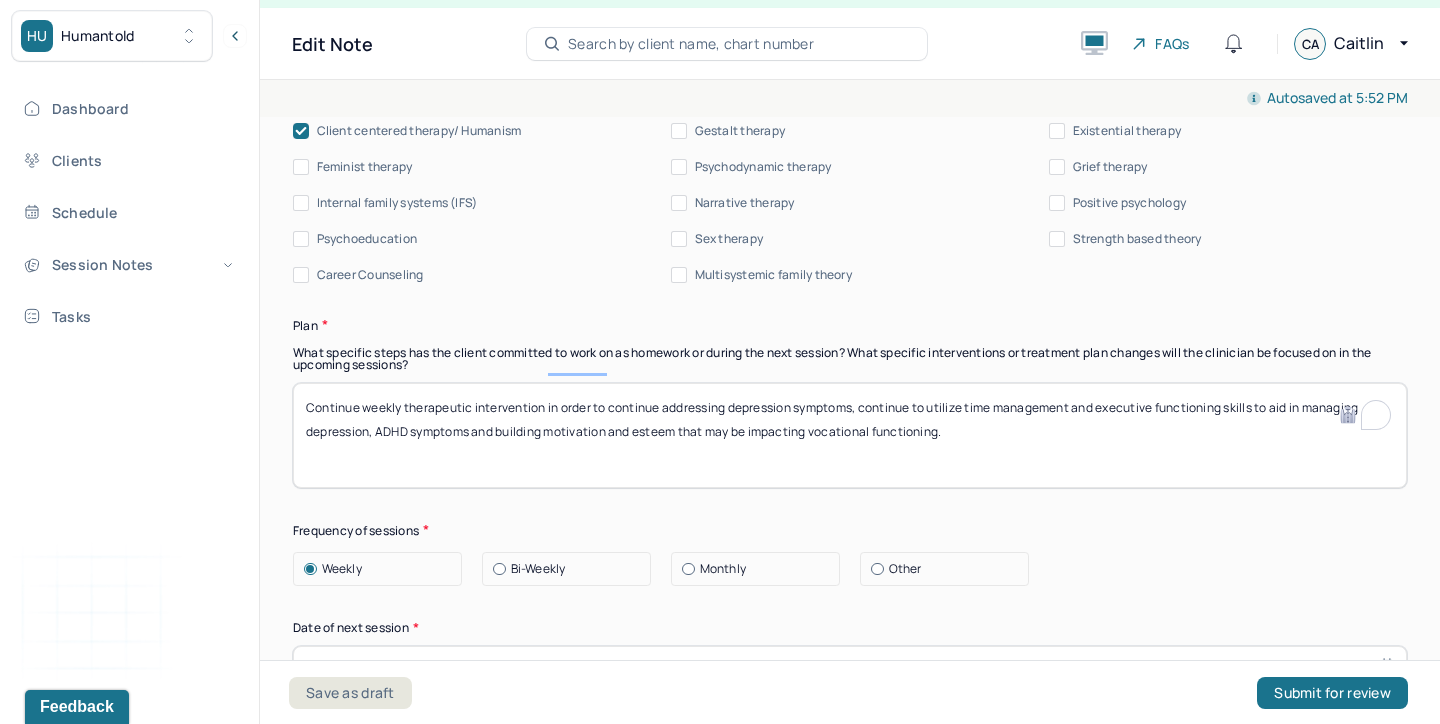 drag, startPoint x: 678, startPoint y: 391, endPoint x: 616, endPoint y: 386, distance: 62.201286 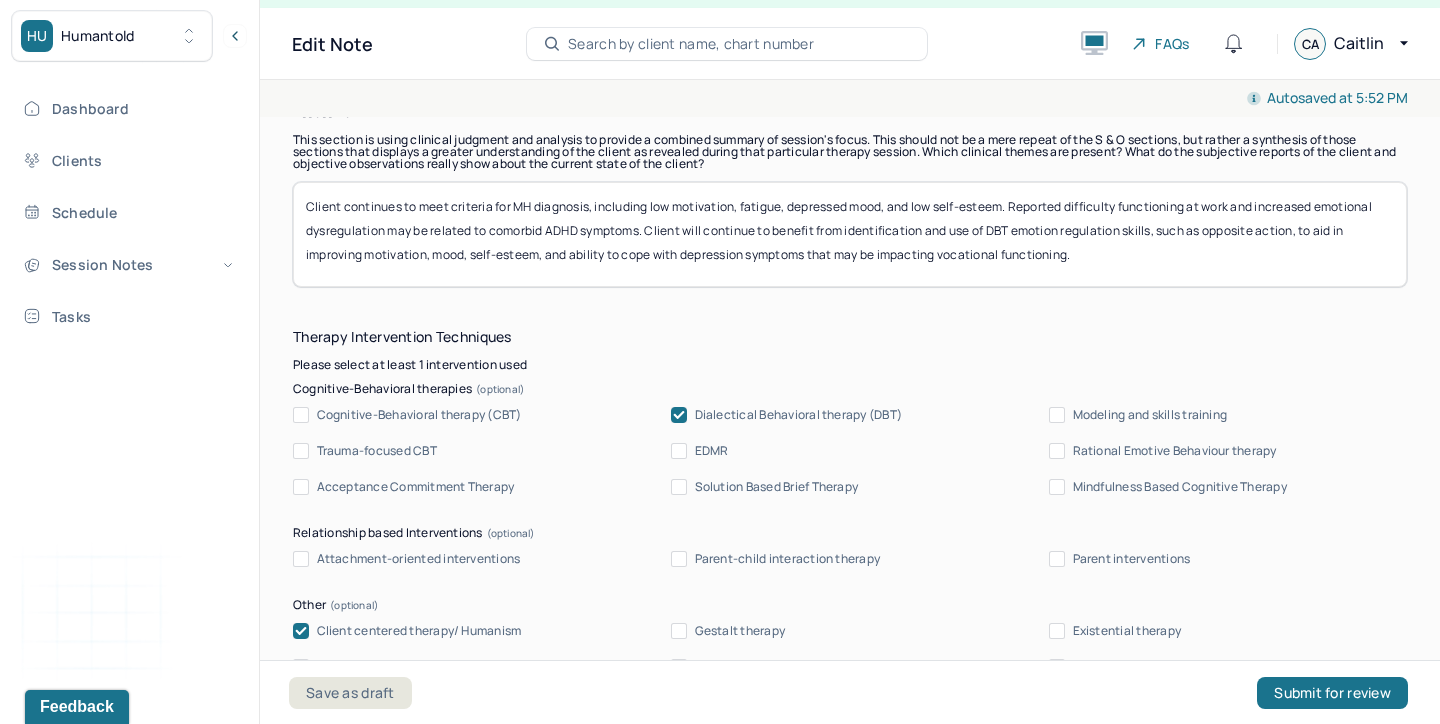 scroll, scrollTop: 1908, scrollLeft: 0, axis: vertical 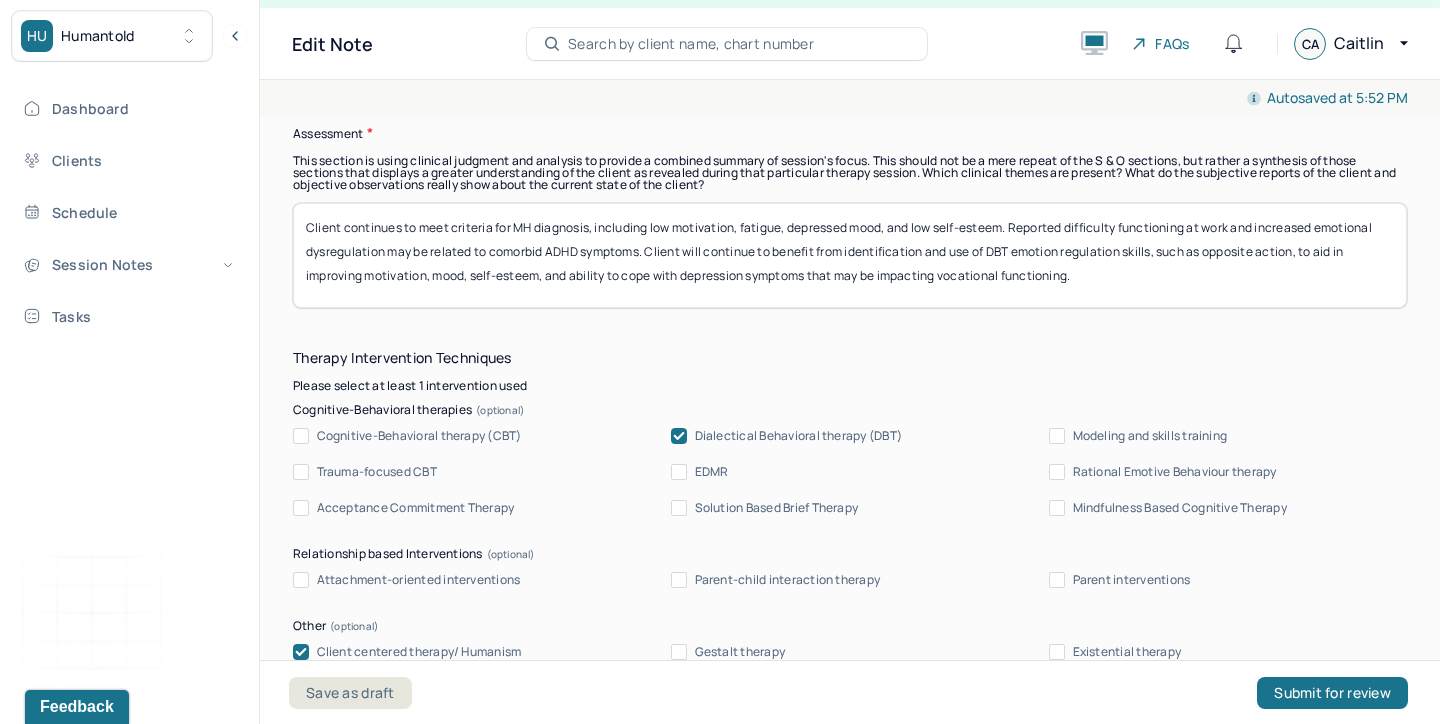 type on "Continue weekly therapeutic intervention in order to continue addressing depression symptoms, continue to utilize time management and executive functioning skills to aid in managing depression, ADHD symptoms and building motivation that may be impacting vocational functioning." 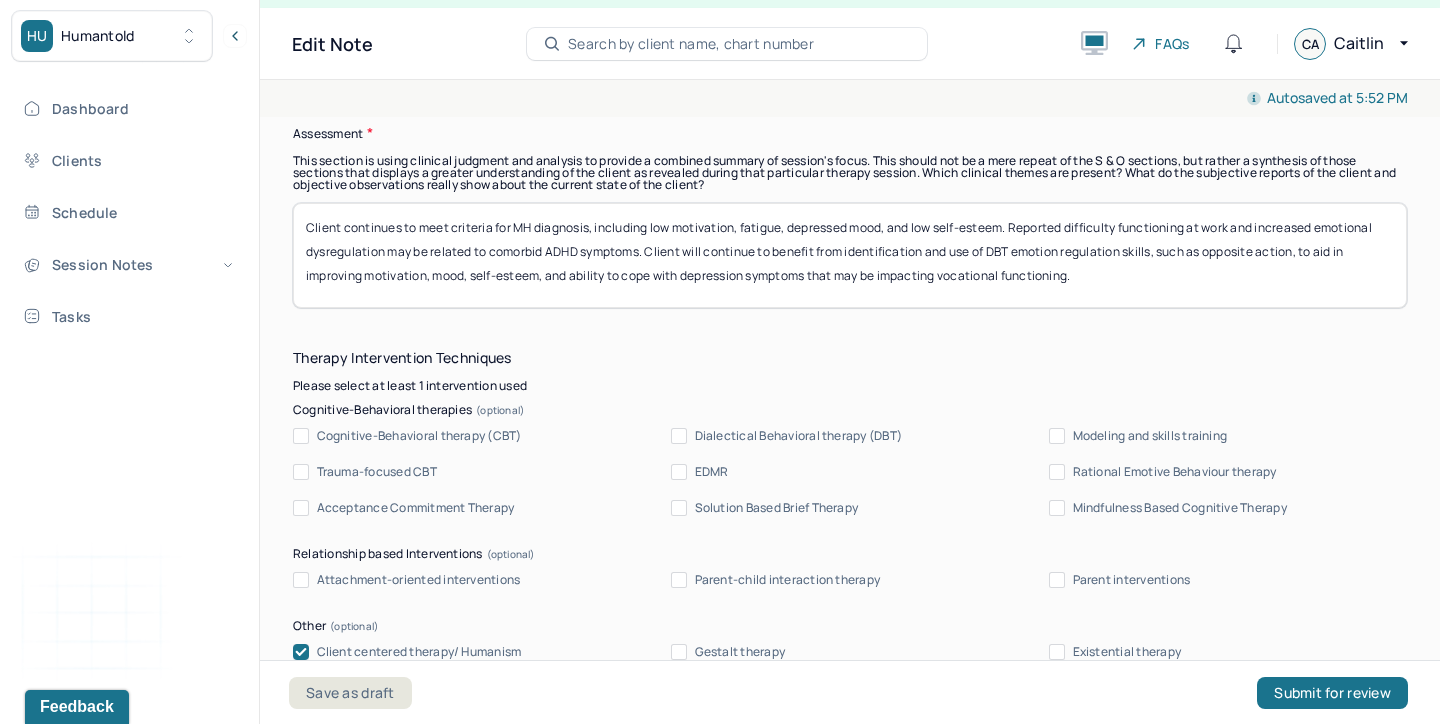 click on "Cognitive-Behavioral therapy (CBT)" at bounding box center (419, 436) 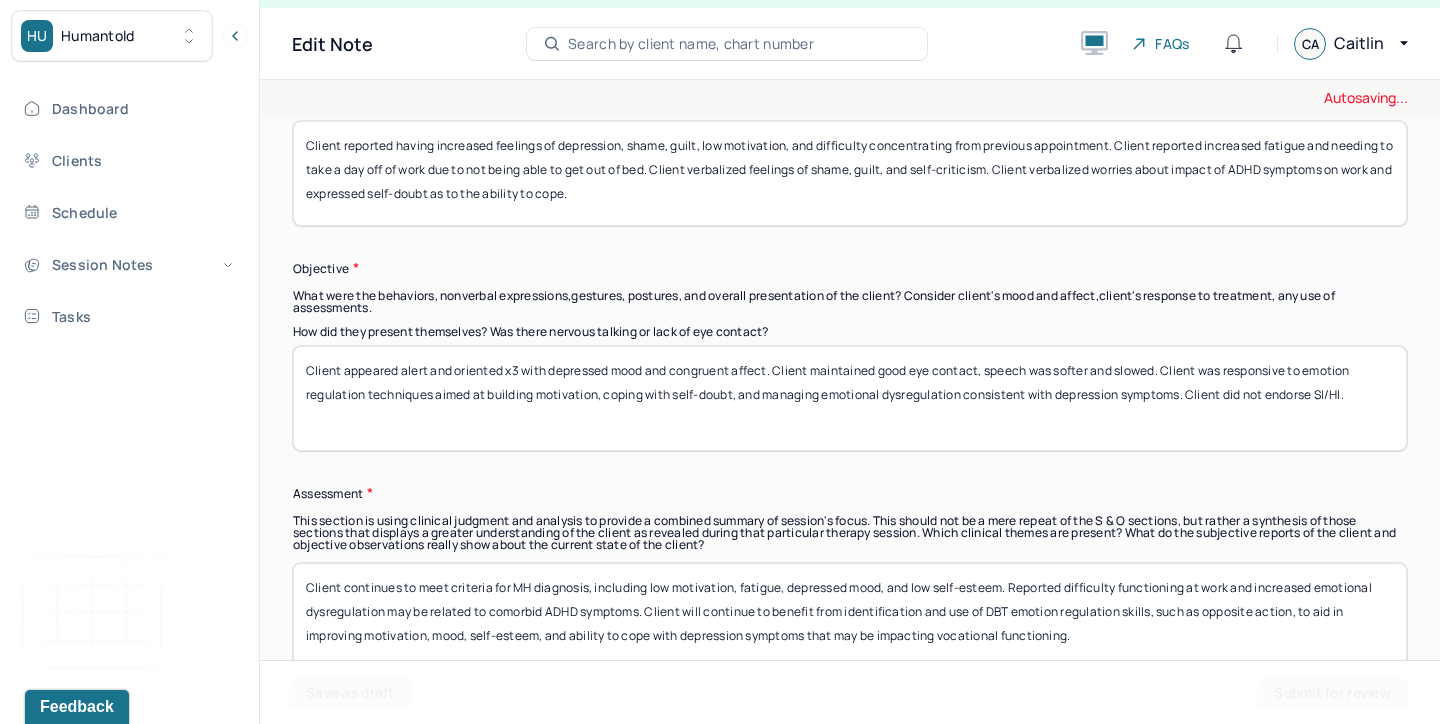 scroll, scrollTop: 1546, scrollLeft: 0, axis: vertical 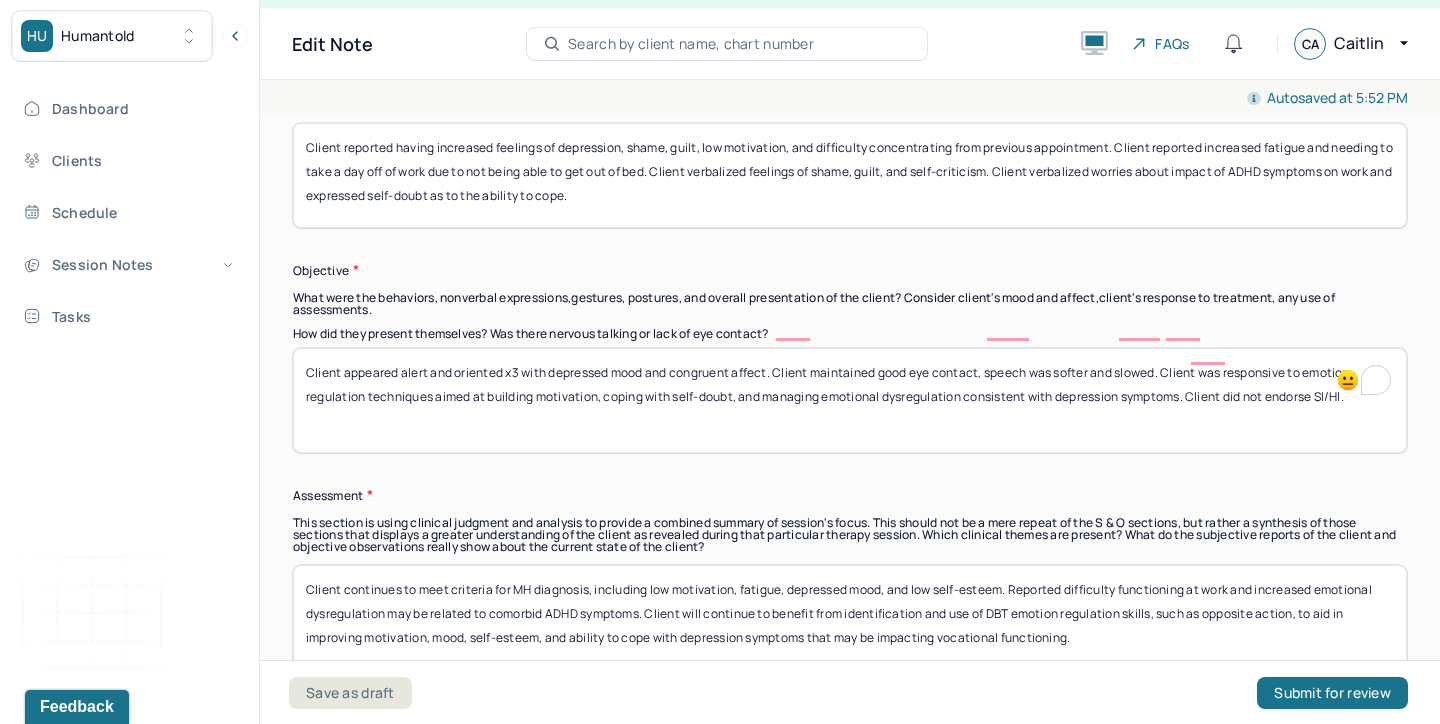 drag, startPoint x: 610, startPoint y: 334, endPoint x: 548, endPoint y: 326, distance: 62.514 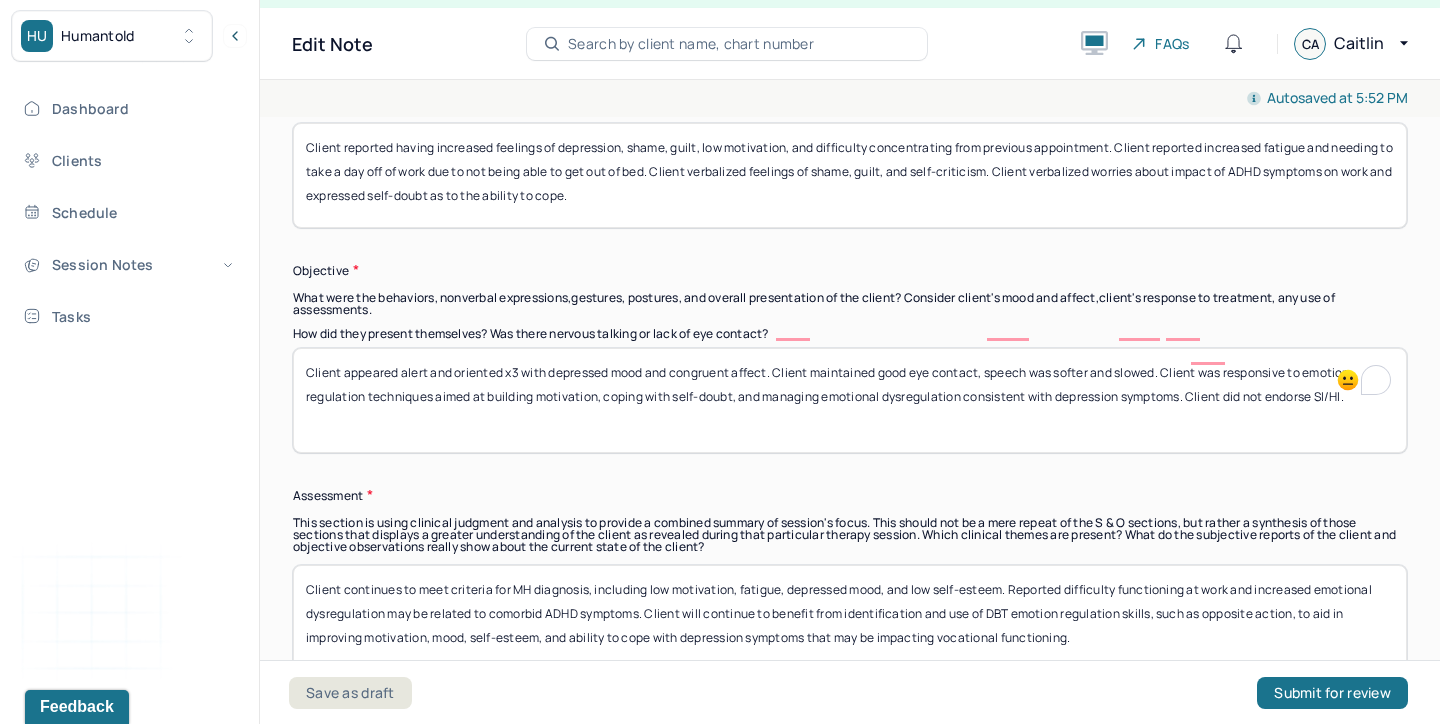 click on "Client appeared alert and oriented x3 with depressed mood and congruent affect. Client maintained good eye contact, speech was softer and slowed. Client was responsive to emotion regulation techniques aimed at building motivation, coping with self-doubt, and managing emotional dysregulation consistent with depression symptoms. Client did not endorse SI/HI." at bounding box center (850, 400) 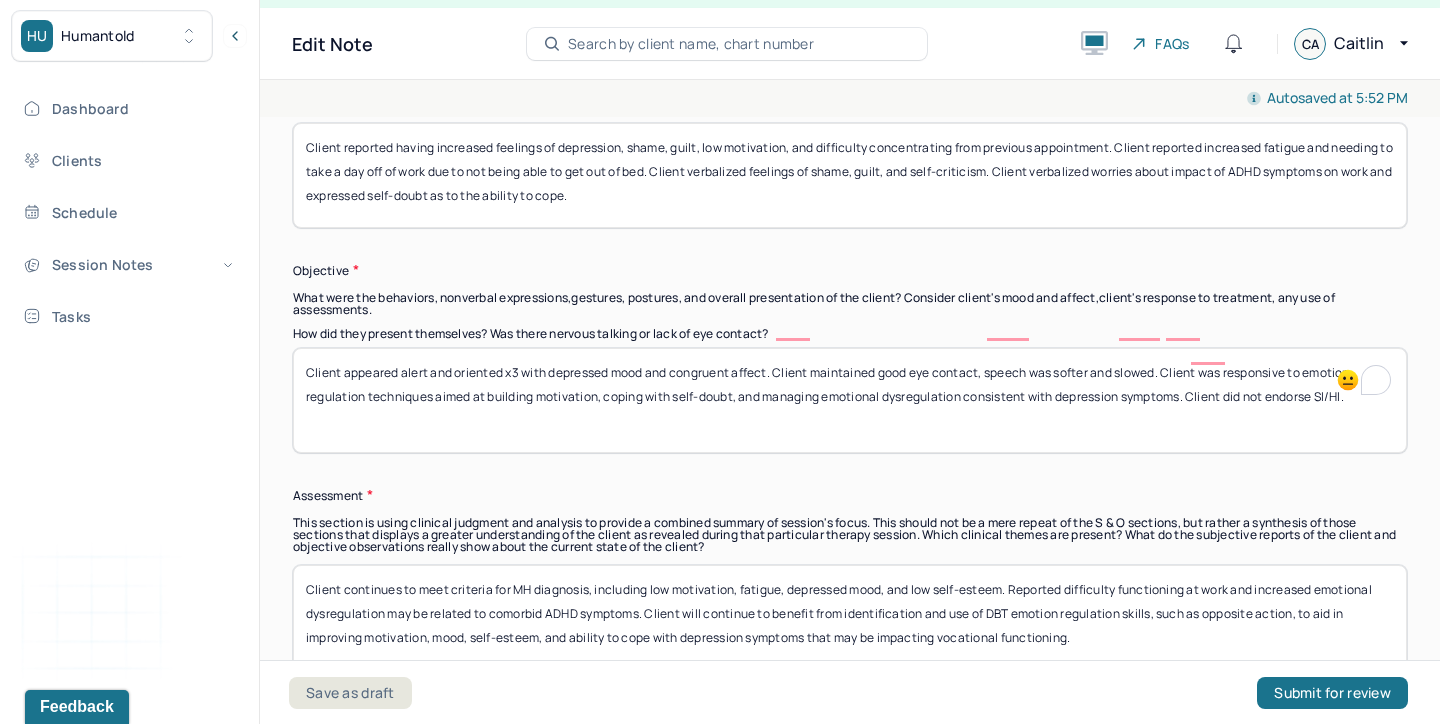 drag, startPoint x: 1157, startPoint y: 333, endPoint x: 1056, endPoint y: 336, distance: 101.04455 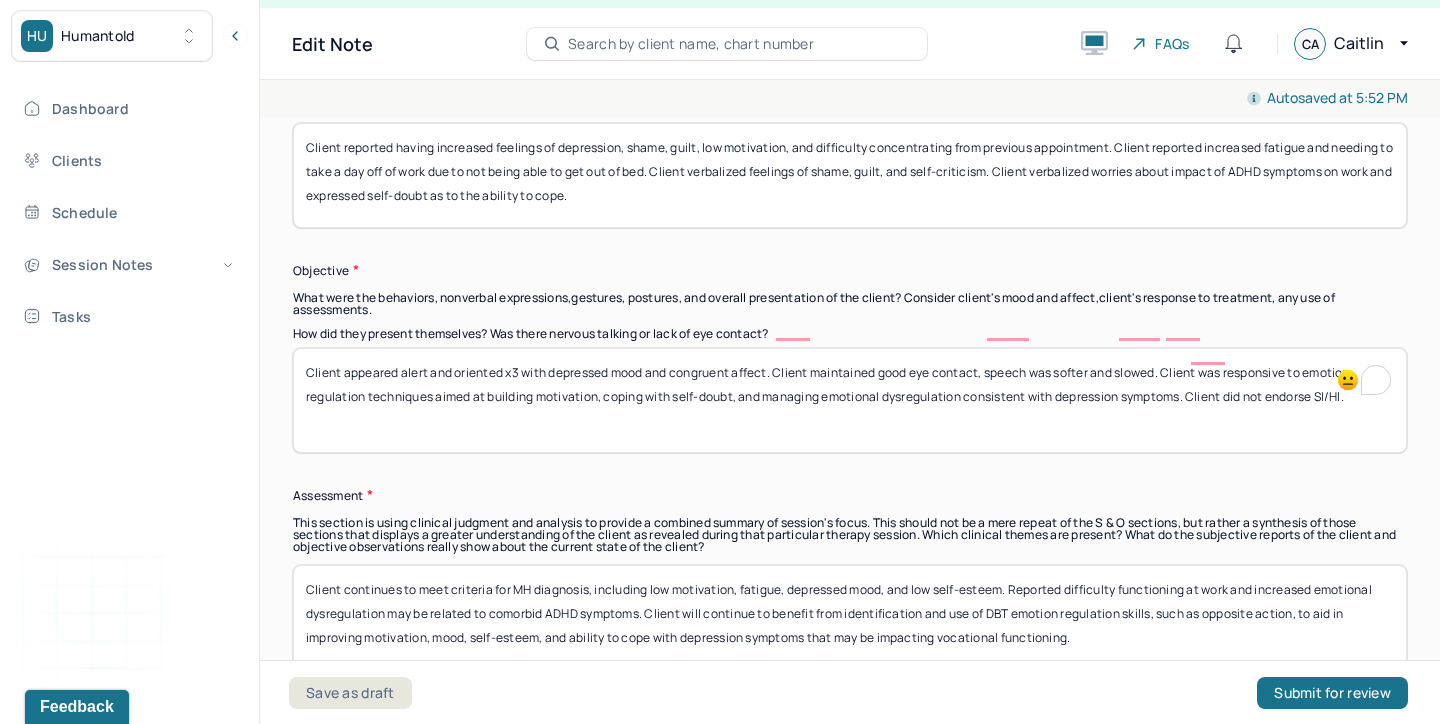 click on "Client appeared alert and oriented x3 with depressed mood and congruent affect. Client maintained good eye contact, speech was softer and slowed. Client was responsive to emotion regulation techniques aimed at building motivation, coping with self-doubt, and managing emotional dysregulation consistent with depression symptoms. Client did not endorse SI/HI." at bounding box center (850, 400) 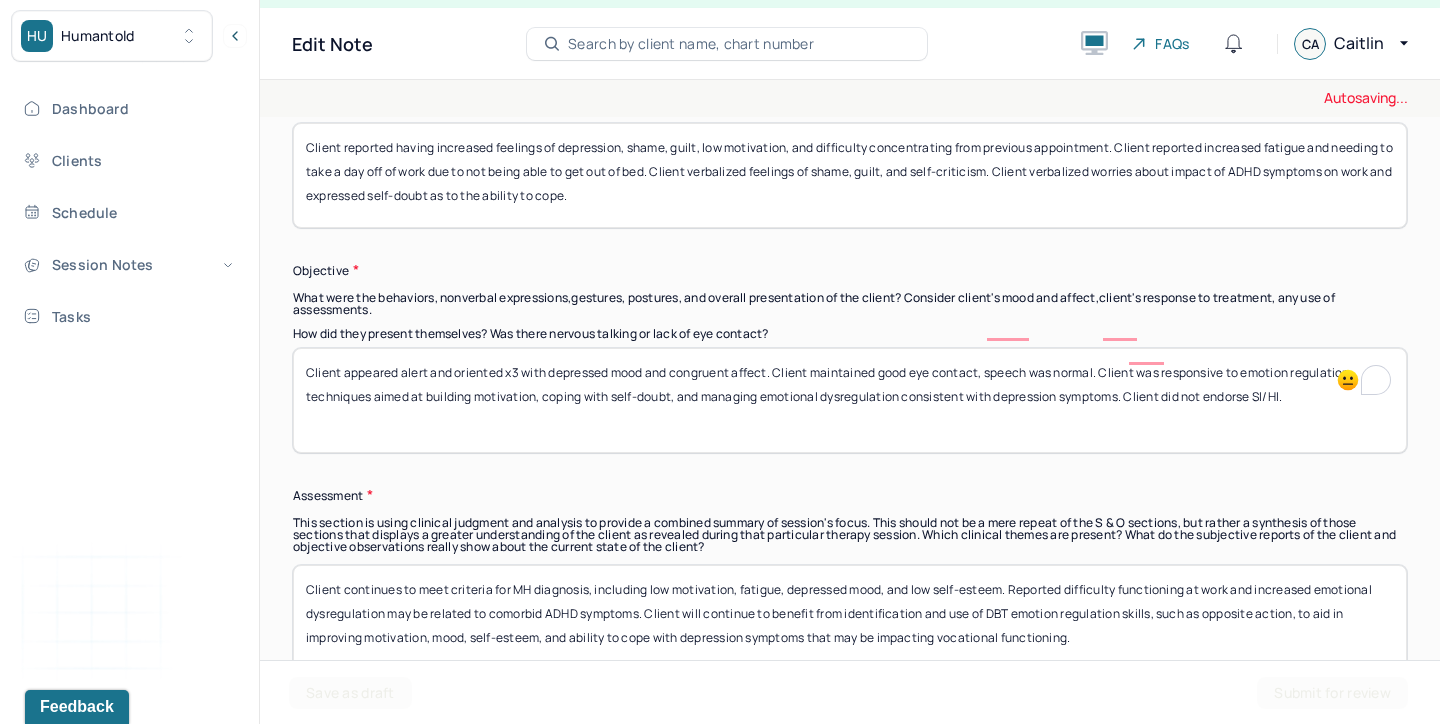 scroll, scrollTop: 1559, scrollLeft: 0, axis: vertical 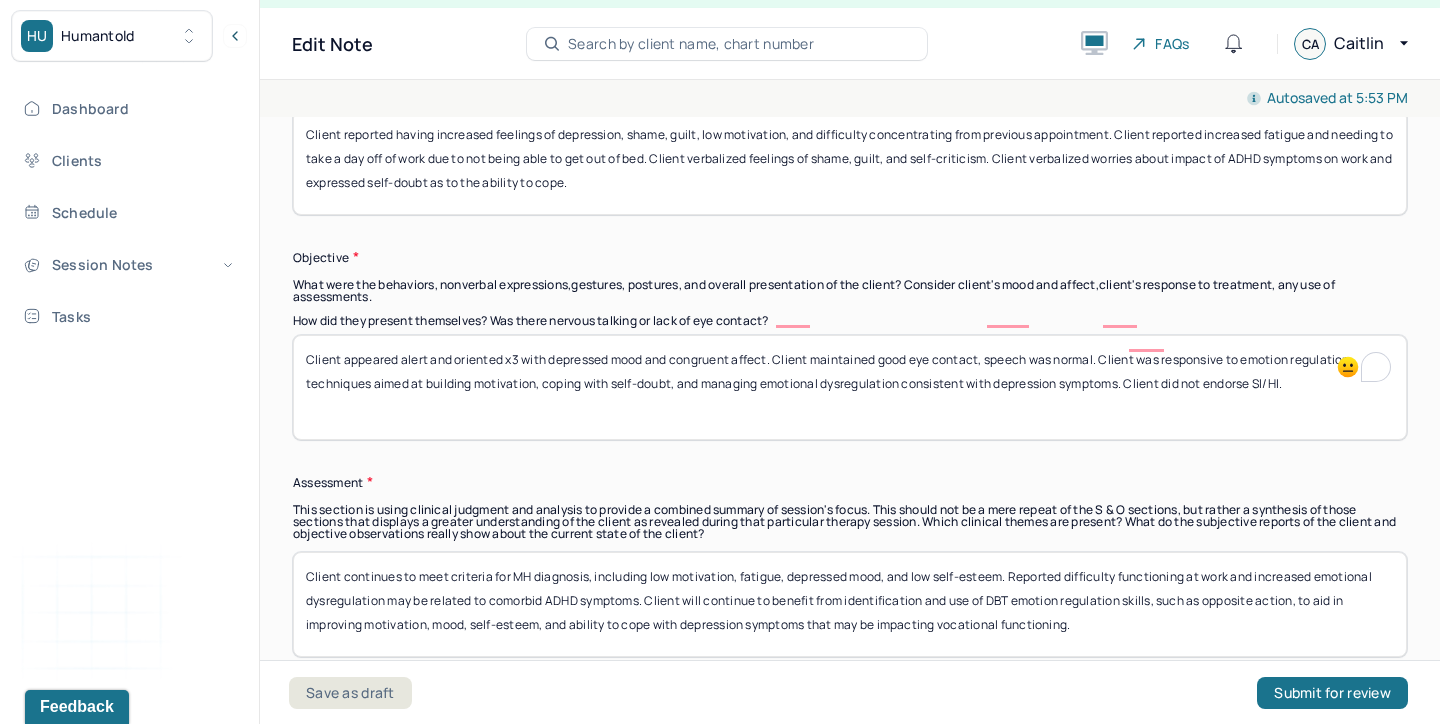 drag, startPoint x: 1246, startPoint y: 318, endPoint x: 1377, endPoint y: 320, distance: 131.01526 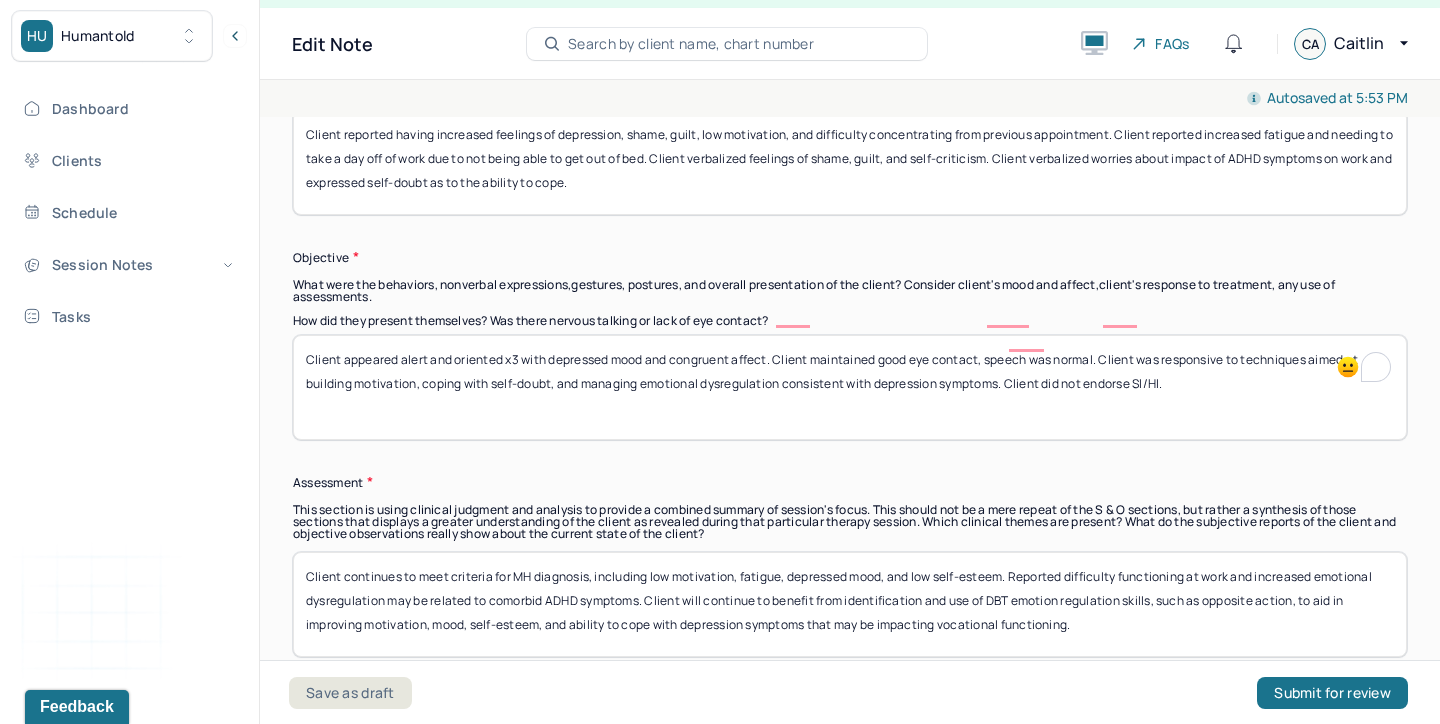 click on "Client appeared alert and oriented x3 with depressed mood and congruent affect. Client maintained good eye contact, speech was normal. Client was responsive to techniques aimed at building motivation, coping with self-doubt, and managing emotional dysregulation consistent with depression symptoms. Client did not endorse SI/HI." at bounding box center (850, 387) 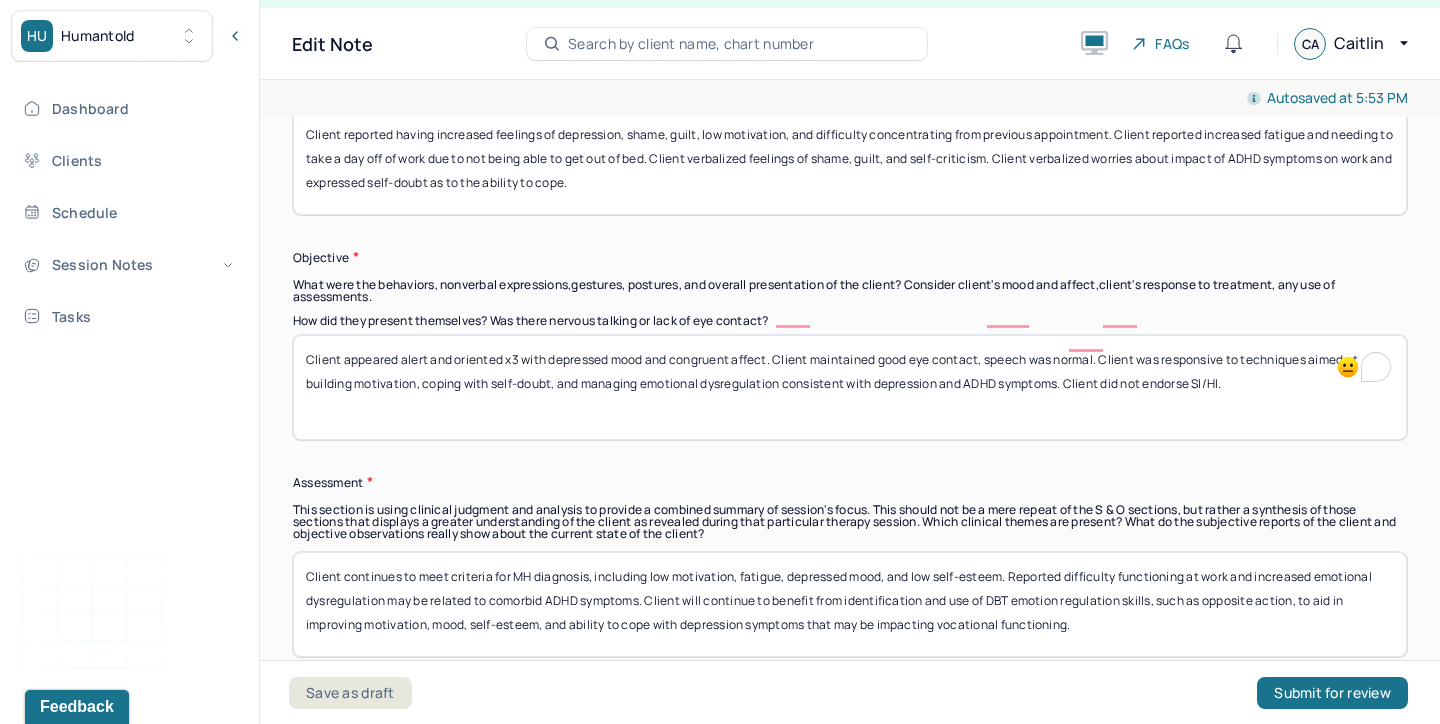 drag, startPoint x: 783, startPoint y: 343, endPoint x: 649, endPoint y: 337, distance: 134.13426 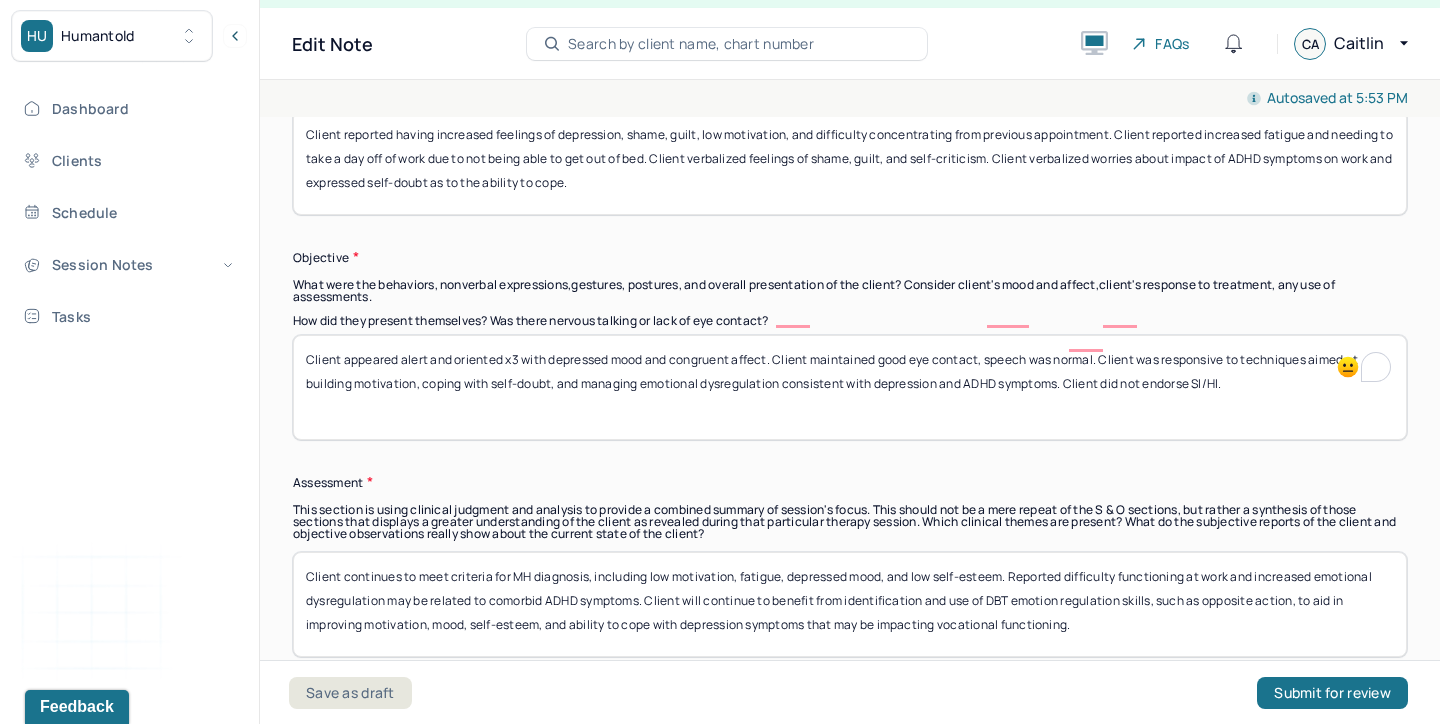 click on "Client appeared alert and oriented x3 with depressed mood and congruent affect. Client maintained good eye contact, speech was normal. Client was responsive to techniques aimed at building motivation, coping with self-doubt, and managing emotional dysregulation consistent with depression and ADHD symptoms. Client did not endorse SI/HI." at bounding box center (850, 387) 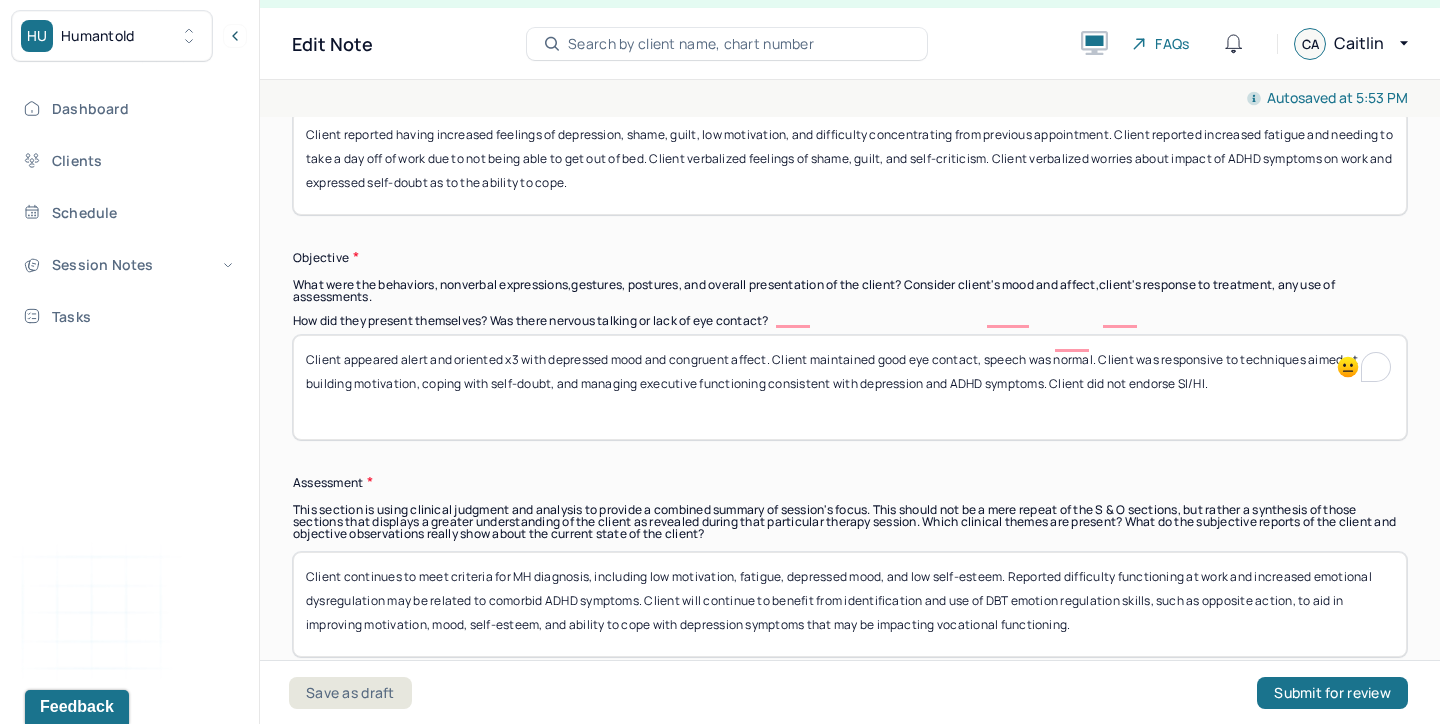 drag, startPoint x: 557, startPoint y: 344, endPoint x: 422, endPoint y: 345, distance: 135.00371 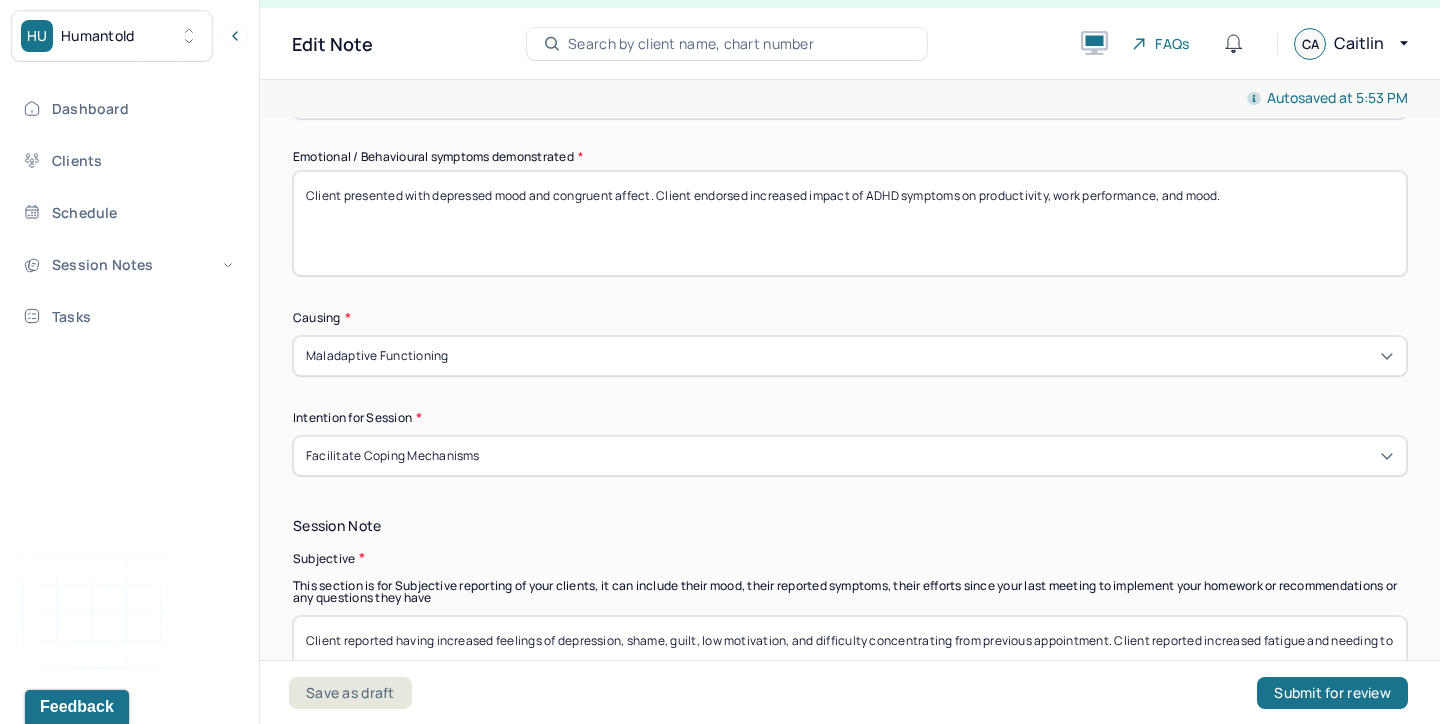 scroll, scrollTop: 1052, scrollLeft: 0, axis: vertical 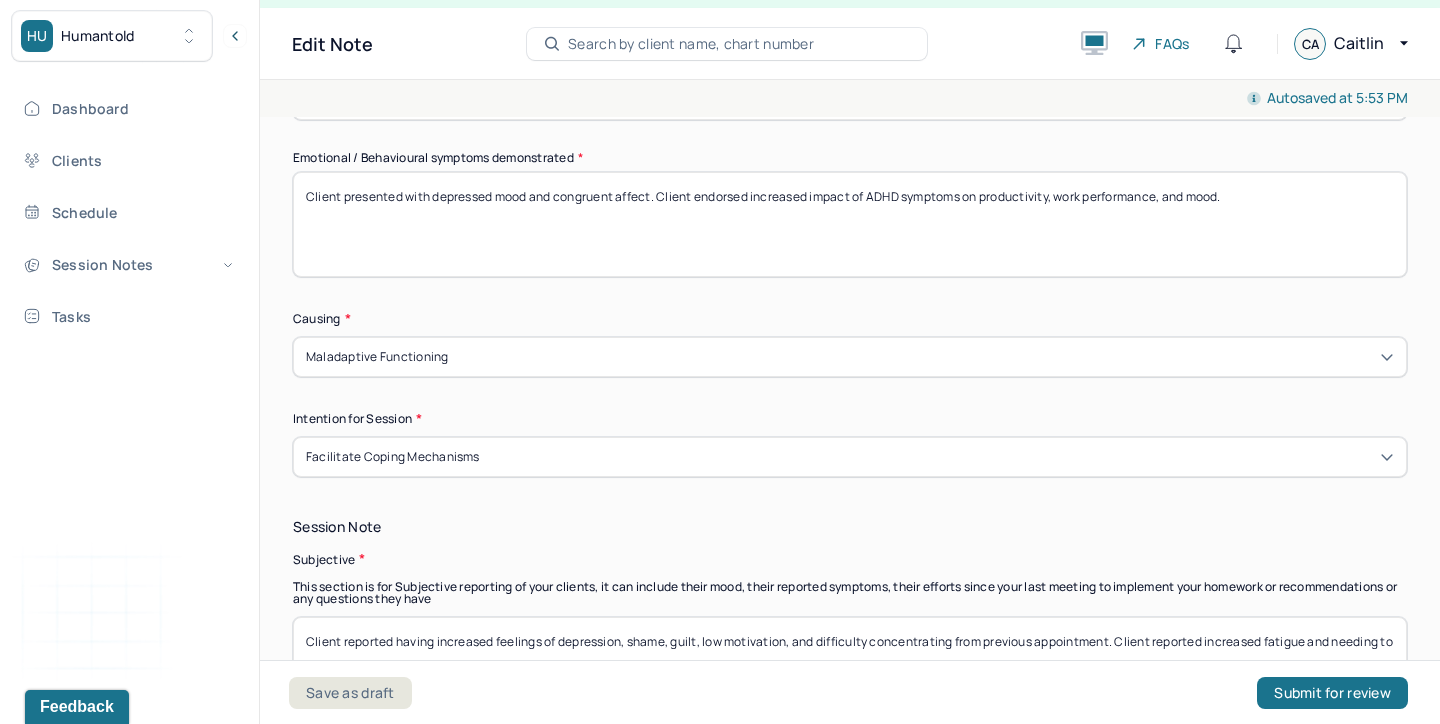 type on "Client appeared alert and oriented x3 with depressed mood and congruent affect. Client maintained good eye contact, speech was normal. Client was responsive to techniques aimed at building motivation, managing time, and managing executive functioning consistent with depression and ADHD symptoms. Client did not endorse SI/HI." 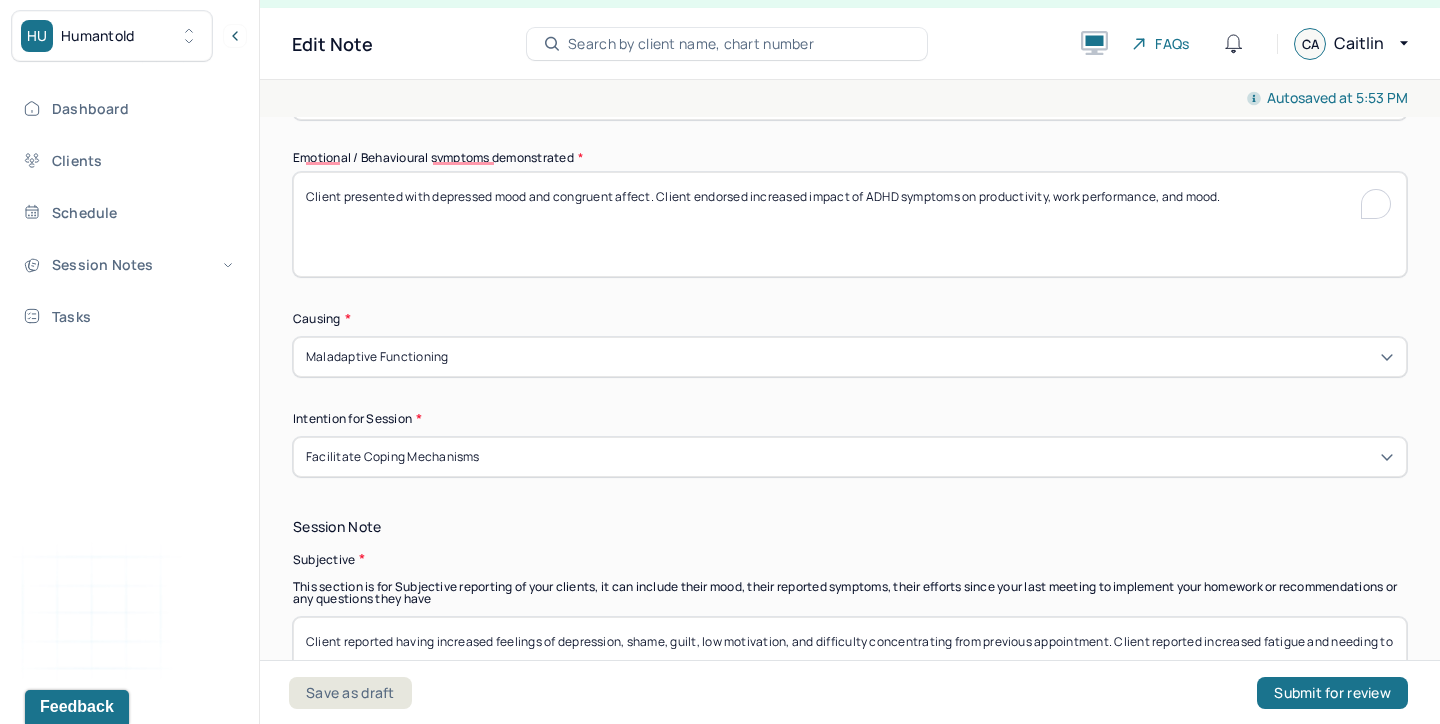 drag, startPoint x: 494, startPoint y: 159, endPoint x: 436, endPoint y: 147, distance: 59.22837 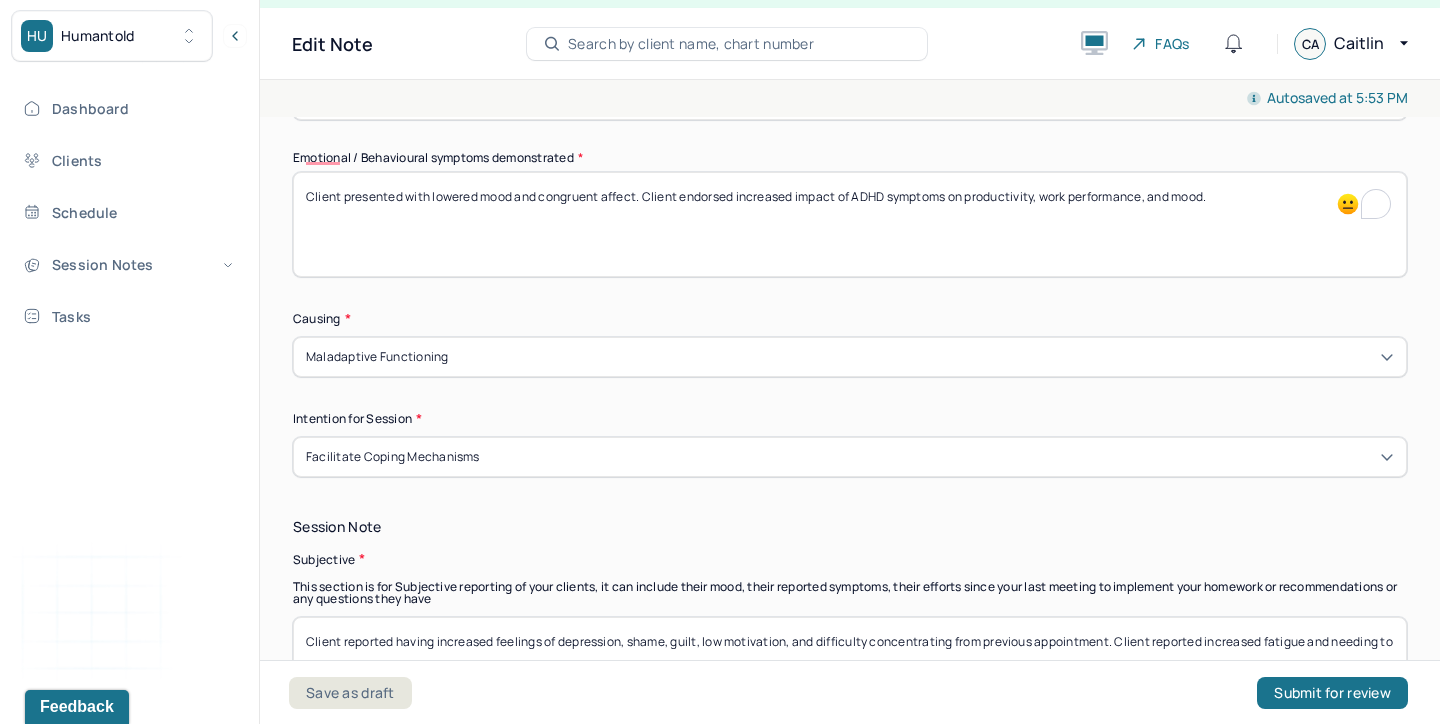 drag, startPoint x: 636, startPoint y: 155, endPoint x: 517, endPoint y: 158, distance: 119.03781 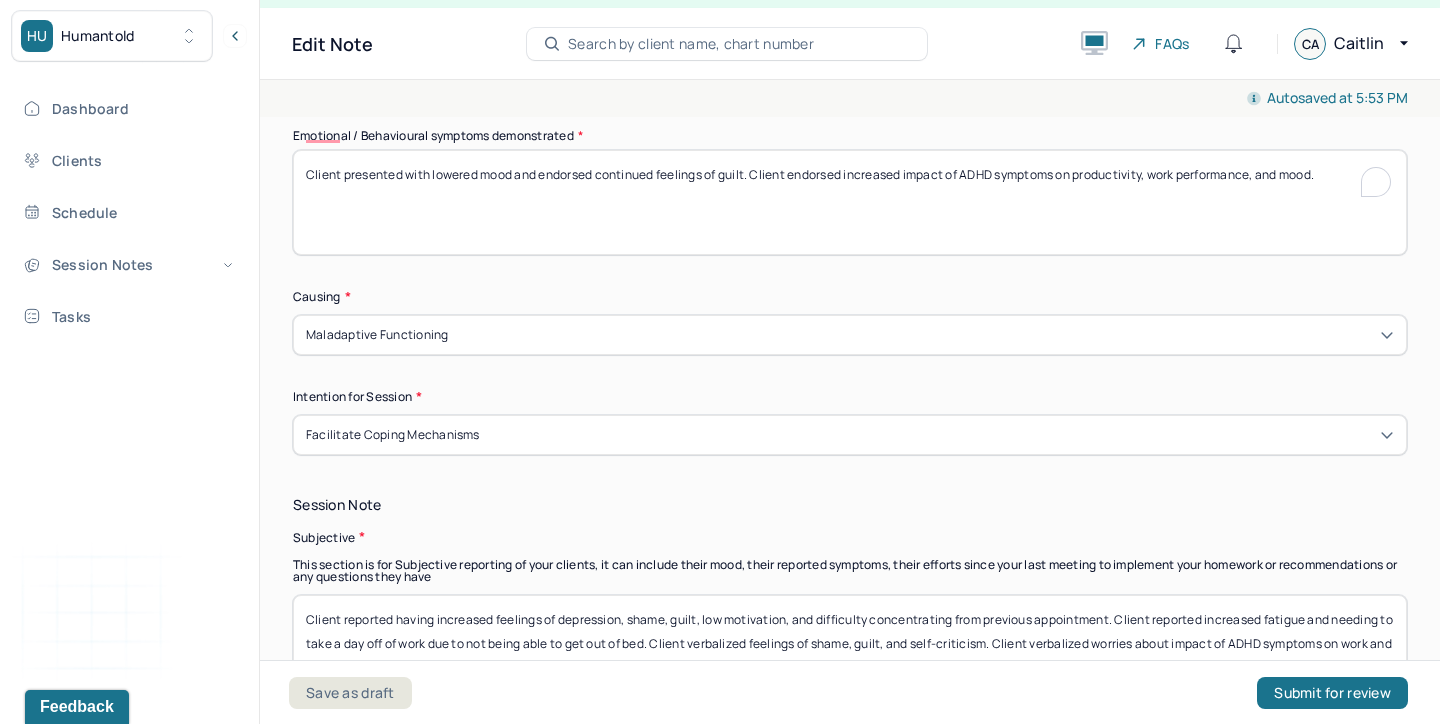 scroll, scrollTop: 1187, scrollLeft: 0, axis: vertical 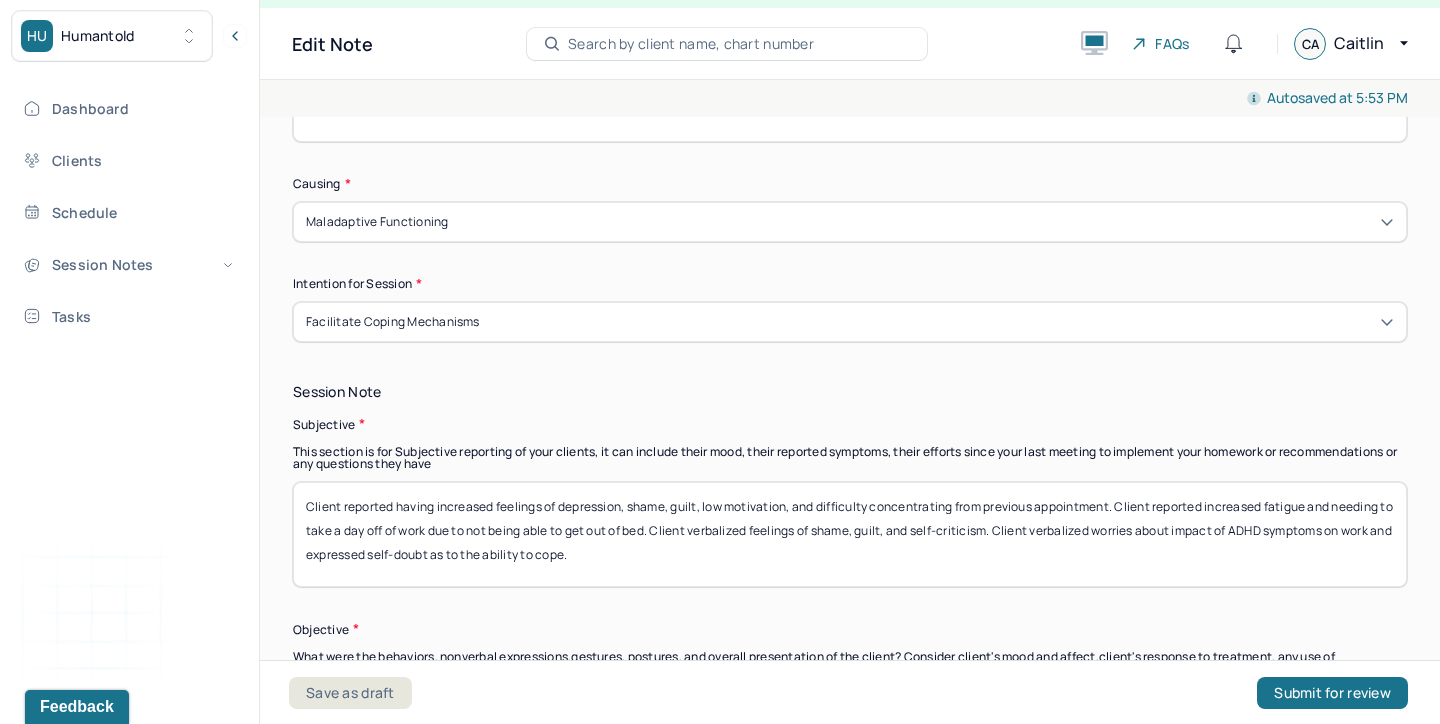 type on "Client presented with lowered mood and endorsed continued feelings of guilt. Client endorsed increased impact of ADHD symptoms on productivity, work performance, and mood." 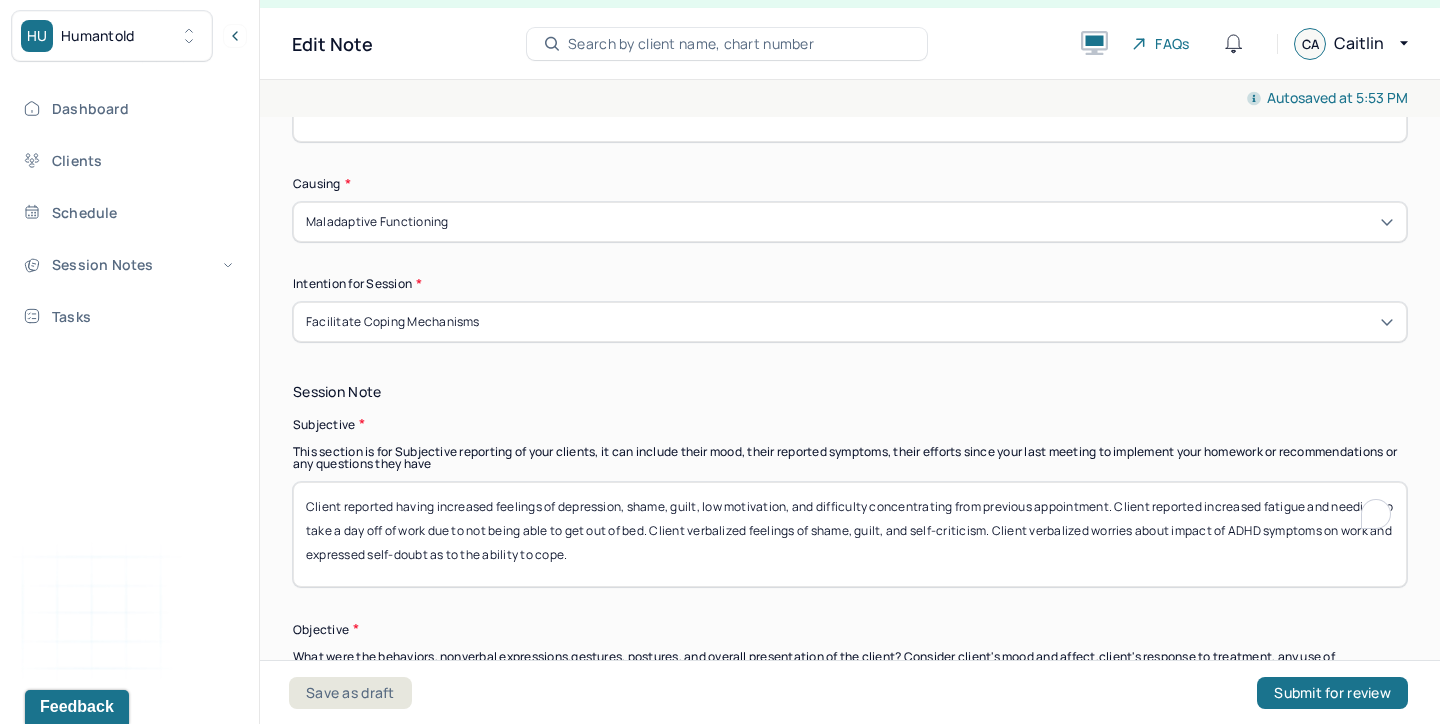 drag, startPoint x: 495, startPoint y: 468, endPoint x: 436, endPoint y: 462, distance: 59.3043 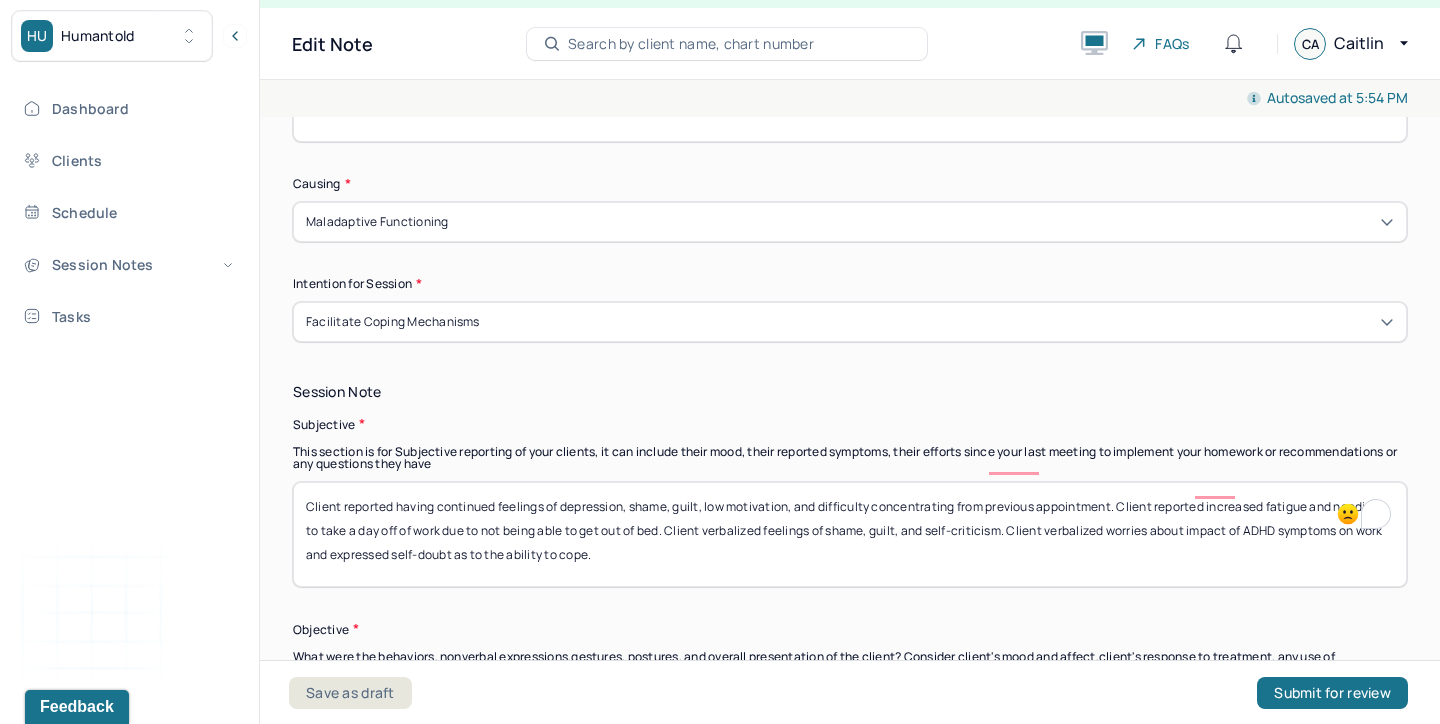 drag, startPoint x: 675, startPoint y: 465, endPoint x: 629, endPoint y: 460, distance: 46.270943 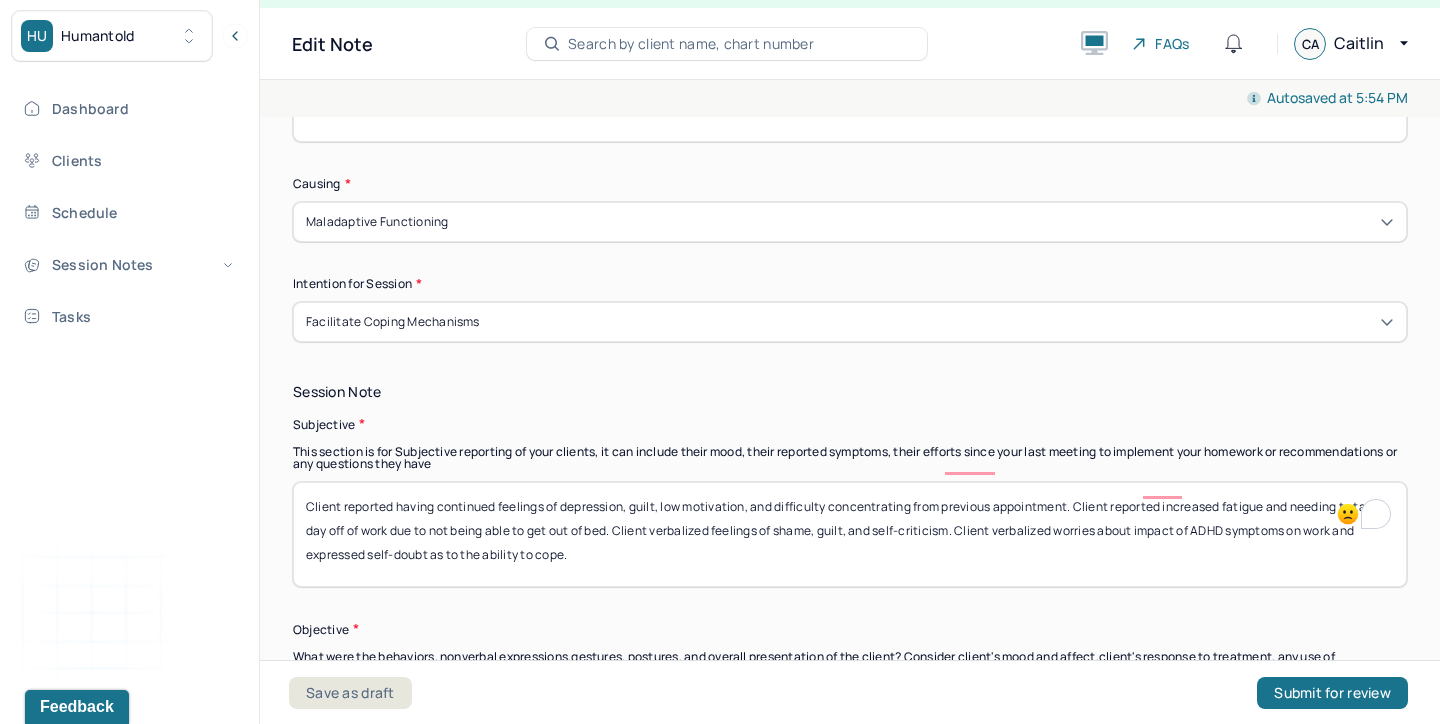 drag, startPoint x: 912, startPoint y: 466, endPoint x: 833, endPoint y: 467, distance: 79.00633 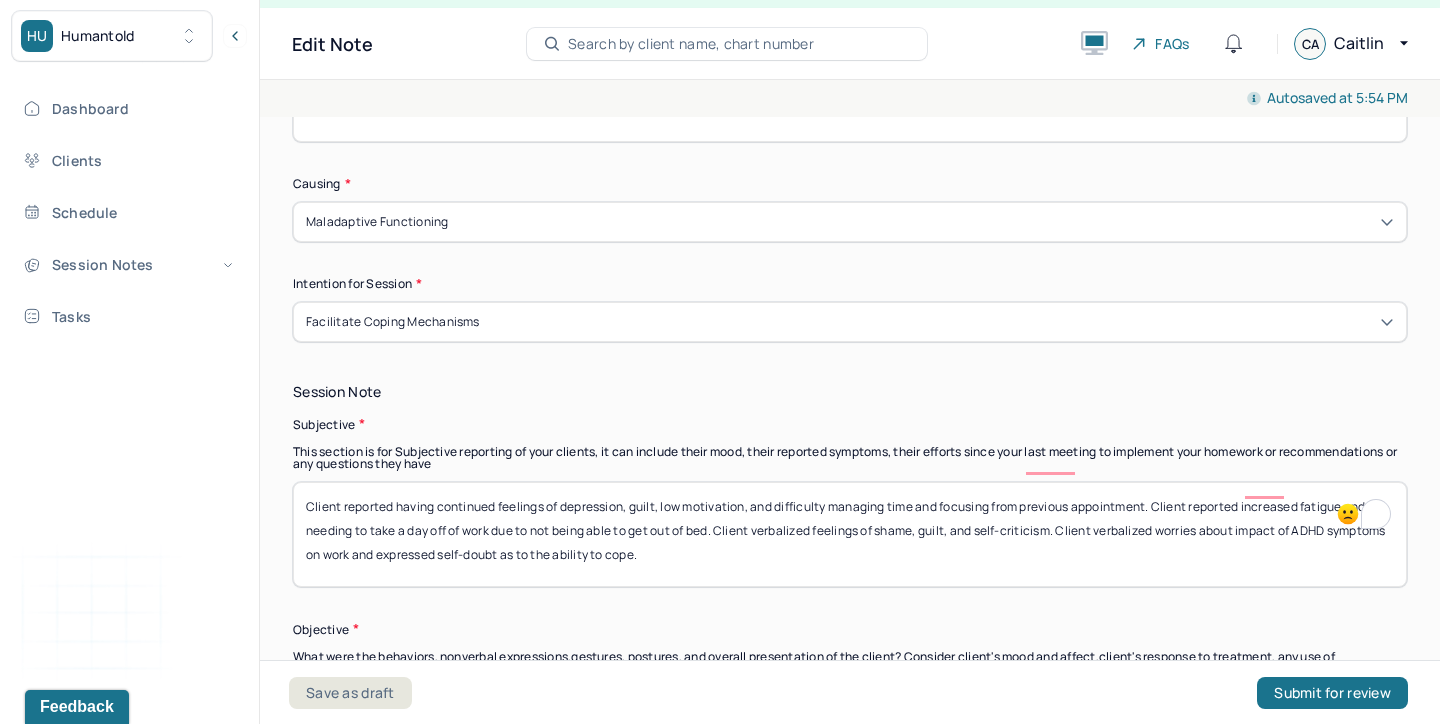 drag, startPoint x: 1160, startPoint y: 463, endPoint x: 1061, endPoint y: 489, distance: 102.357216 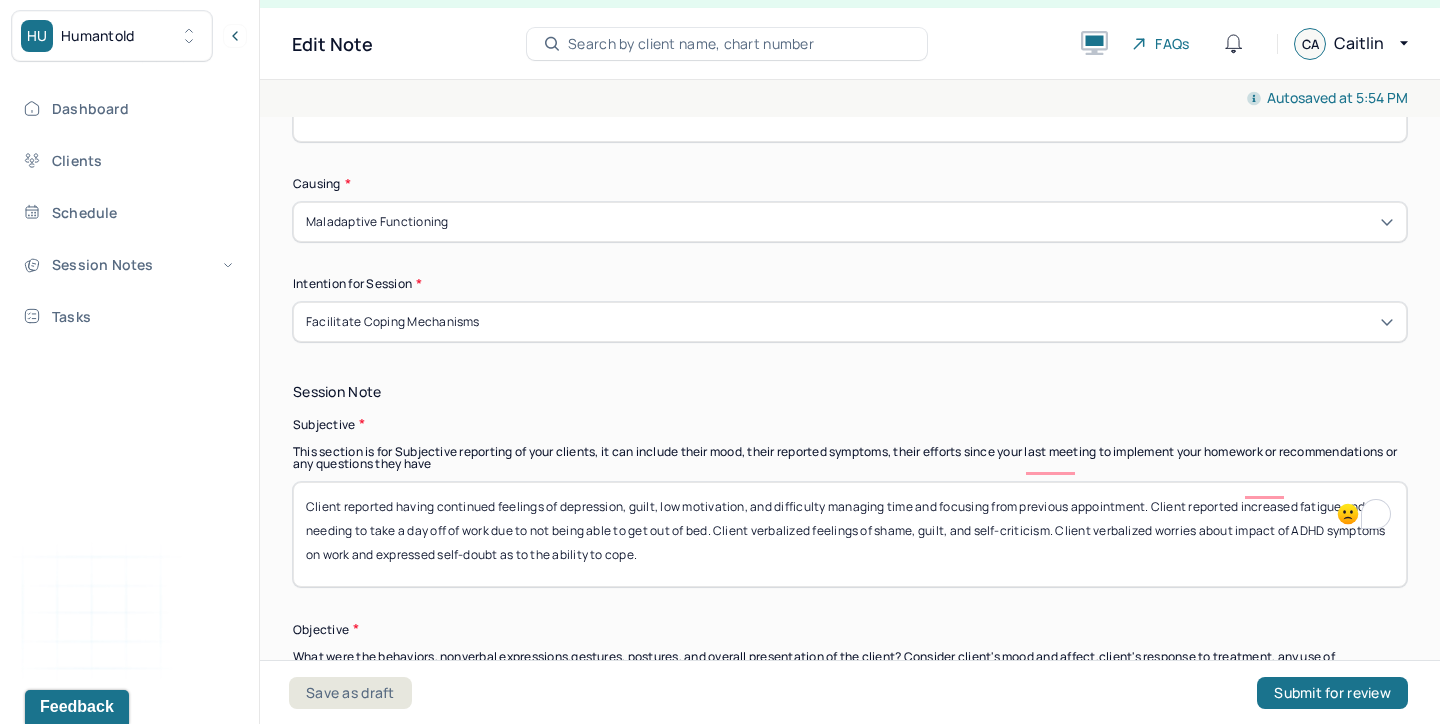 click on "Client reported having continued feelings of depression, guilt, low motivation, and difficulty managing time and focusing from previous appointment. Client reported increased fatigue and needing to take a day off of work due to not being able to get out of bed. Client verbalized feelings of shame, guilt, and self-criticism. Client verbalized worries about impact of ADHD symptoms on work and expressed self-doubt as to the ability to cope." at bounding box center (850, 534) 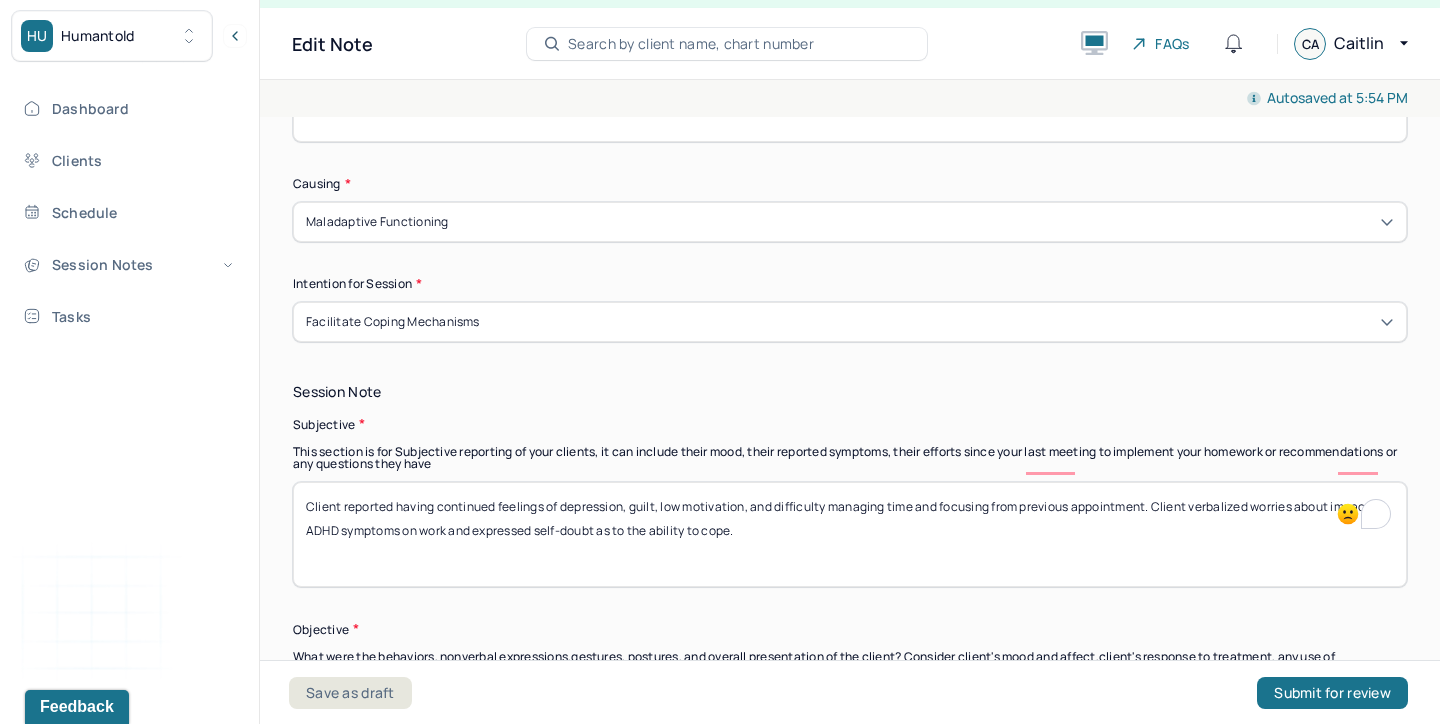click on "Client reported having continued feelings of depression, guilt, low motivation, and difficulty managing time and focusing from previous appointment. Client reported increased fatigue and needing to take a day off of work due to not being able to get out of bed. Client verbalized feelings of shame, guilt, and self-criticism. Client verbalized worries about impact of ADHD symptoms on work and expressed self-doubt as to the ability to cope." at bounding box center (850, 534) 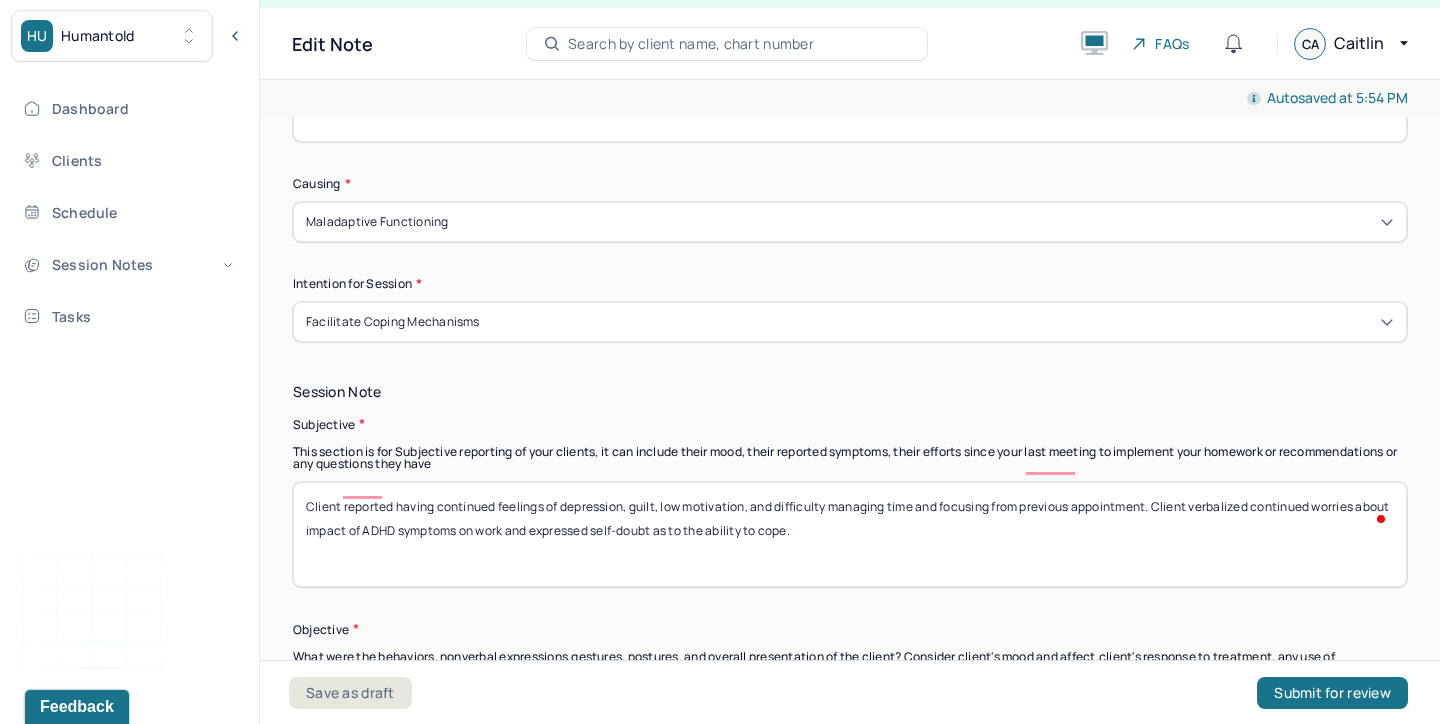 click on "Client reported having continued feelings of depression, guilt, low motivation, and difficulty managing time and focusing from previous appointment. Client verbalized worries about impact of ADHD symptoms on work and expressed self-doubt as to the ability to cope." at bounding box center (850, 534) 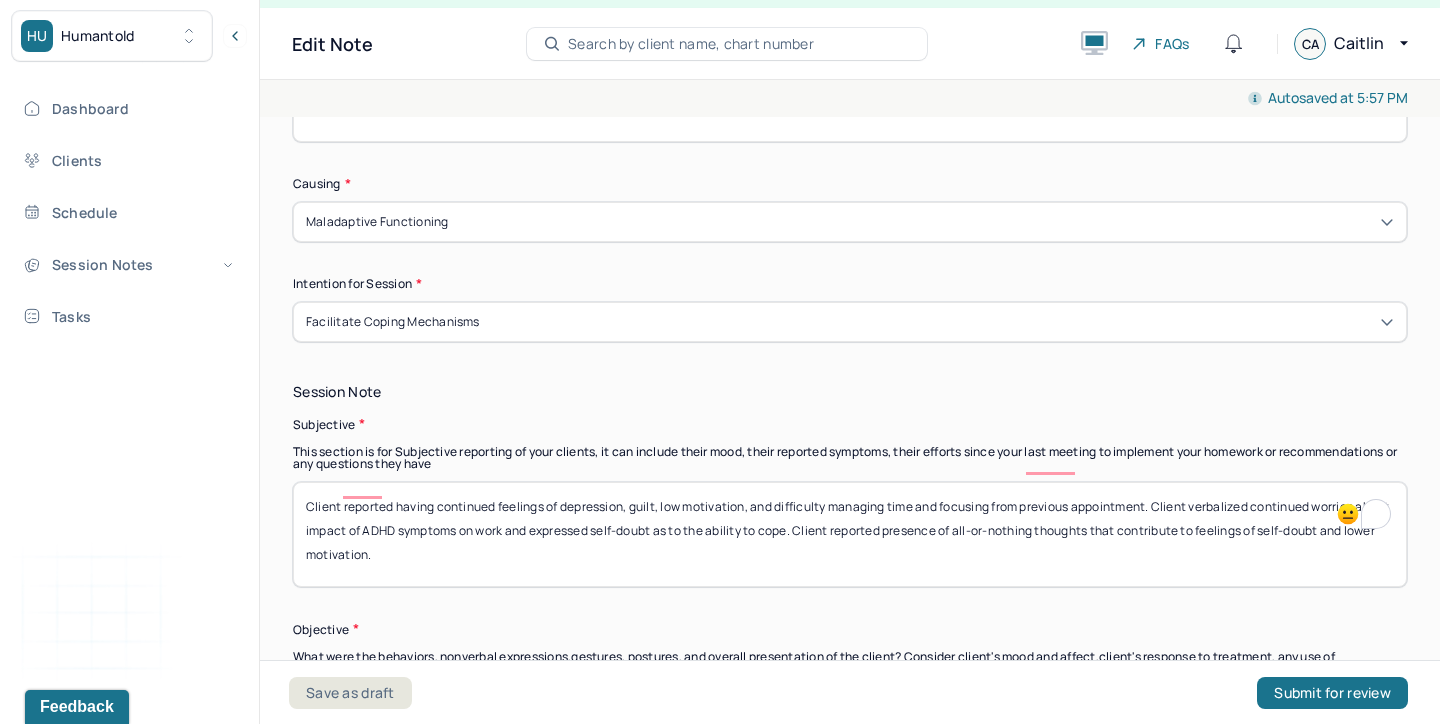 click on "Client reported having continued feelings of depression, guilt, low motivation, and difficulty managing time and focusing from previous appointment. Client verbalized continued worries about impact of ADHD symptoms on work and expressed self-doubt as to the ability to cope. Client reported presence of all-or-nothing thoughts that contribute to feelings of self-doubt and lower motivation." at bounding box center [850, 534] 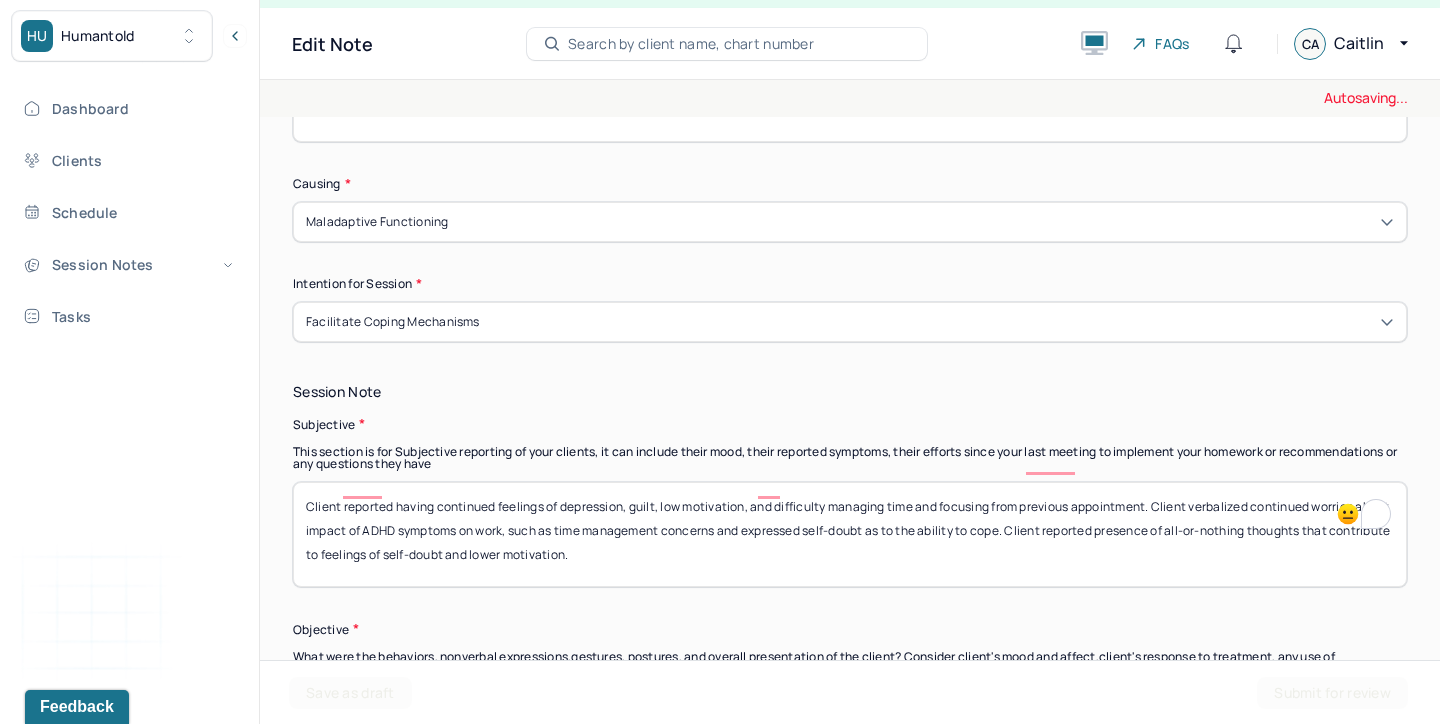 scroll, scrollTop: 1532, scrollLeft: 0, axis: vertical 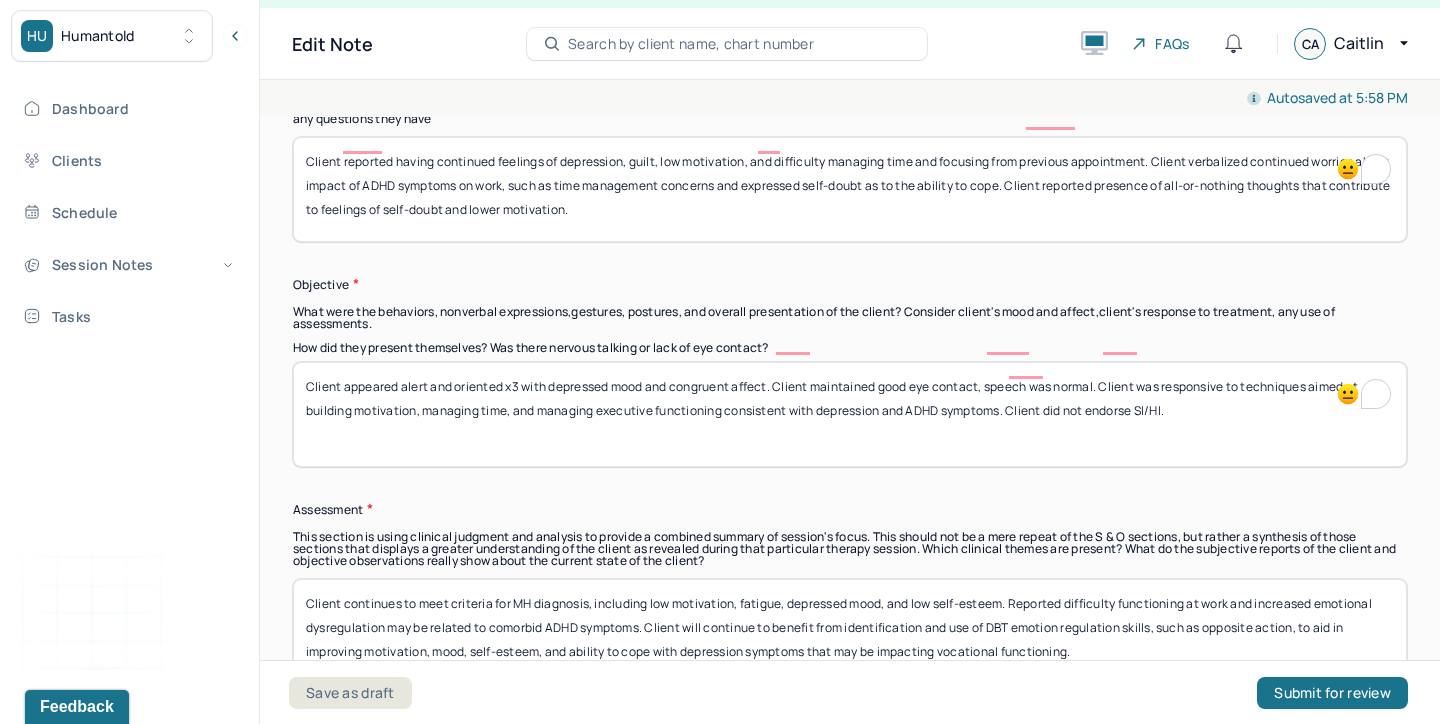 type on "Client reported having continued feelings of depression, guilt, low motivation, and difficulty managing time and focusing from previous appointment. Client verbalized continued worries about impact of ADHD symptoms on work, such as time management concerns and expressed self-doubt as to the ability to cope. Client reported presence of all-or-nothing thoughts that contribute to feelings of self-doubt and lower motivation." 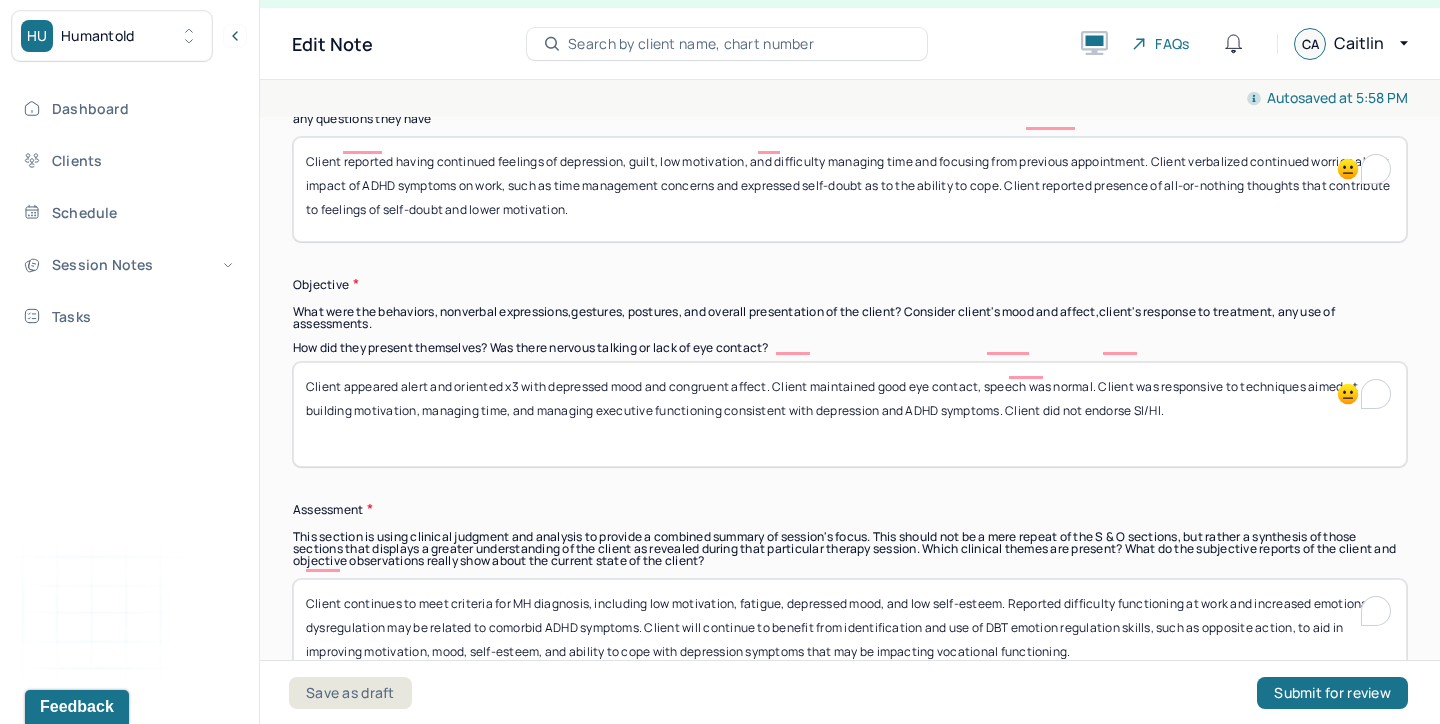 drag, startPoint x: 850, startPoint y: 561, endPoint x: 743, endPoint y: 557, distance: 107.07474 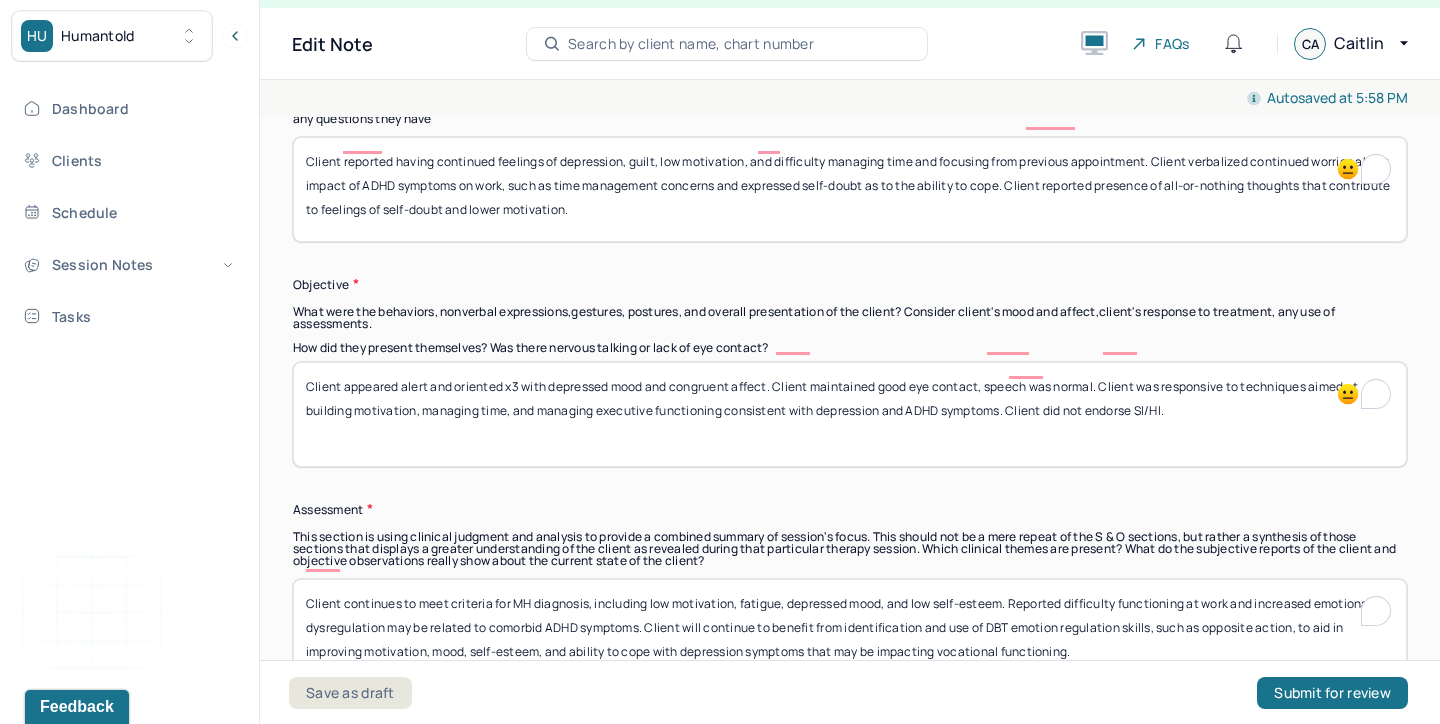 click on "Client continues to meet criteria for MH diagnosis, including low motivation, fatigue, depressed mood, and low self-esteem. Reported difficulty functioning at work and increased emotional dysregulation may be related to comorbid ADHD symptoms. Client will continue to benefit from identification and use of DBT emotion regulation skills, such as opposite action, to aid in improving motivation, mood, self-esteem, and ability to cope with depression symptoms that may be impacting vocational functioning." at bounding box center [850, 631] 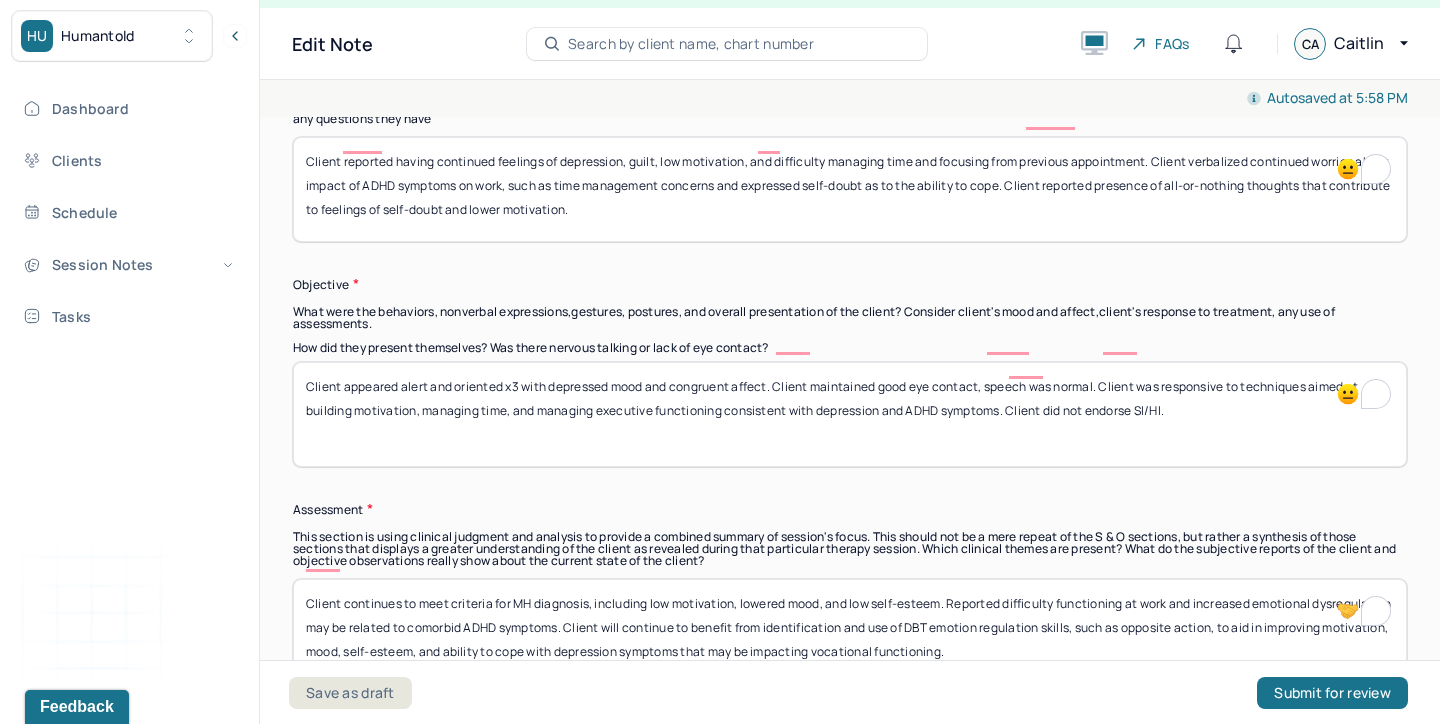 drag, startPoint x: 944, startPoint y: 564, endPoint x: 852, endPoint y: 557, distance: 92.26592 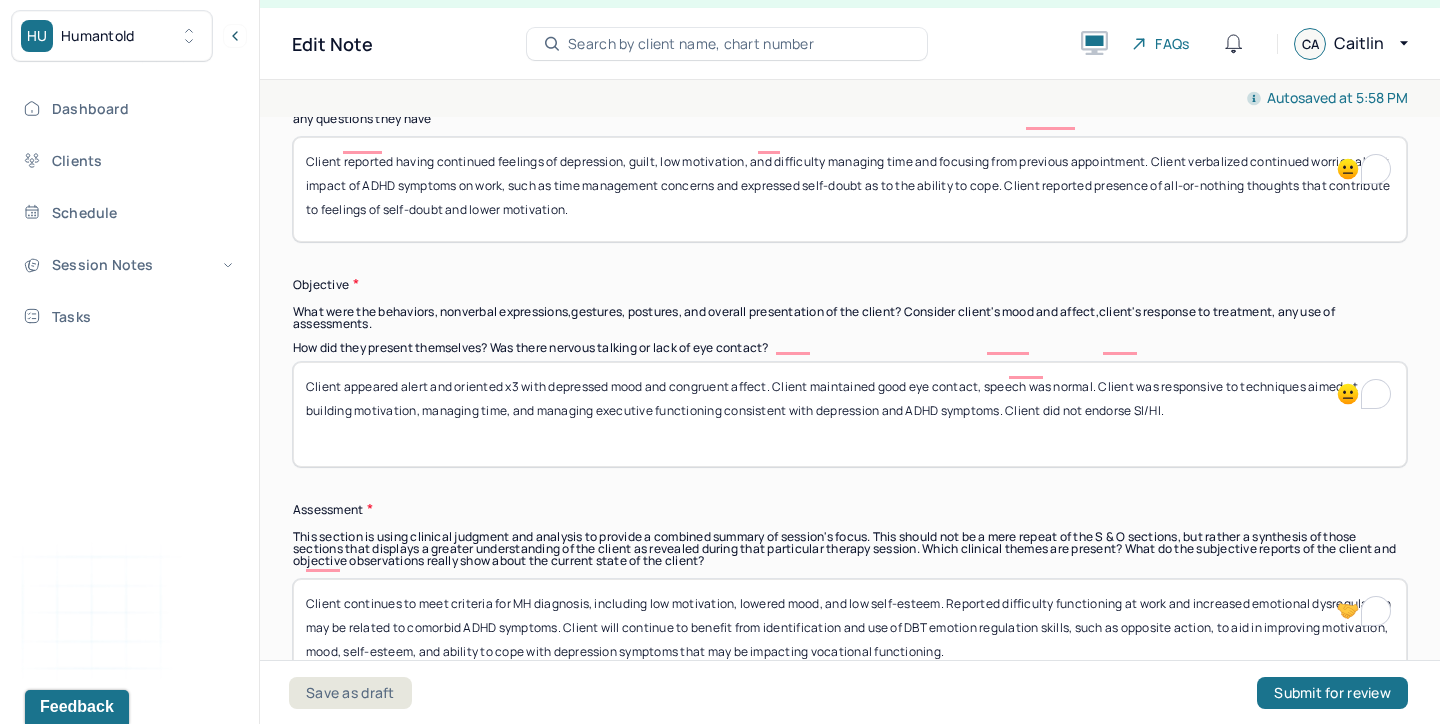 click on "Client continues to meet criteria for MH diagnosis, including low motivation, lowered mood, and low self-esteem. Reported difficulty functioning at work and increased emotional dysregulation may be related to comorbid ADHD symptoms. Client will continue to benefit from identification and use of DBT emotion regulation skills, such as opposite action, to aid in improving motivation, mood, self-esteem, and ability to cope with depression symptoms that may be impacting vocational functioning." at bounding box center [850, 631] 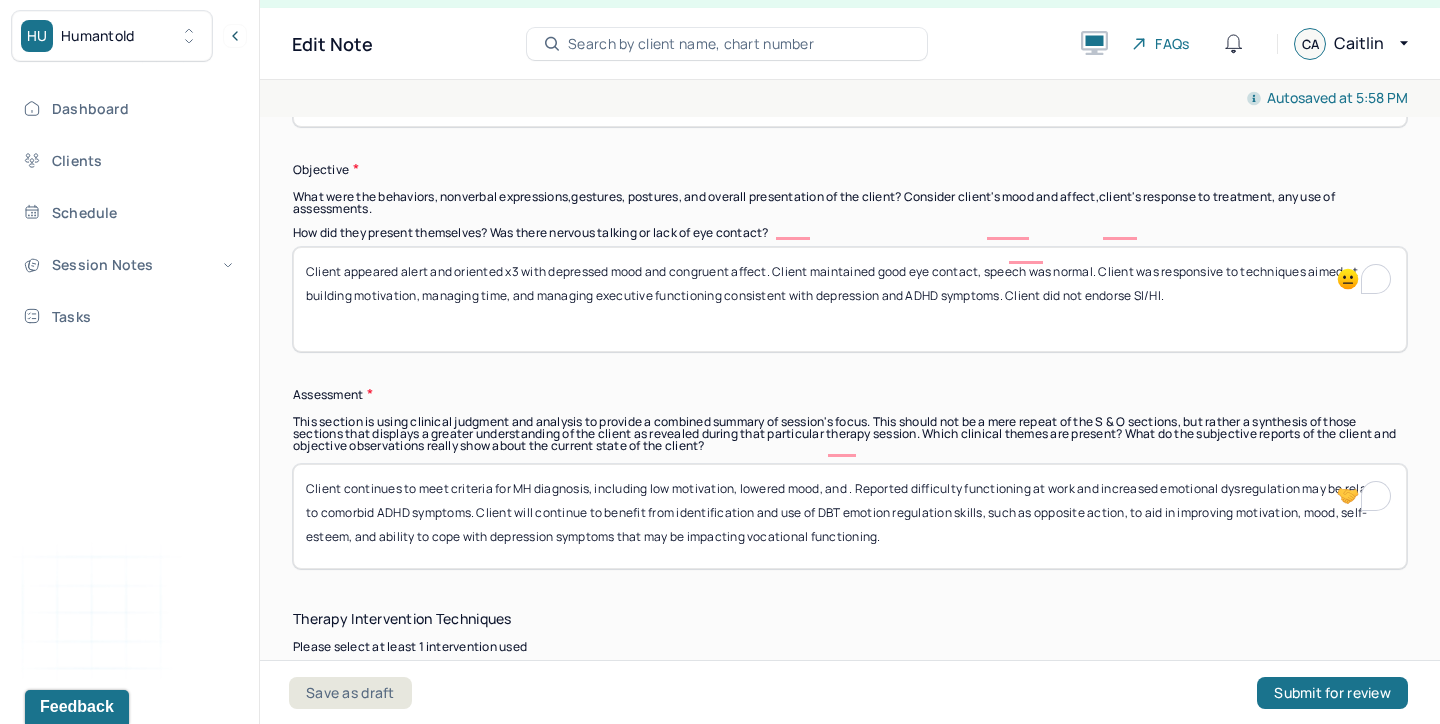 scroll, scrollTop: 1651, scrollLeft: 0, axis: vertical 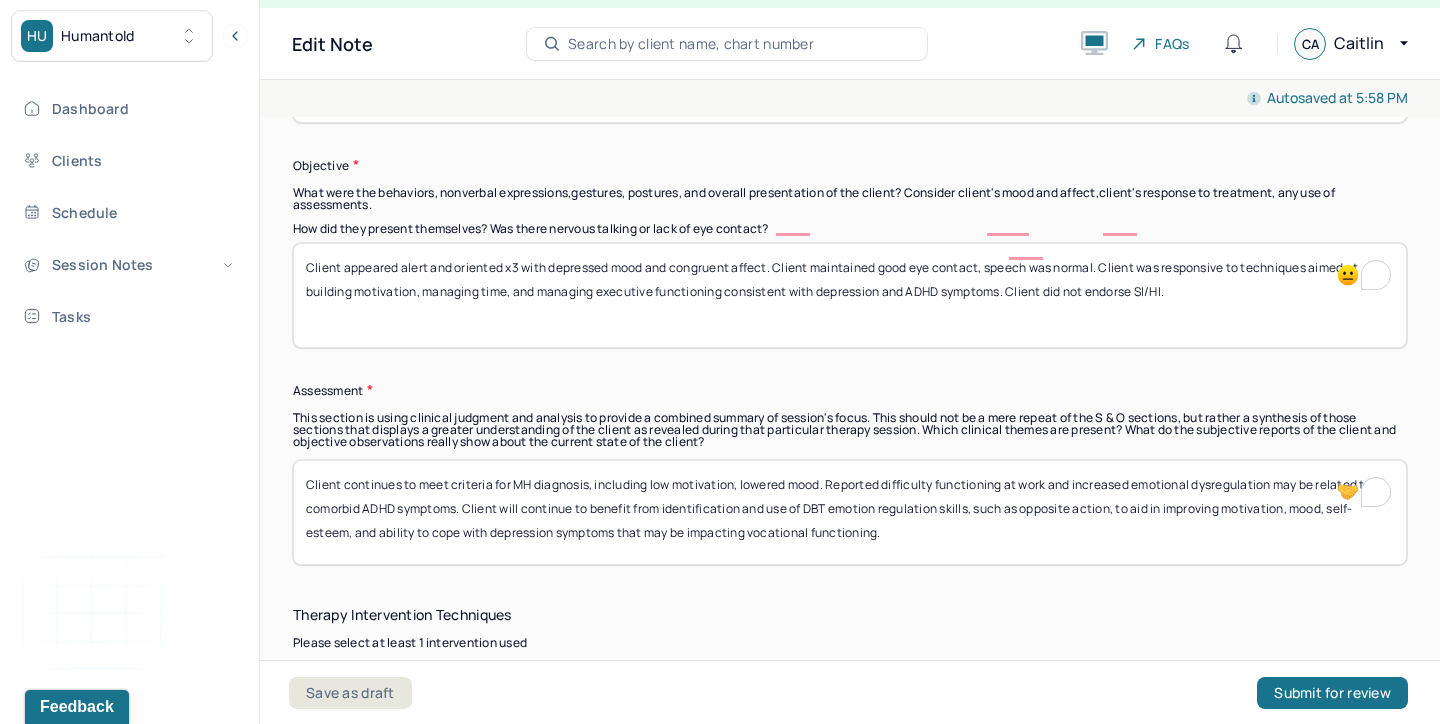 drag, startPoint x: 509, startPoint y: 444, endPoint x: 343, endPoint y: 436, distance: 166.19266 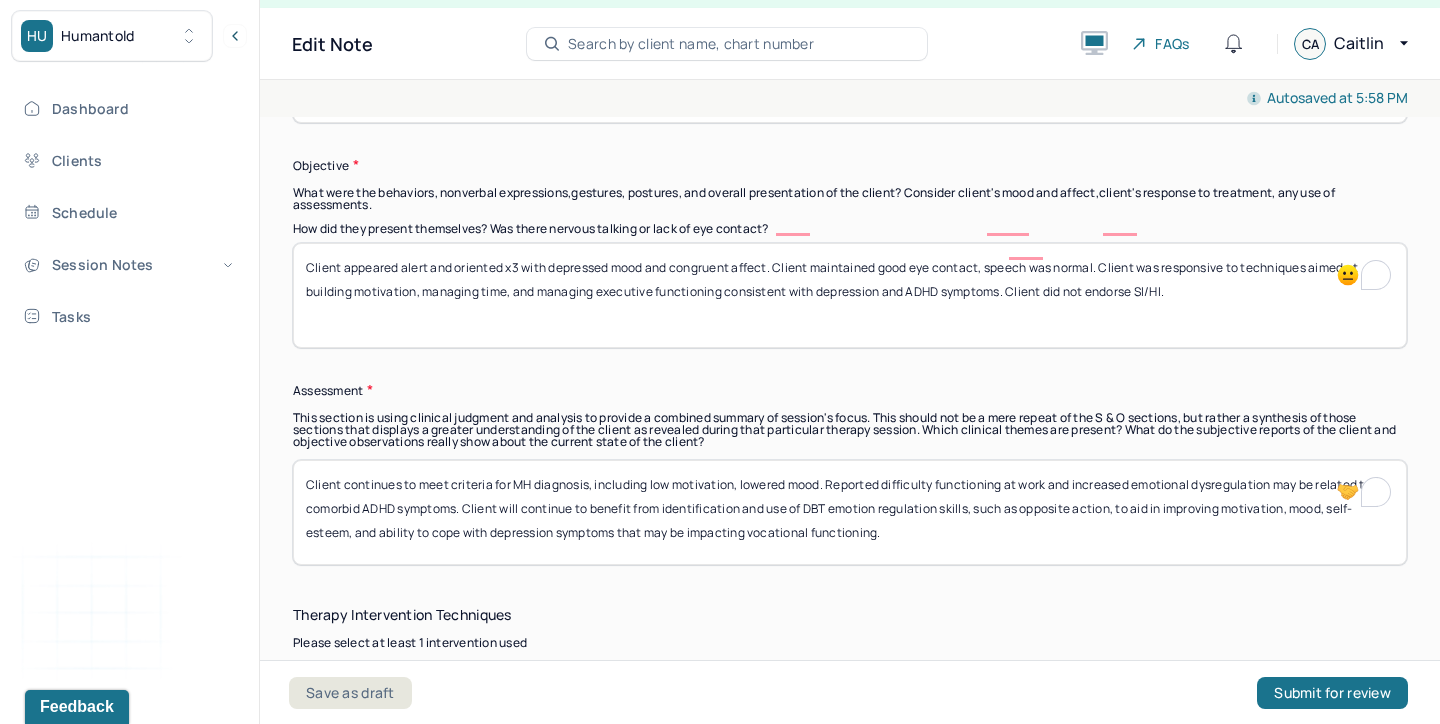 click on "Client continues to meet criteria for MH diagnosis, including low motivation, lowered mood. Reported difficulty functioning at work and increased emotional dysregulation may be related to comorbid ADHD symptoms. Client will continue to benefit from identification and use of DBT emotion regulation skills, such as opposite action, to aid in improving motivation, mood, self-esteem, and ability to cope with depression symptoms that may be impacting vocational functioning." at bounding box center (850, 512) 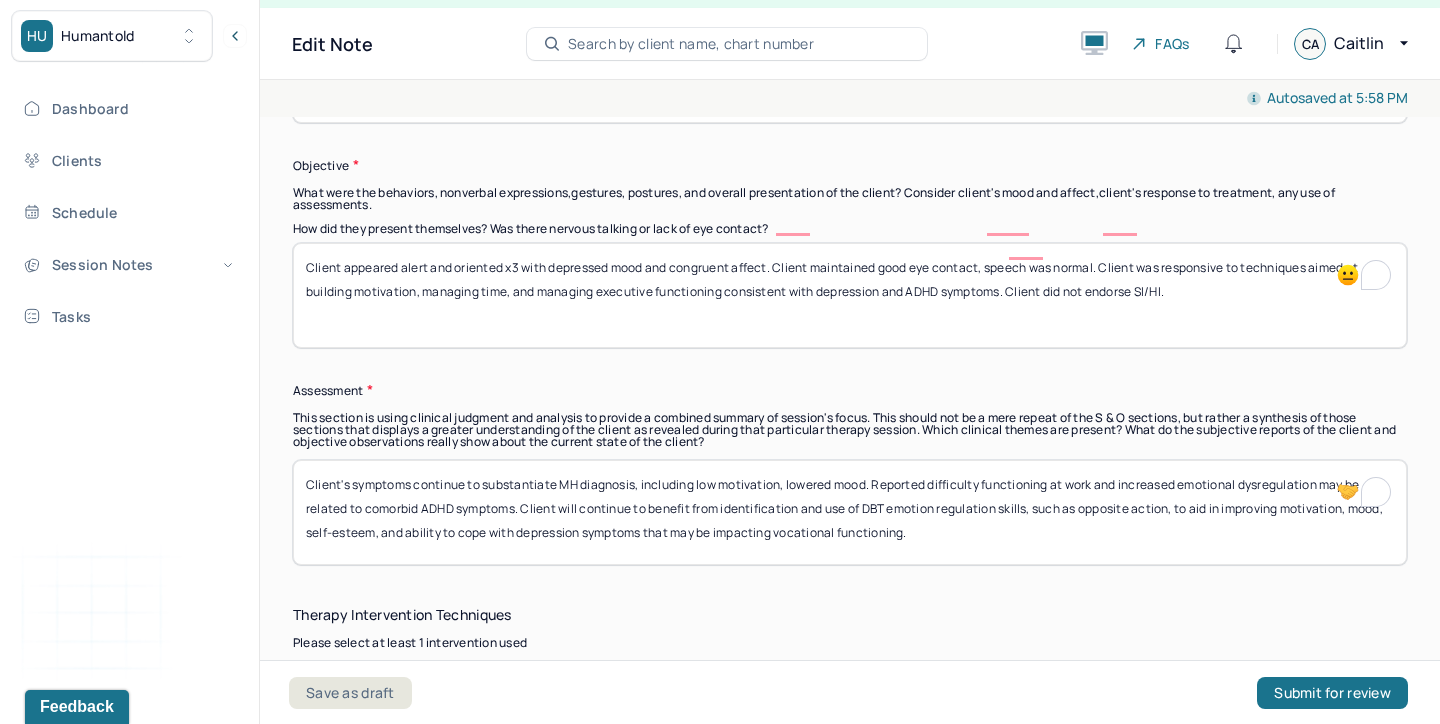 drag, startPoint x: 1319, startPoint y: 445, endPoint x: 1119, endPoint y: 446, distance: 200.0025 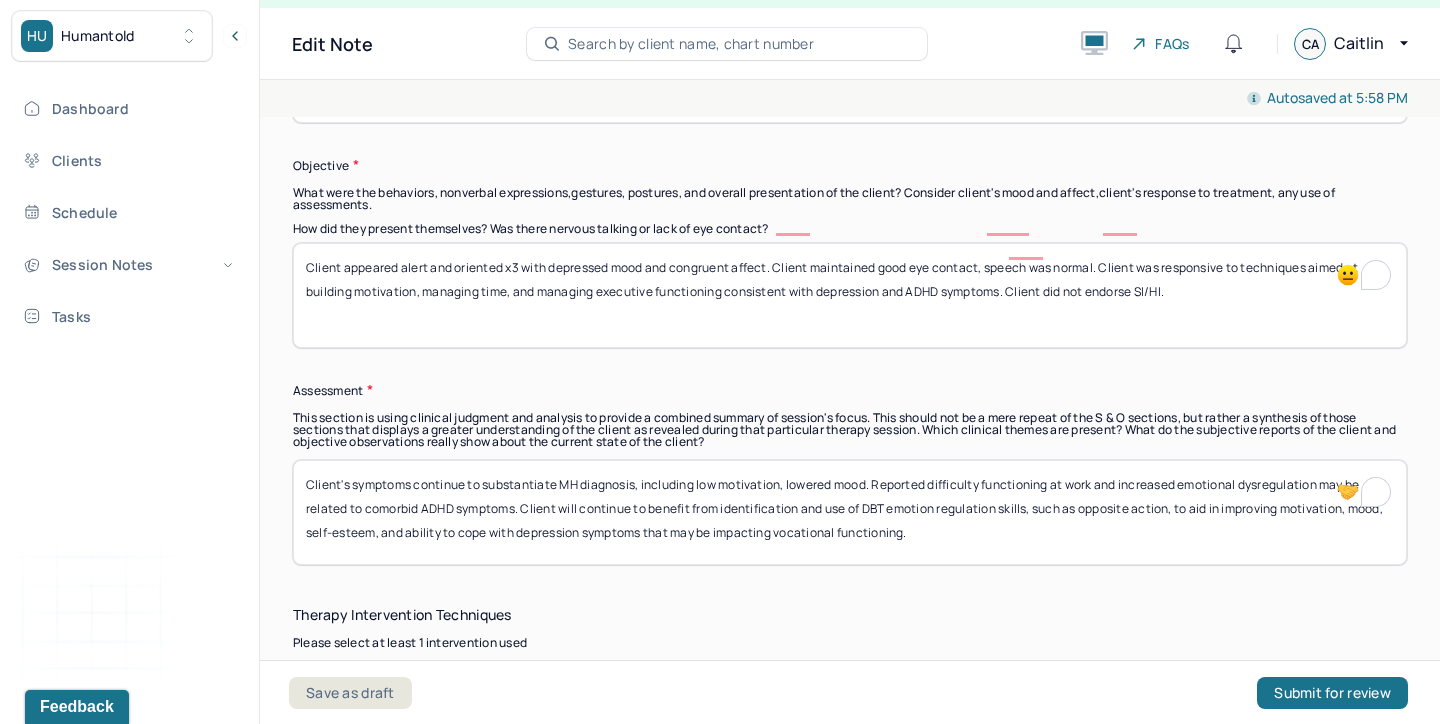 click on "Client's symptoms continue to substantiate MH diagnosis, including low motivation, lowered mood. Reported difficulty functioning at work and increased emotional dysregulation may be related to comorbid ADHD symptoms. Client will continue to benefit from identification and use of DBT emotion regulation skills, such as opposite action, to aid in improving motivation, mood, self-esteem, and ability to cope with depression symptoms that may be impacting vocational functioning." at bounding box center (850, 512) 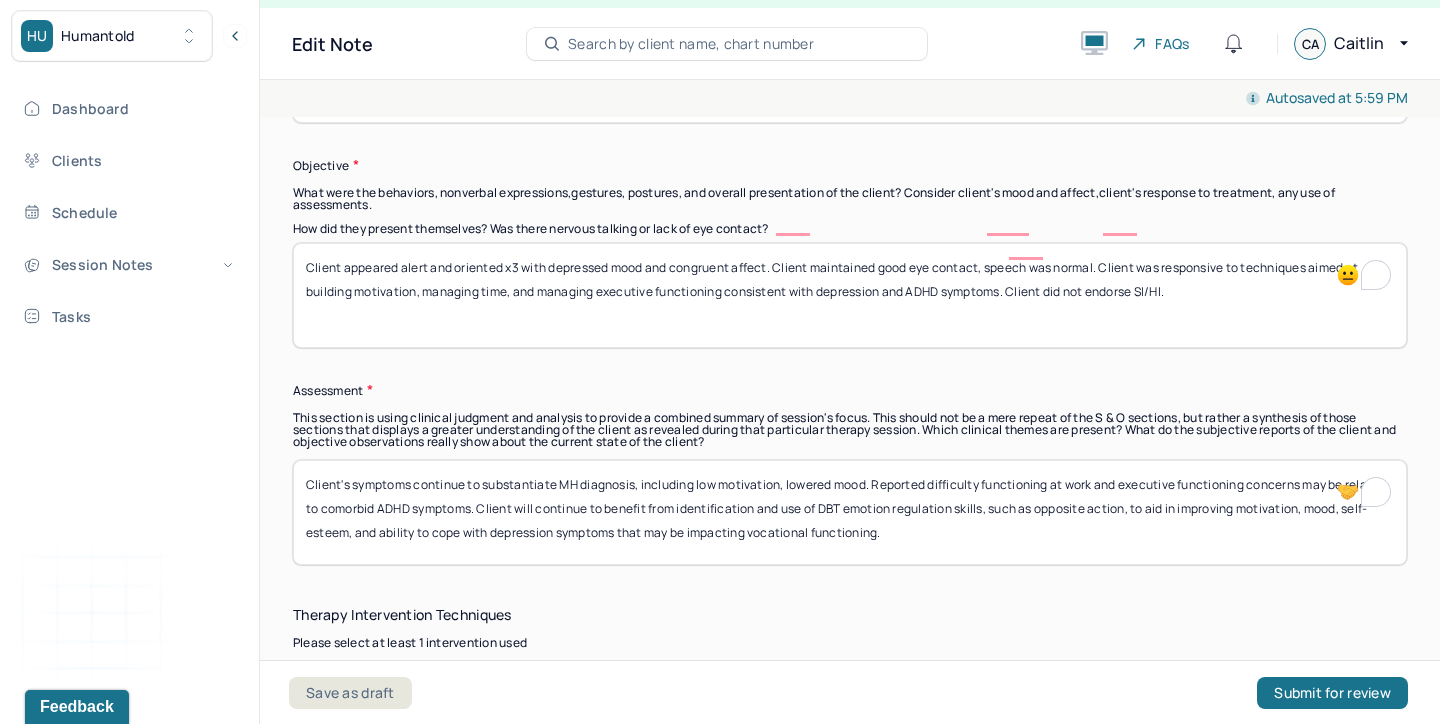 click on "Client's symptoms continue to substantiate MH diagnosis, including low motivation, lowered mood. Reported difficulty functioning at work and executive functioning concerns may be related to comorbid ADHD symptoms. Client will continue to benefit from identification and use of DBT emotion regulation skills, such as opposite action, to aid in improving motivation, mood, self-esteem, and ability to cope with depression symptoms that may be impacting vocational functioning." at bounding box center (850, 512) 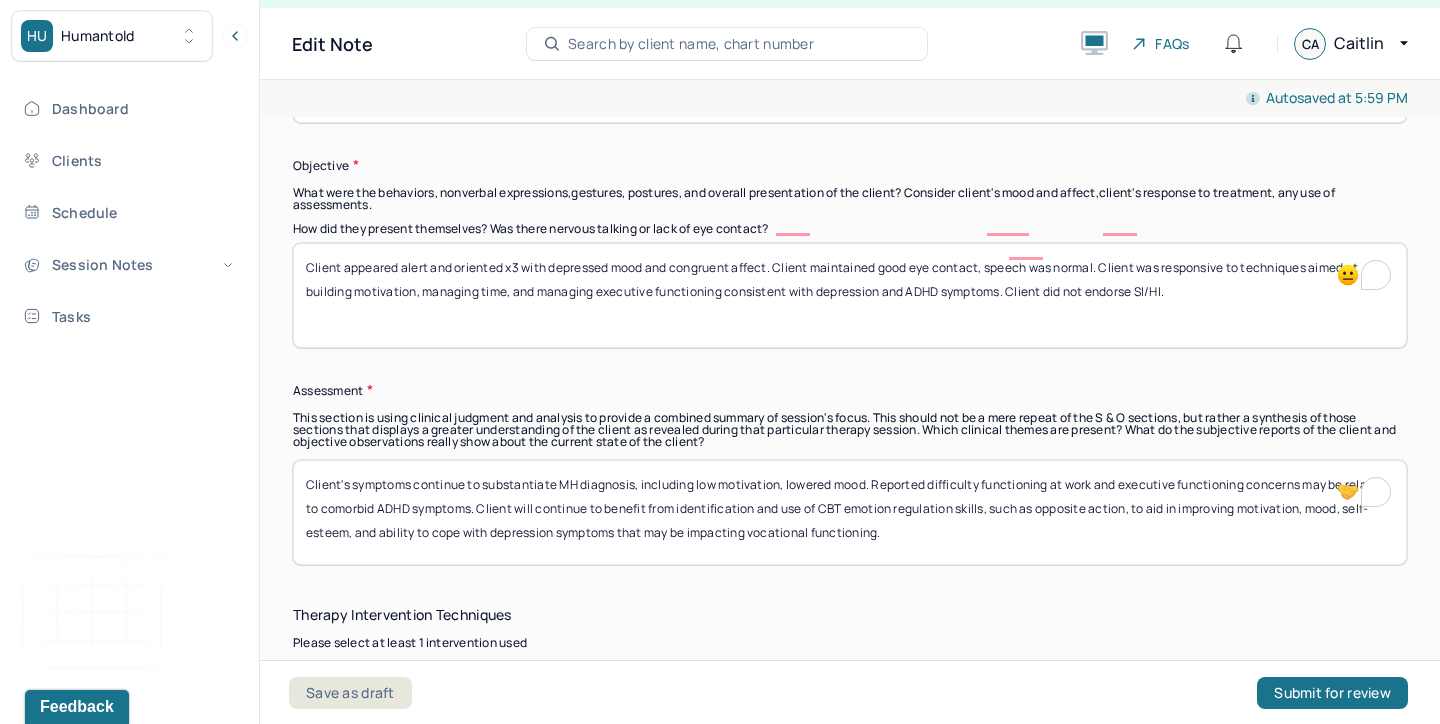 drag, startPoint x: 955, startPoint y: 469, endPoint x: 853, endPoint y: 459, distance: 102.48902 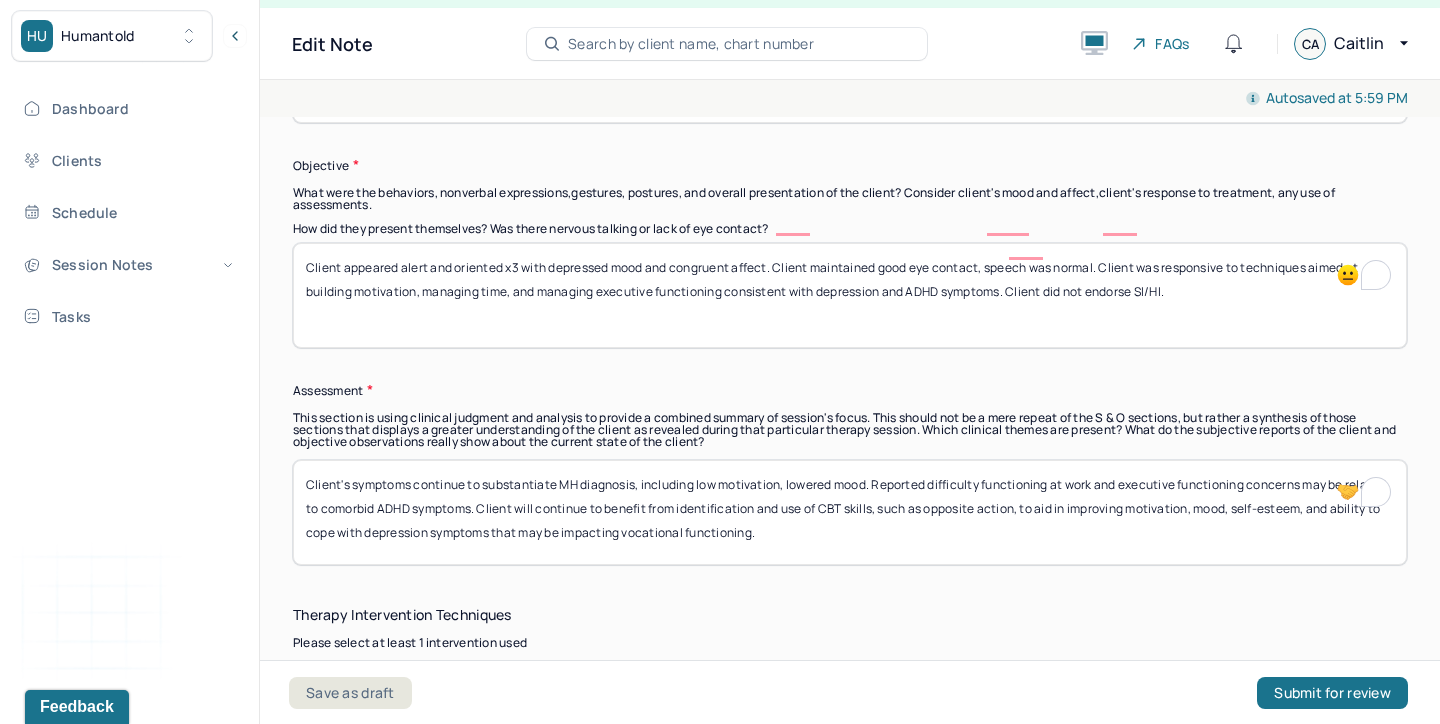 drag, startPoint x: 883, startPoint y: 464, endPoint x: 1024, endPoint y: 538, distance: 159.23882 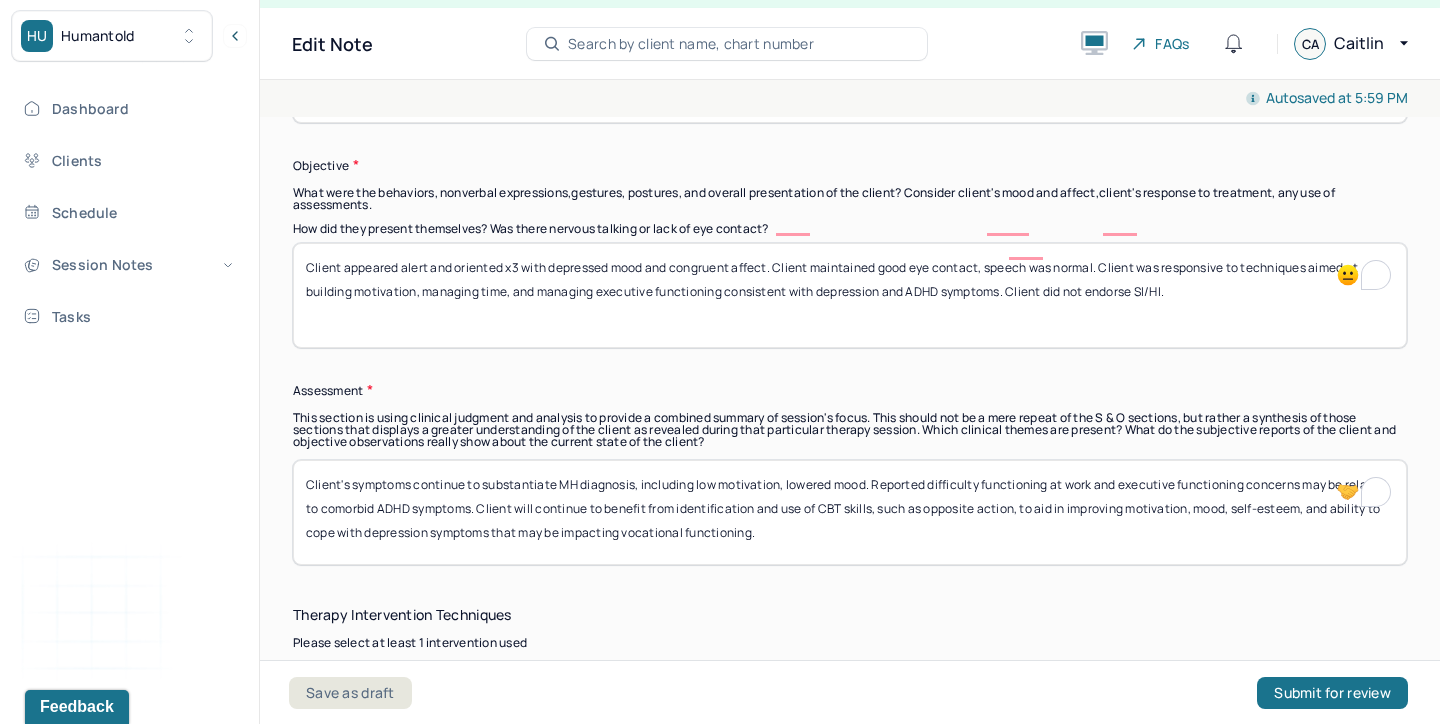 click on "Instructions The fields marked with an asterisk ( * ) are required before you can submit your notes. Before you can submit your session notes, they must be signed. You have the option to save your notes as a draft before making a submission. Appointment location * Teletherapy Client Teletherapy Location Home Office Other Provider Teletherapy Location Home Office Other Consent was received for the teletherapy session The teletherapy session was conducted via video Primary diagnosis * F34.1 PERSISTENT DEPRESSIVE DISORDER (DYSTHYMIA) Secondary diagnosis (optional) Secondary diagnosis Tertiary diagnosis (optional) Tertiary diagnosis Emotional / Behavioural symptoms demonstrated * Client presented with lowered mood and endorsed continued feelings of guilt. Client endorsed increased impact of ADHD symptoms on productivity, work performance, and mood.  Causing * Maladaptive Functioning Intention for Session * Facilitate coping mechanisms Session Note Subjective Objective Assessment Therapy Intervention Techniques *" at bounding box center [850, 884] 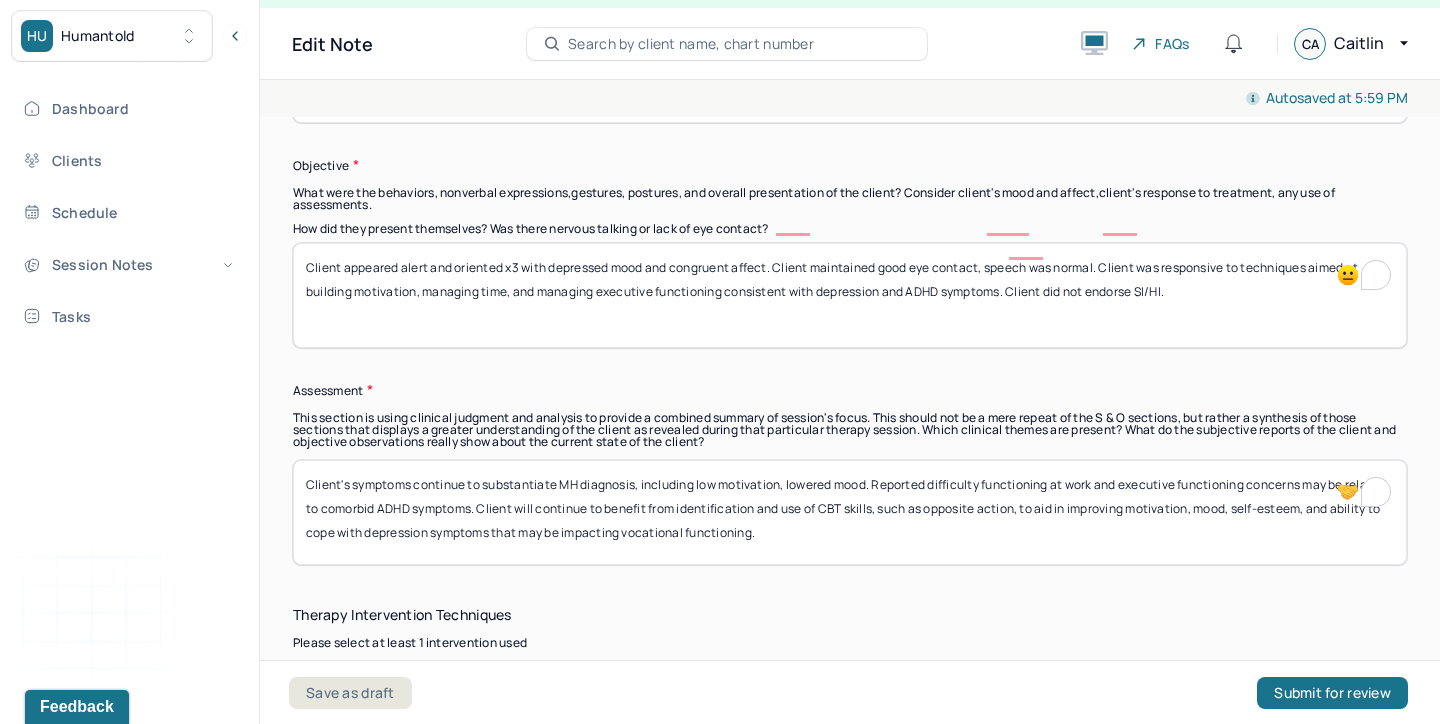 click on "Client's symptoms continue to substantiate MH diagnosis, including low motivation, lowered mood. Reported difficulty functioning at work and executive functioning concerns may be related to comorbid ADHD symptoms. Client will continue to benefit from identification and use of CBT skills, such as opposite action, to aid in improving motivation, mood, self-esteem, and ability to cope with depression symptoms that may be impacting vocational functioning." at bounding box center (850, 512) 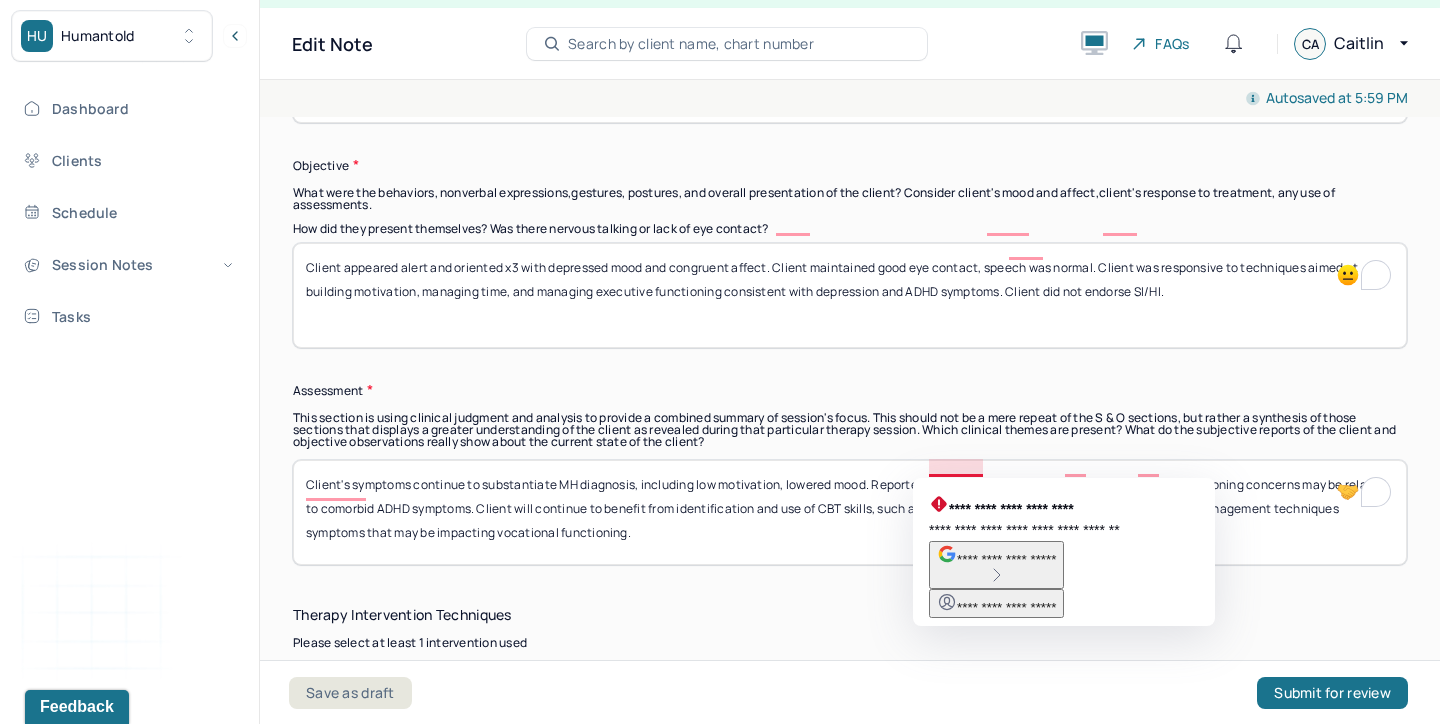 click on "Client's symptoms continue to substantiate MH diagnosis, including low motivation, lowered mood. Reported difficulty functioning at work and executive functioning concerns may be related to comorbid ADHD symptoms. Client will continue to benefit from identification and use of CBT skills, such as cogntivie restructuring and through use of time management techniques symptoms that may be impacting vocational functioning." at bounding box center [850, 512] 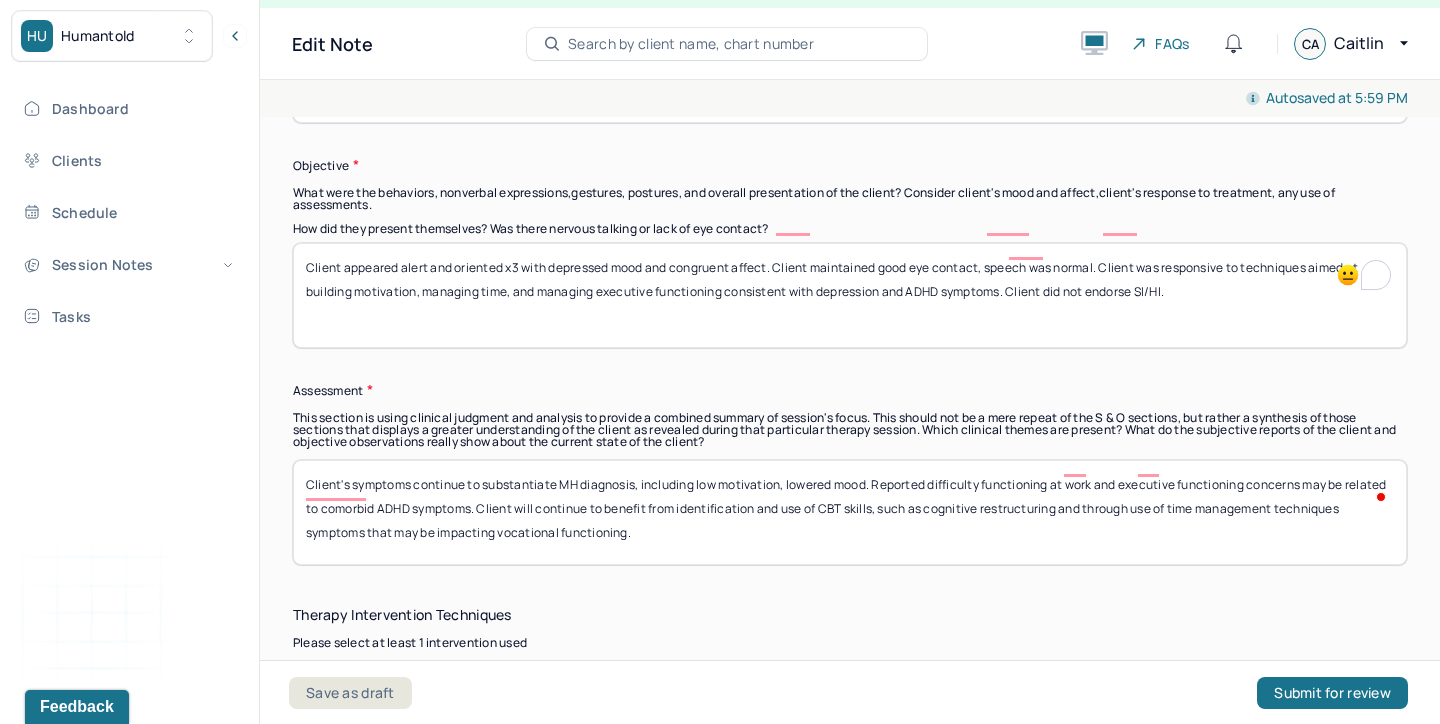 click on "Client's symptoms continue to substantiate MH diagnosis, including low motivation, lowered mood. Reported difficulty functioning at work and executive functioning concerns may be related to comorbid ADHD symptoms. Client will continue to benefit from identification and use of CBT skills, such as cogntivie restructuring and through use of time management techniques symptoms that may be impacting vocational functioning." at bounding box center [850, 512] 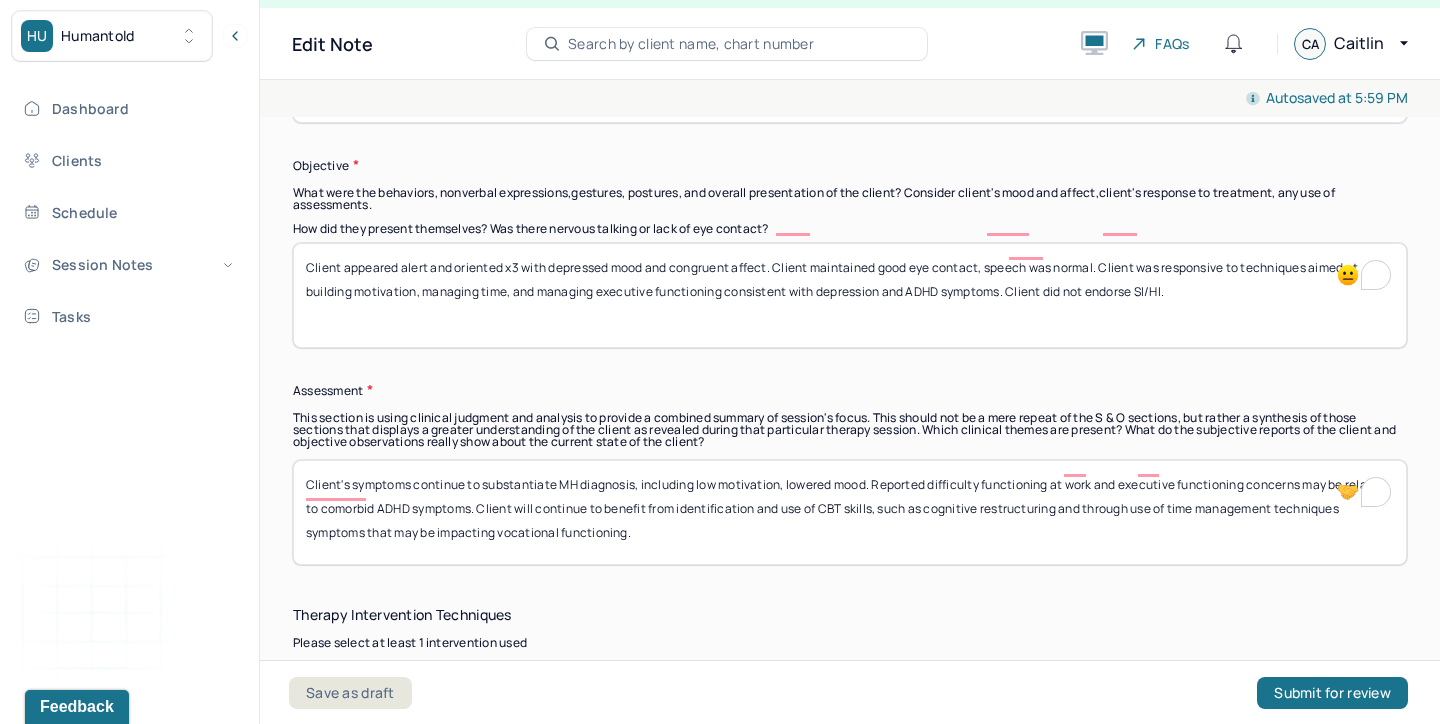click on "Client's symptoms continue to substantiate MH diagnosis, including low motivation, lowered mood. Reported difficulty functioning at work and executive functioning concerns may be related to comorbid ADHD symptoms. Client will continue to benefit from identification and use of CBT skills, such as cognitive restructuring and through use of time management techniques symptoms that may be impacting vocational functioning." at bounding box center (850, 512) 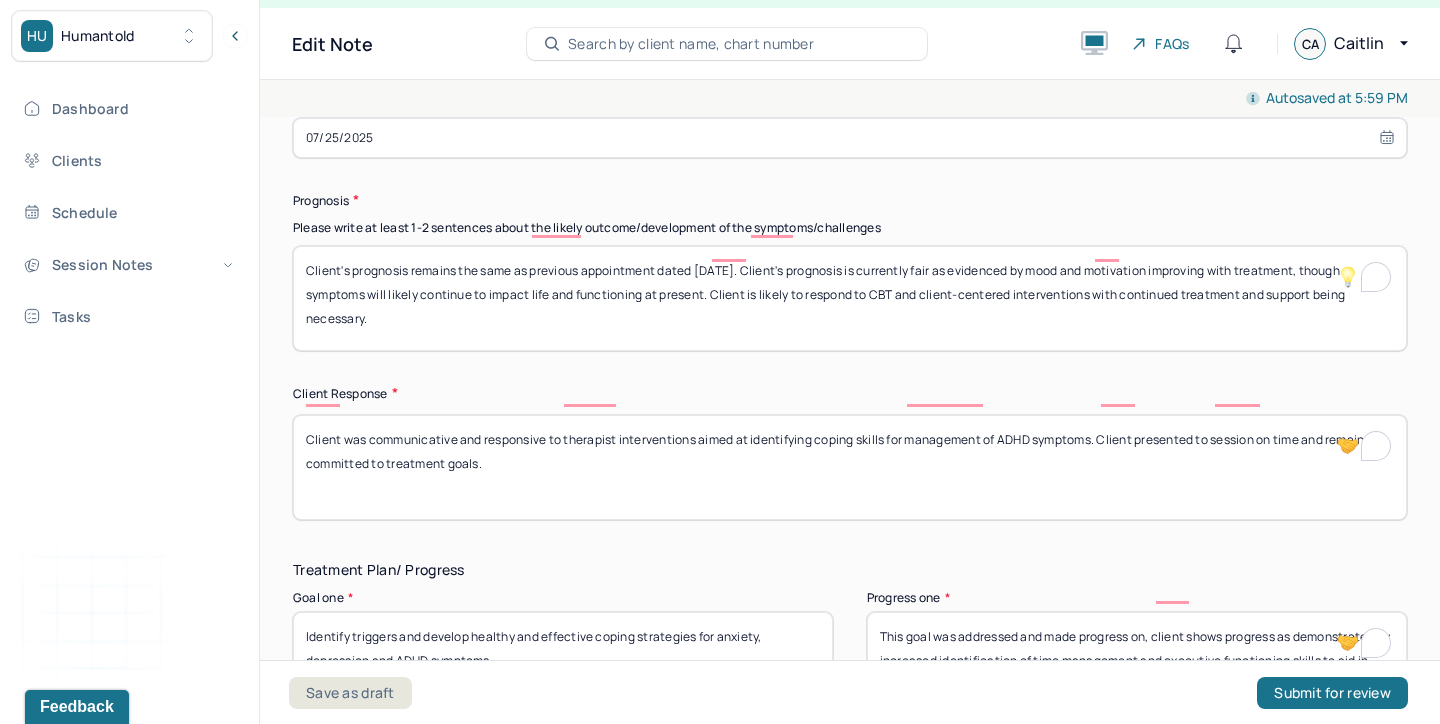 scroll, scrollTop: 3935, scrollLeft: 0, axis: vertical 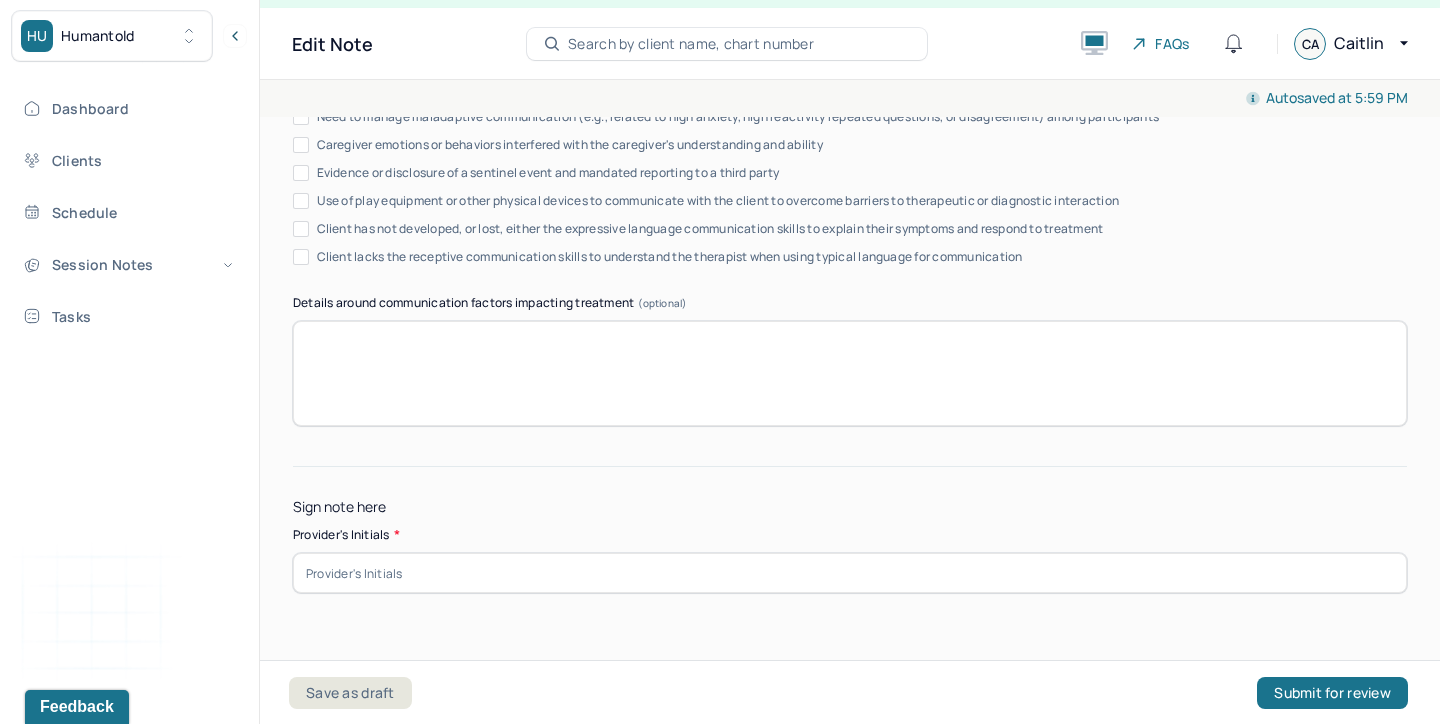 type on "Client's symptoms continue to substantiate MH diagnosis, including low motivation, lowered mood. Reported difficulty functioning at work and executive functioning concerns may be related to comorbid ADHD symptoms. Client will continue to benefit from identification and use of CBT skills, such as cognitive restructuring and through use of time management techniques to aid in improving symptoms that may be impacting vocational functioning." 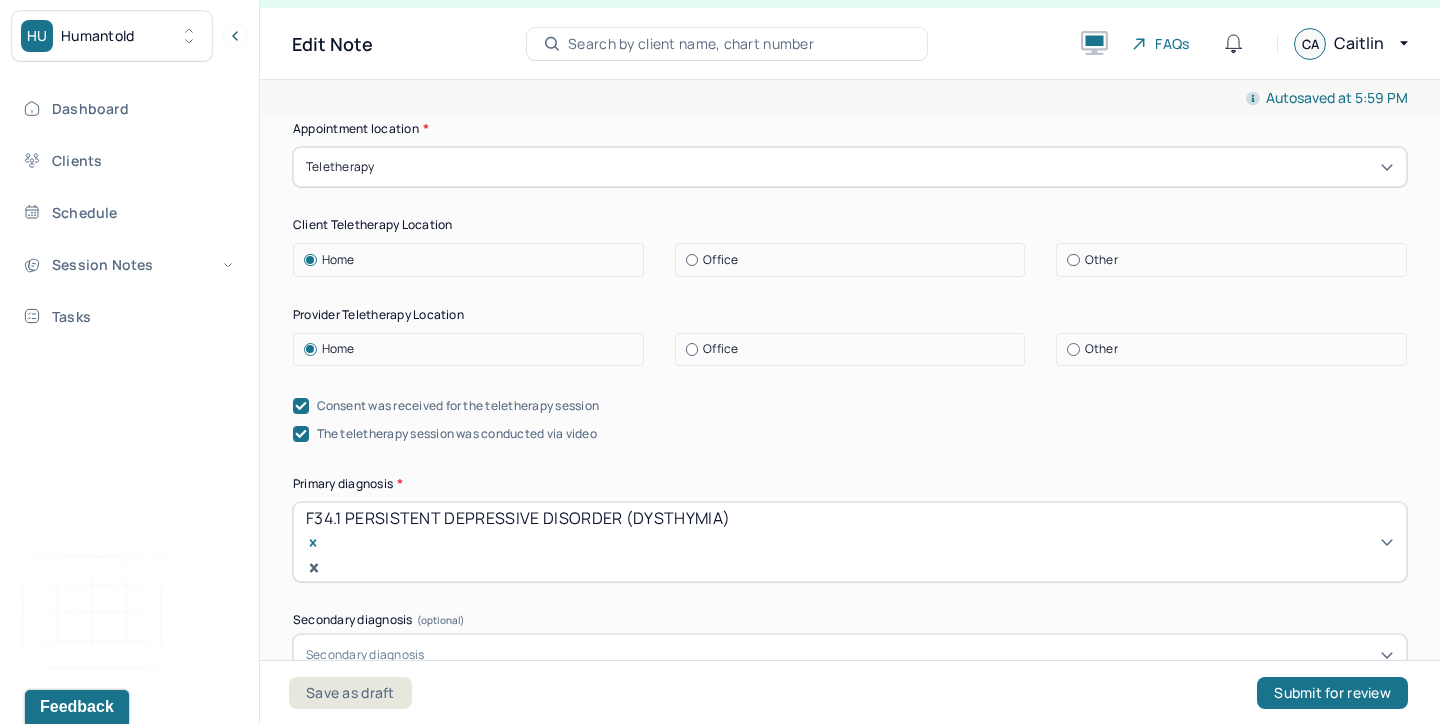 scroll, scrollTop: 456, scrollLeft: 0, axis: vertical 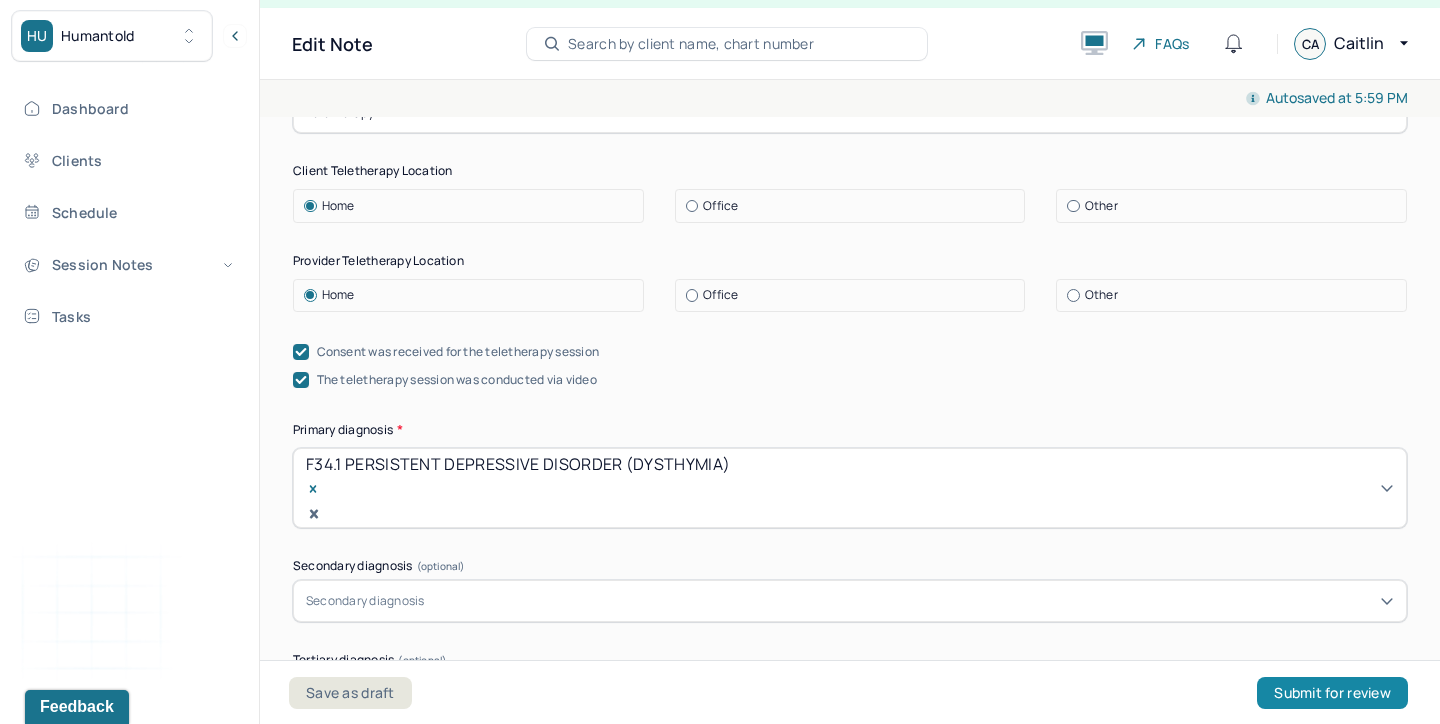 type on "CA1" 